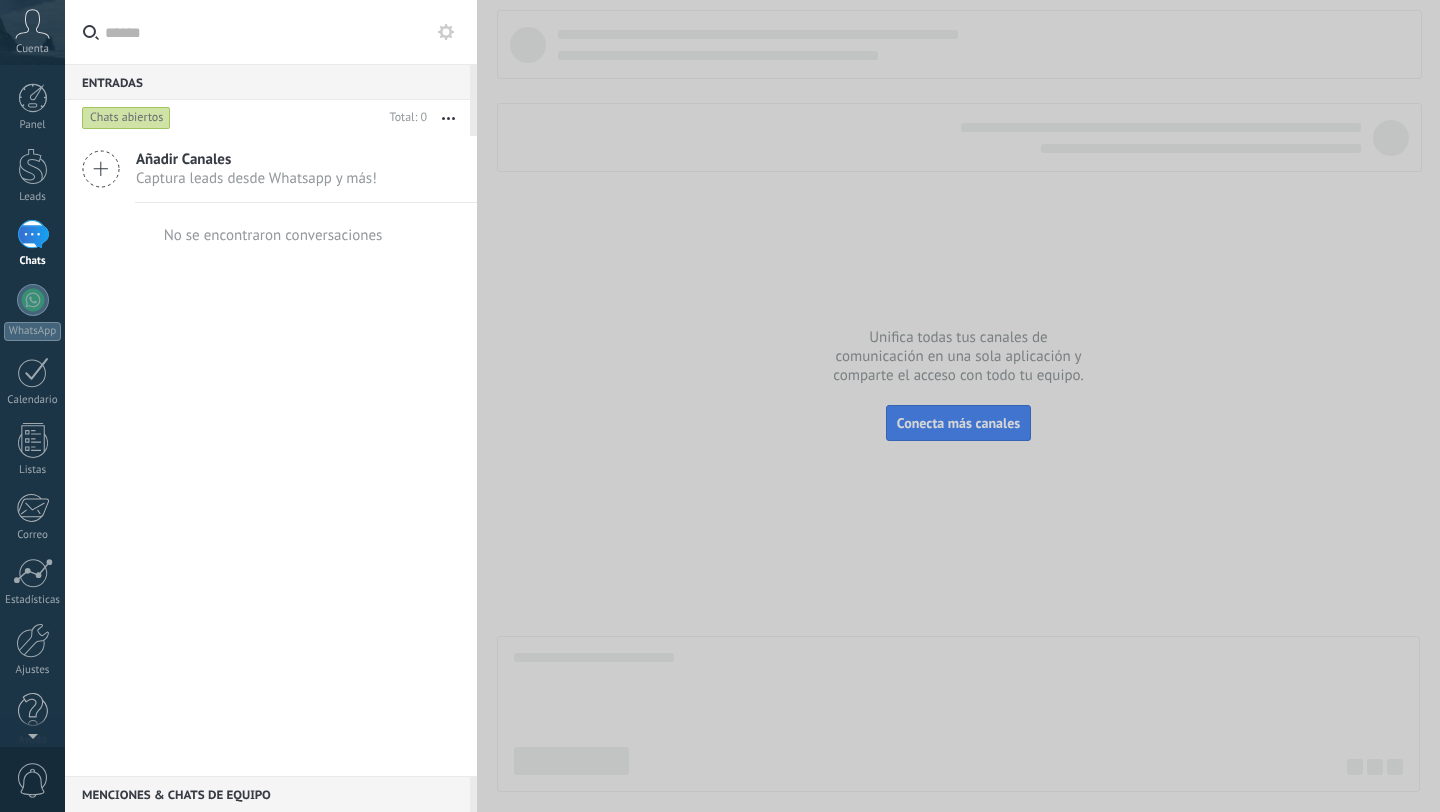scroll, scrollTop: 0, scrollLeft: 0, axis: both 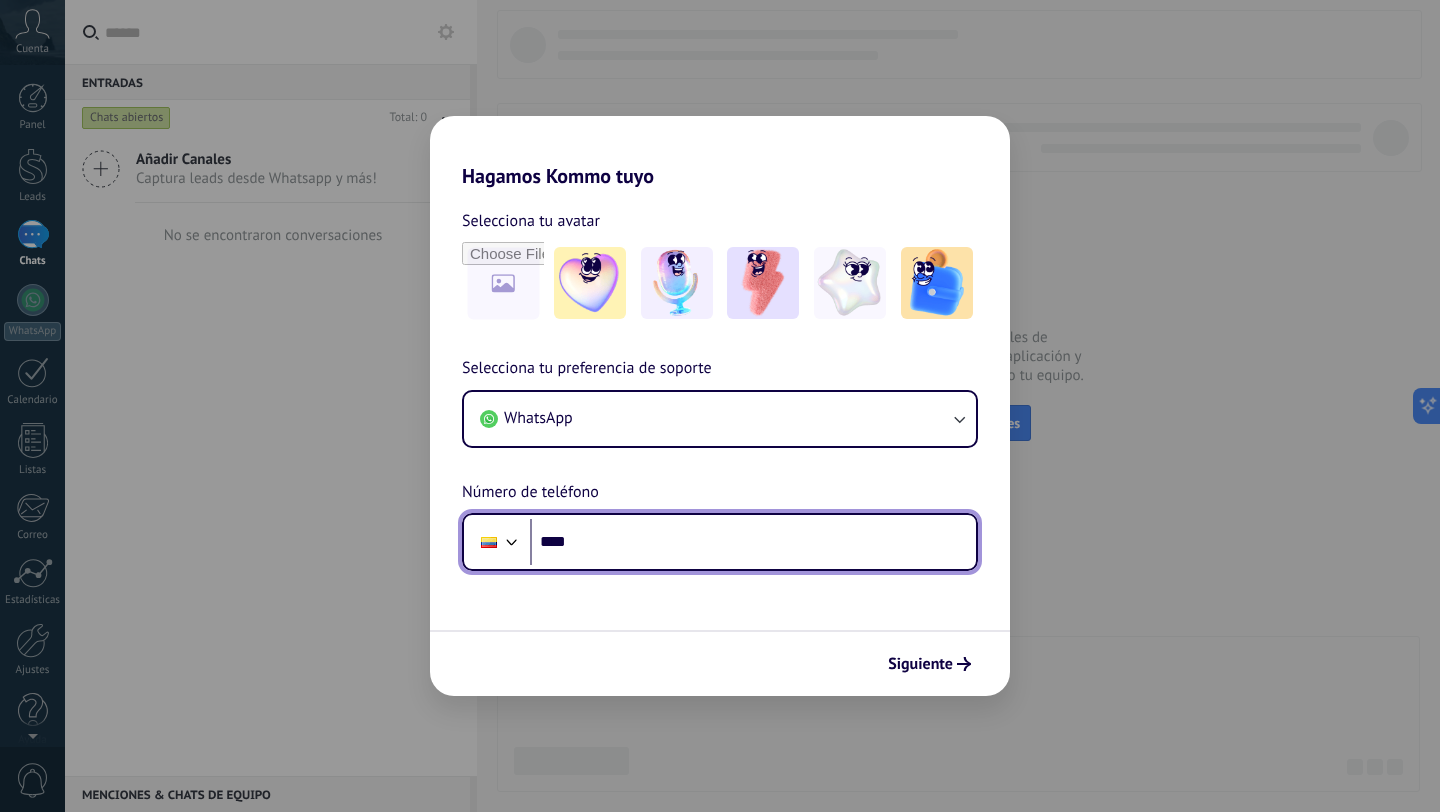 click on "****" at bounding box center [753, 542] 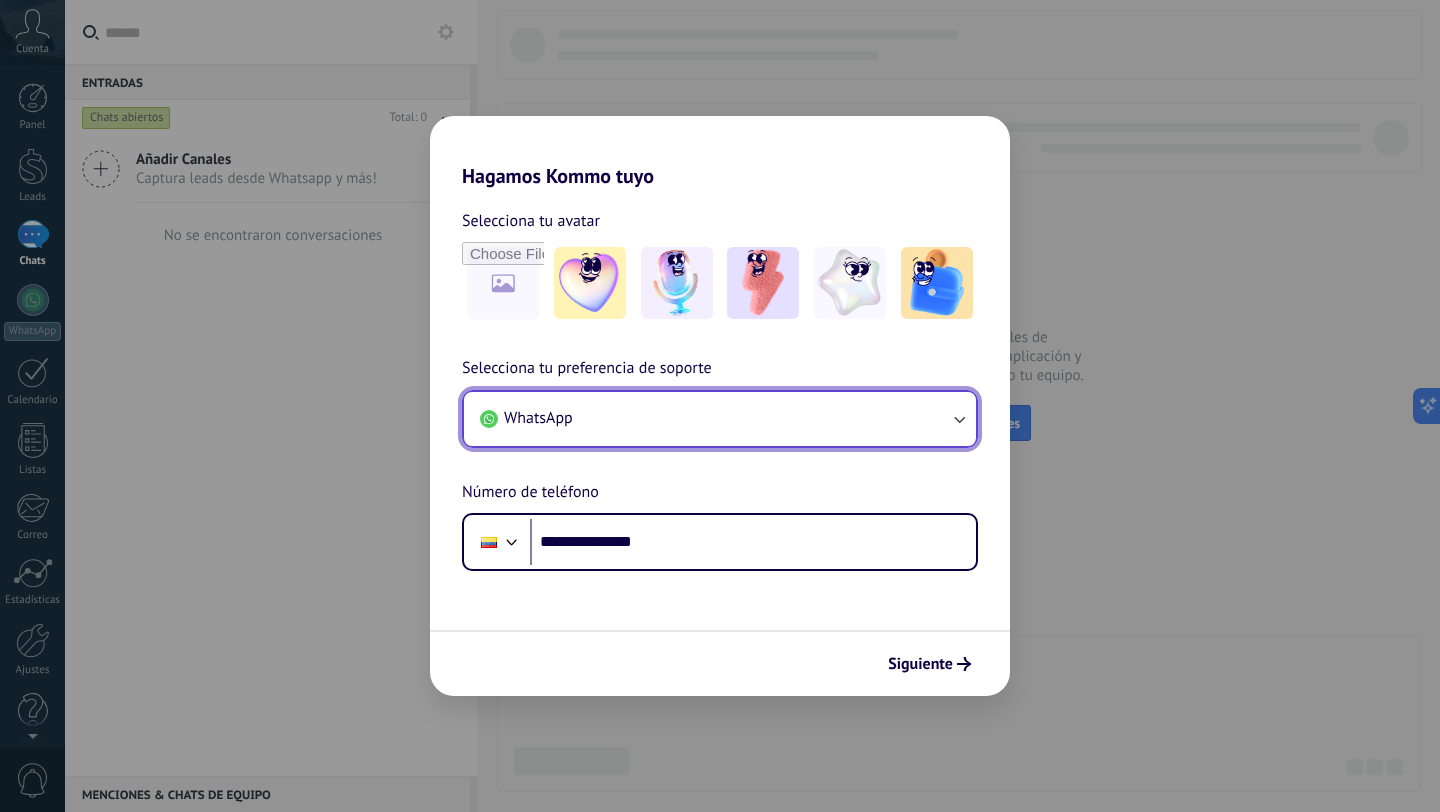 click on "WhatsApp" at bounding box center (720, 419) 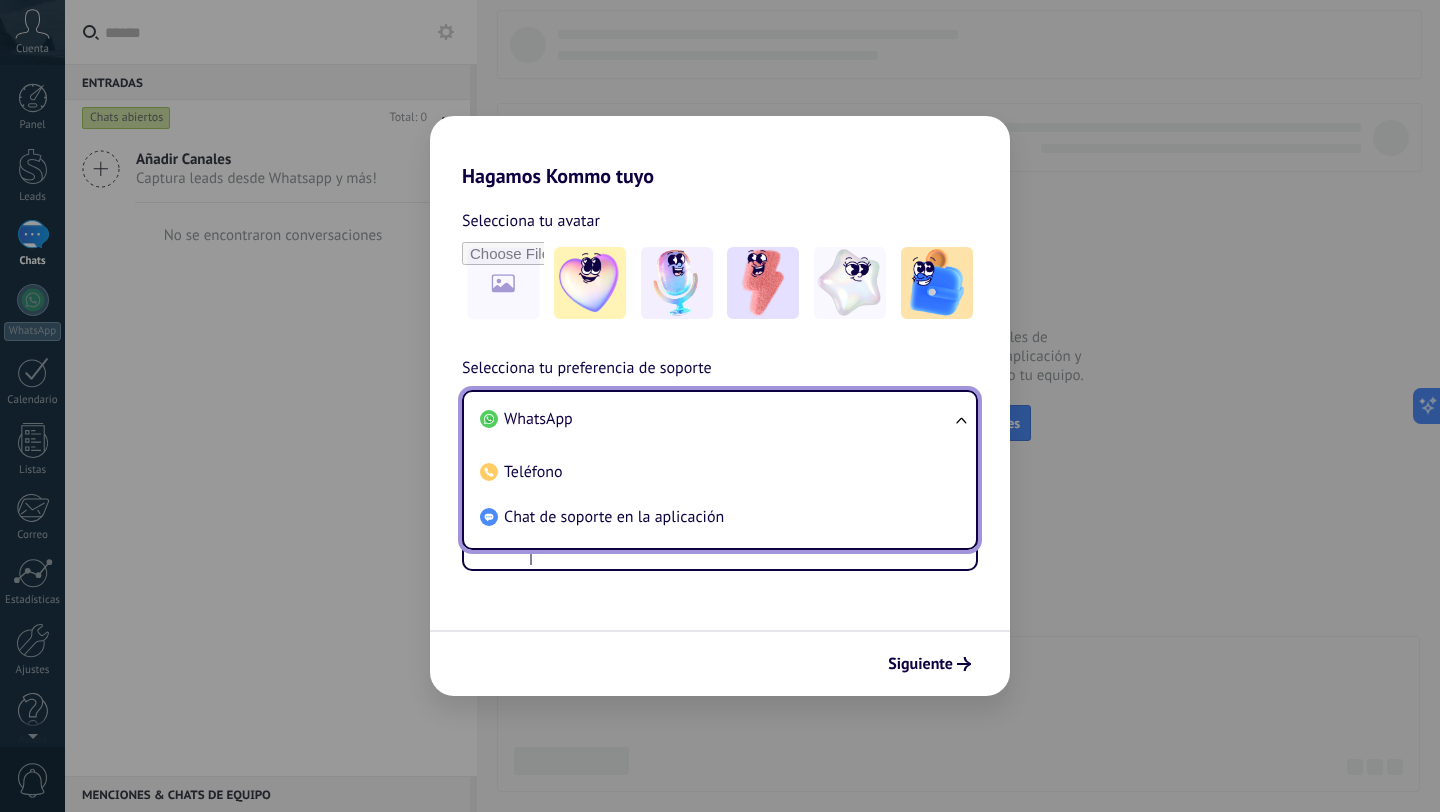 click on "WhatsApp" at bounding box center (716, 419) 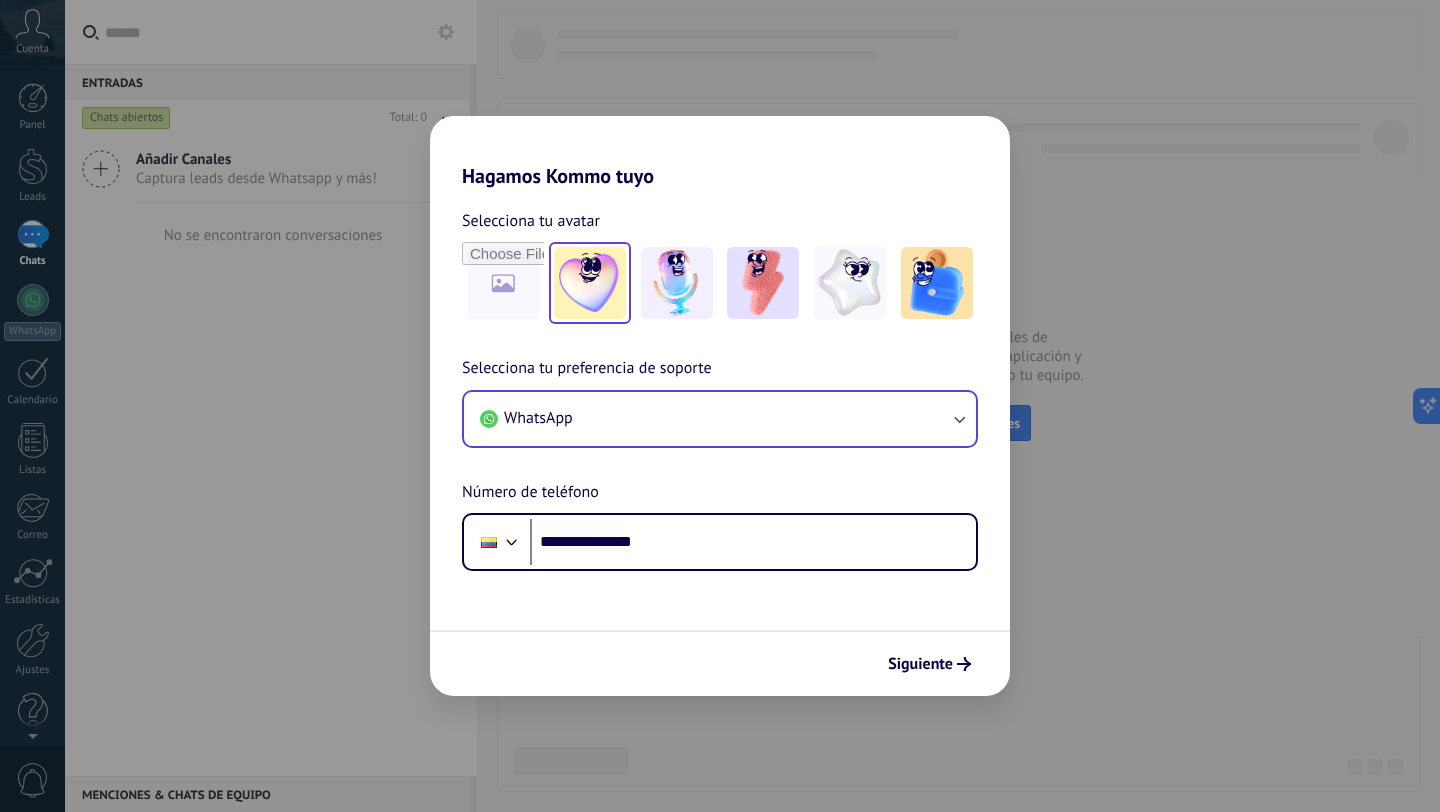 click at bounding box center [590, 283] 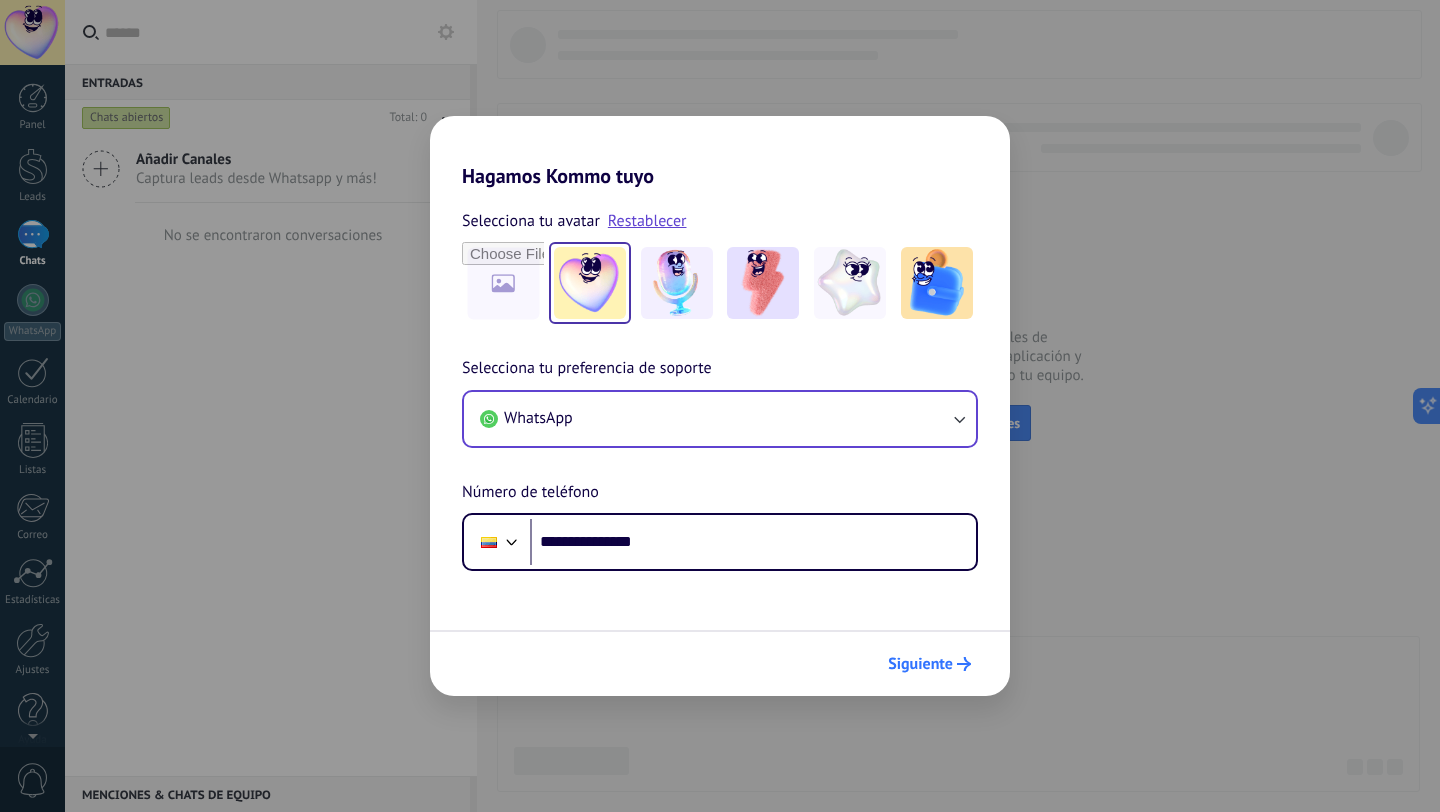 click on "Siguiente" at bounding box center [920, 664] 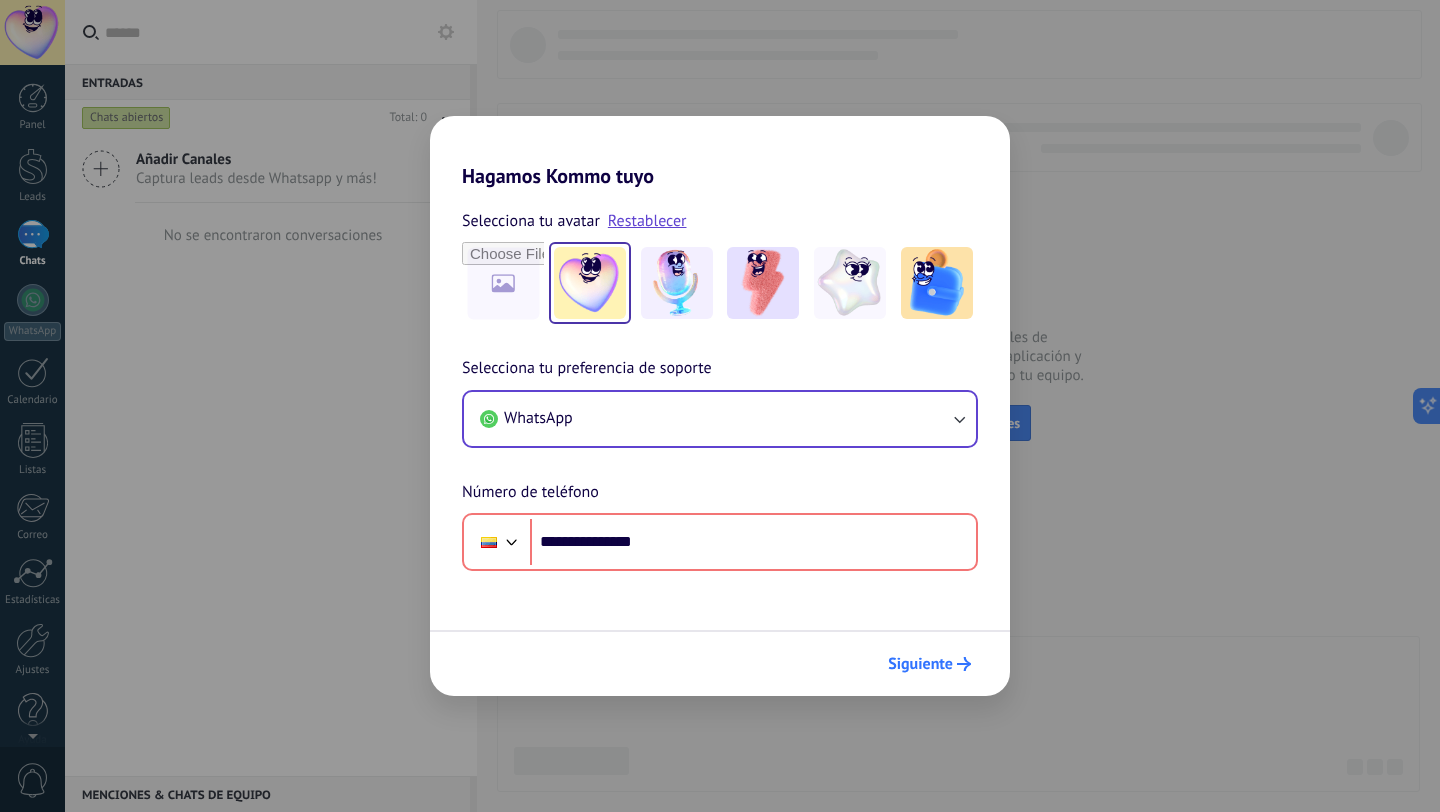 click on "Siguiente" at bounding box center [920, 664] 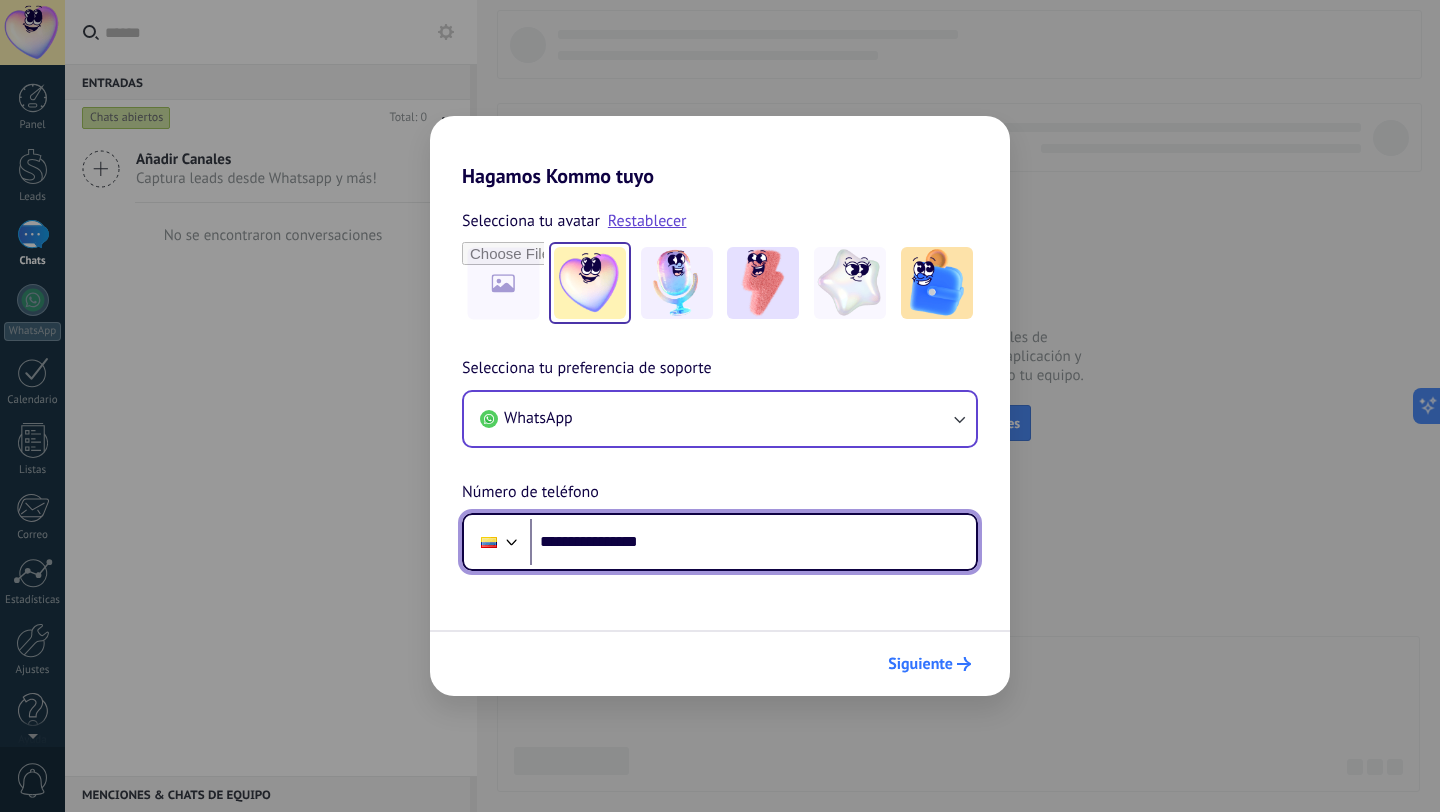 type on "**********" 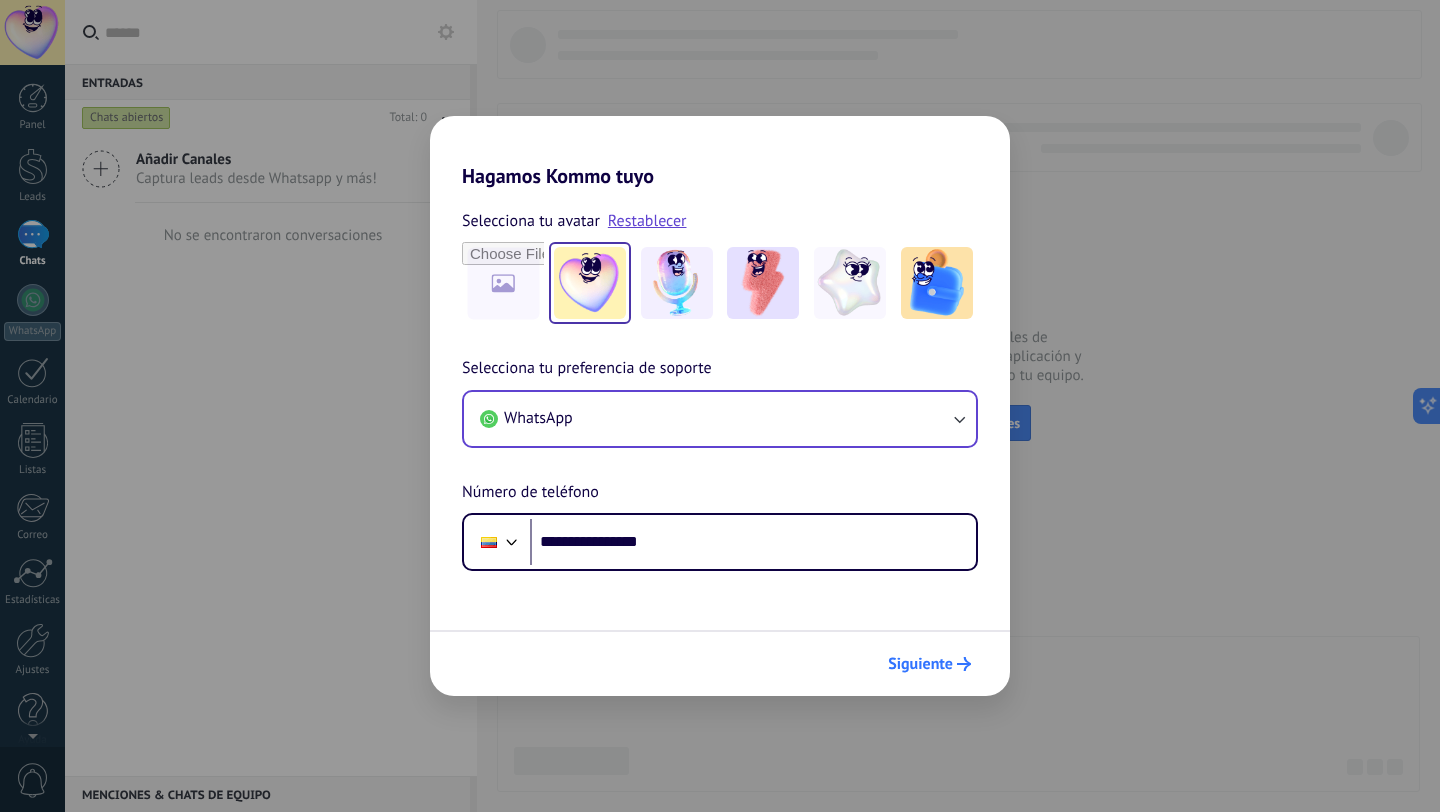 click on "Siguiente" at bounding box center [920, 664] 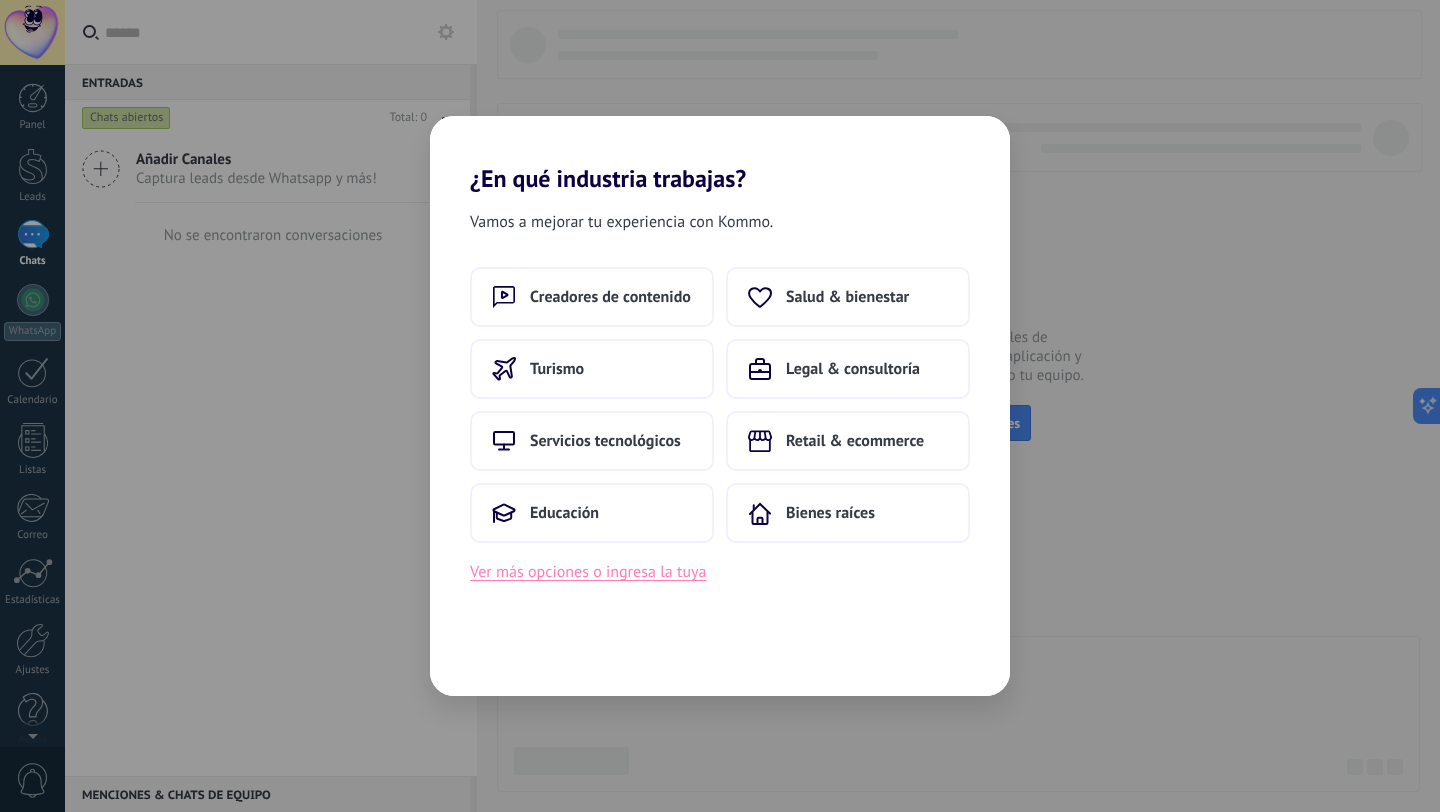 click on "Ver más opciones o ingresa la tuya" at bounding box center (588, 572) 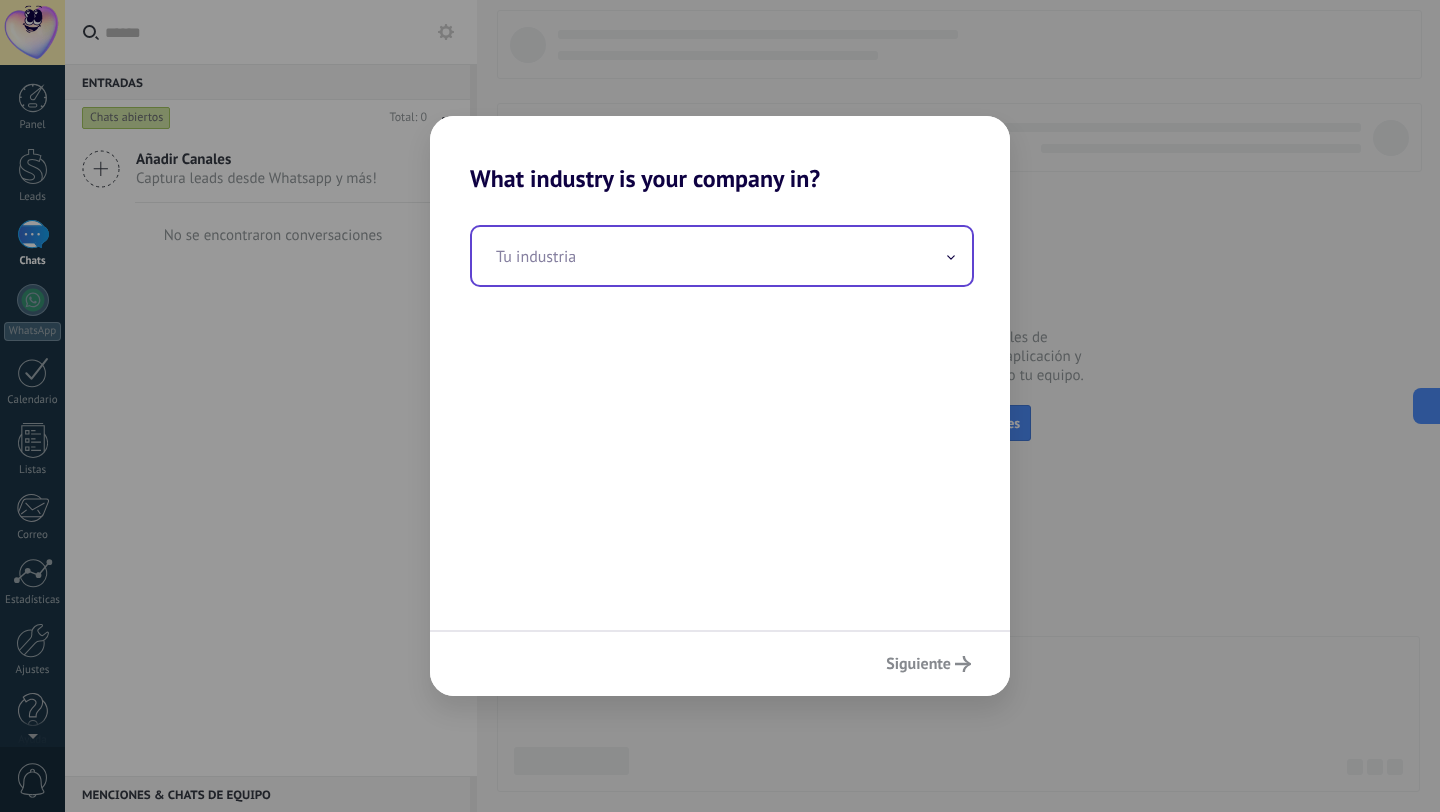 click at bounding box center [722, 256] 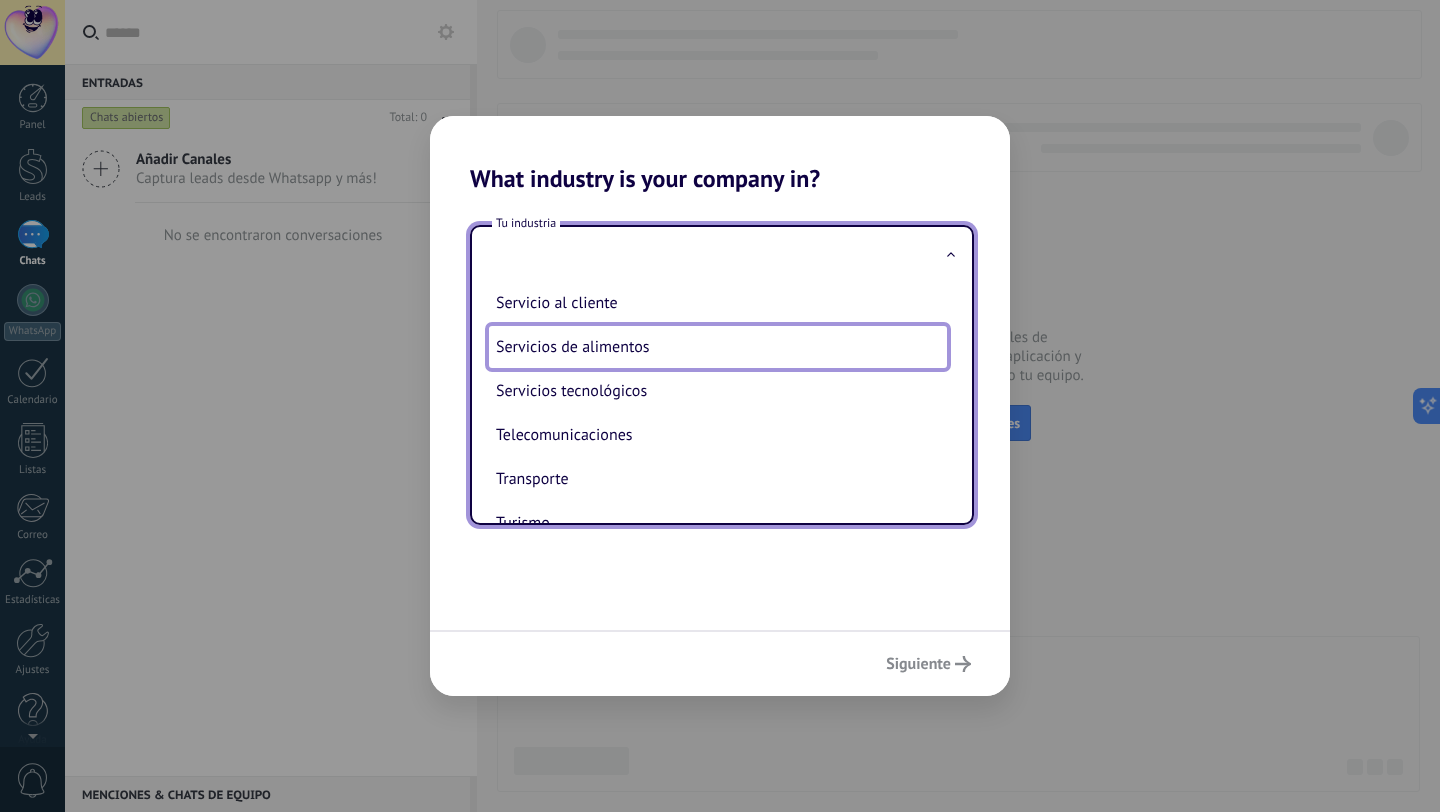scroll, scrollTop: 447, scrollLeft: 0, axis: vertical 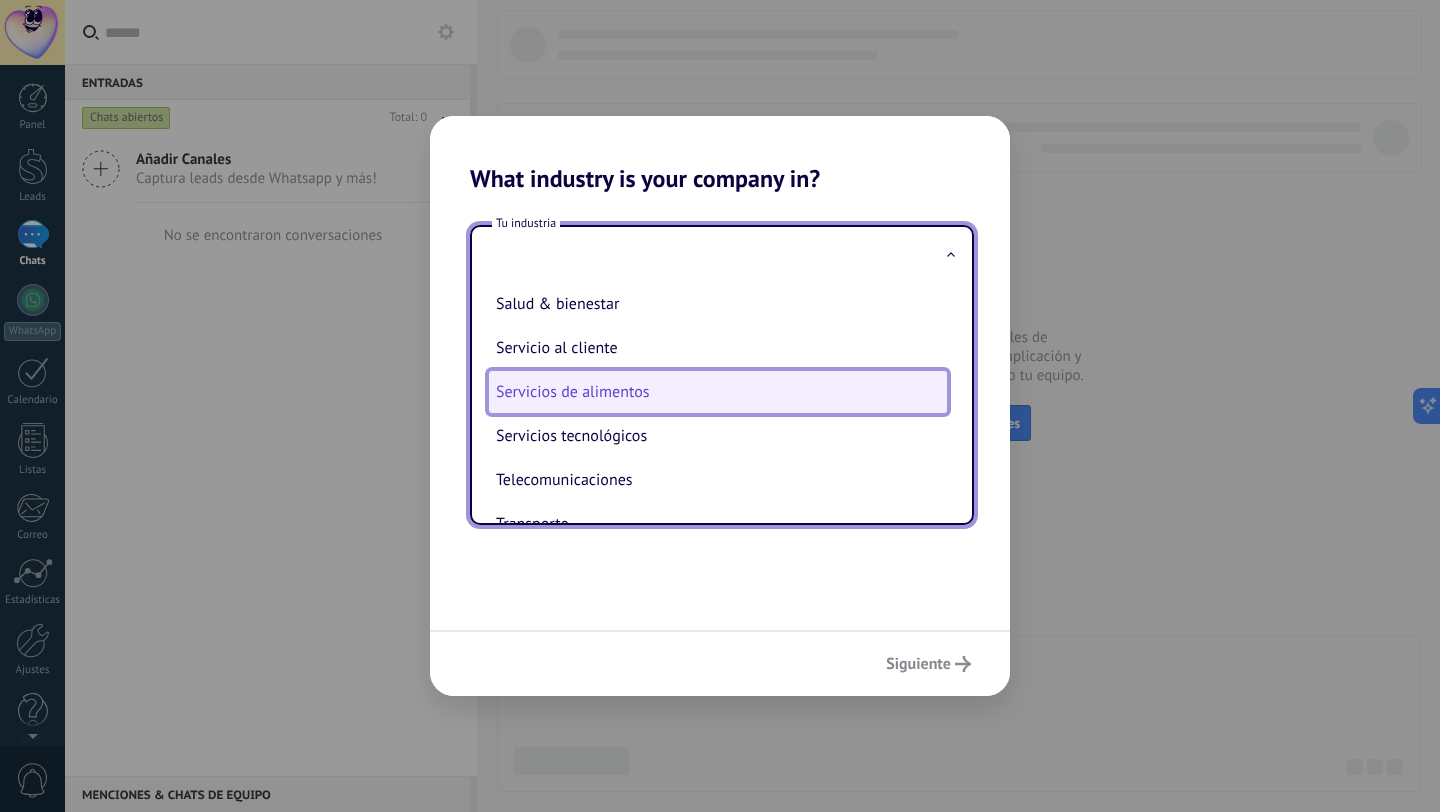 click on "Servicios de alimentos" at bounding box center [718, 392] 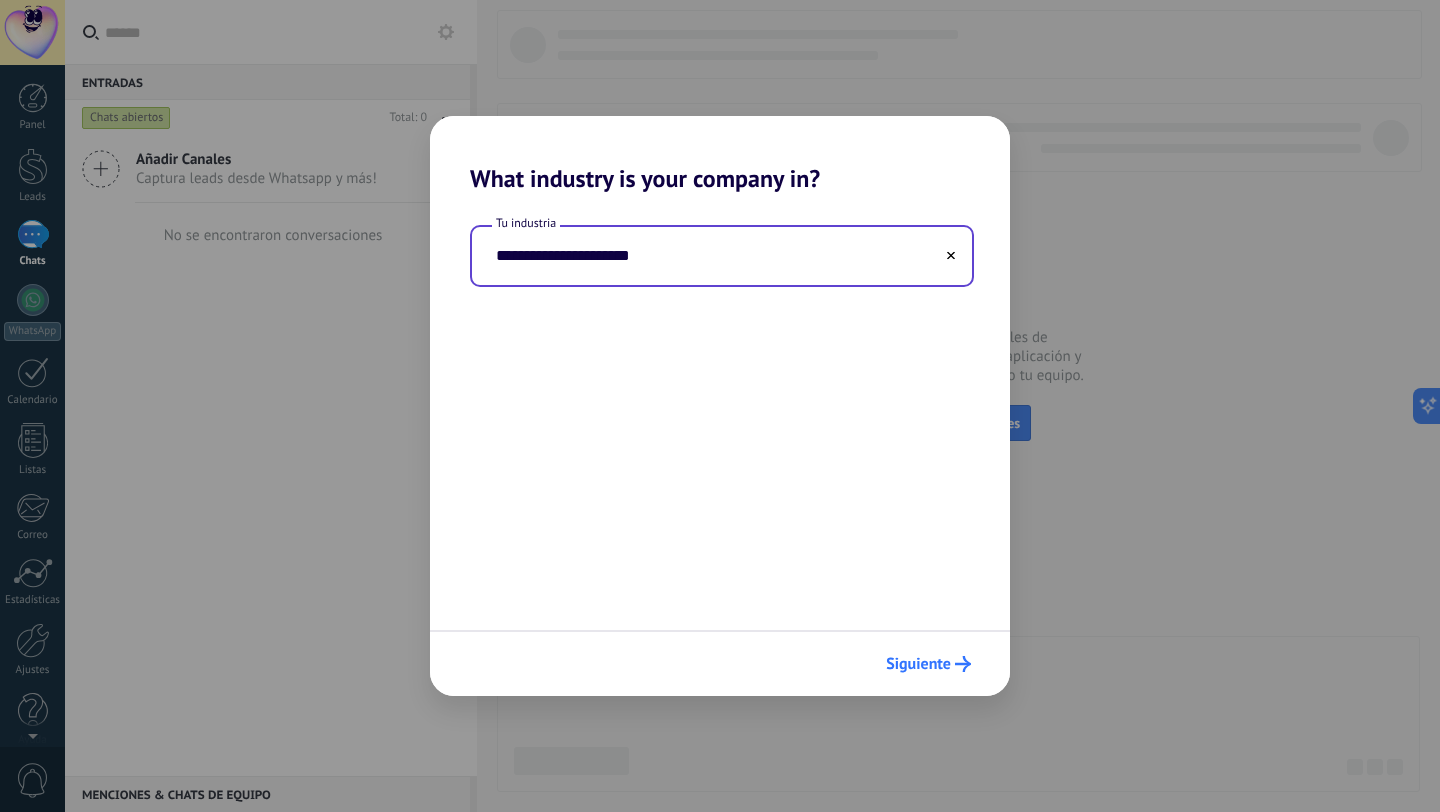 click on "Siguiente" at bounding box center [918, 664] 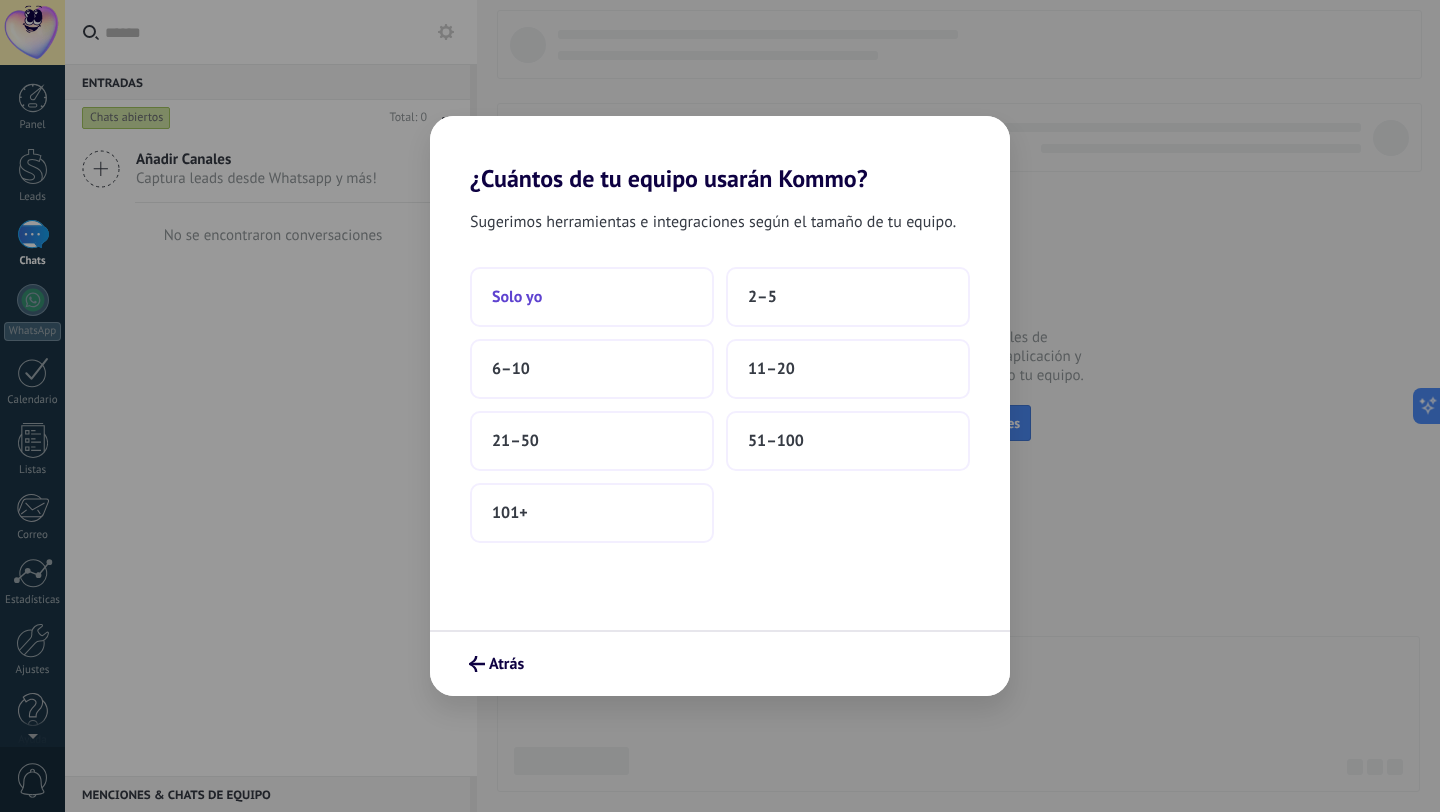 click on "Solo yo" at bounding box center [592, 297] 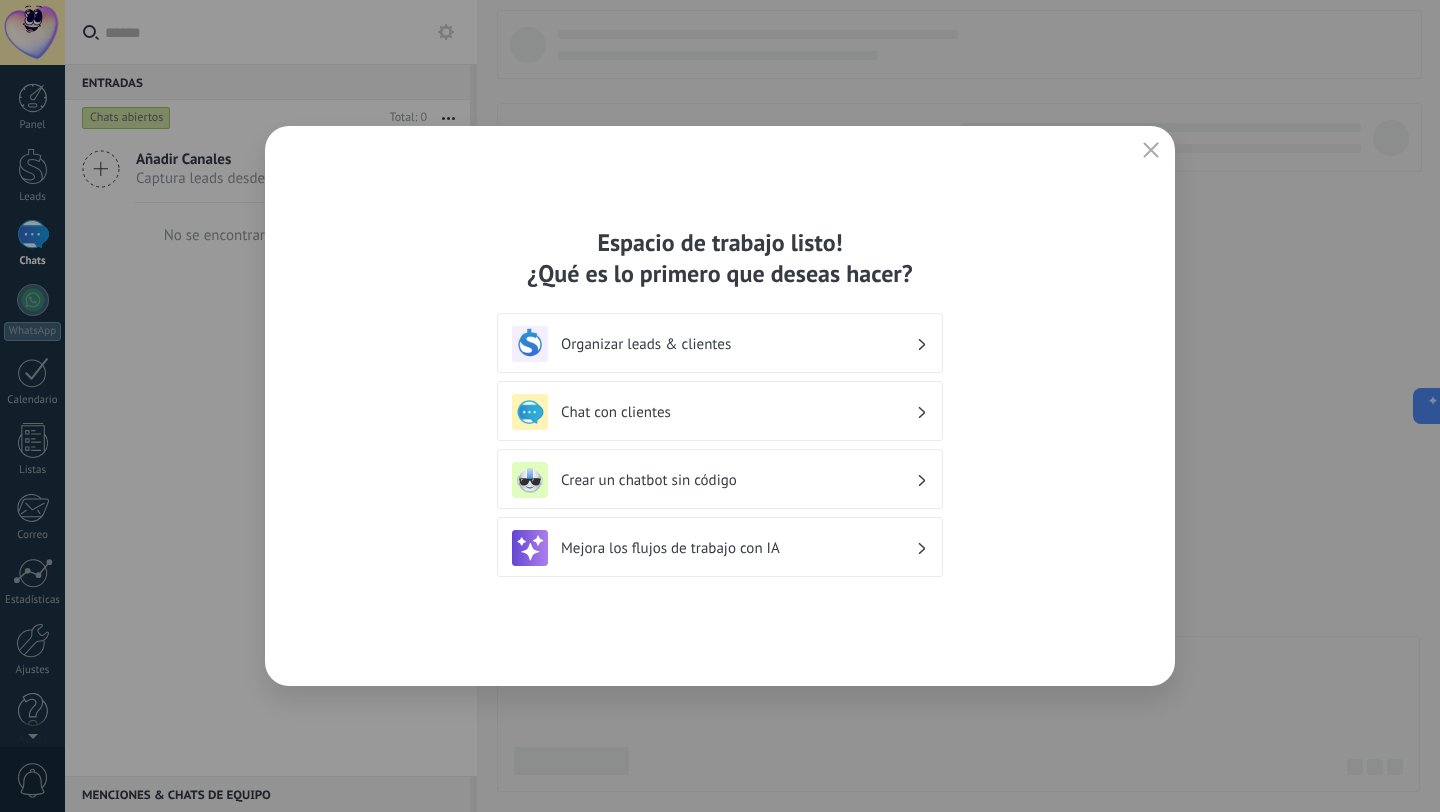 click 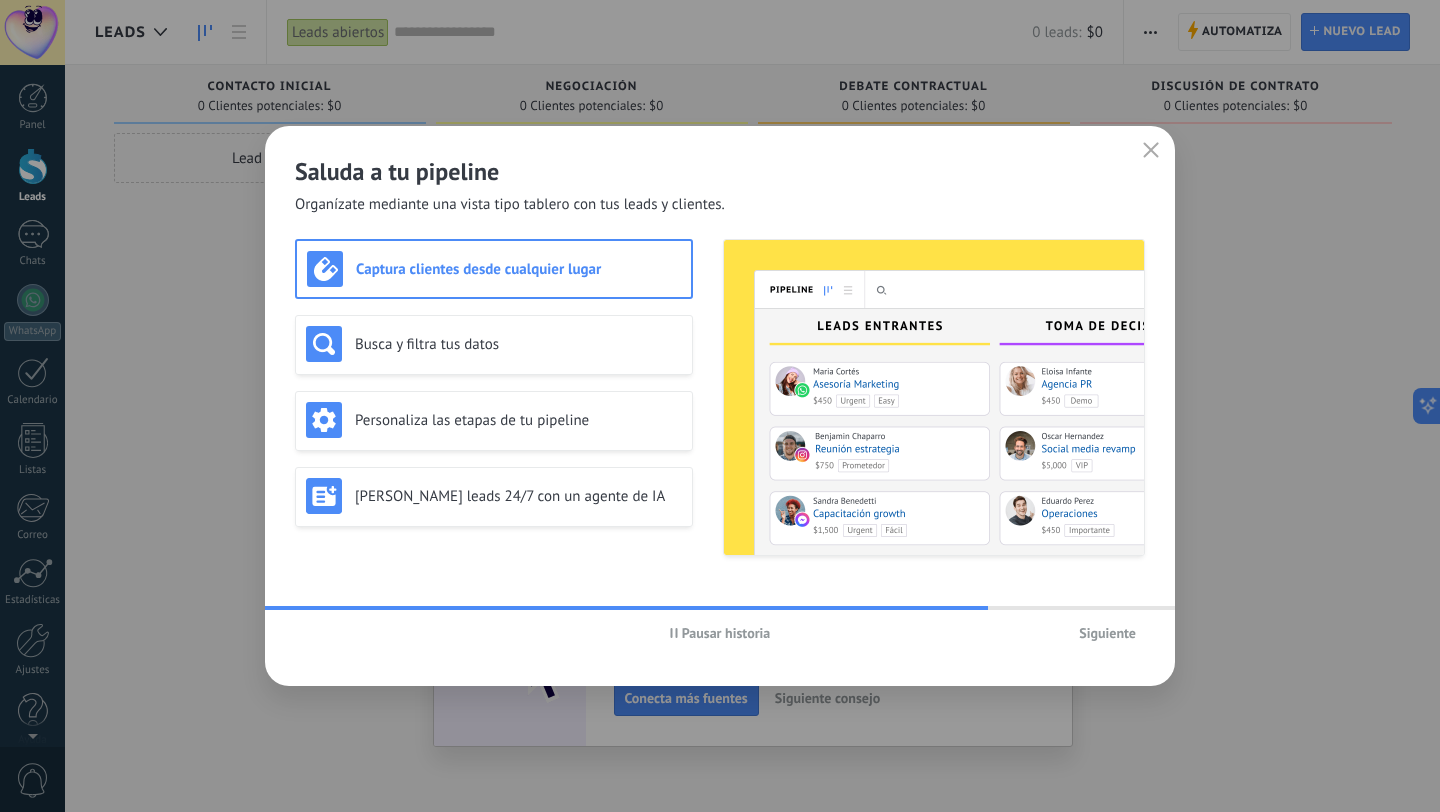 click 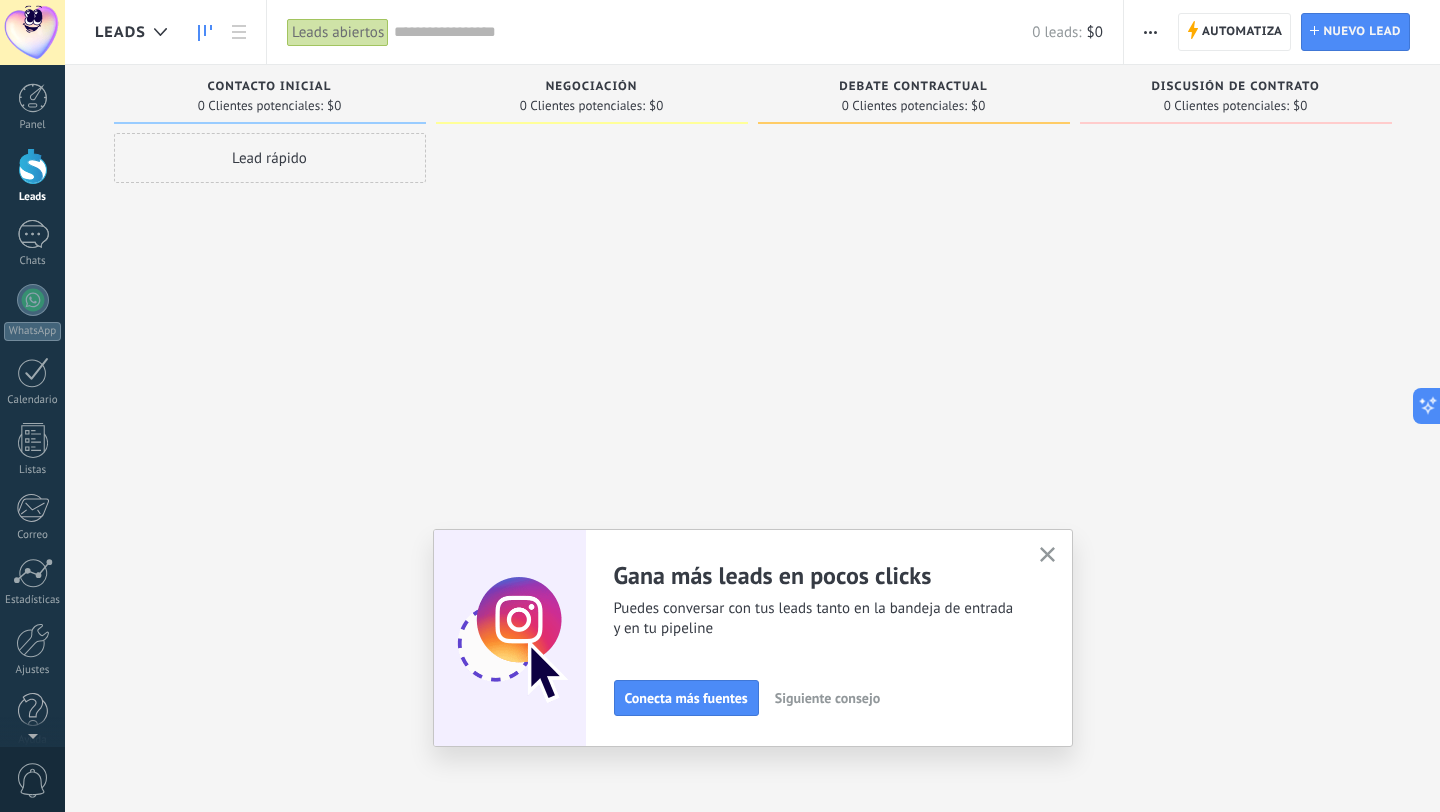 scroll, scrollTop: 20, scrollLeft: 0, axis: vertical 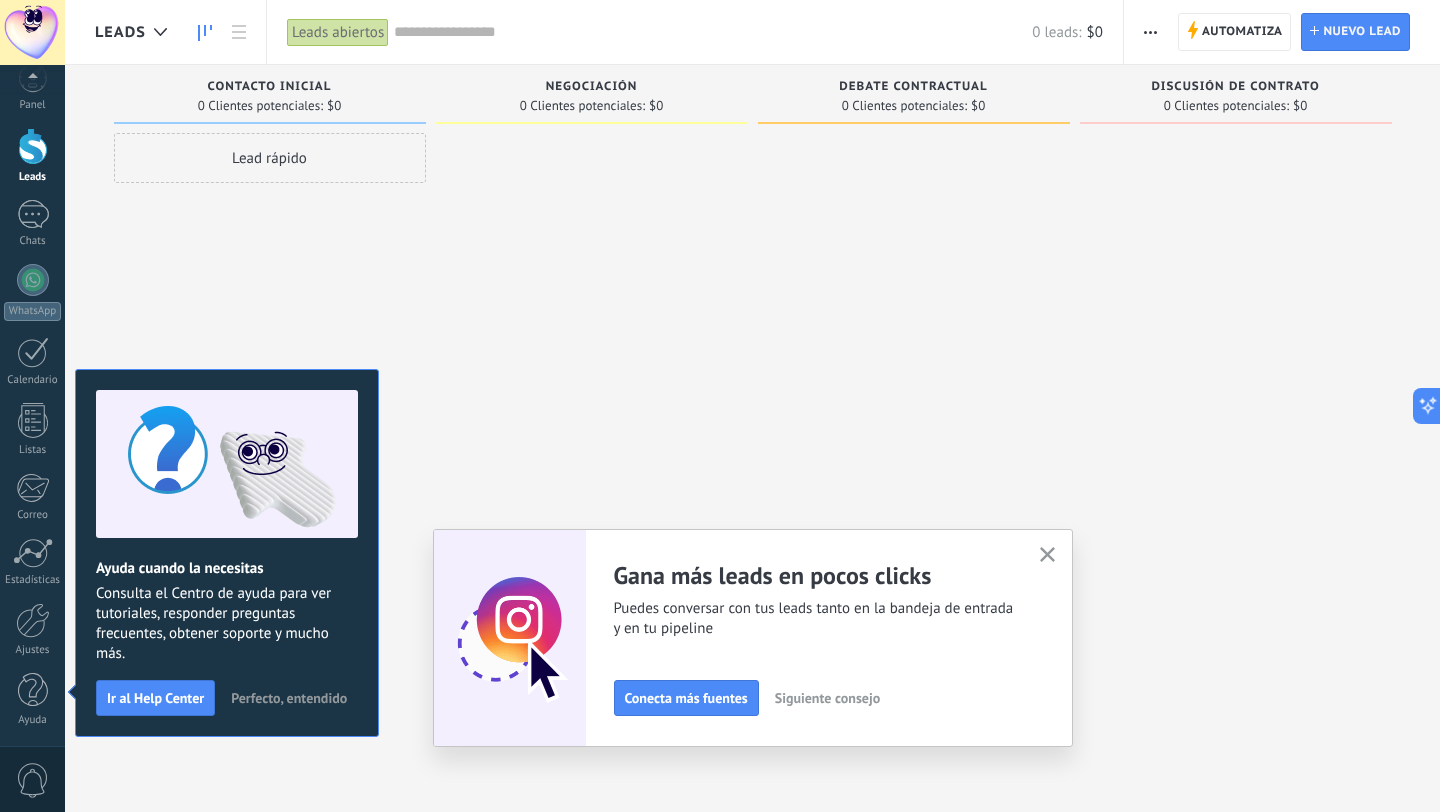 click 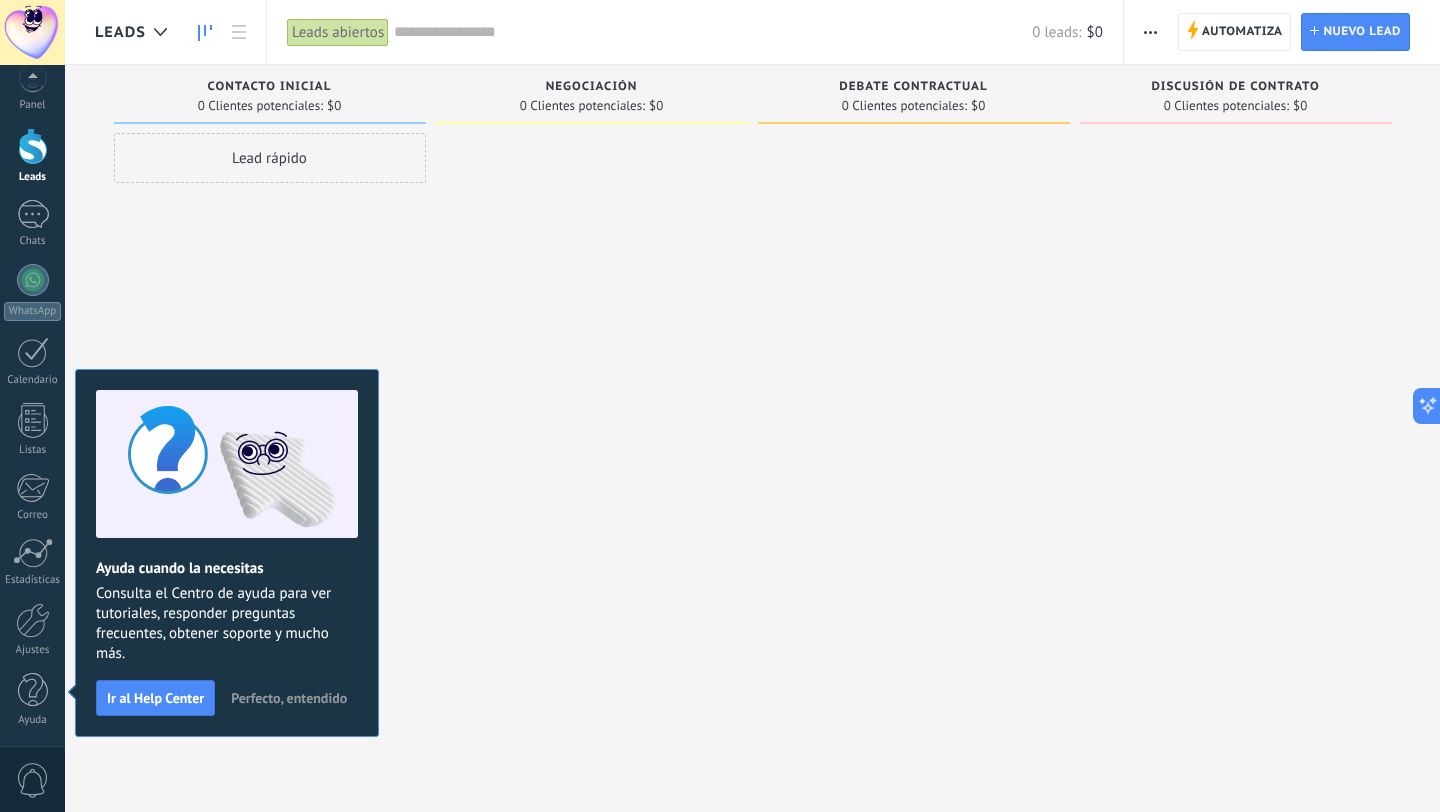 scroll, scrollTop: 0, scrollLeft: 0, axis: both 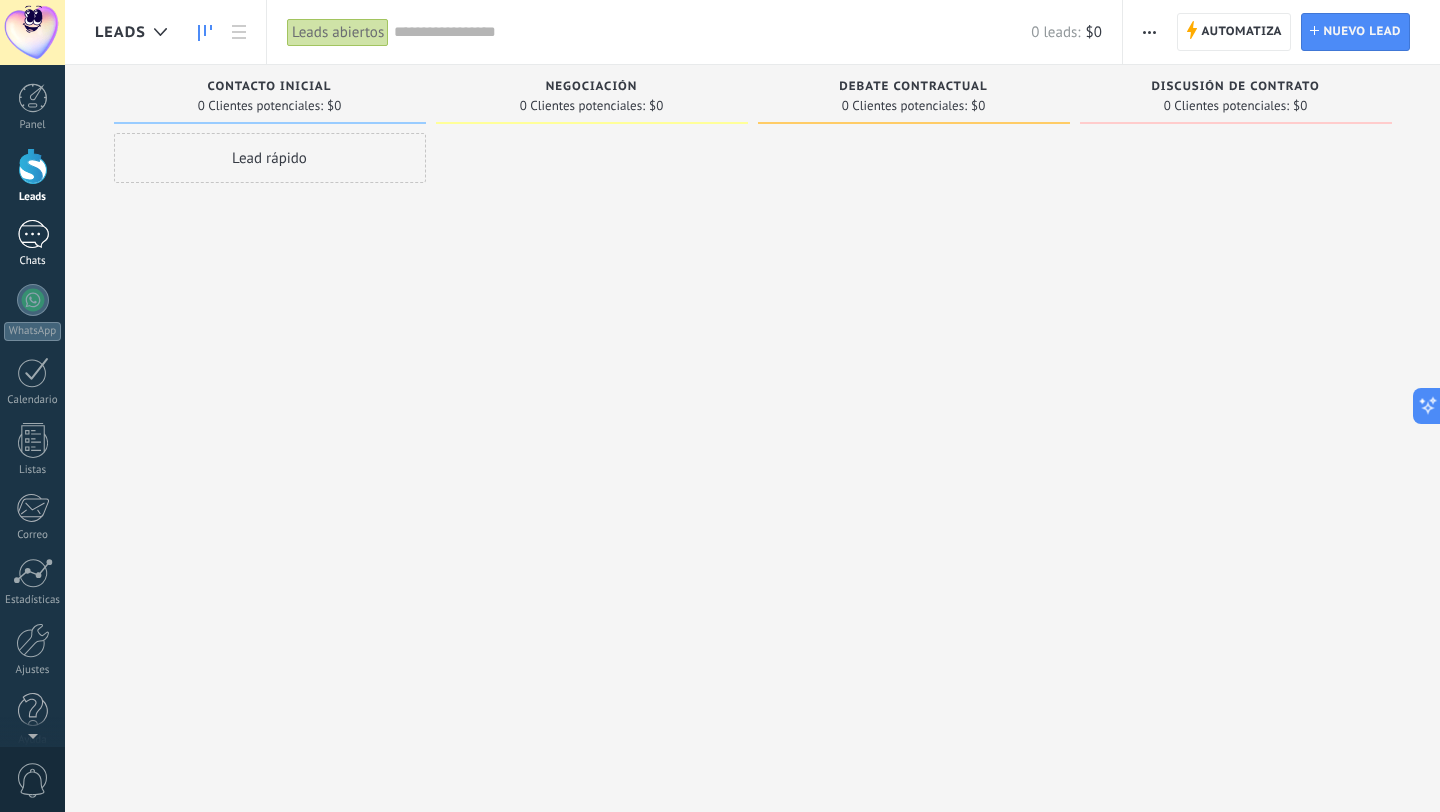 click at bounding box center [33, 234] 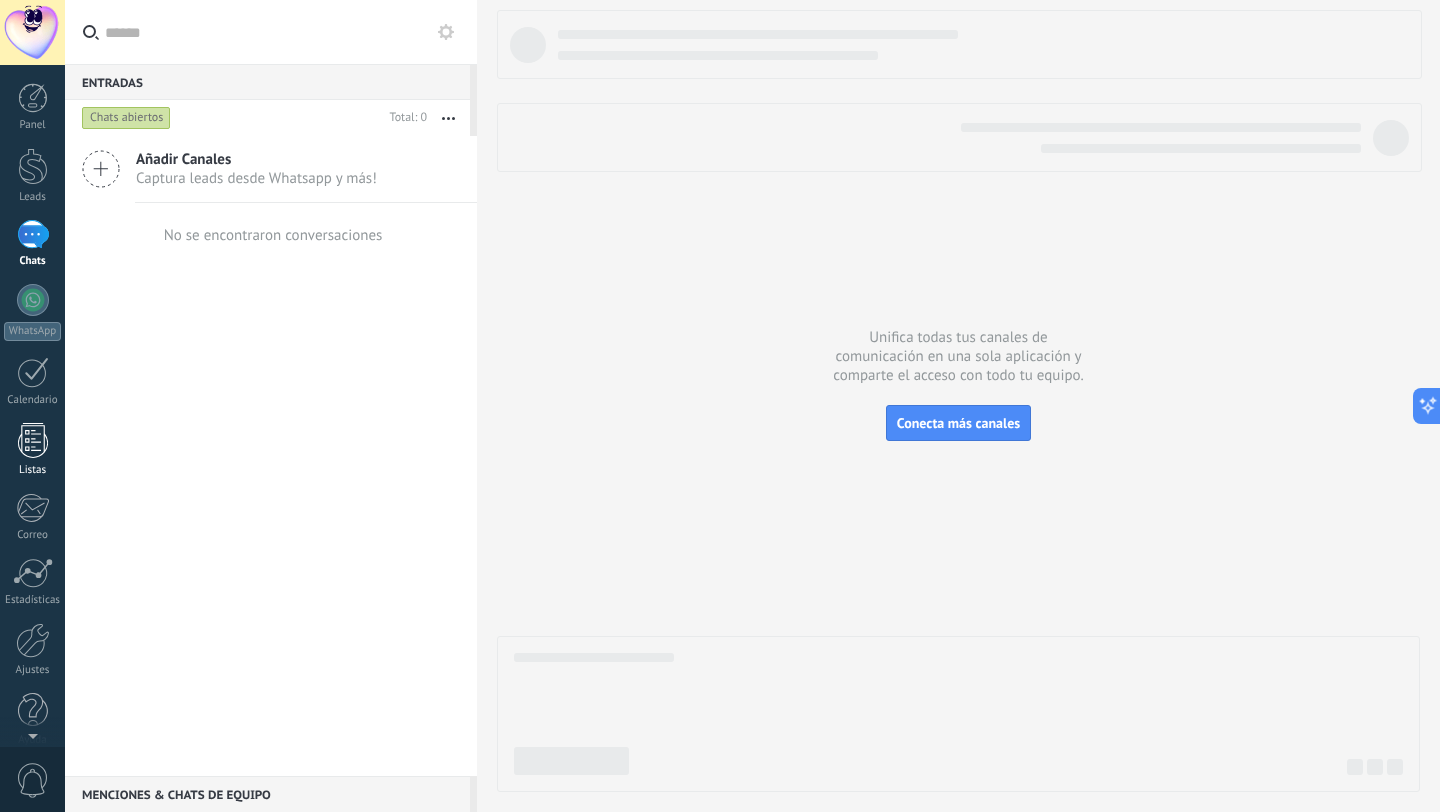 click at bounding box center (33, 440) 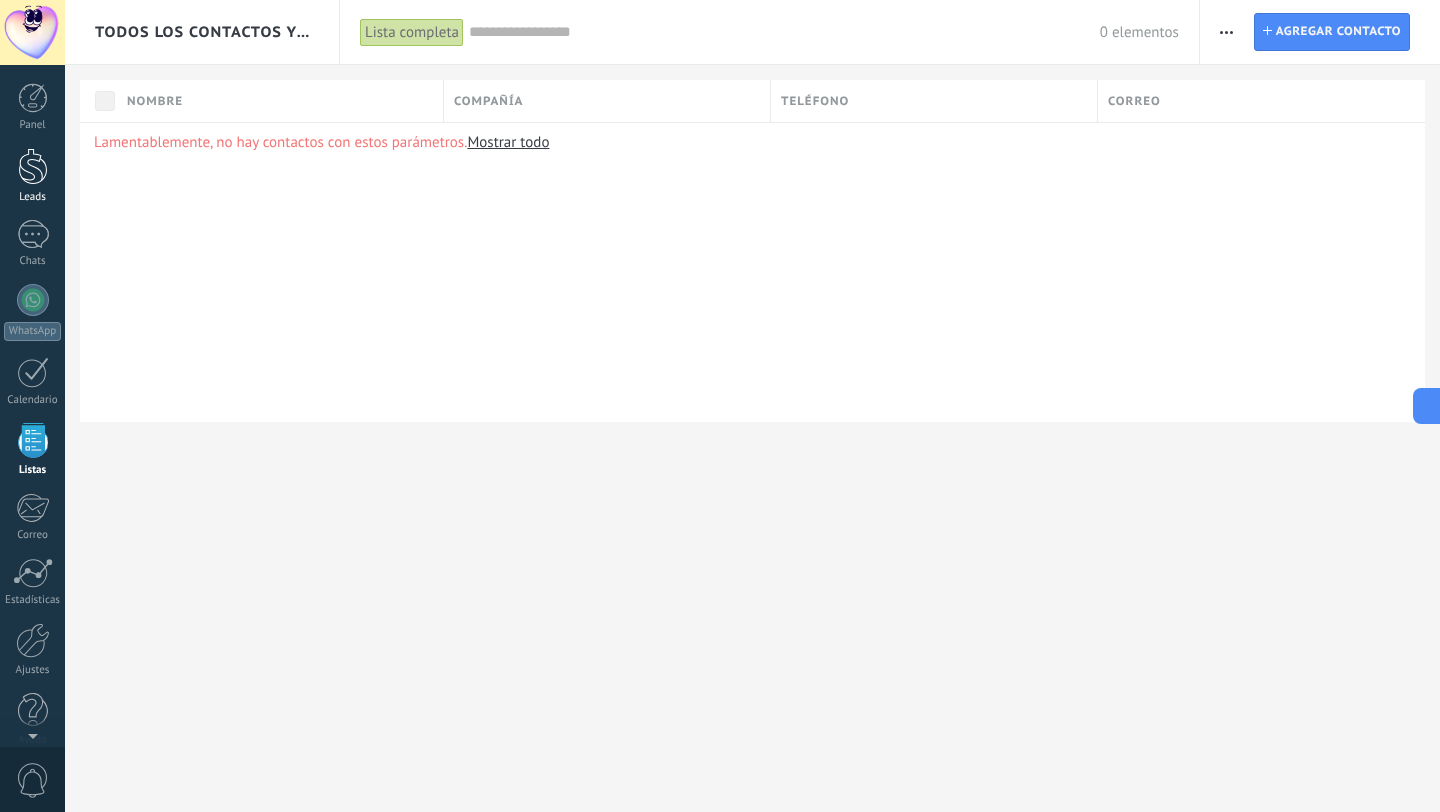 click at bounding box center [33, 166] 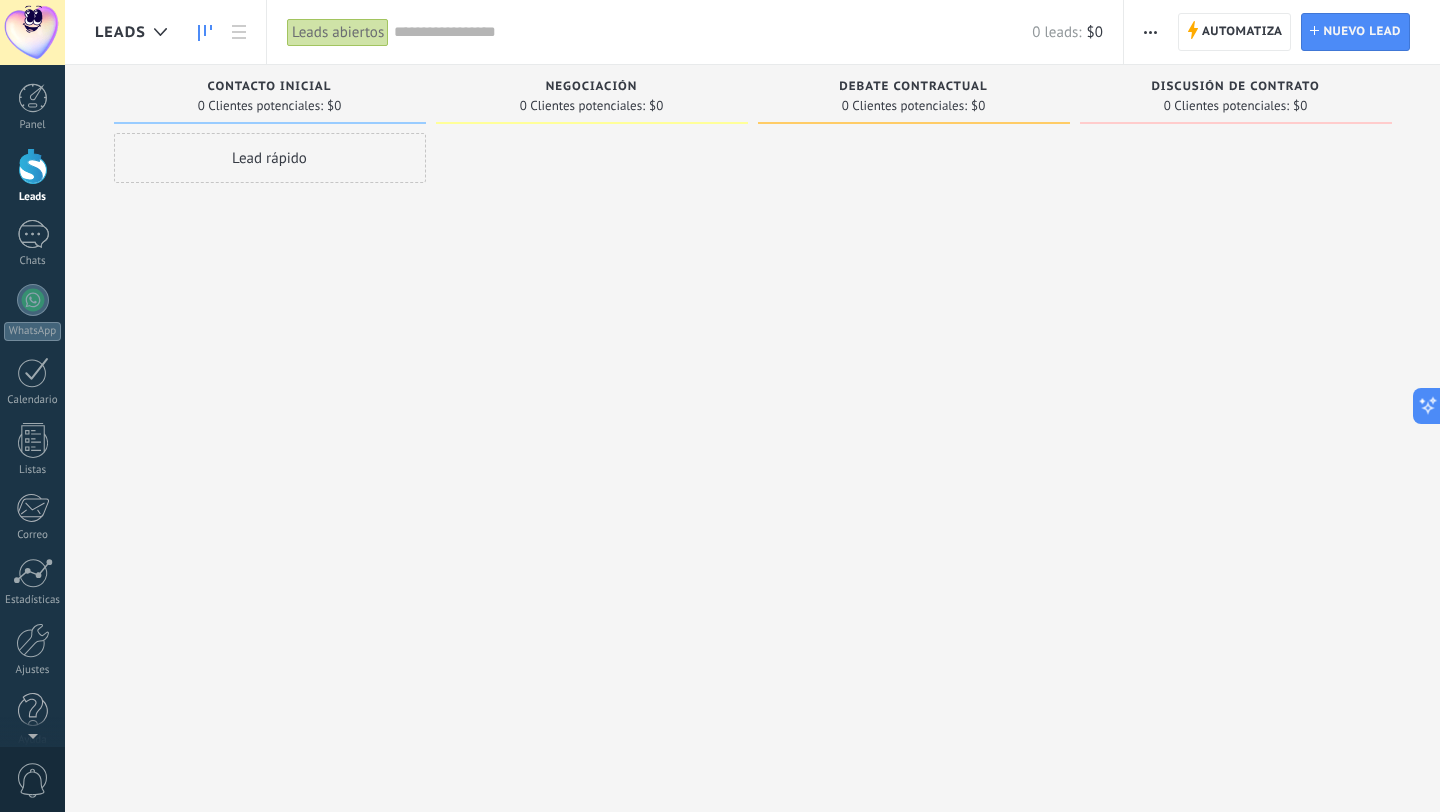 click on "Lead rápido" at bounding box center [270, 158] 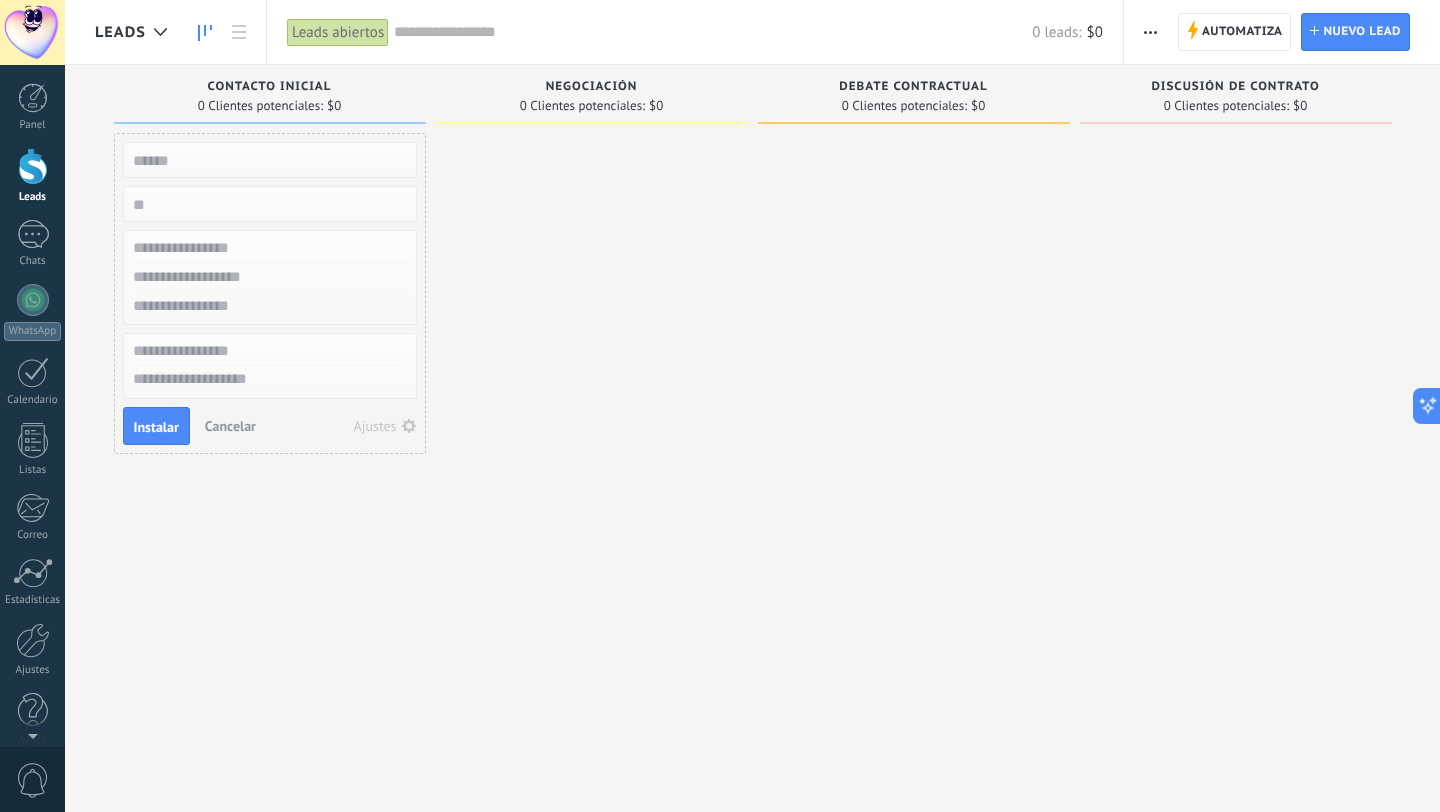click at bounding box center (592, 408) 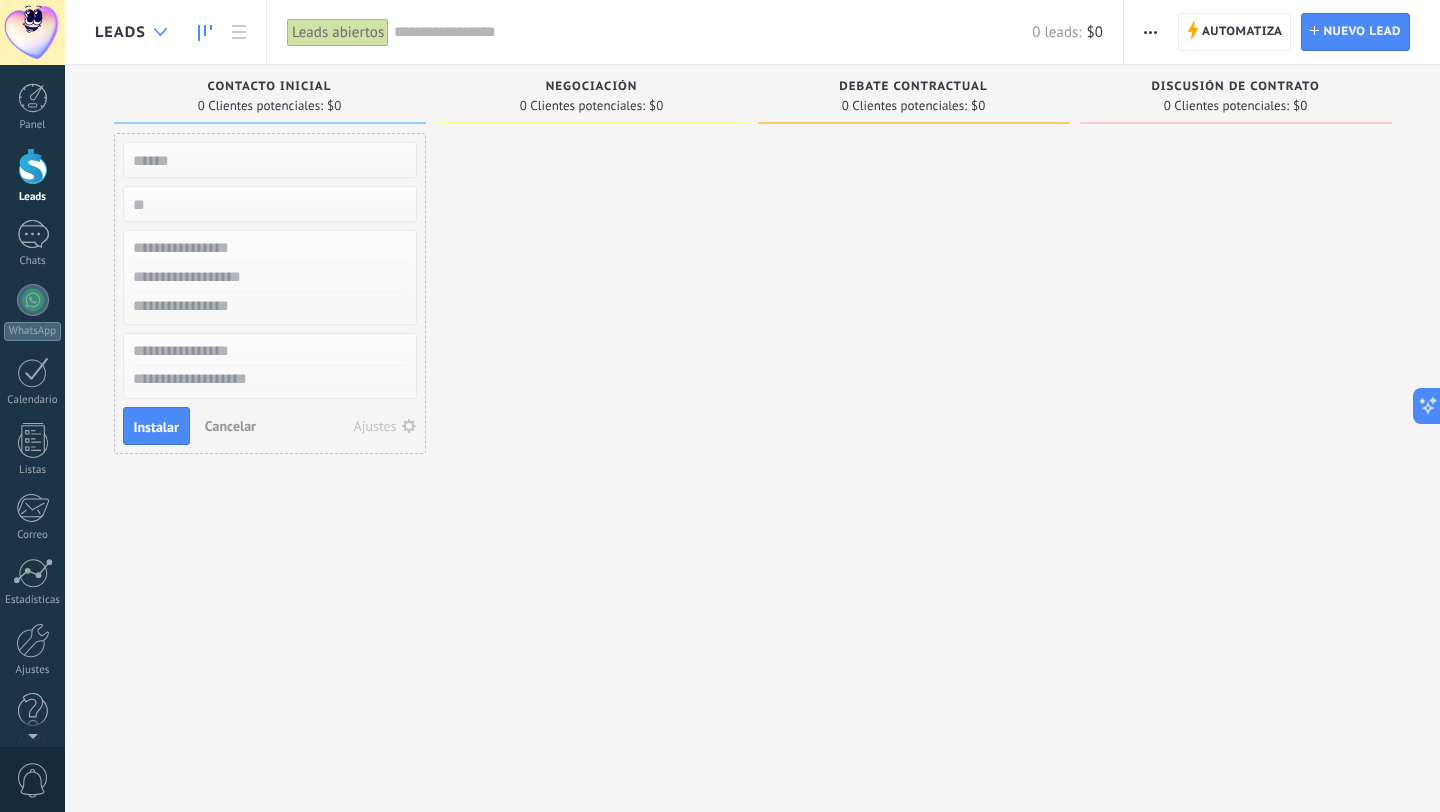 click 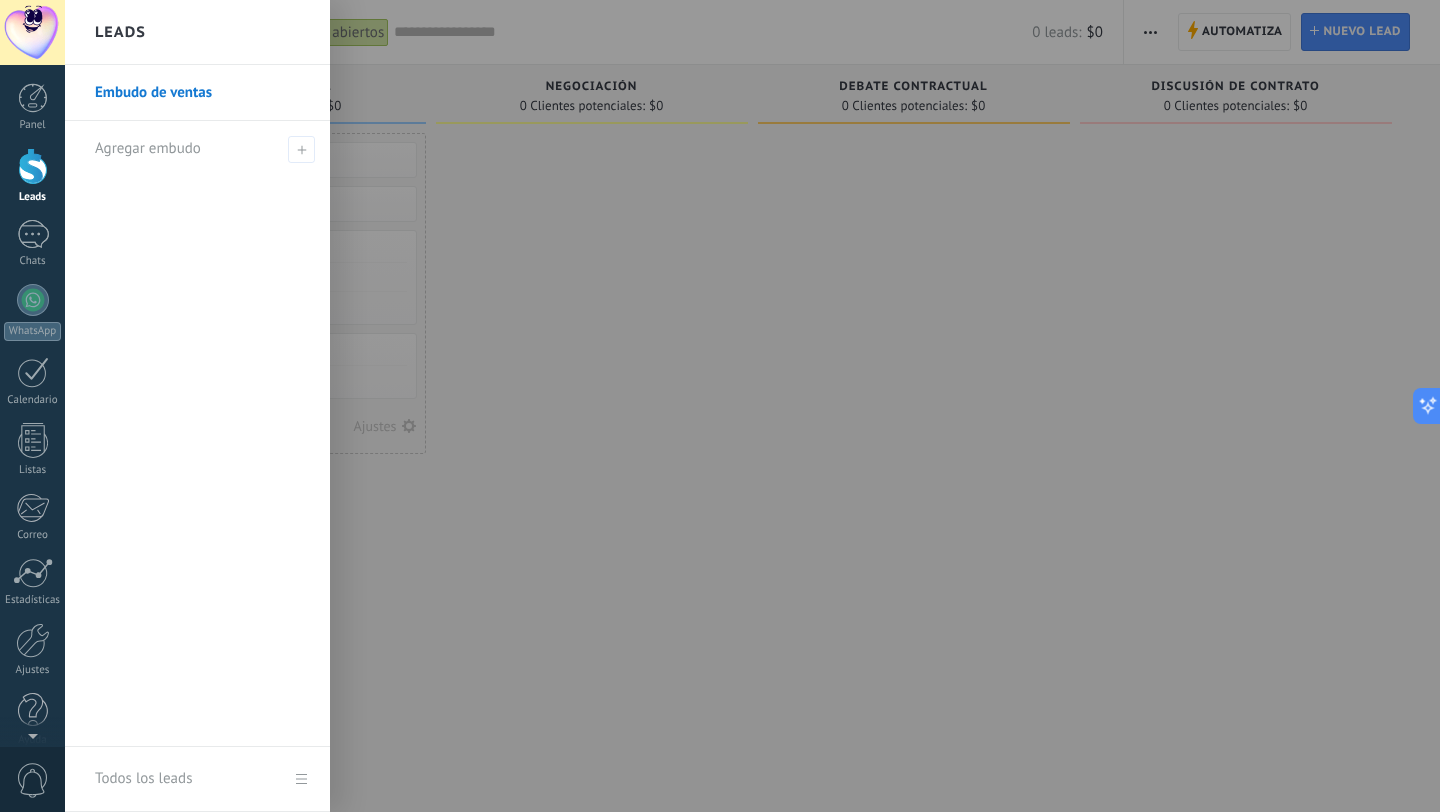 click on "Embudo de ventas" at bounding box center (202, 93) 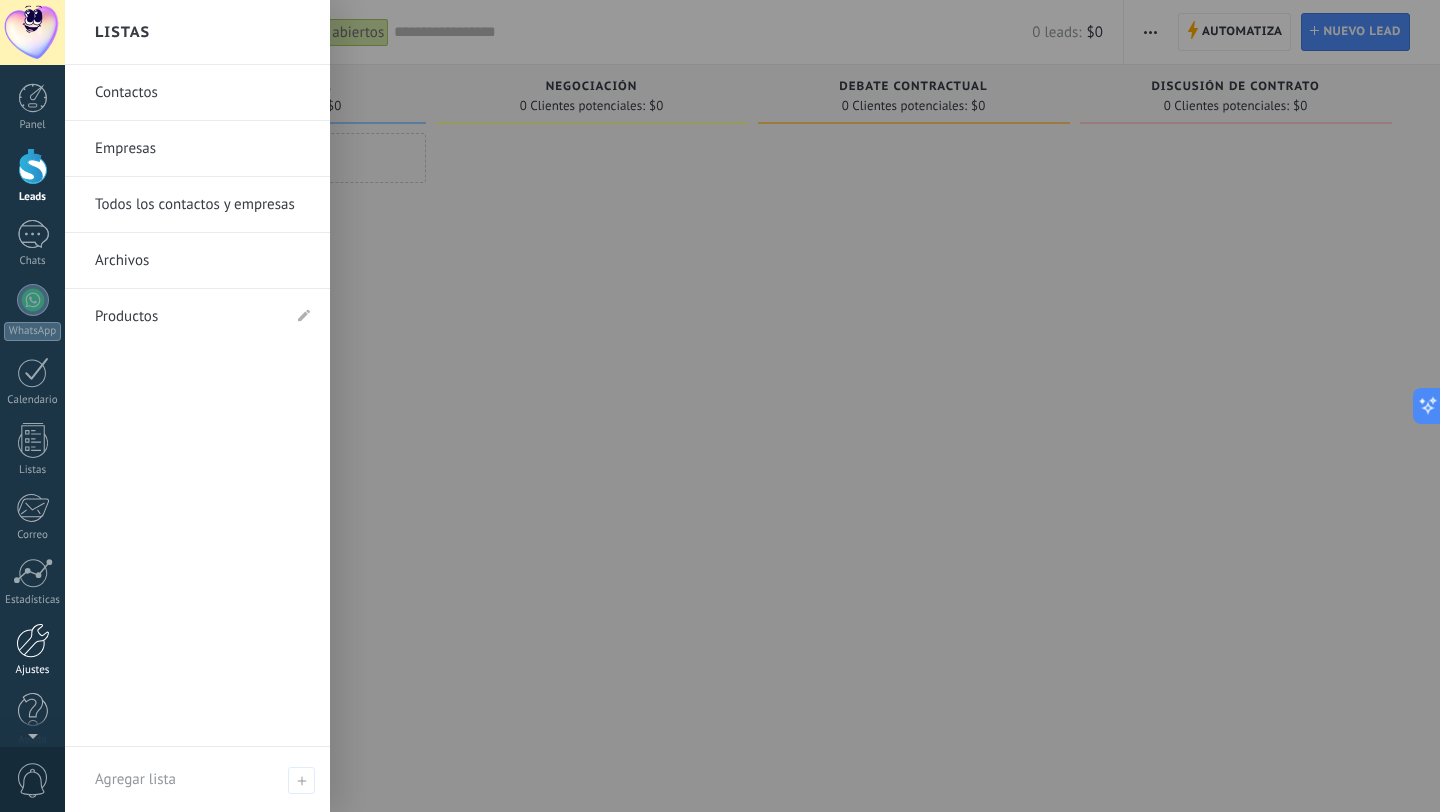 click at bounding box center [33, 640] 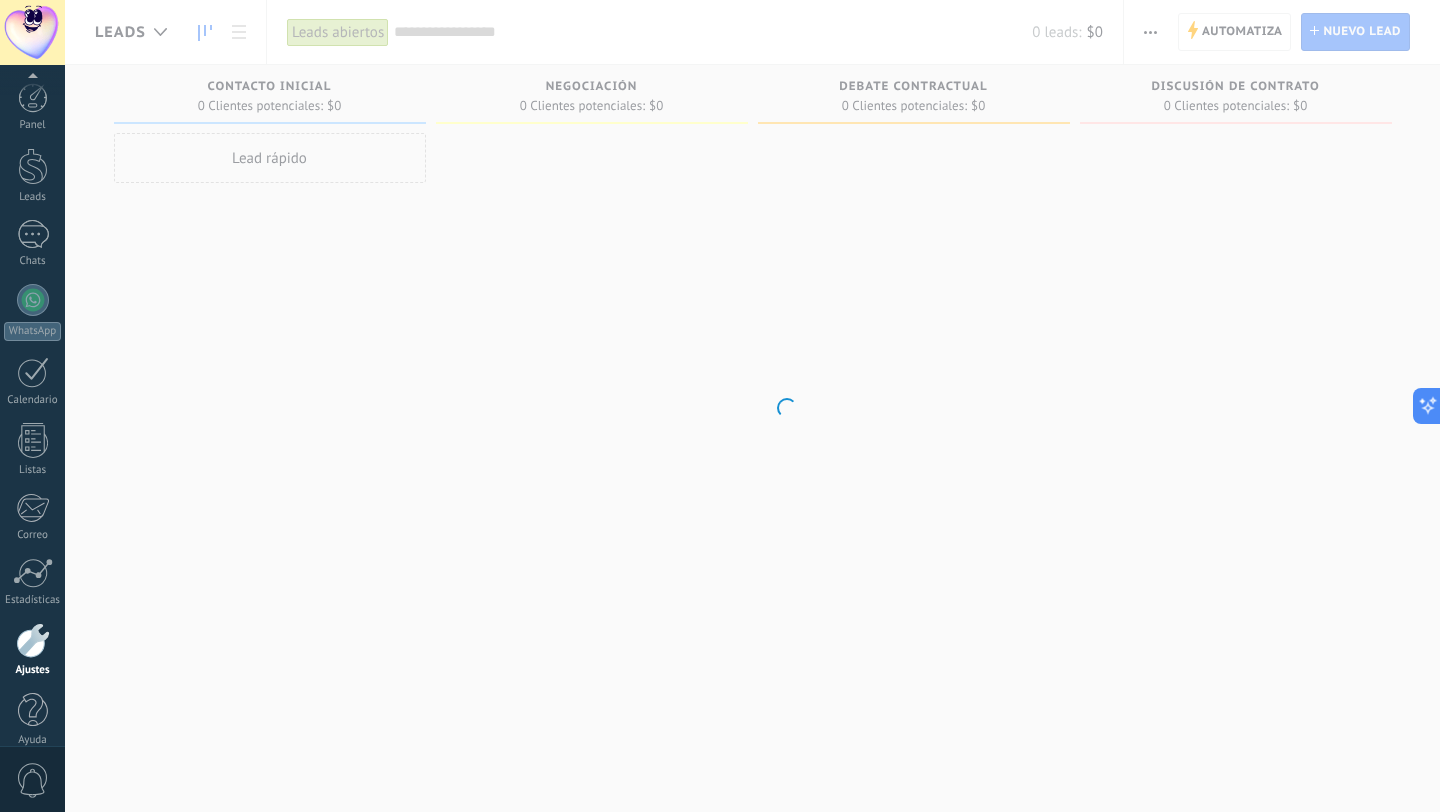scroll, scrollTop: 20, scrollLeft: 0, axis: vertical 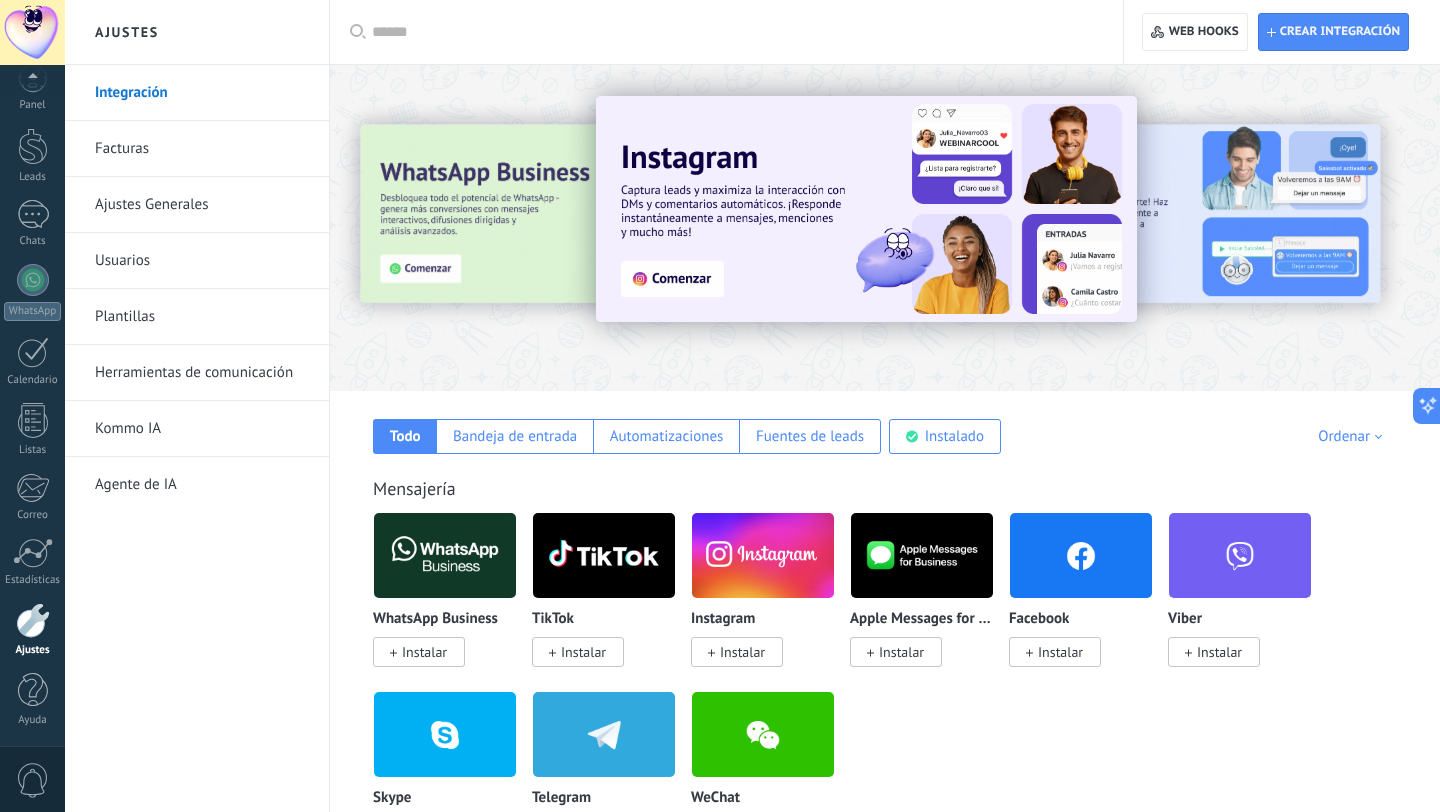 click at bounding box center [885, 222] 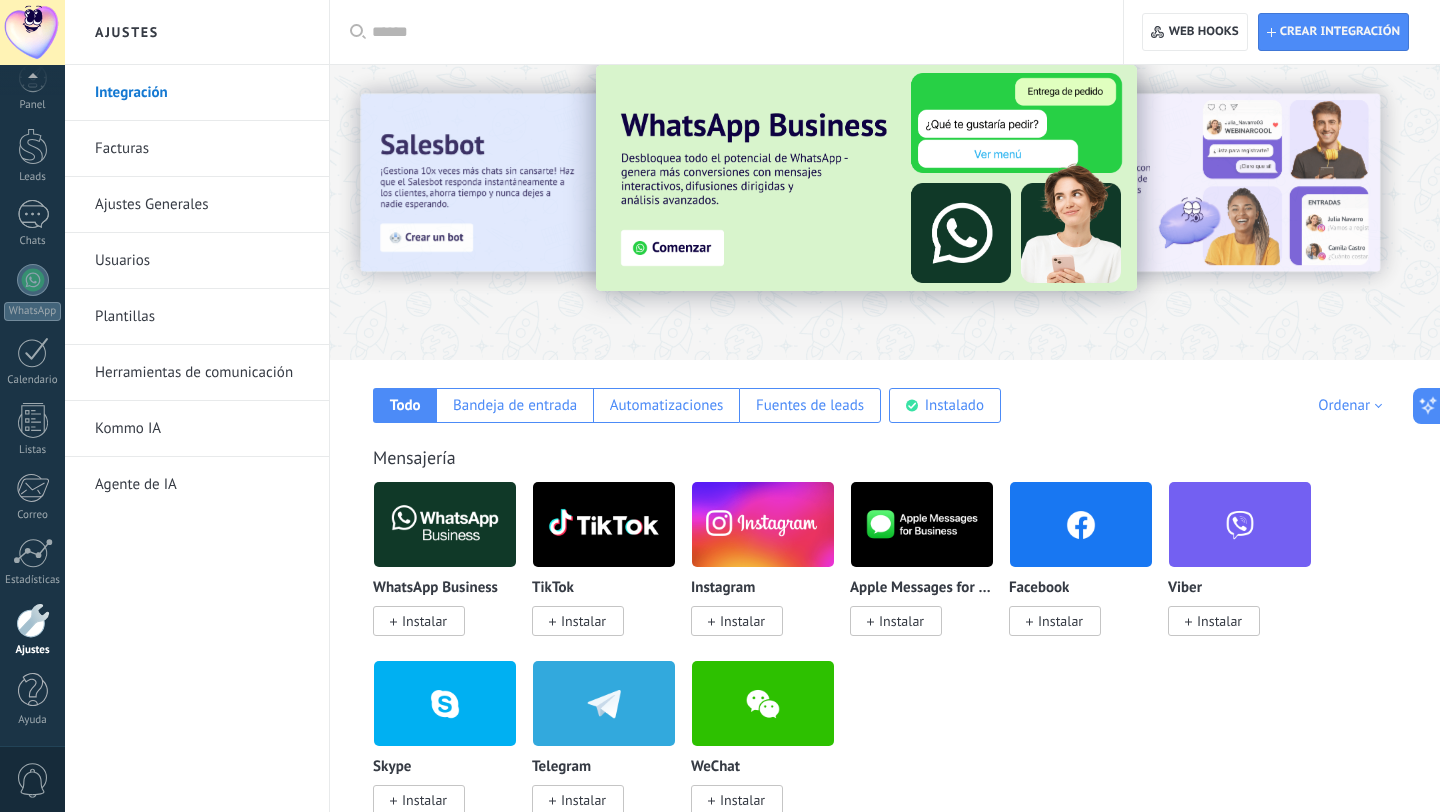 scroll, scrollTop: 0, scrollLeft: 0, axis: both 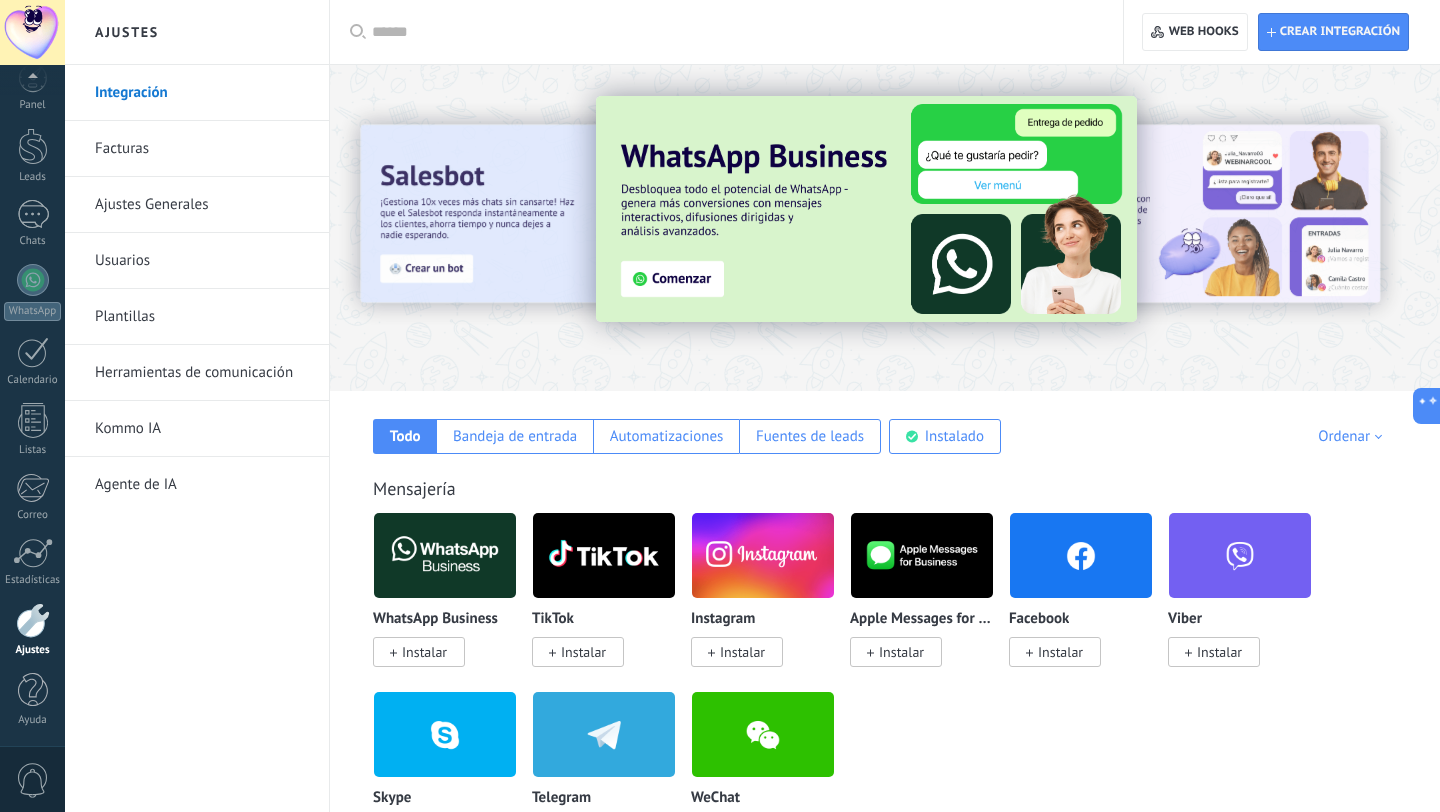 click at bounding box center [866, 209] 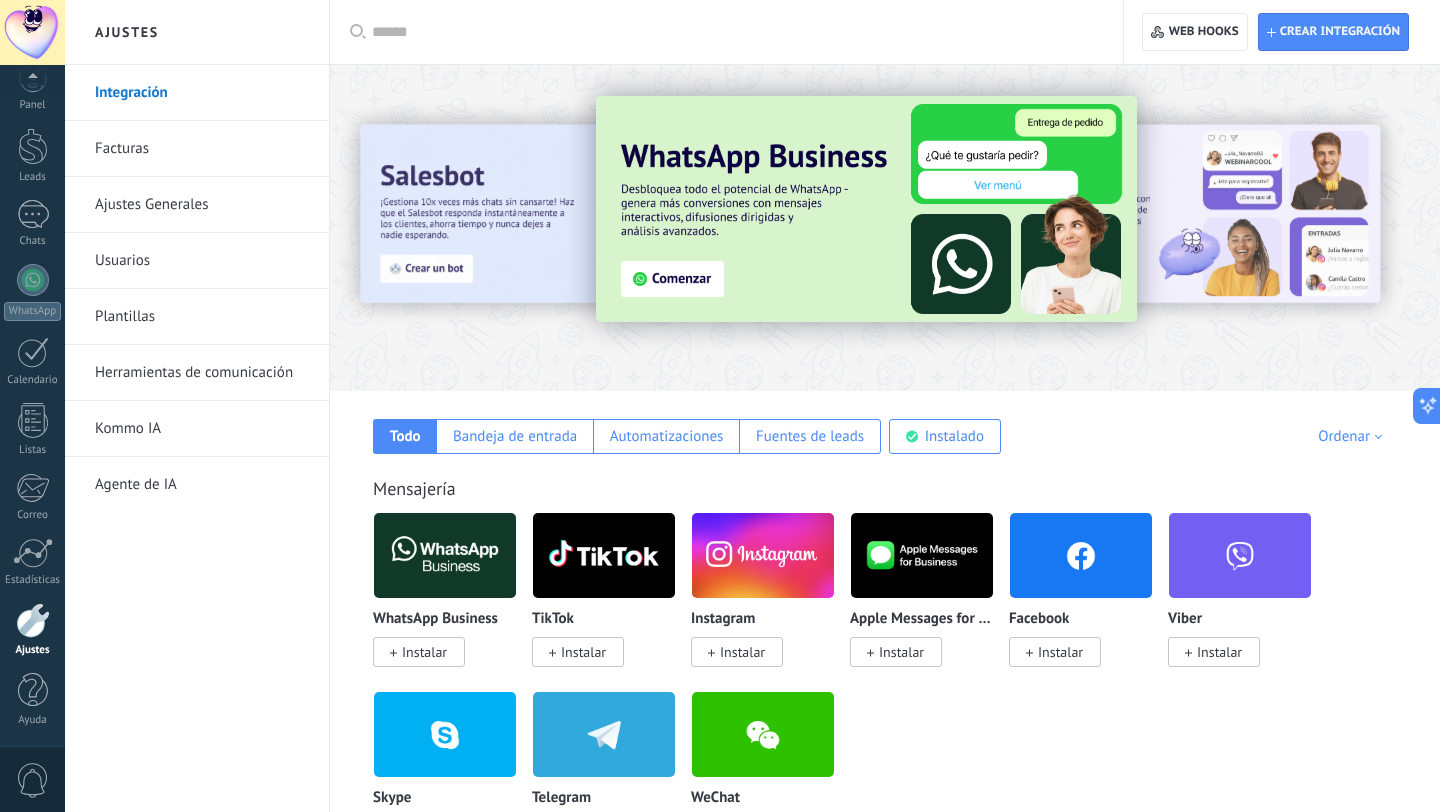 click at bounding box center (866, 209) 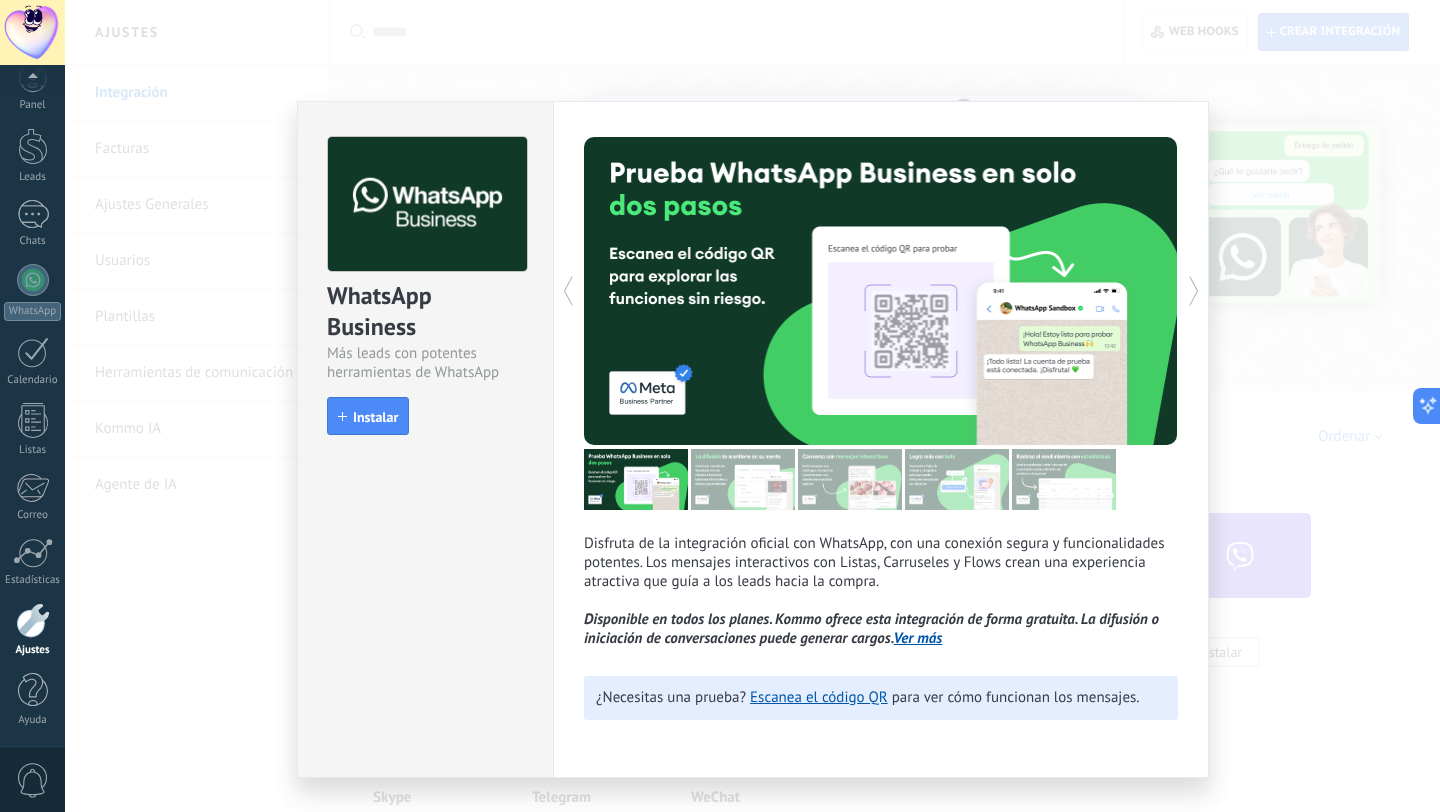 click on "Ver más" at bounding box center (918, 638) 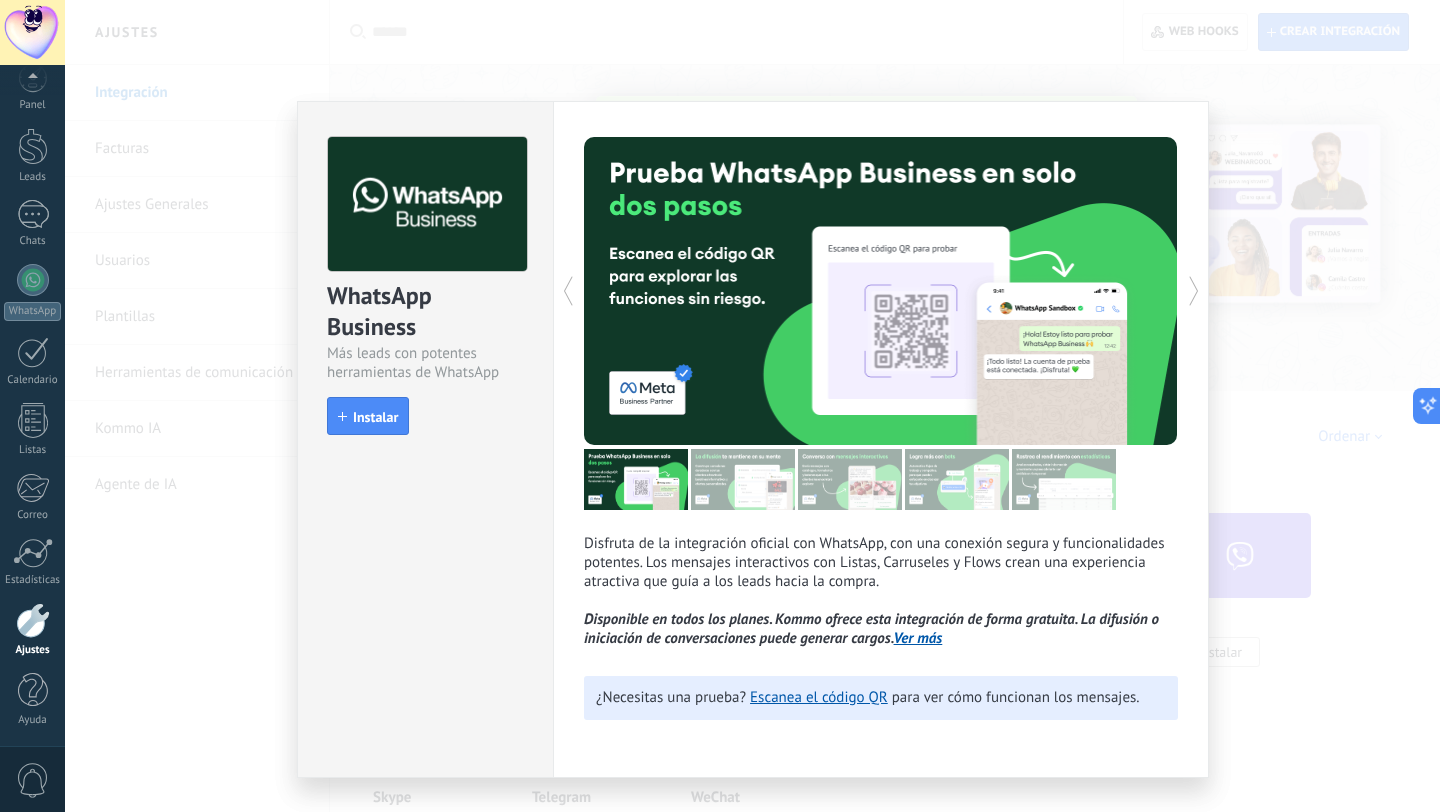click on "WhatsApp Business Más leads con potentes herramientas de WhatsApp install Instalar Disfruta de la integración oficial con WhatsApp, con una conexión segura y funcionalidades potentes. Los mensajes interactivos con Listas, Carruseles y Flows crean una experiencia atractiva que guía a los leads hacia la compra.    Disponible en todos los planes. Kommo ofrece esta integración de forma gratuita. La difusión o iniciación de conversaciones puede generar cargos.  Ver más más ¿Necesitas una prueba?   Escanea el código QR   para ver cómo funcionan los mensajes." at bounding box center [752, 406] 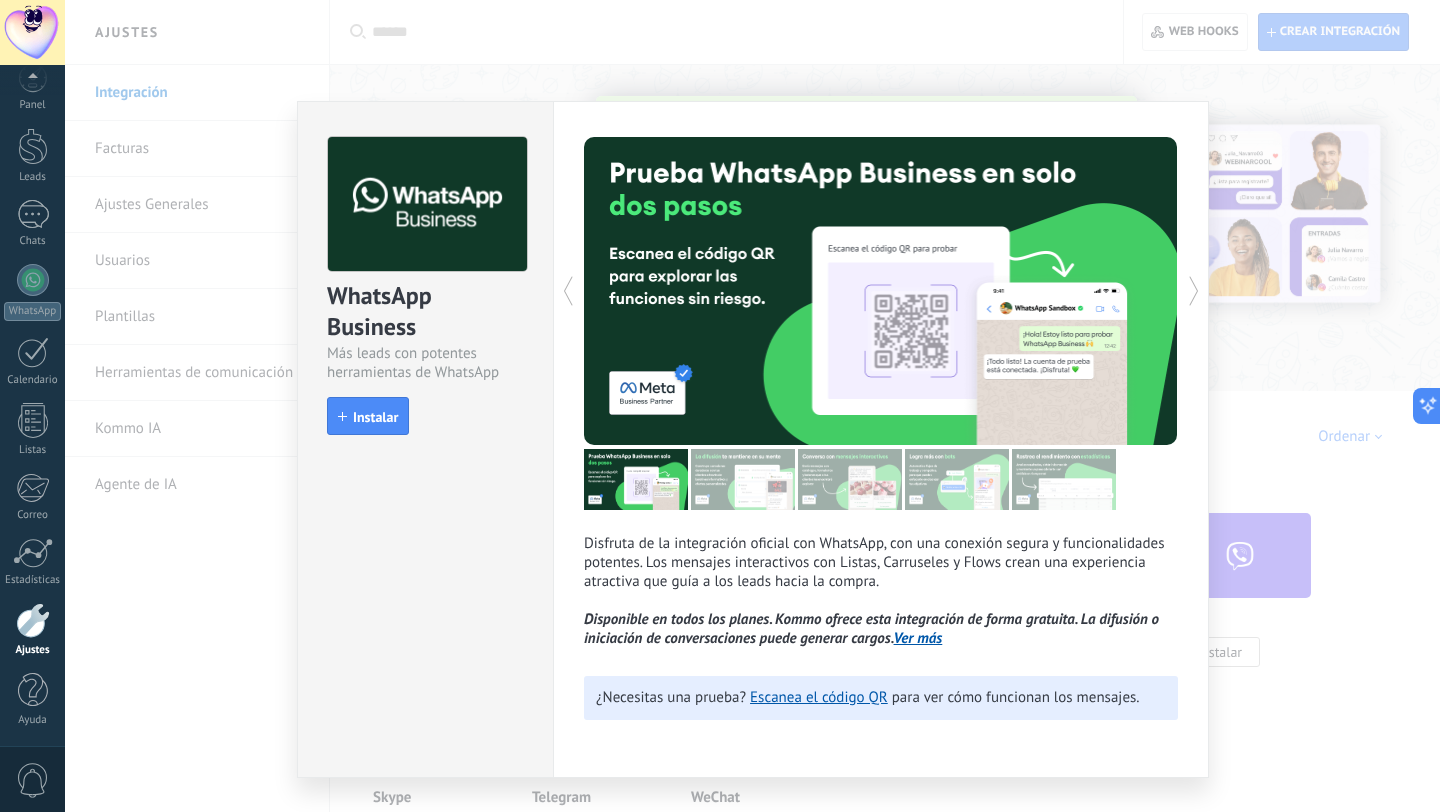 click on "WhatsApp Business Más leads con potentes herramientas de WhatsApp install Instalar Disfruta de la integración oficial con WhatsApp, con una conexión segura y funcionalidades potentes. Los mensajes interactivos con Listas, Carruseles y Flows crean una experiencia atractiva que guía a los leads hacia la compra.    Disponible en todos los planes. Kommo ofrece esta integración de forma gratuita. La difusión o iniciación de conversaciones puede generar cargos.  Ver más más ¿Necesitas una prueba?   Escanea el código QR   para ver cómo funcionan los mensajes." at bounding box center [752, 406] 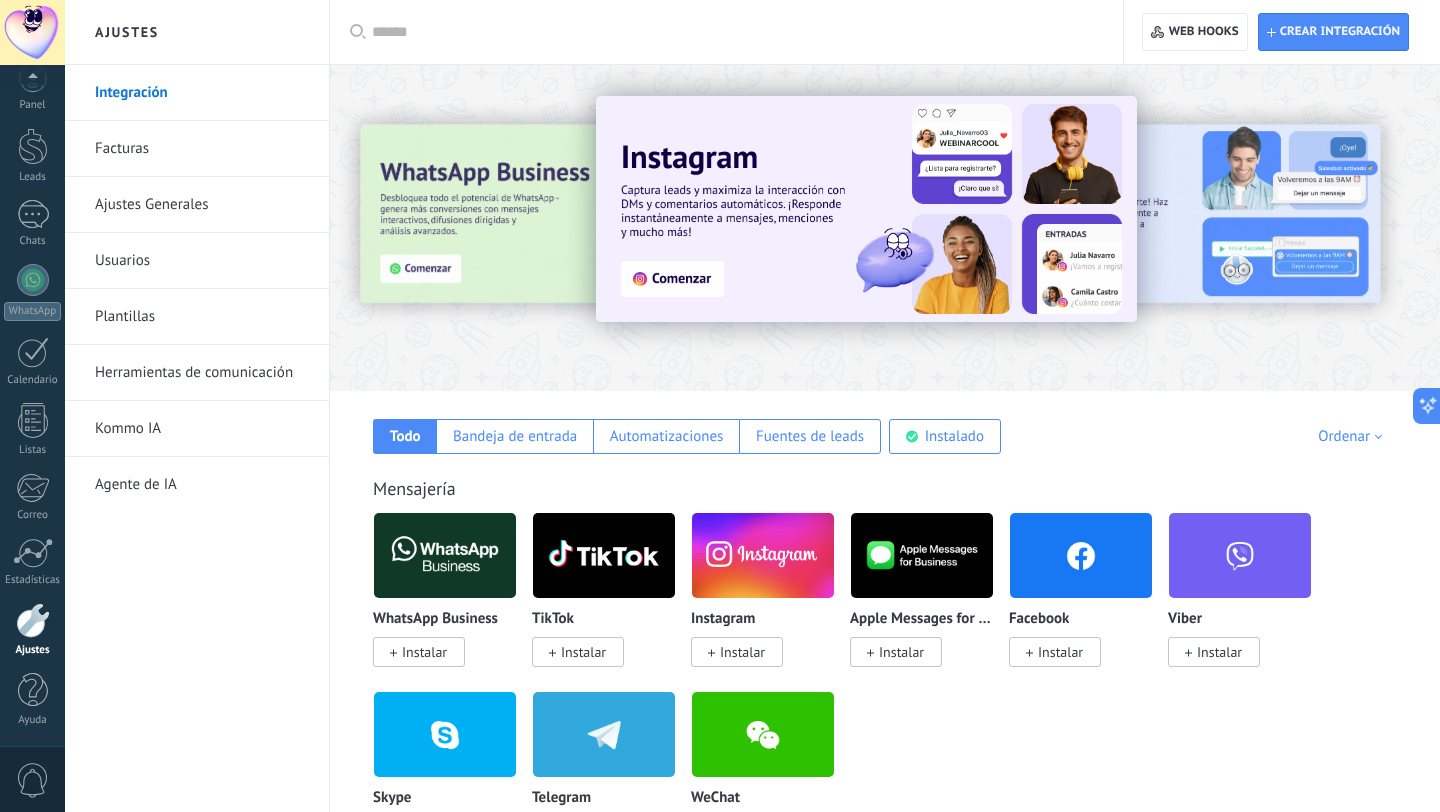 click on "Ajustes Generales" at bounding box center [202, 205] 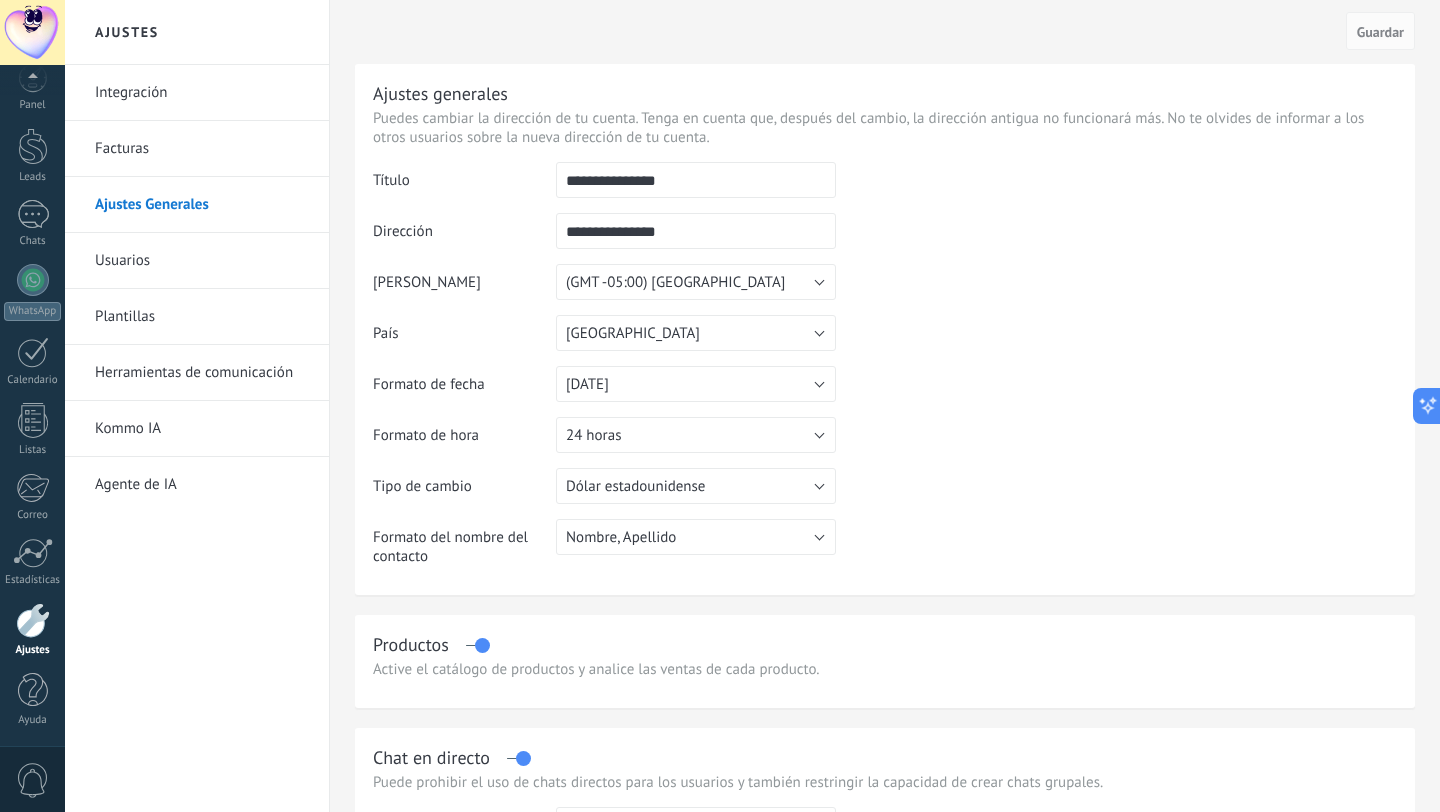 click on "**********" at bounding box center [885, 1120] 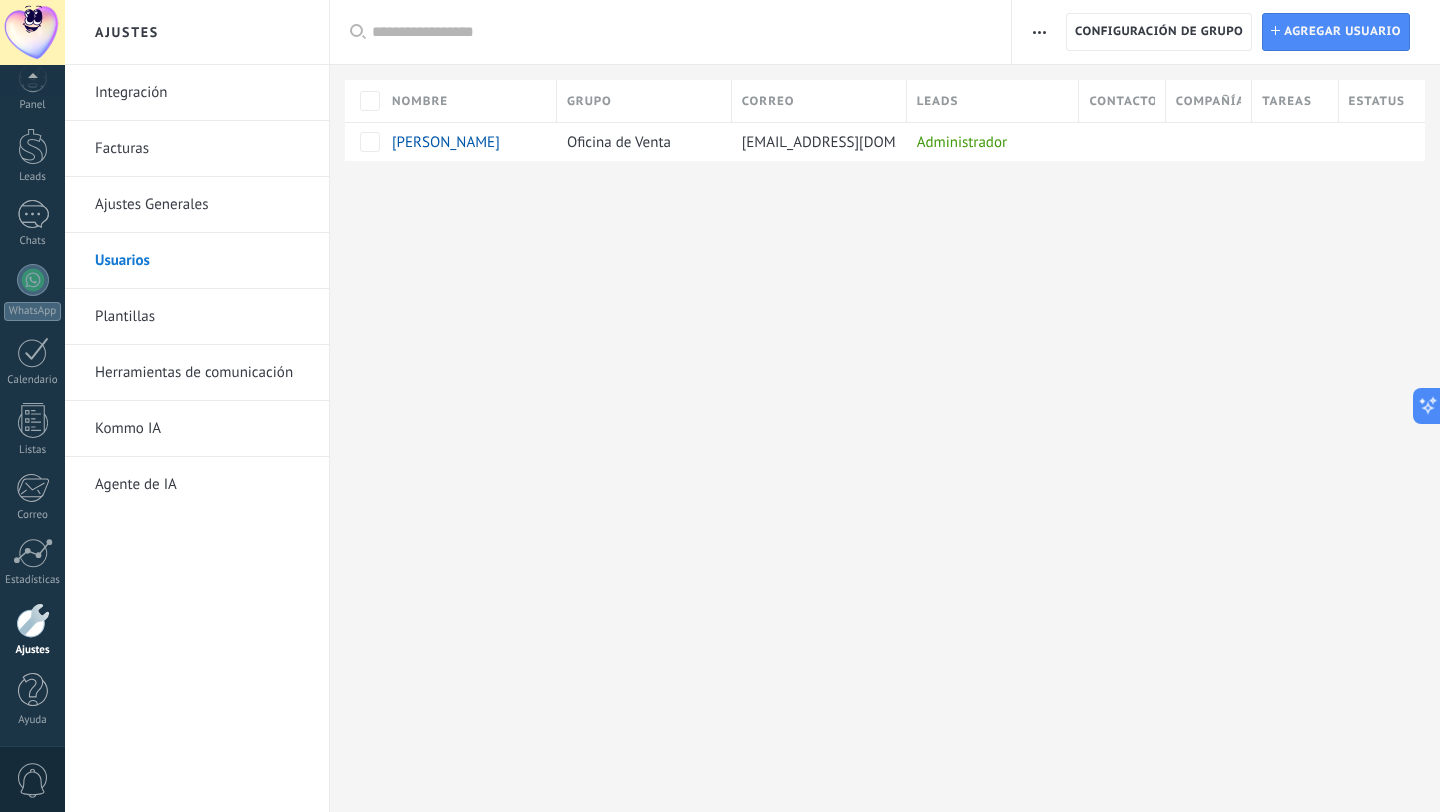 click on "Plantillas" at bounding box center (202, 317) 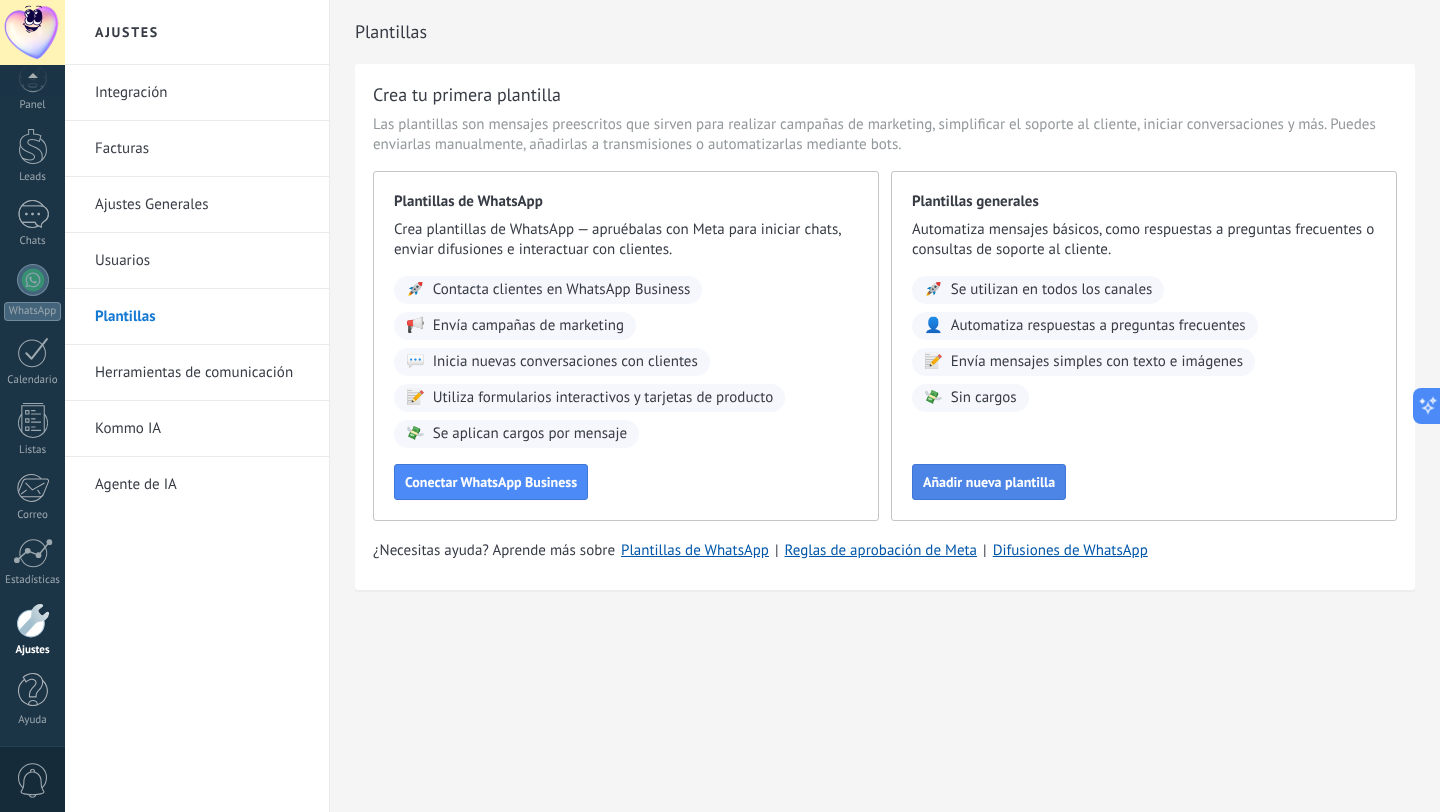 click on "Añadir nueva plantilla" at bounding box center [989, 482] 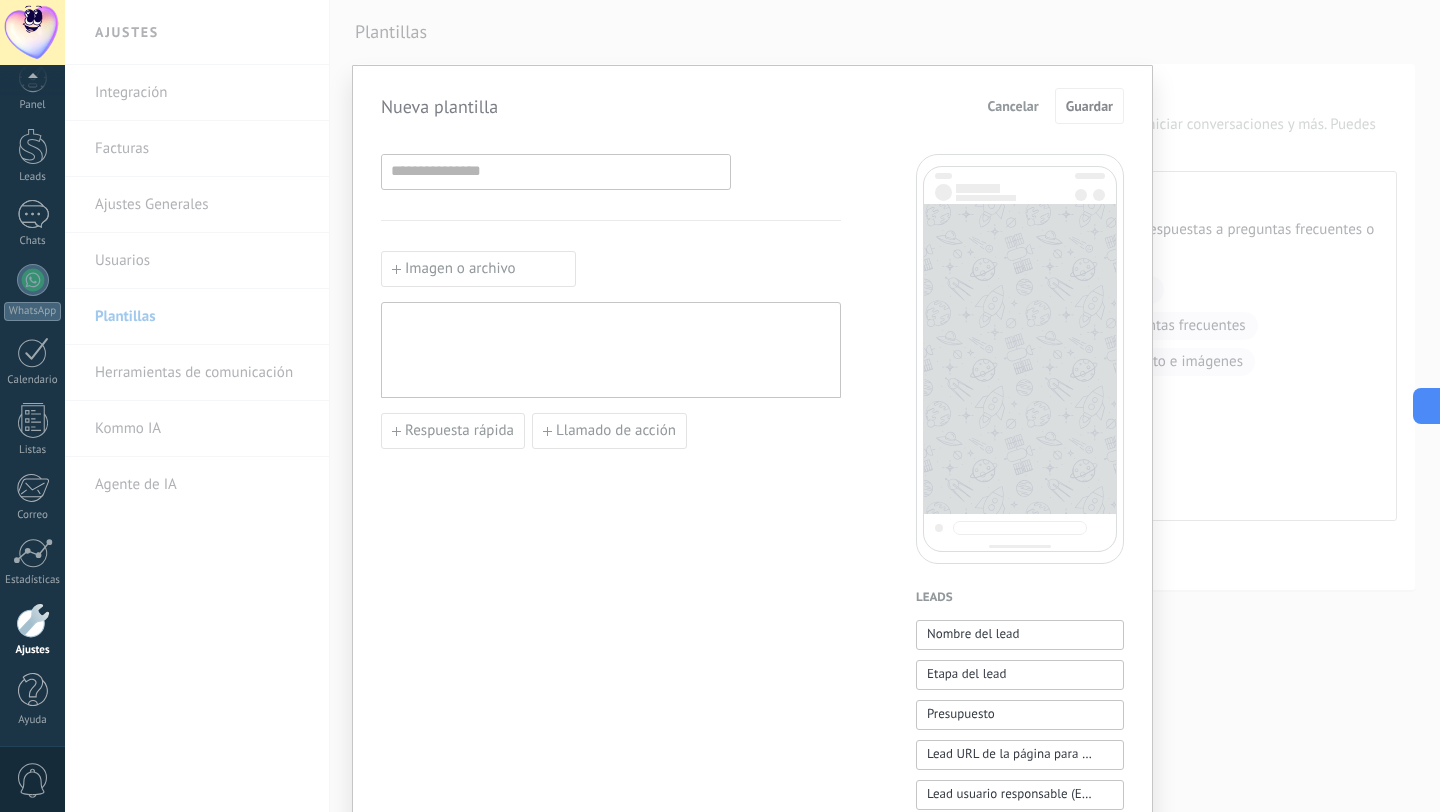 click on "Leads Nombre del lead Etapa del lead Presupuesto Lead URL de la página para compartir con los clientes Lead usuario responsable (Email) Lead ID Lead usuario responsable Lead teléfono de usuario responsable Lead usuario responsable (ID) Lead utm_content Lead utm_medium Lead utm_campaign Lead utm_source Lead utm_term Lead utm_referrer Lead referrer Lead gclientid Lead gclid Lead fbclid Contactos Nombre del contacto Nombre Apellido Contacto ID Contacto usuario responsable Contacto teléfono de usuario responsable Contacto usuario responsable (ID) Contacto usuario responsable (Email) Contacto teléfono (Teléfono Oficina) Contacto teléfono (Ofic. directo) Contacto teléfono (Celular) Contacto teléfono (Fax) Contacto teléfono (Casa) Contacto teléfono (Otro) Contacto correo (Correo) Contacto correo (E-mail priv.) Contacto correo (Otro e-mail) Contacto teléfono Contacto correo Contacto cargo Compañías Nombre de la compañía Compañía ID Compañía usuario responsable Compañía usuario responsable (ID)" at bounding box center [1020, 829] 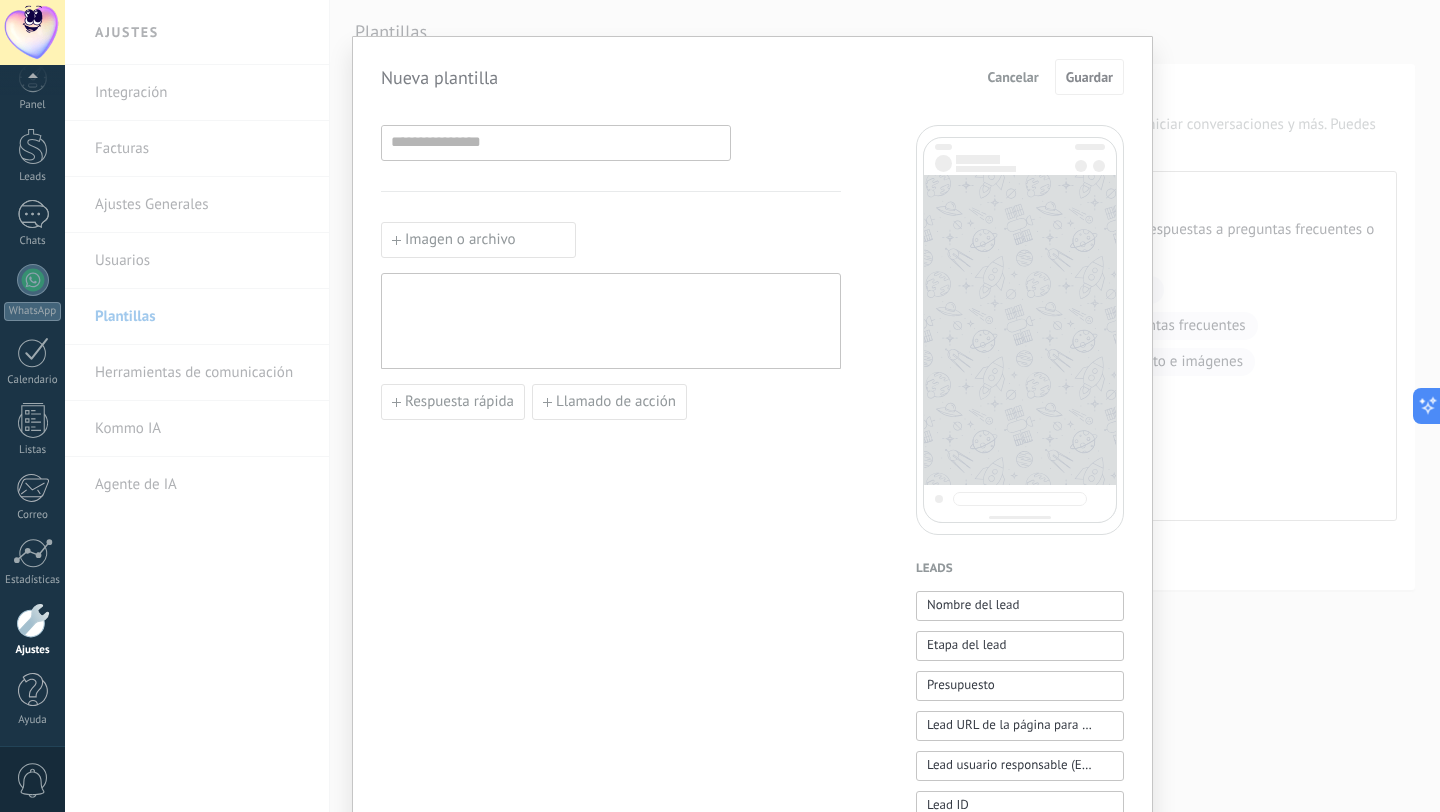 scroll, scrollTop: 0, scrollLeft: 0, axis: both 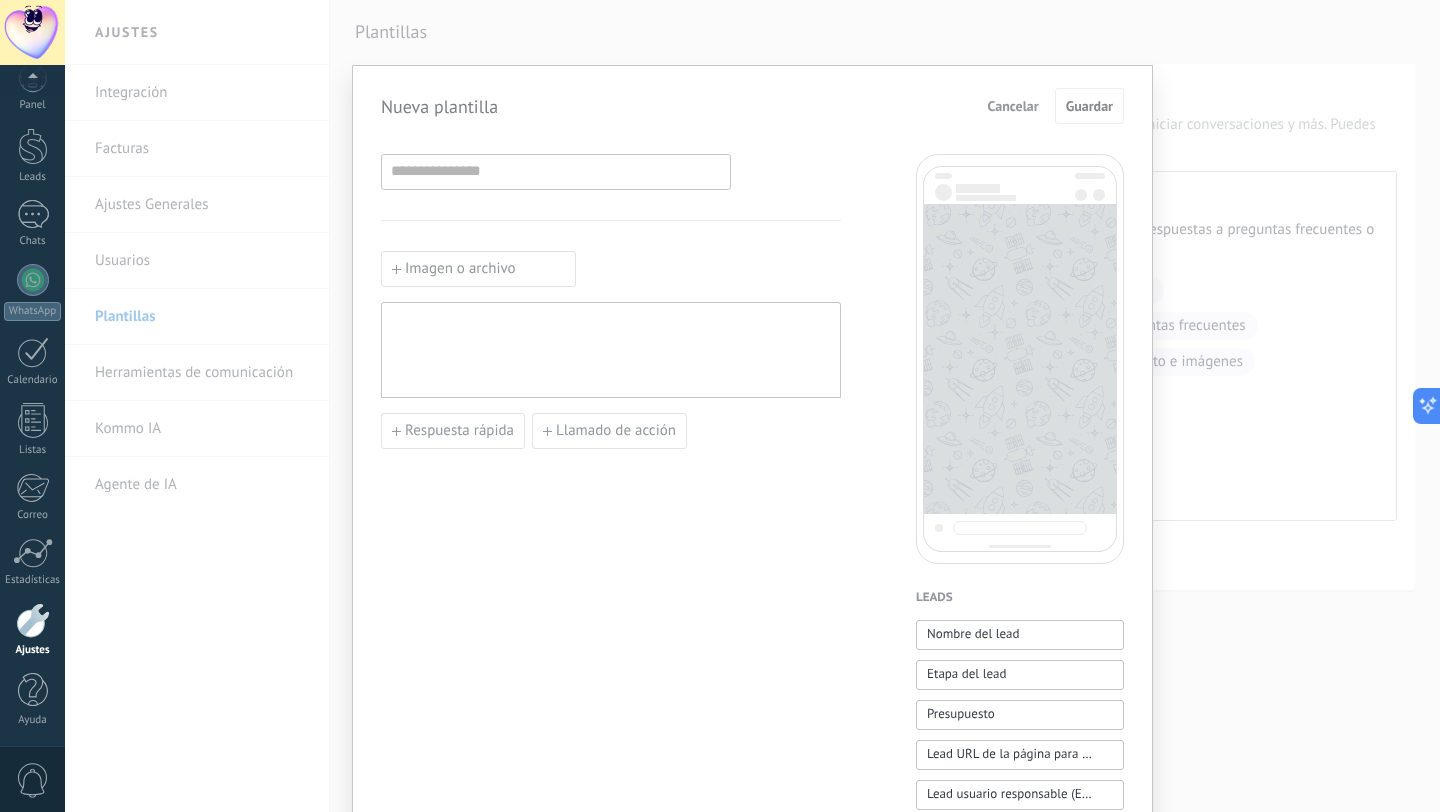 click on "Cancelar" at bounding box center [1013, 106] 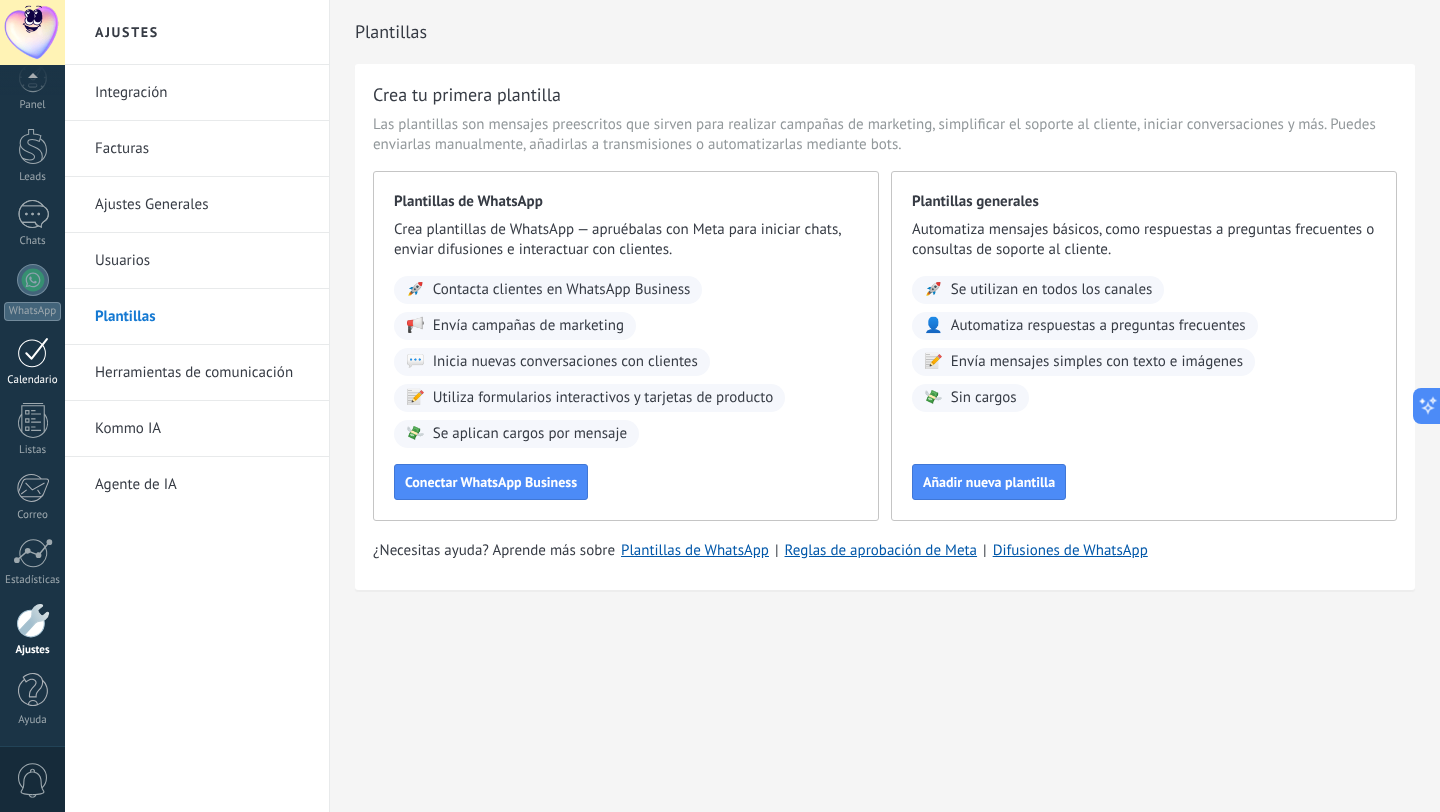click at bounding box center (33, 352) 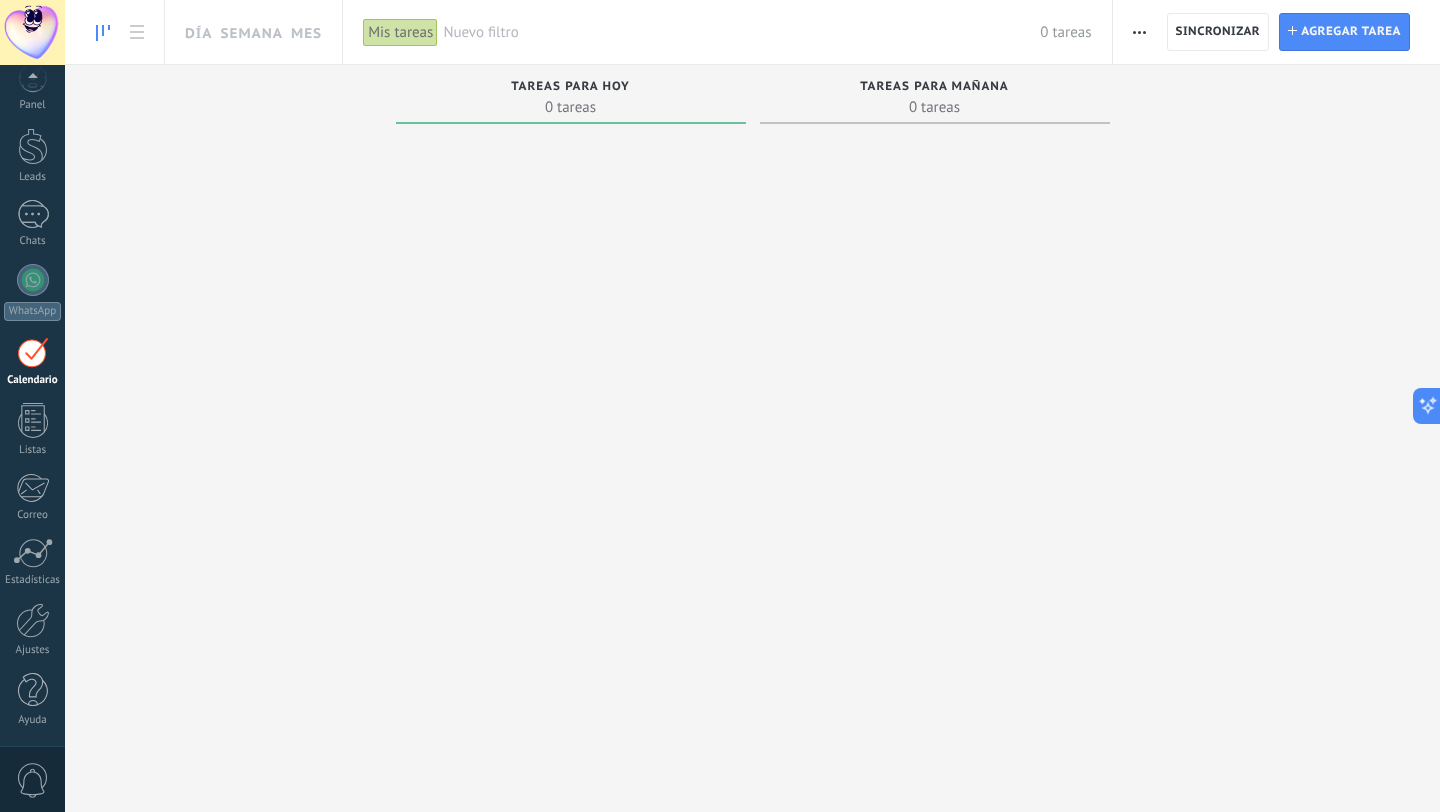 click on "Panel
Leads
Chats
WhatsApp
Clientes" at bounding box center [32, 405] 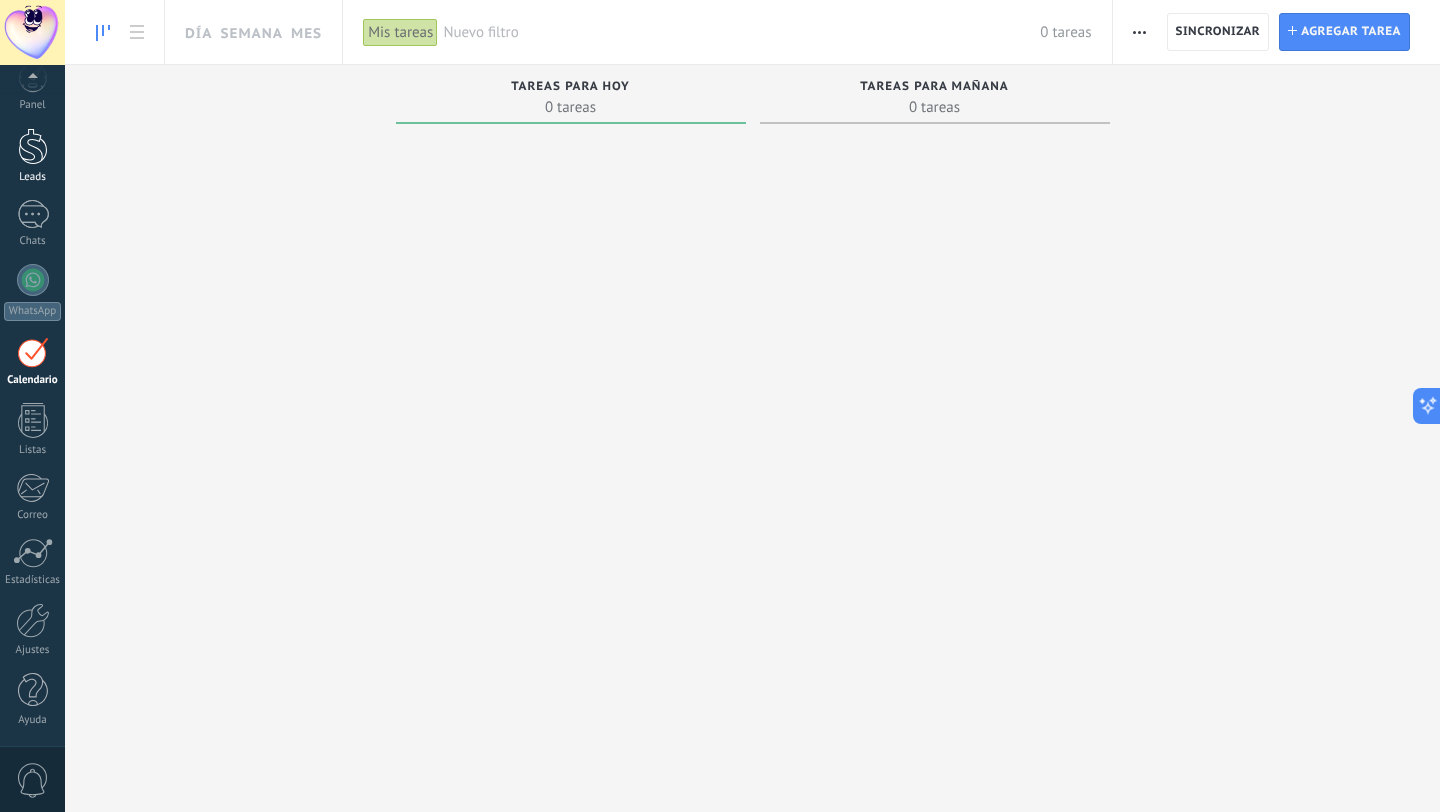 click at bounding box center [33, 146] 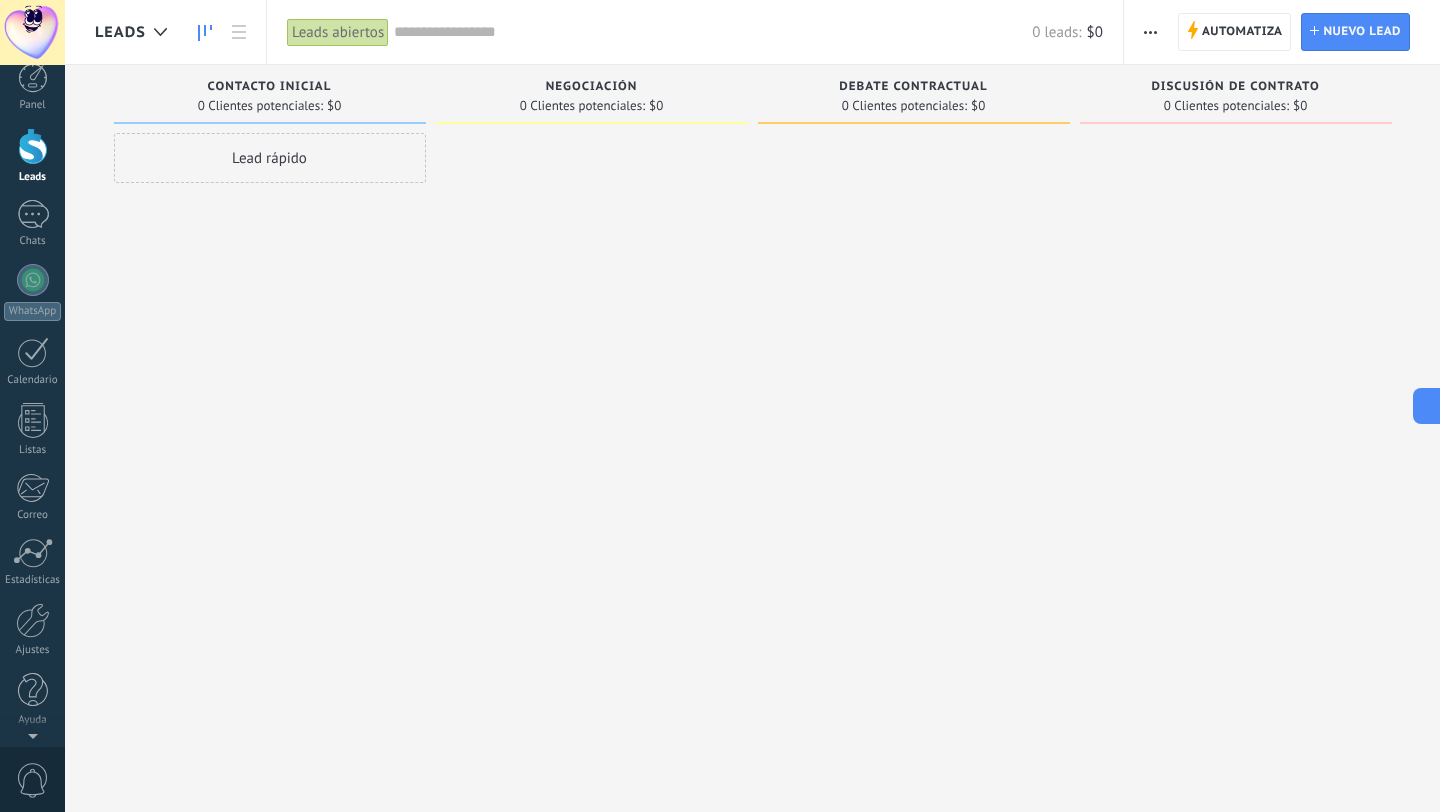 scroll, scrollTop: 0, scrollLeft: 0, axis: both 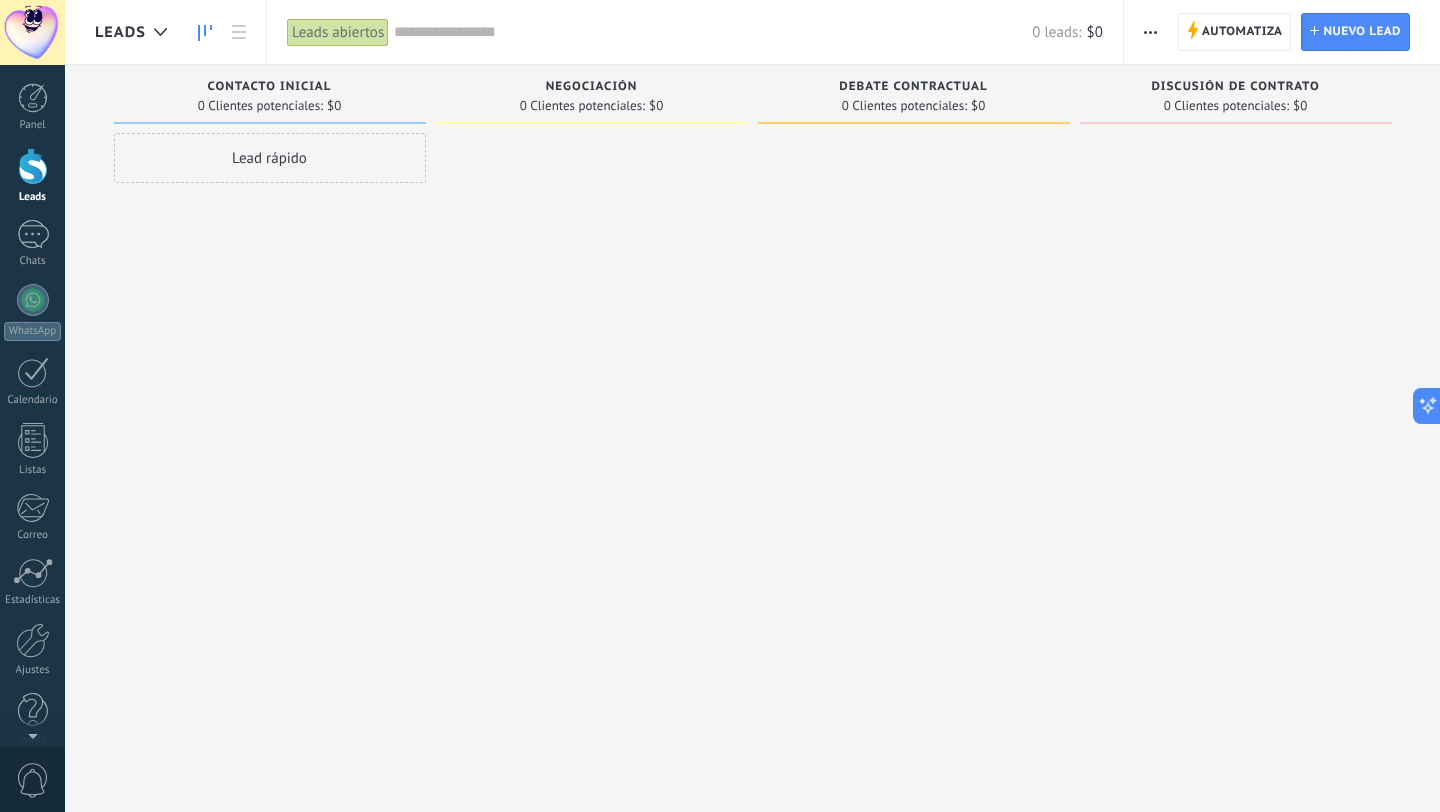 click on "Leads" at bounding box center (136, 32) 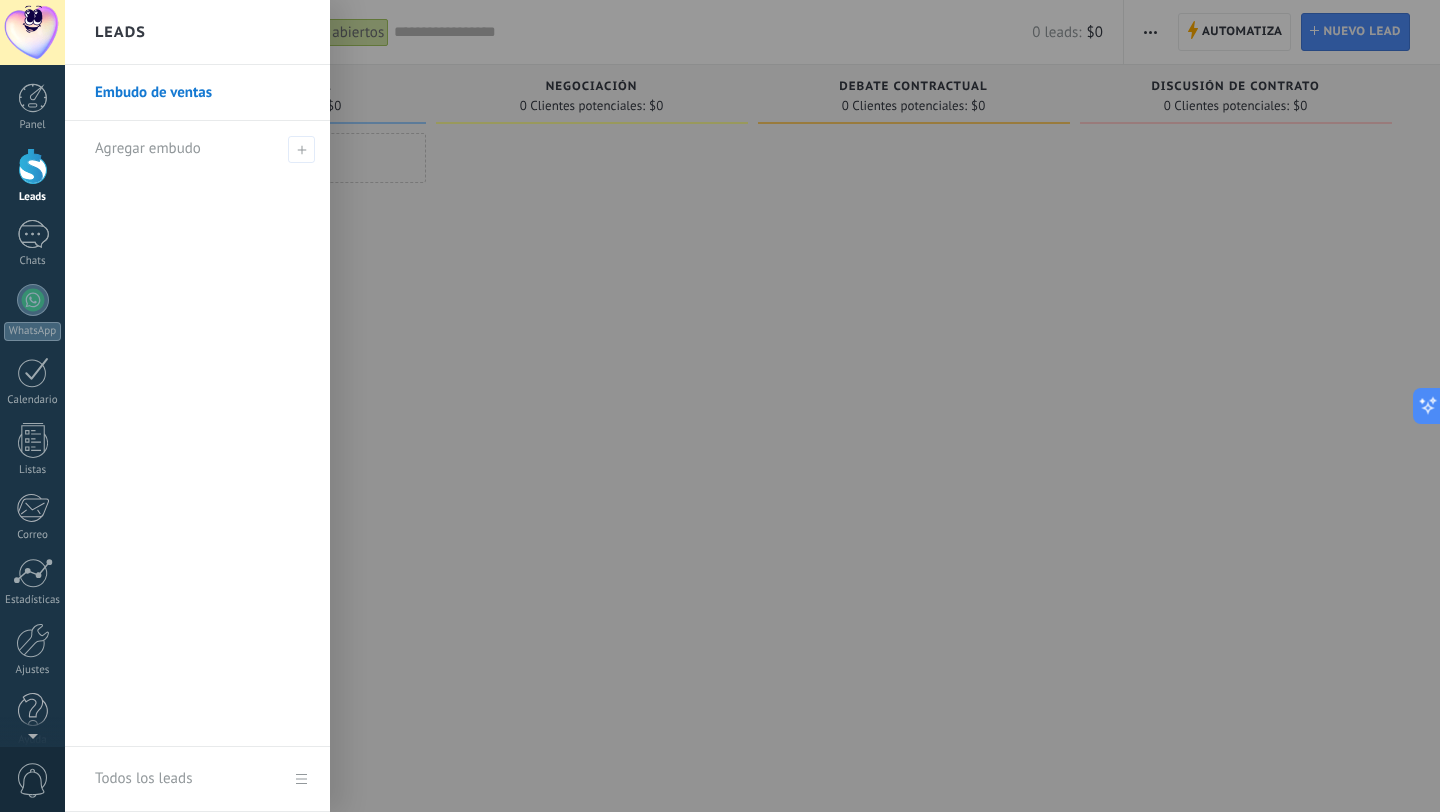click at bounding box center [785, 406] 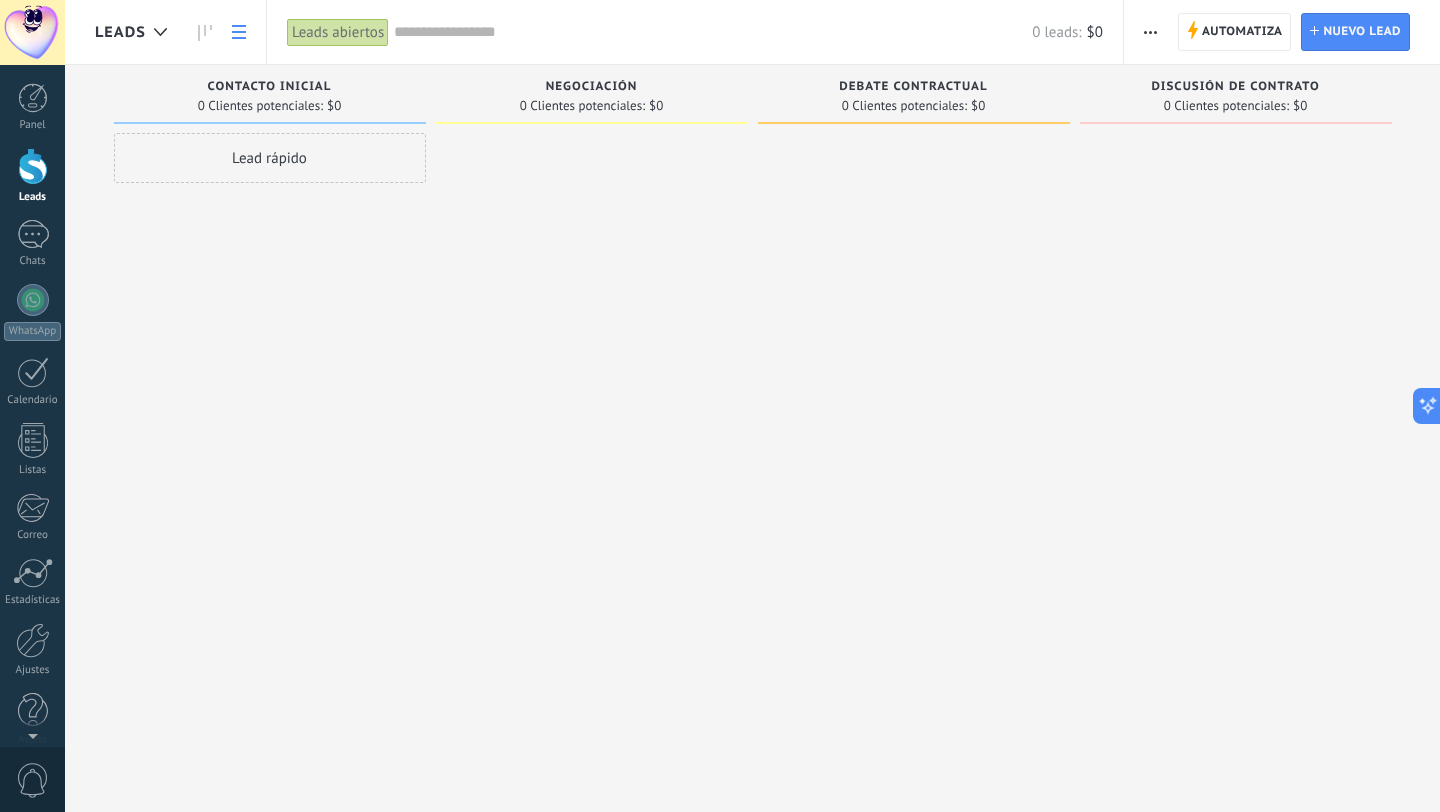 click 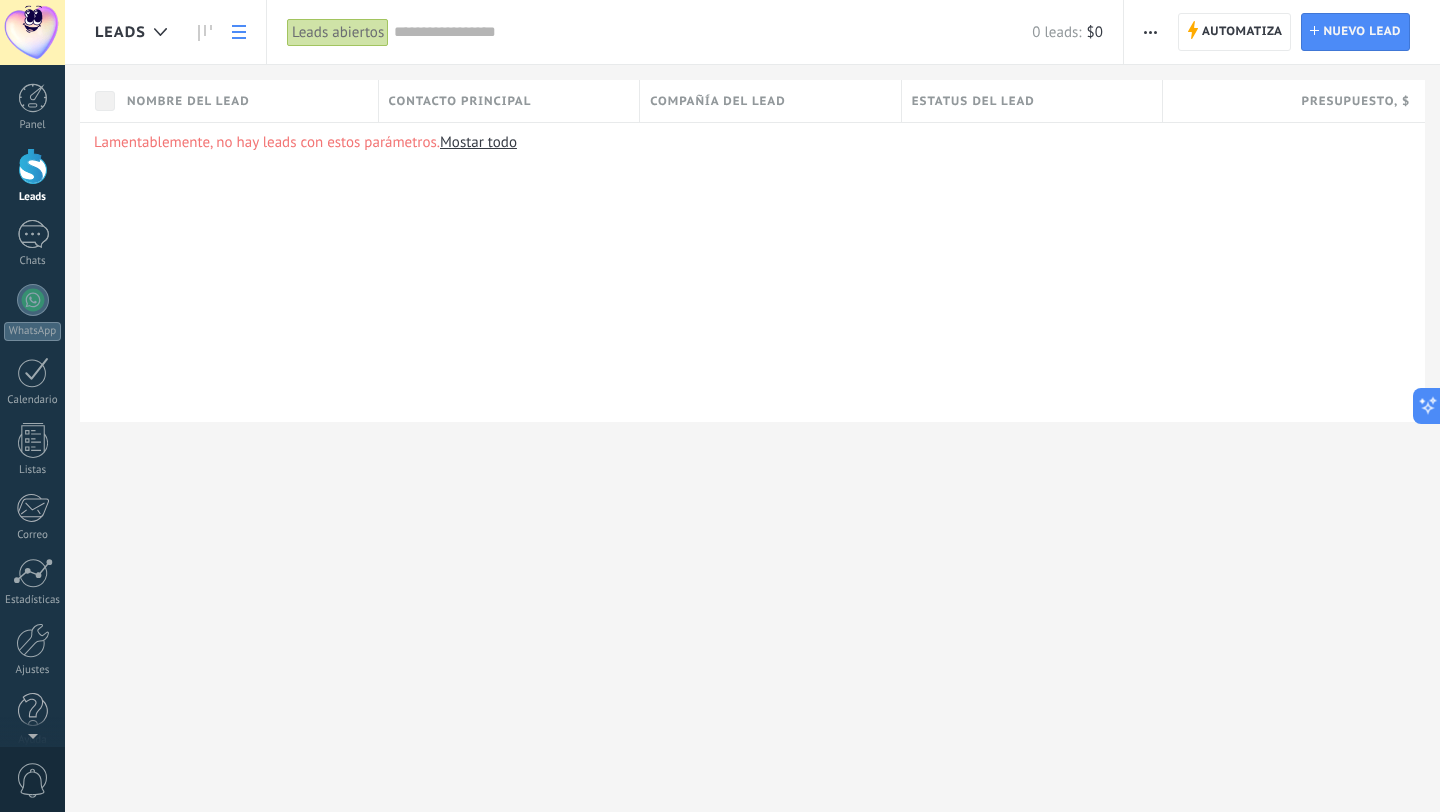 click at bounding box center (1150, 32) 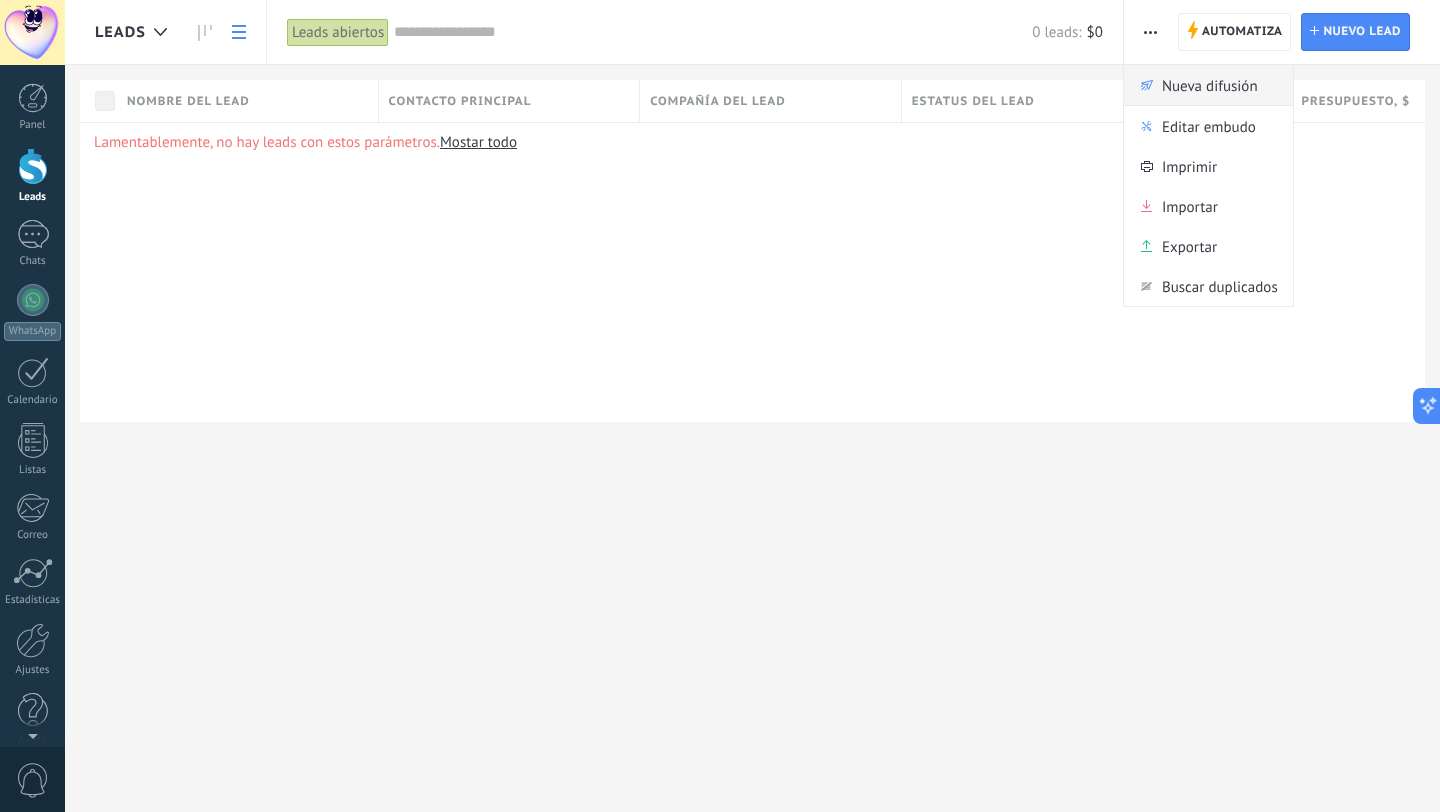click on "Nueva difusión" at bounding box center (1210, 85) 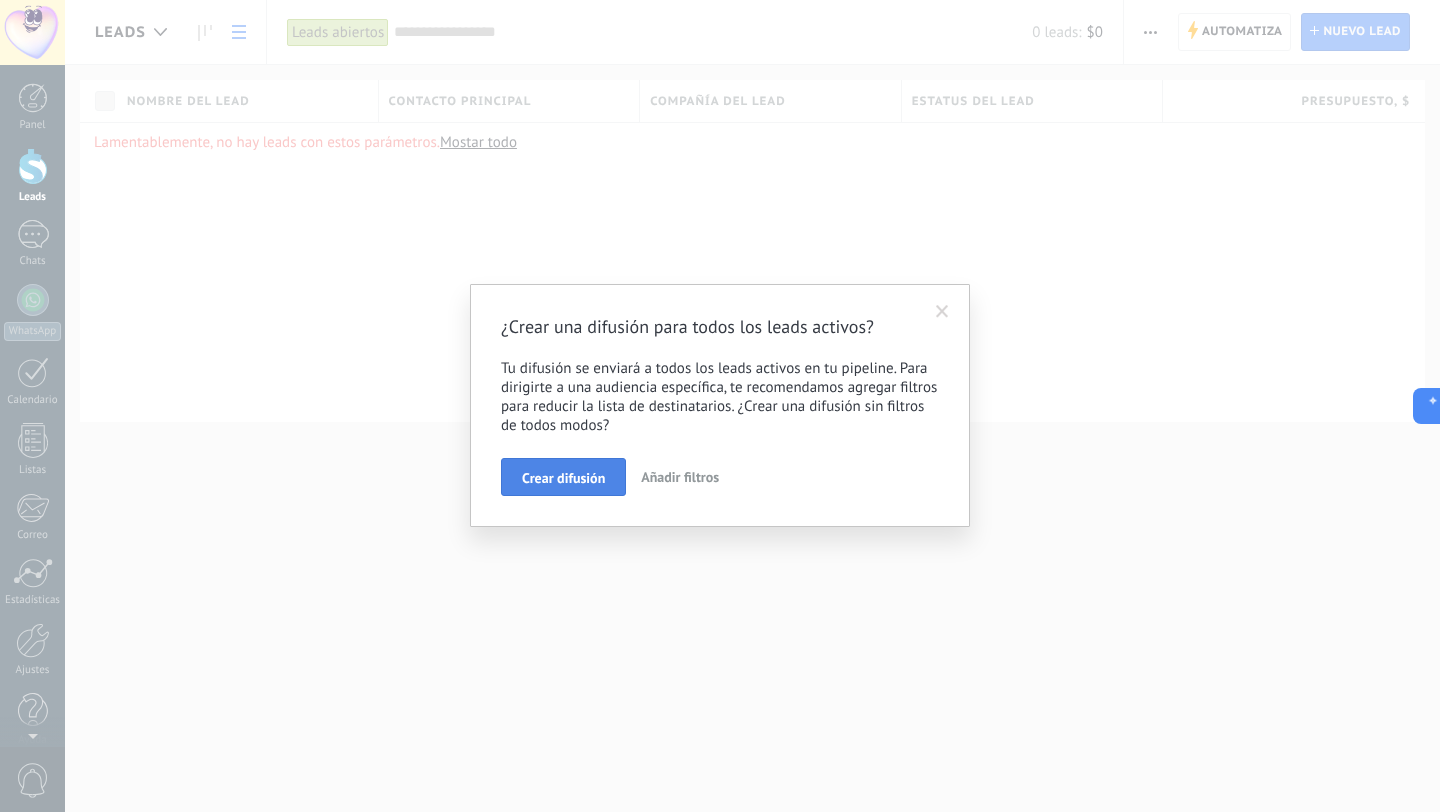 click on "Crear difusión" at bounding box center (563, 478) 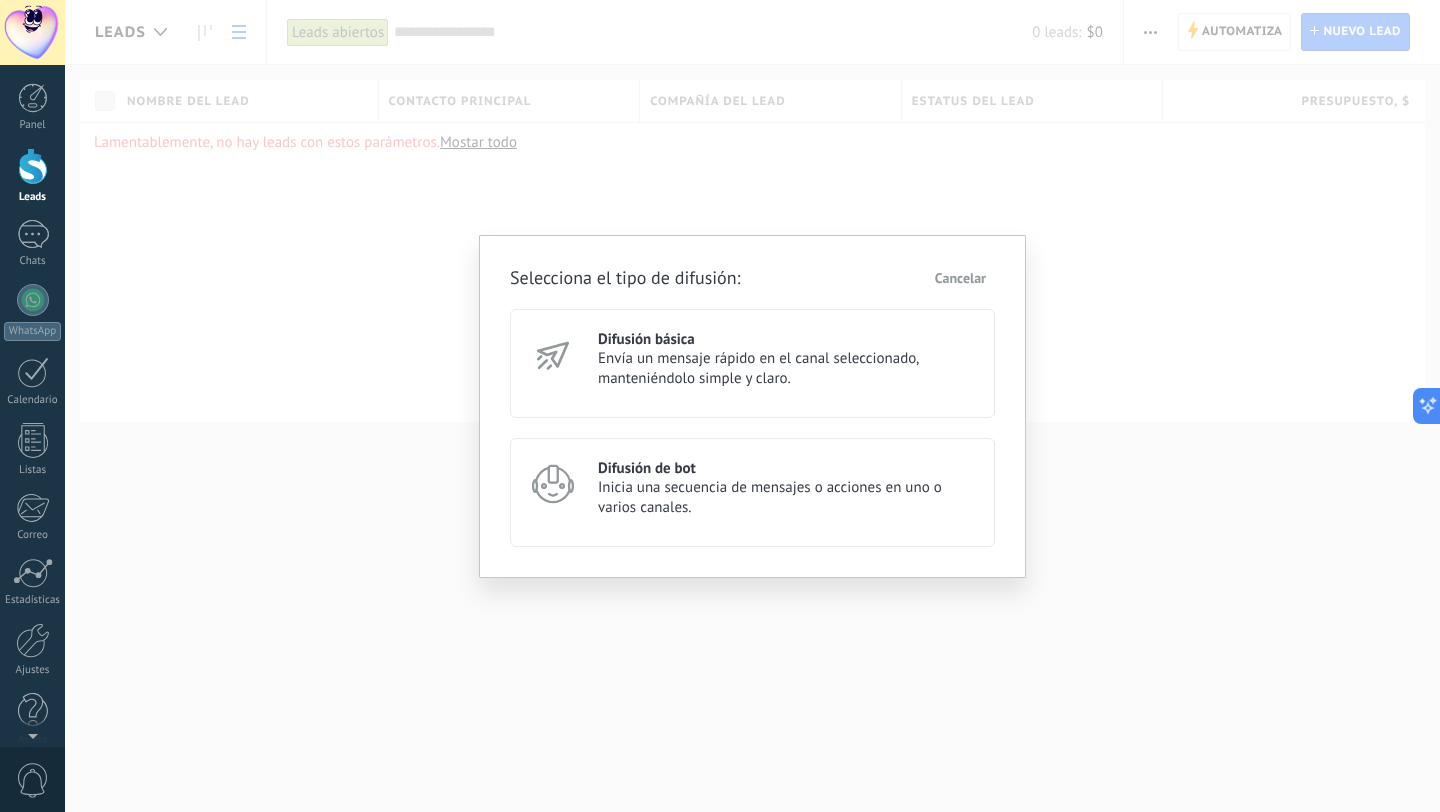 click on "Inicia una secuencia de mensajes o acciones en uno o varios canales." at bounding box center (787, 498) 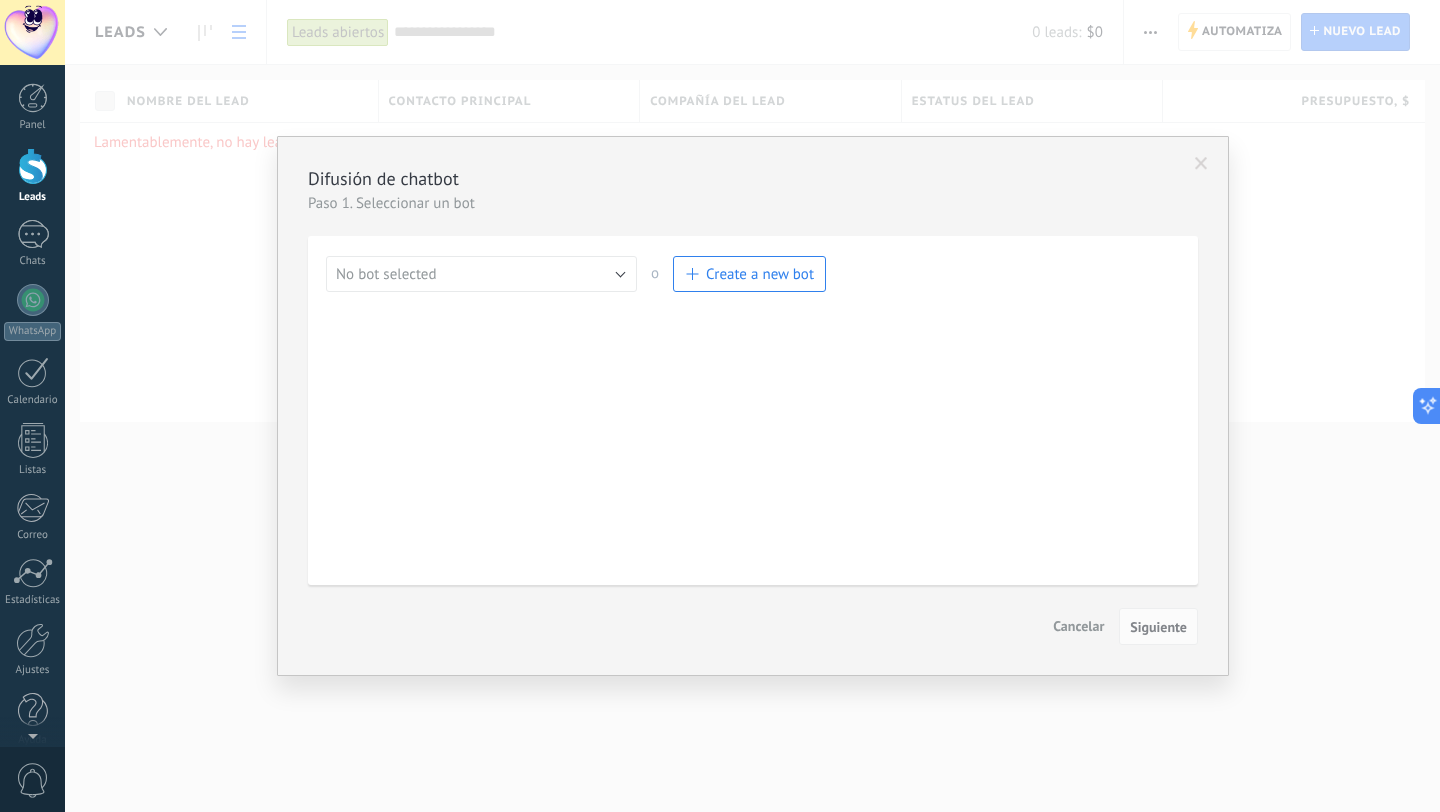click on "Create a new bot" at bounding box center (760, 274) 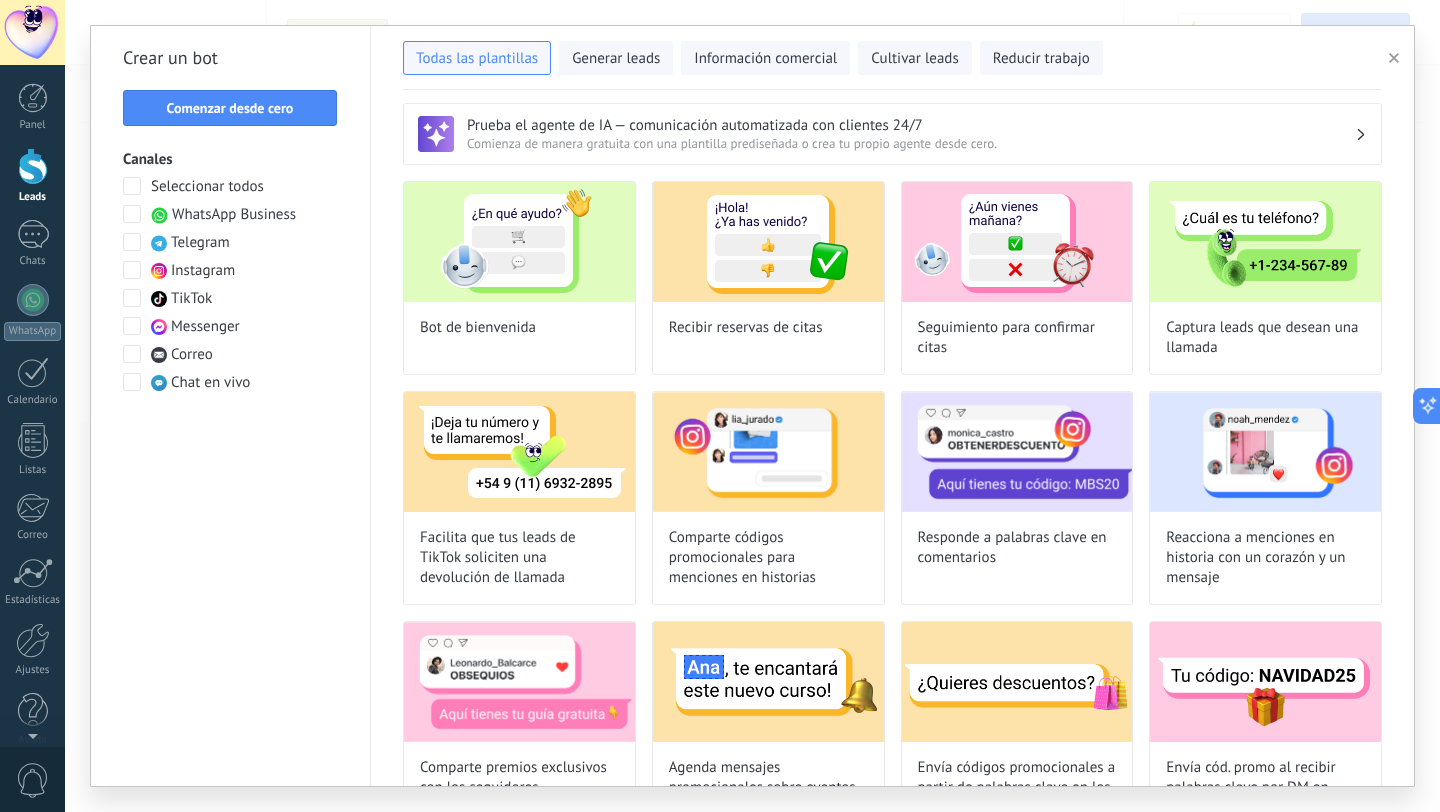 scroll, scrollTop: 1, scrollLeft: 0, axis: vertical 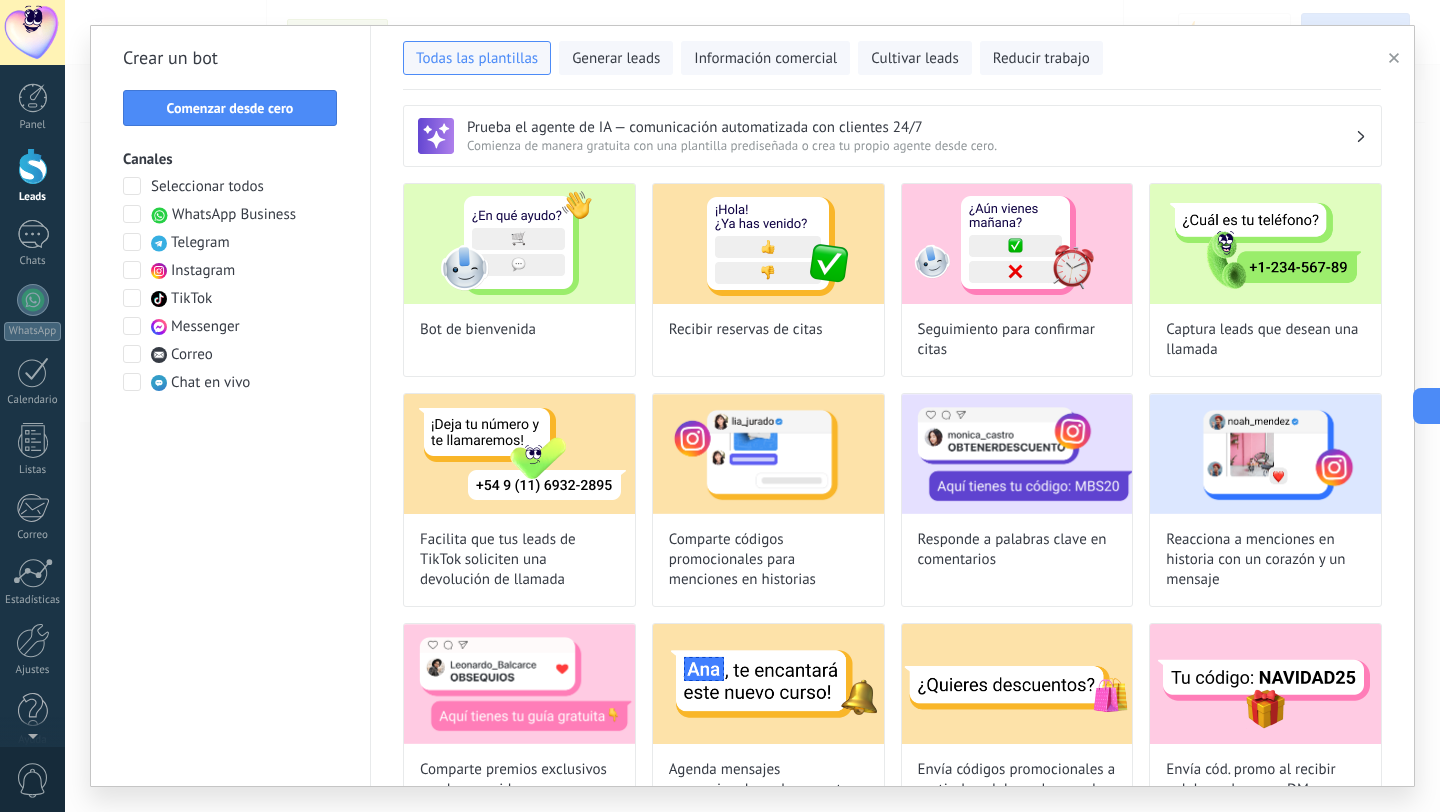 click at bounding box center (132, 214) 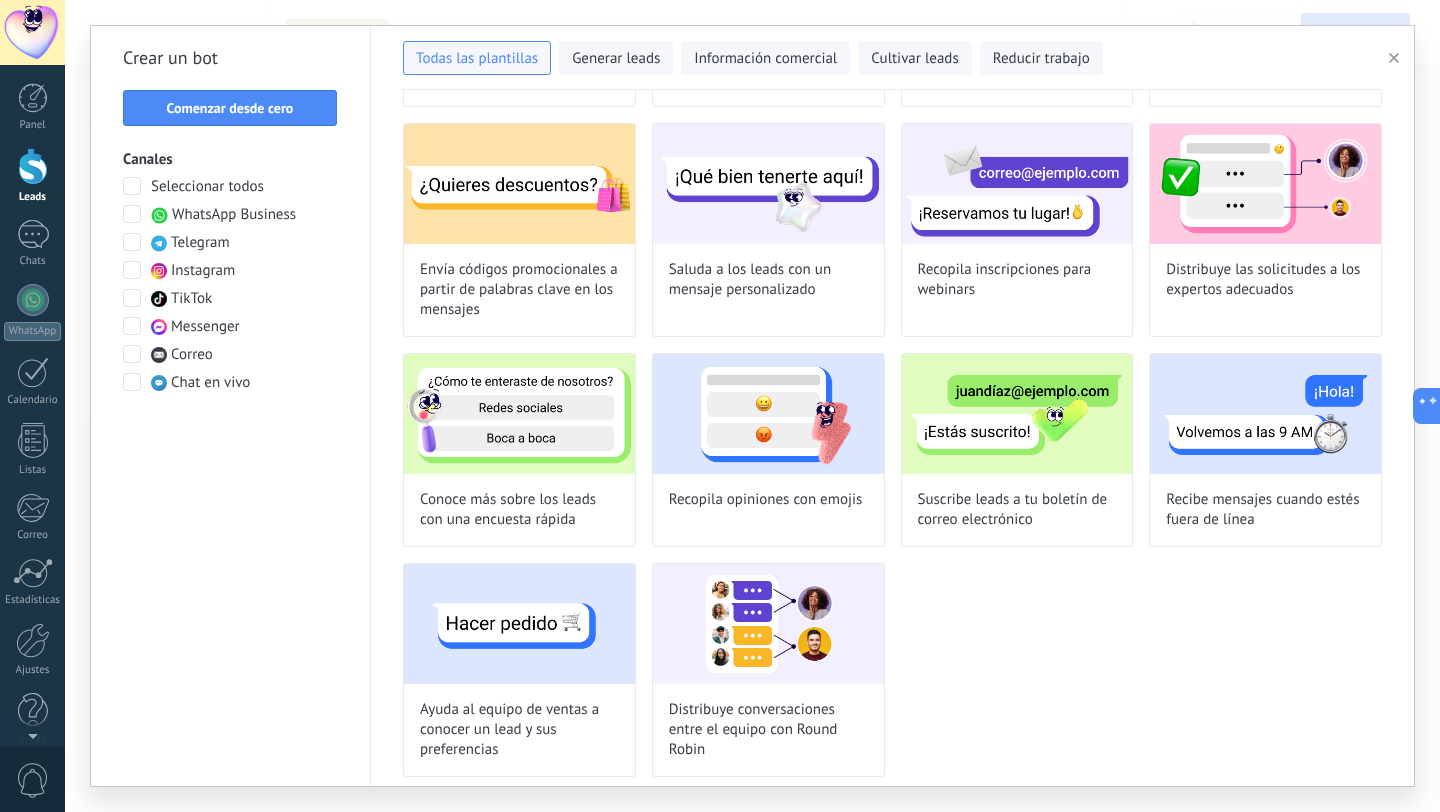 scroll, scrollTop: 278, scrollLeft: 0, axis: vertical 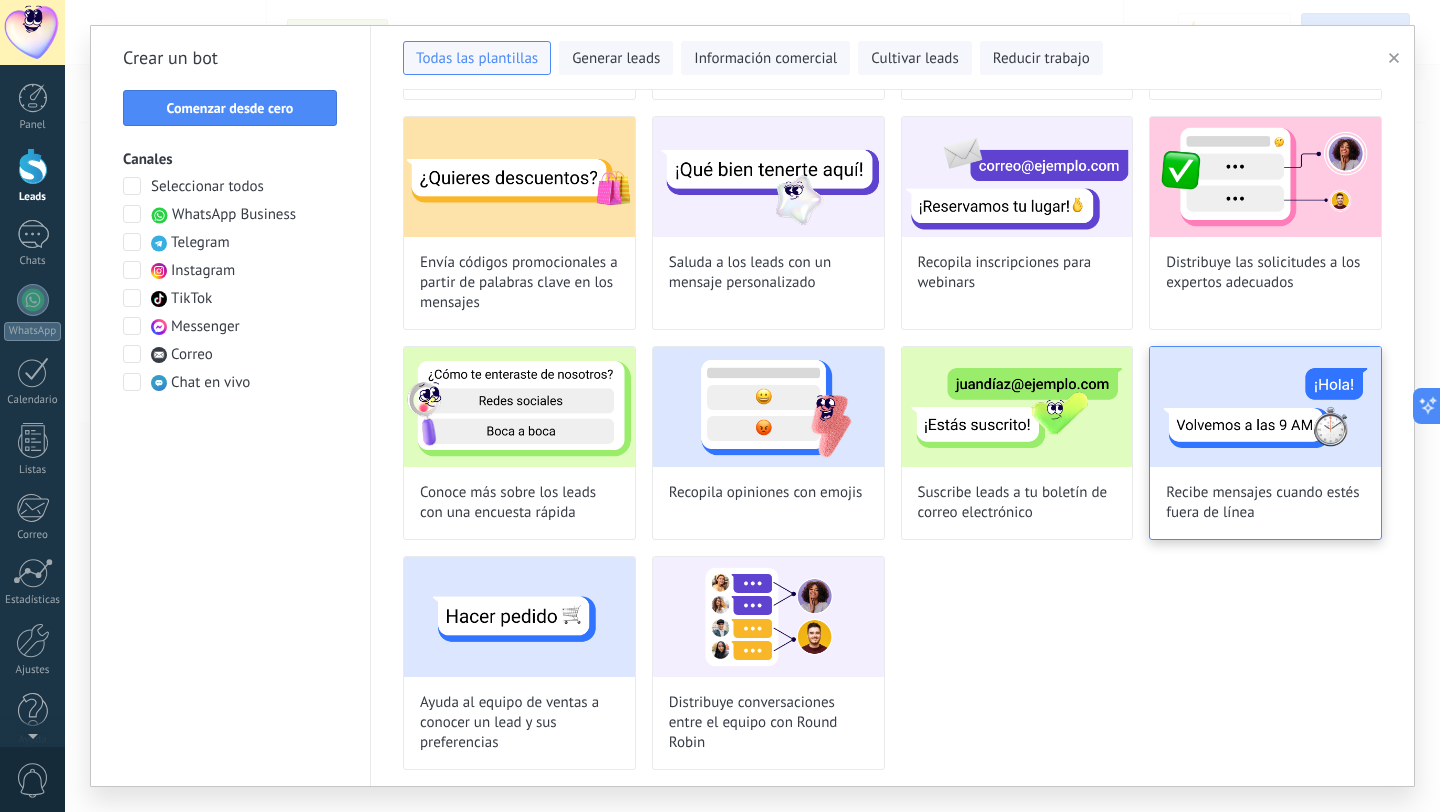 click at bounding box center (1265, 407) 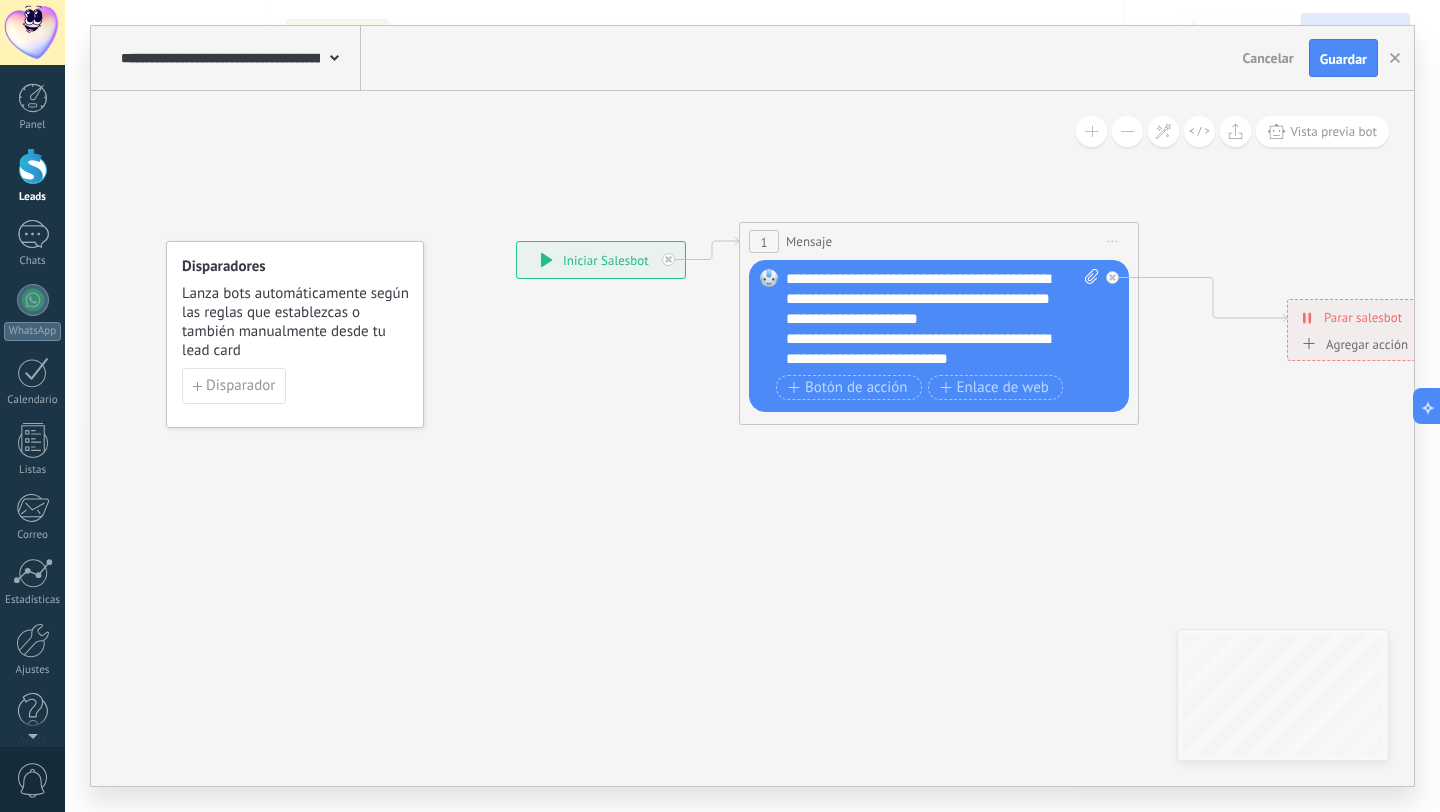 click on "**********" at bounding box center [942, 319] 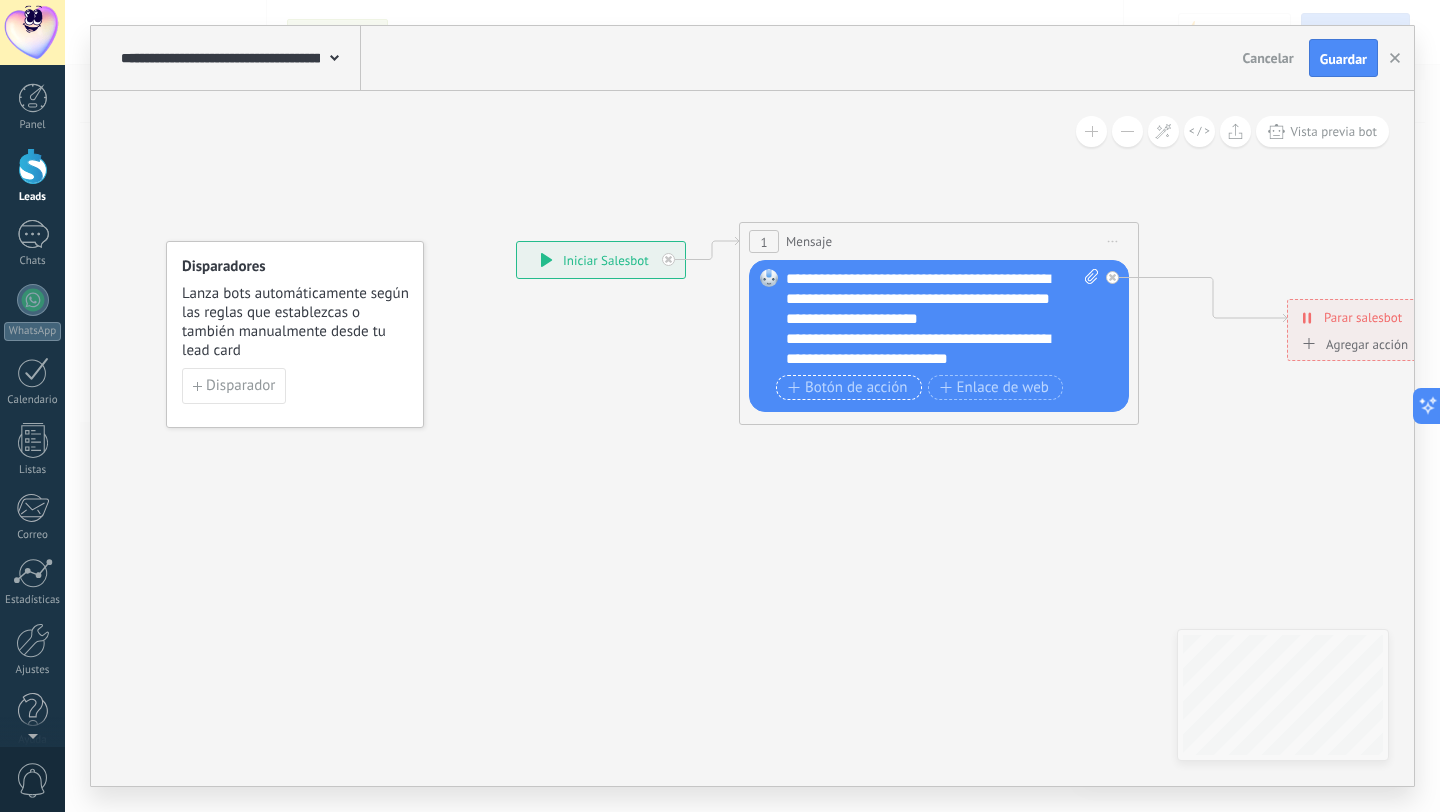 click on "Botón de acción" at bounding box center (848, 388) 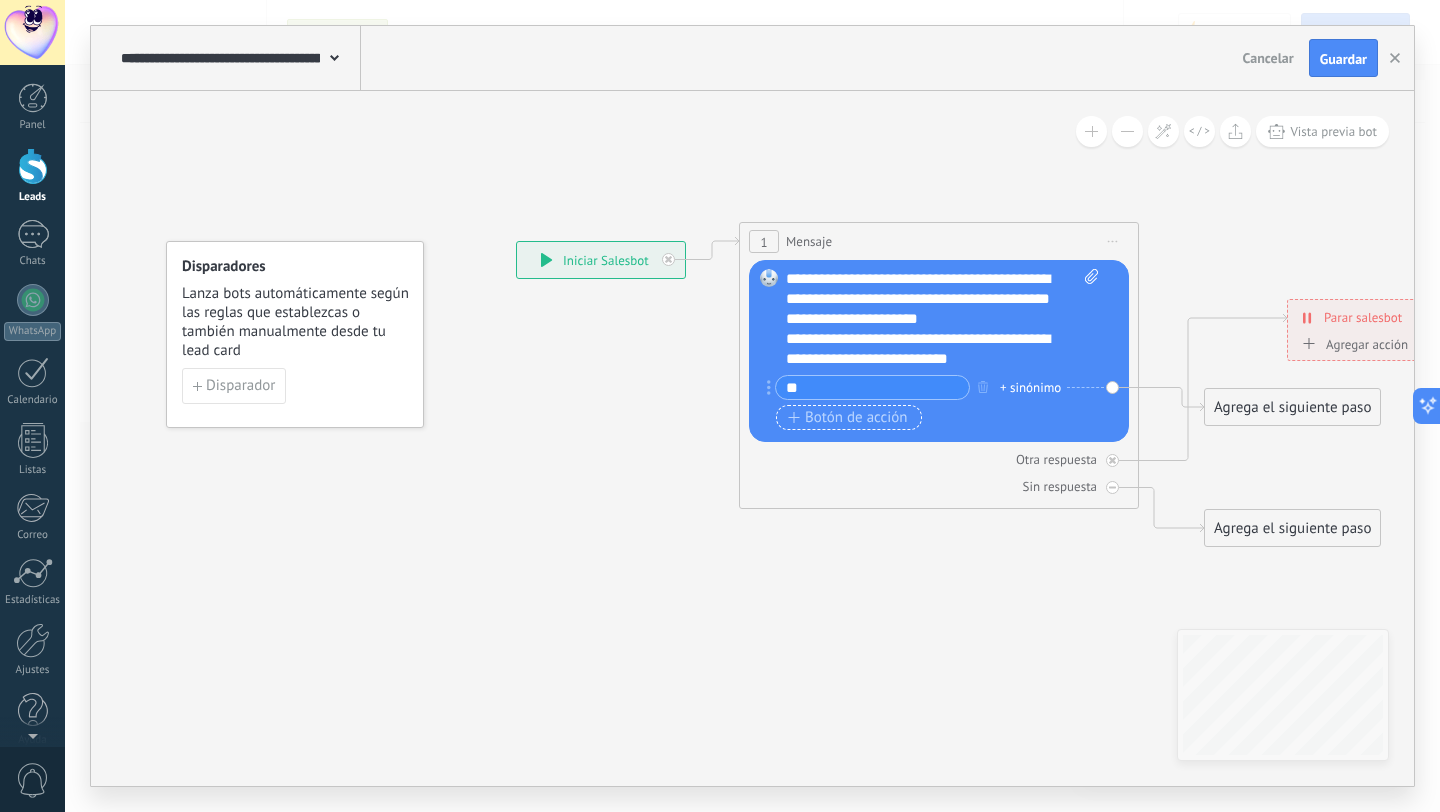 type on "*" 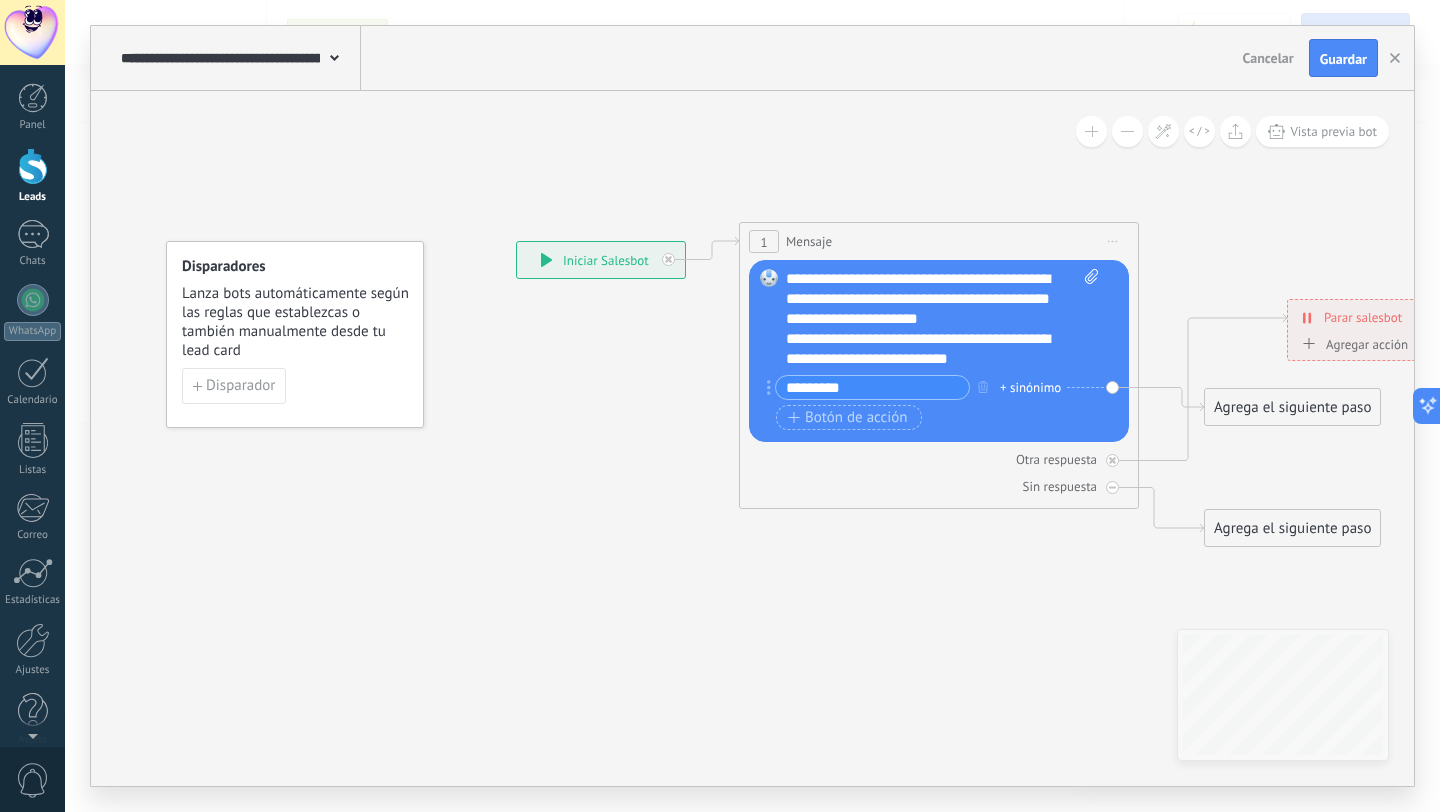 type on "********" 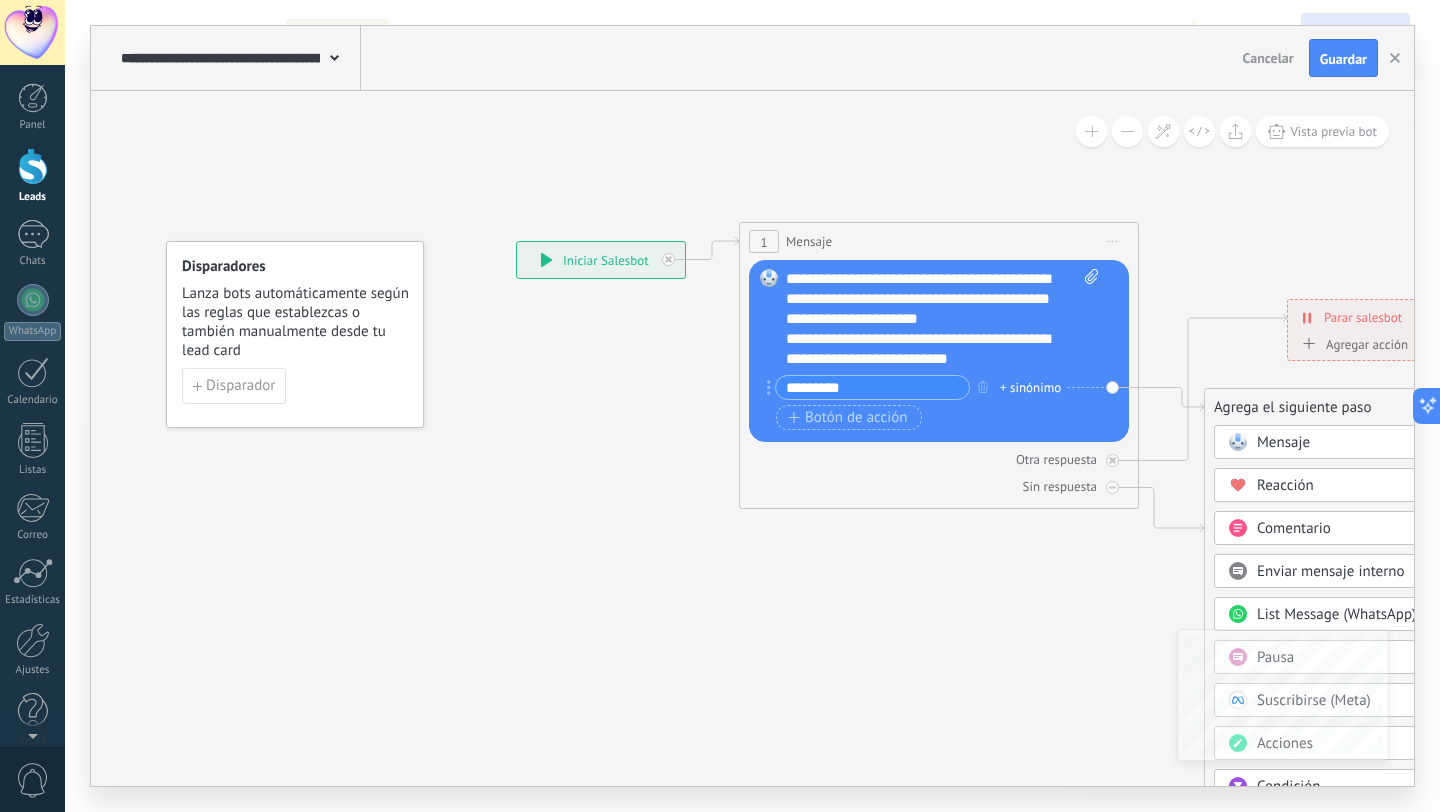 click on "Agregar acción" at bounding box center [1352, 344] 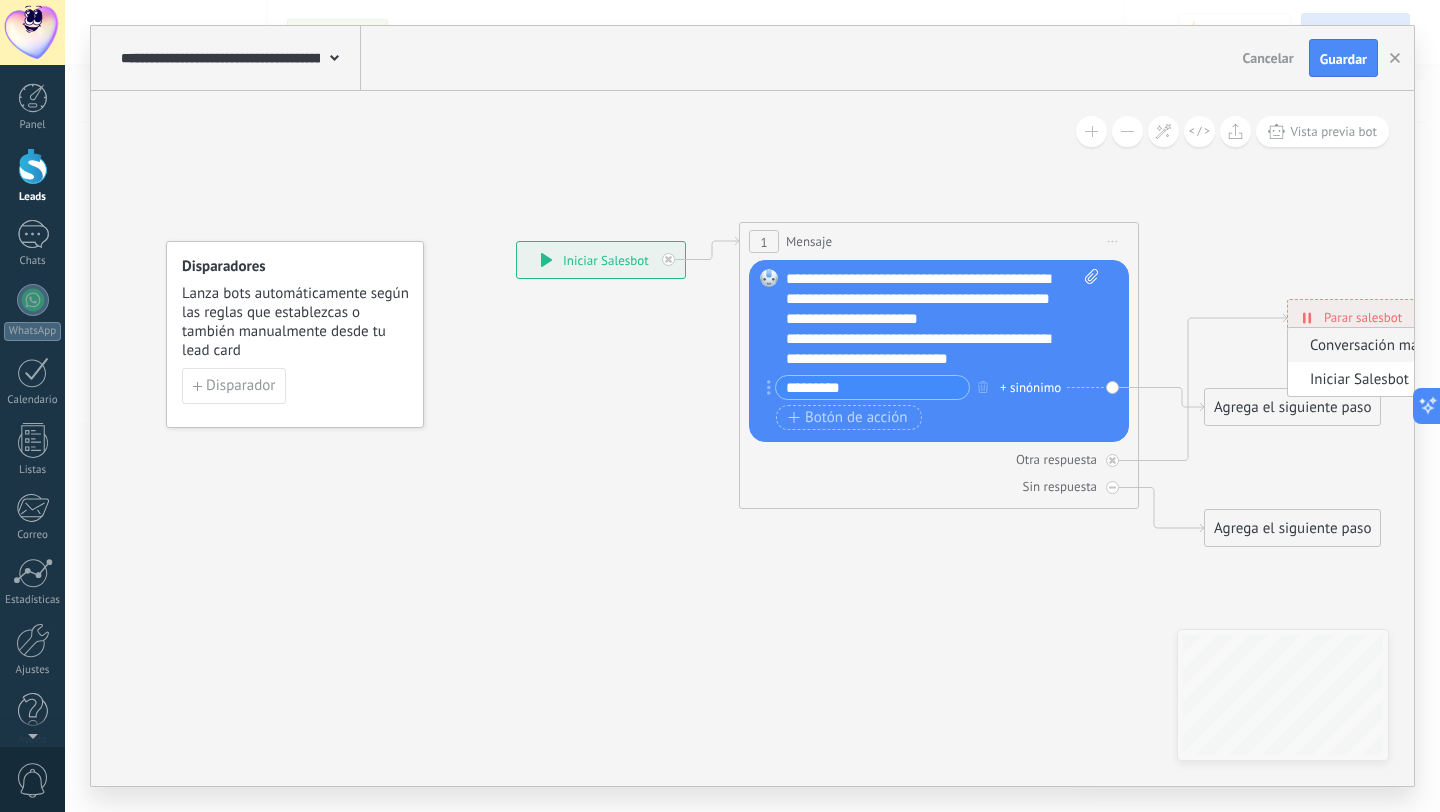 click on "Conversación marcada como cerrada" at bounding box center (1412, 345) 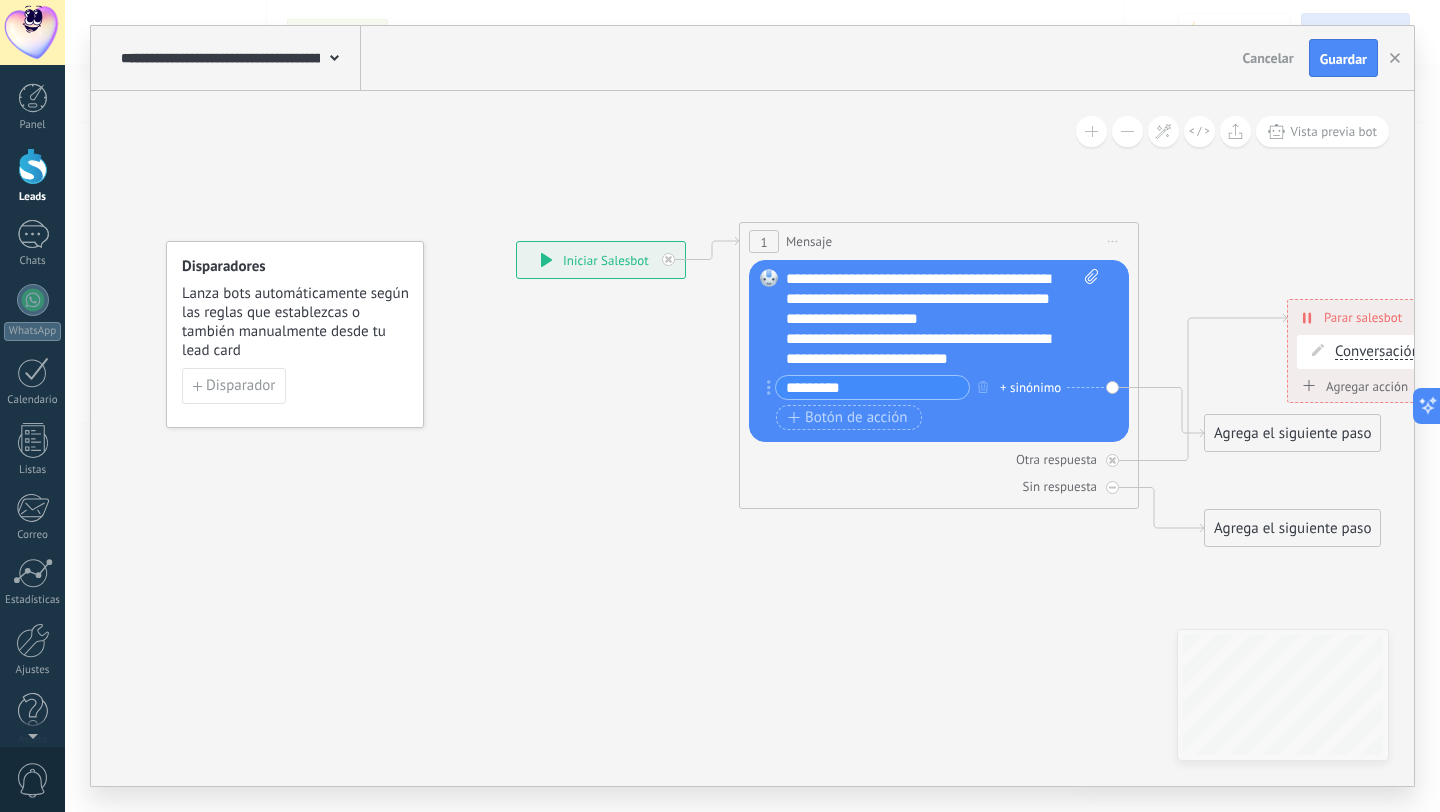 click 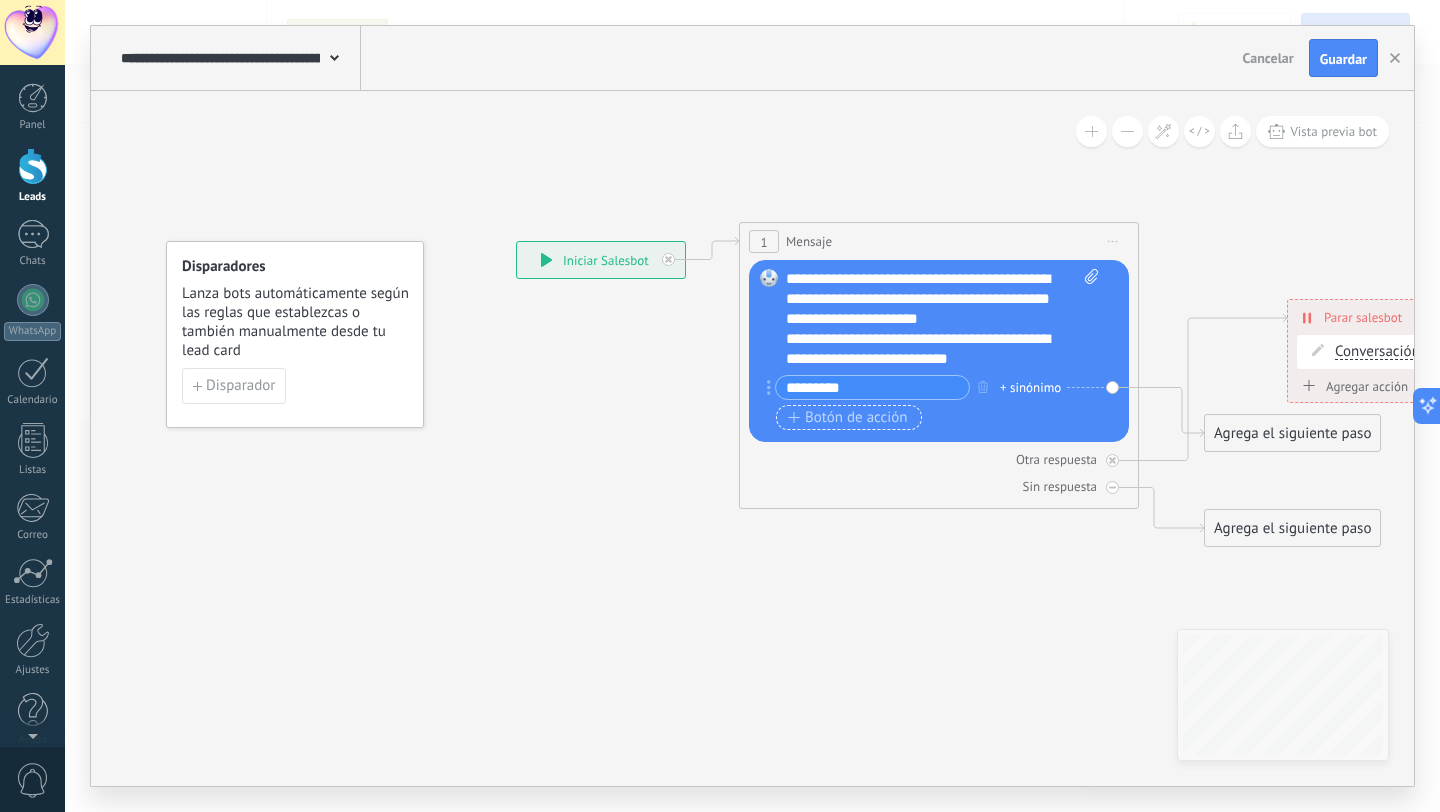 click on "Botón de acción" at bounding box center [848, 418] 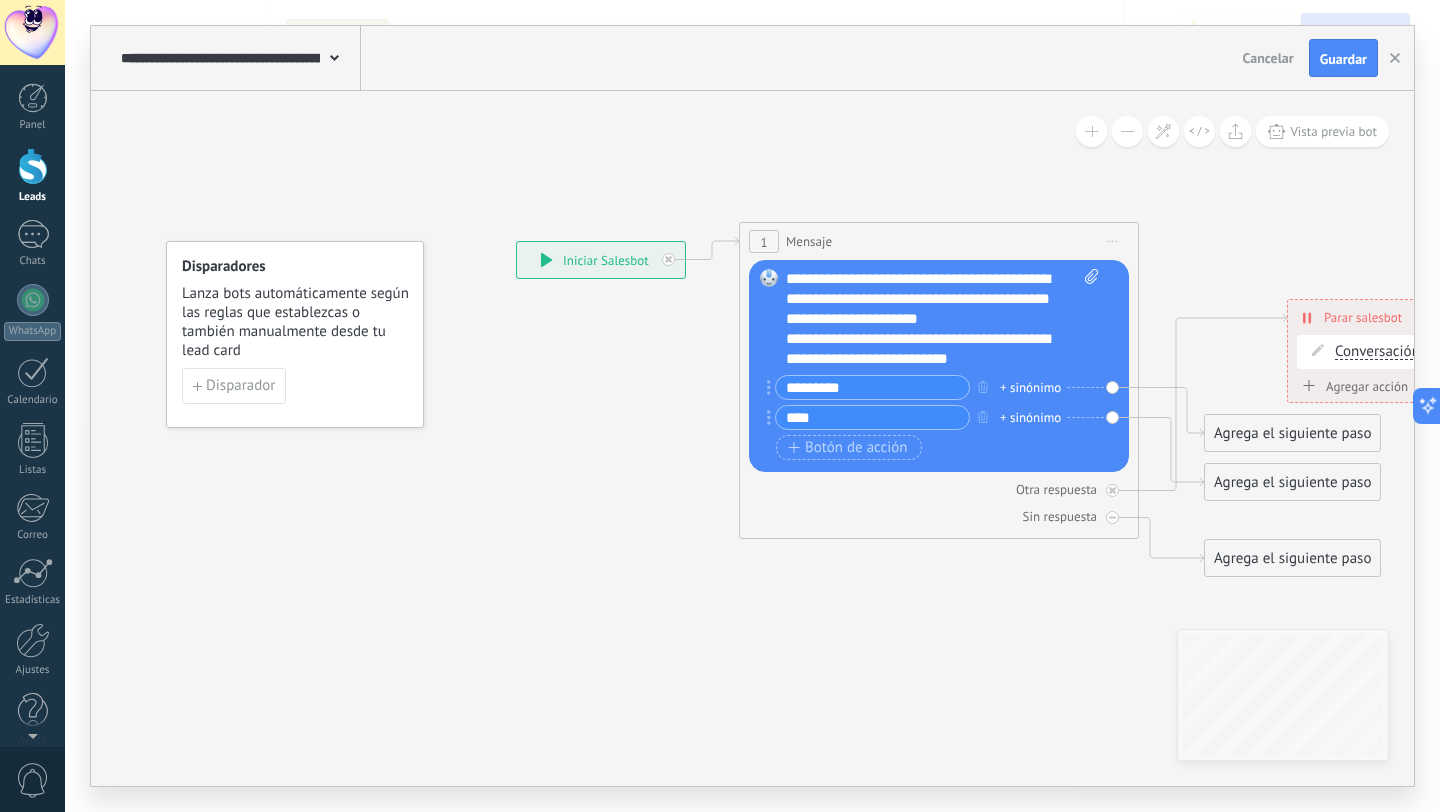 type on "****" 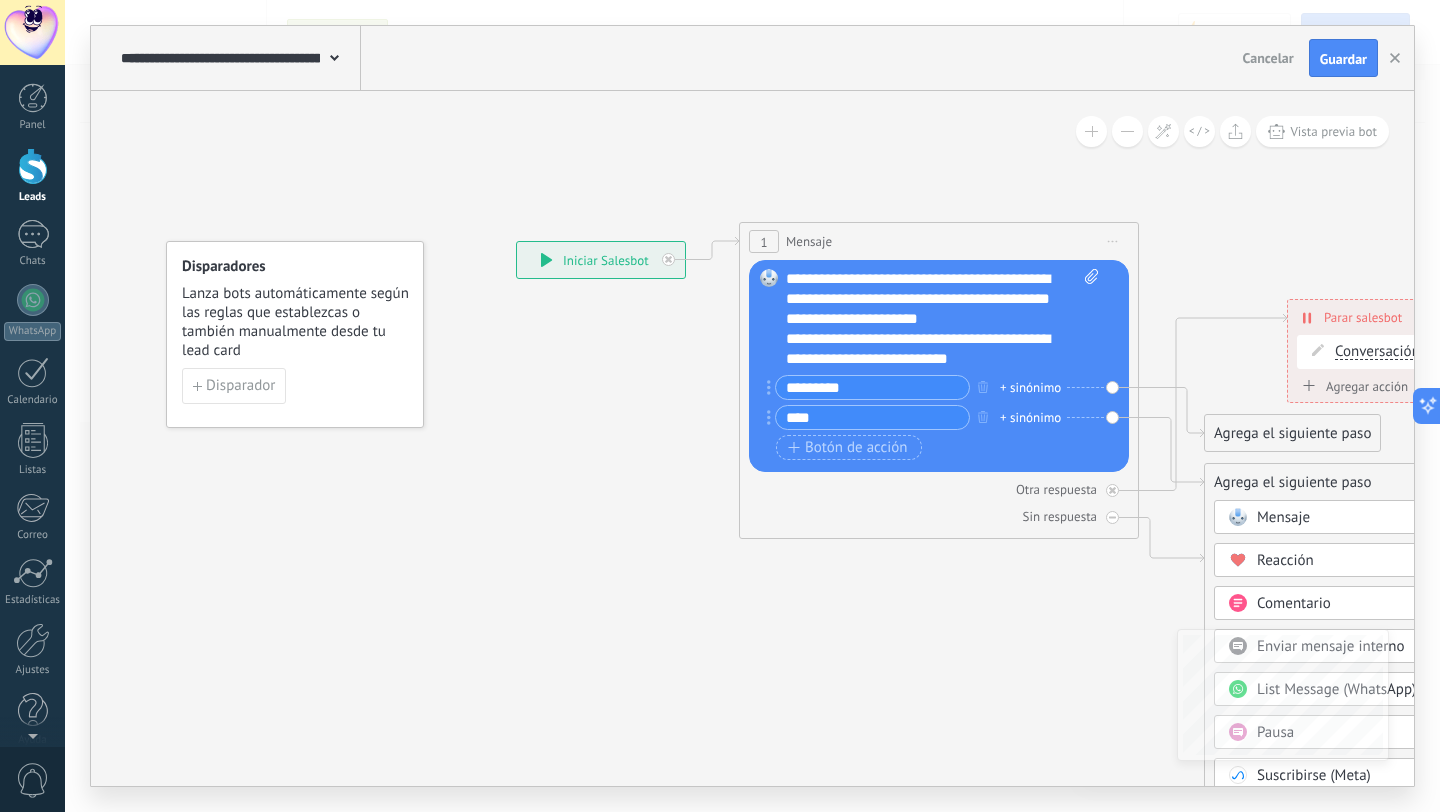 click on "**********" at bounding box center (752, 406) 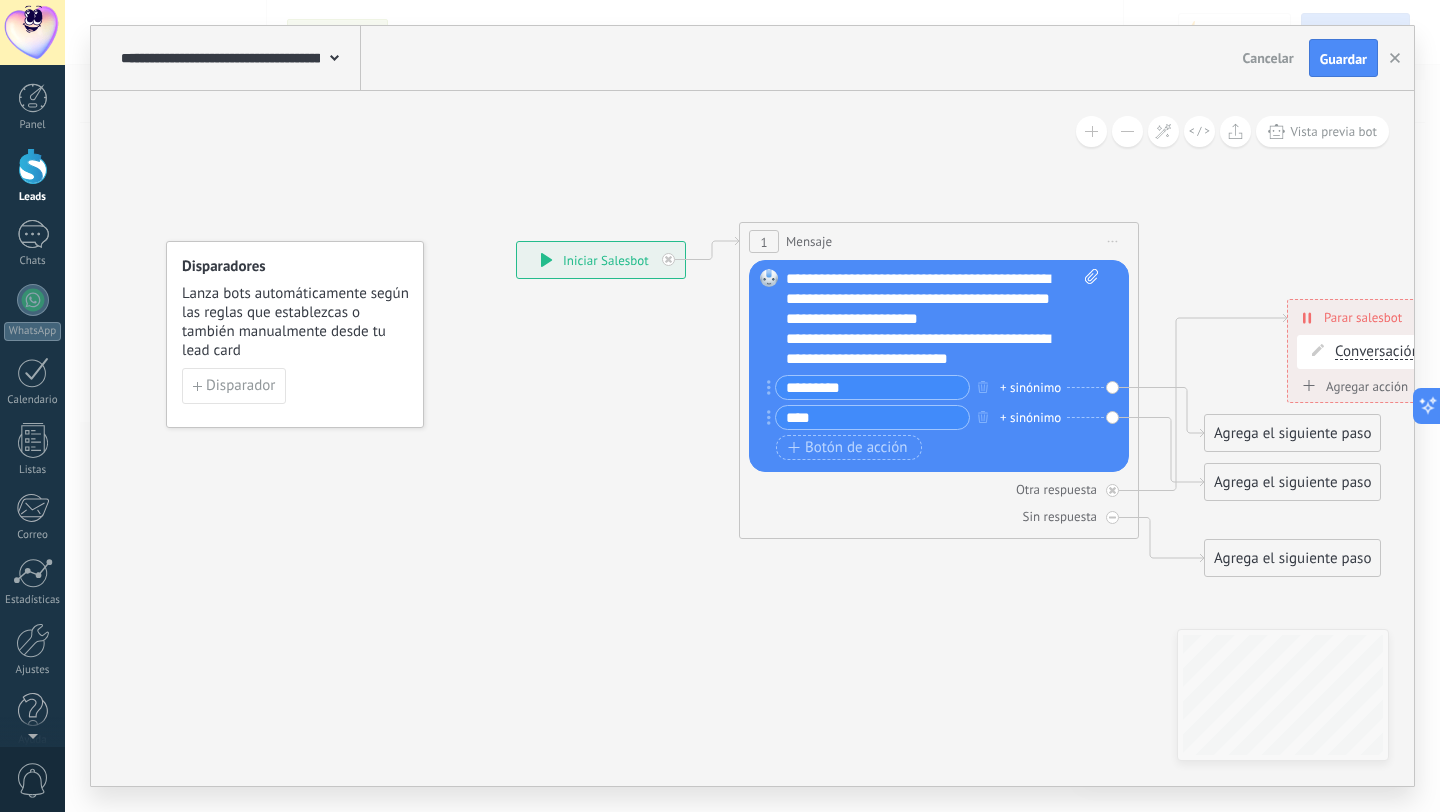 click on "Agrega el siguiente paso" at bounding box center (1292, 482) 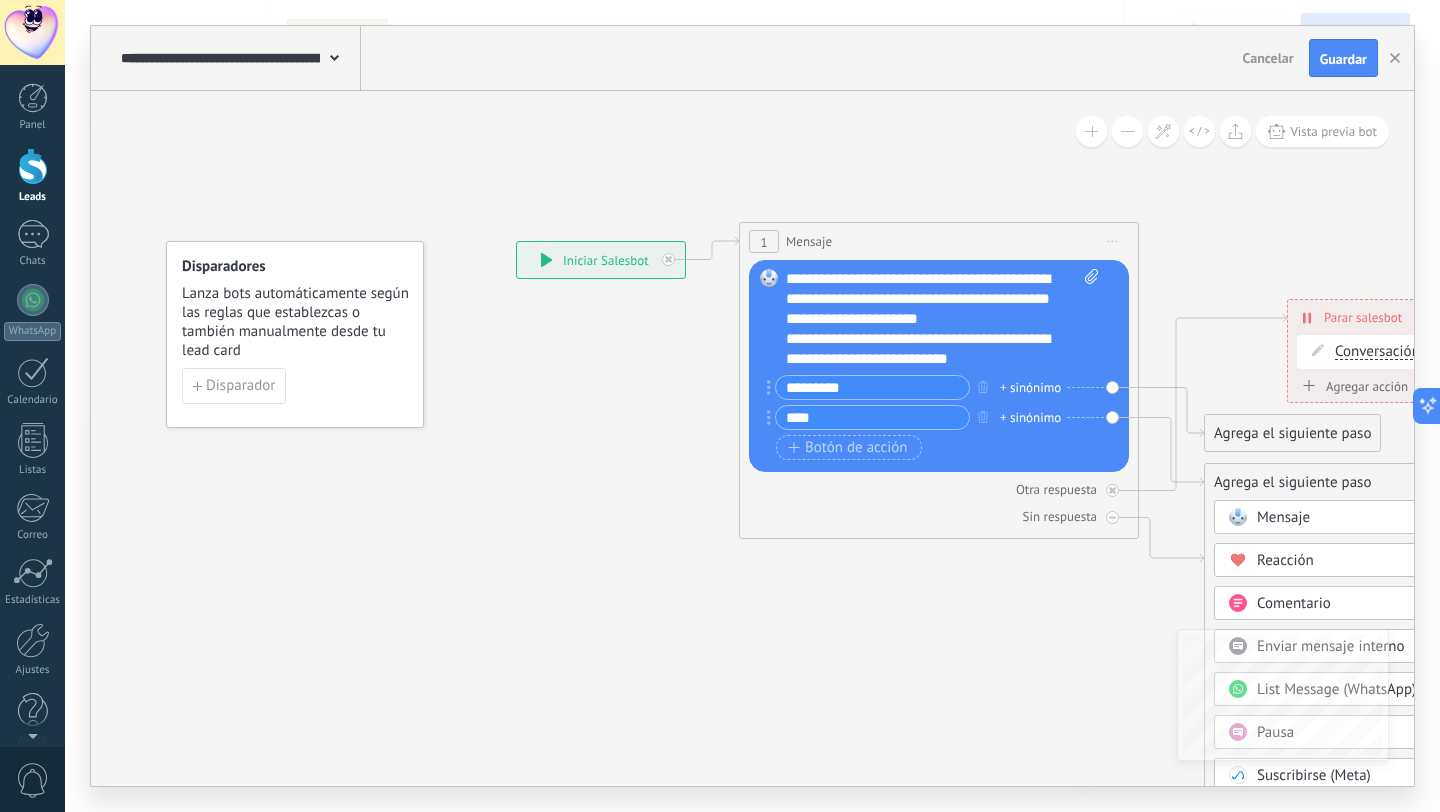 click on "Mensaje" at bounding box center (1341, 518) 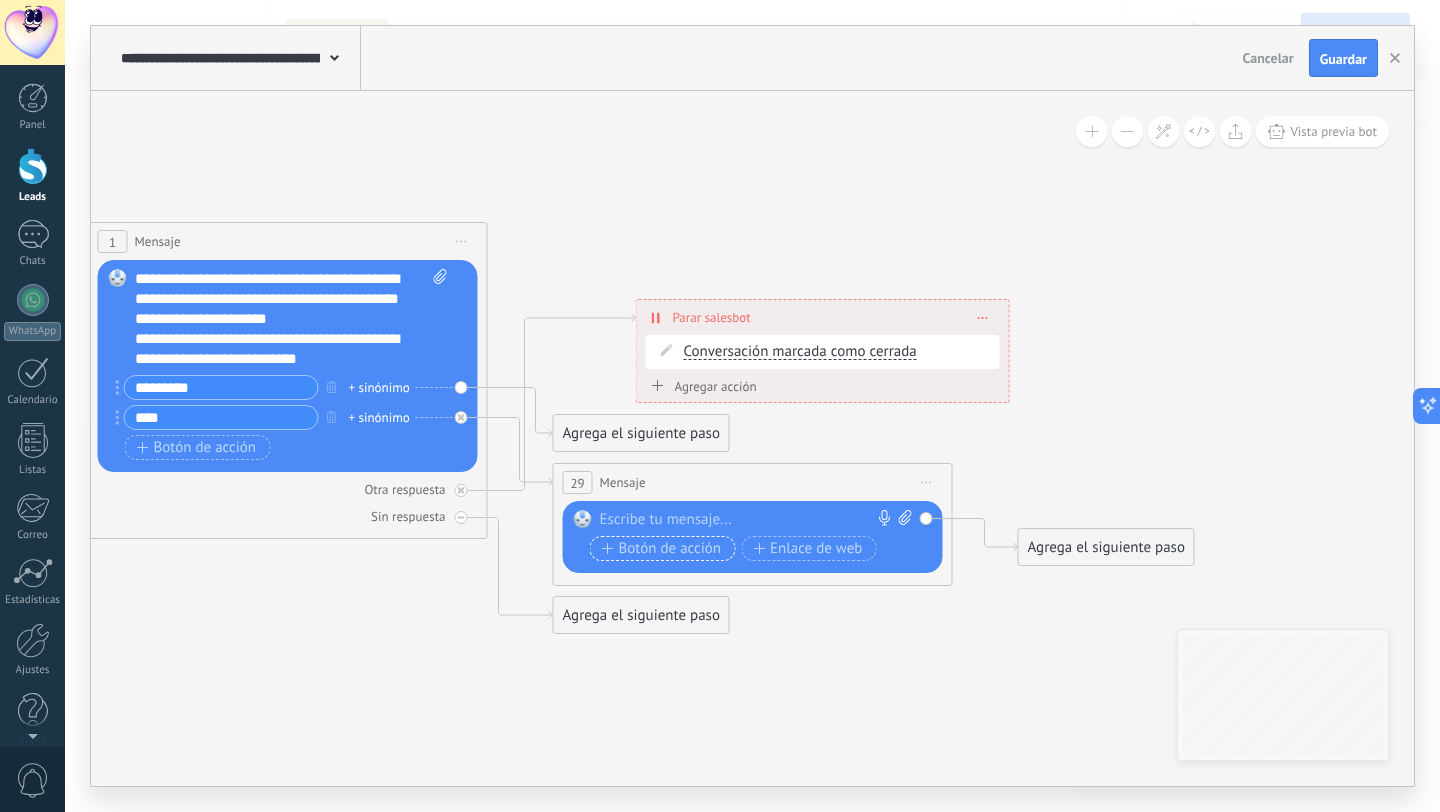 click on "Botón de acción" at bounding box center [662, 549] 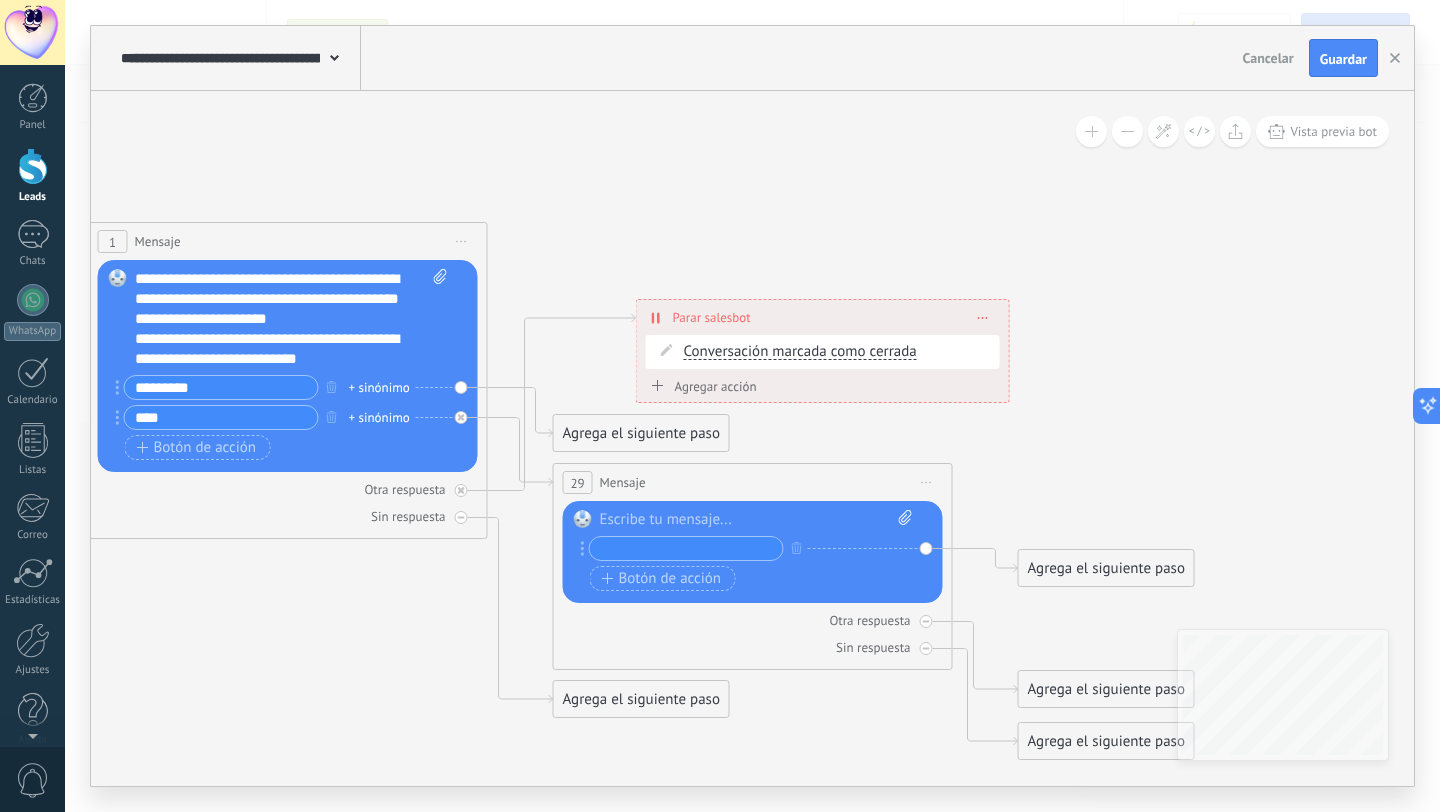 click on "Reemplazar
Quitar
Convertir a mensaje de voz
Arrastre la imagen aquí para adjuntarla.
Añadir imagen
Subir
Arrastrar y soltar
Archivo no encontrado
Escribe tu mensaje..." at bounding box center (753, 552) 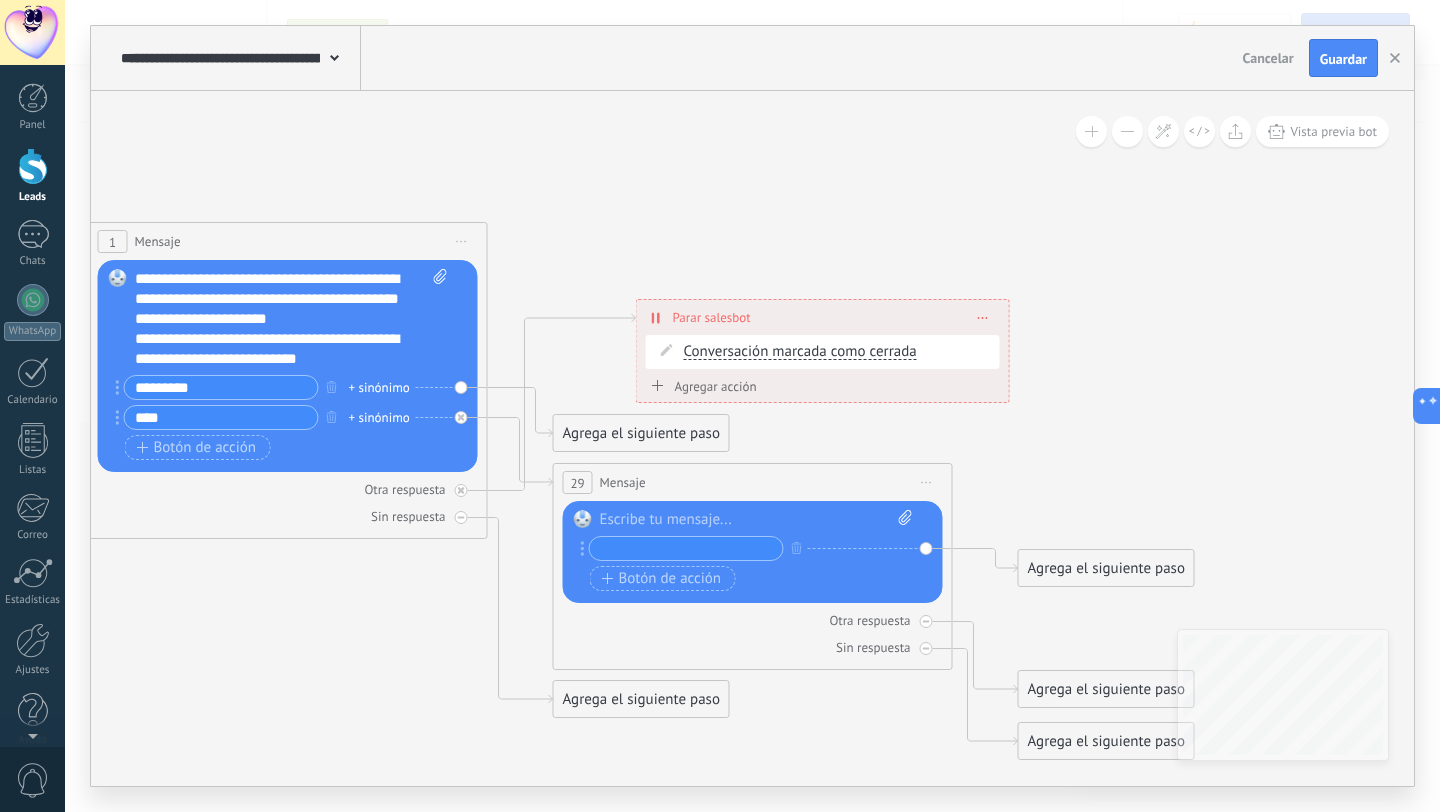 click 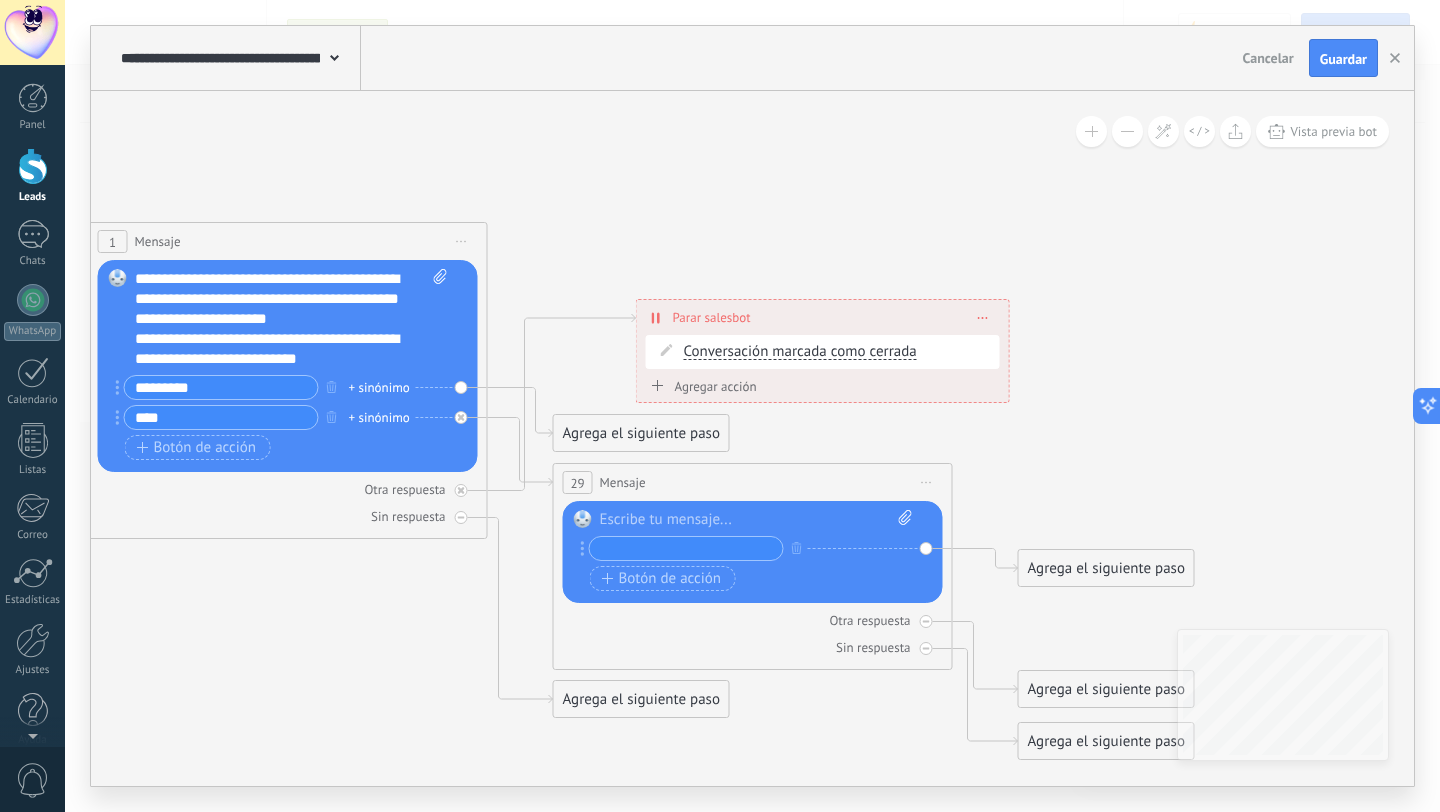 click 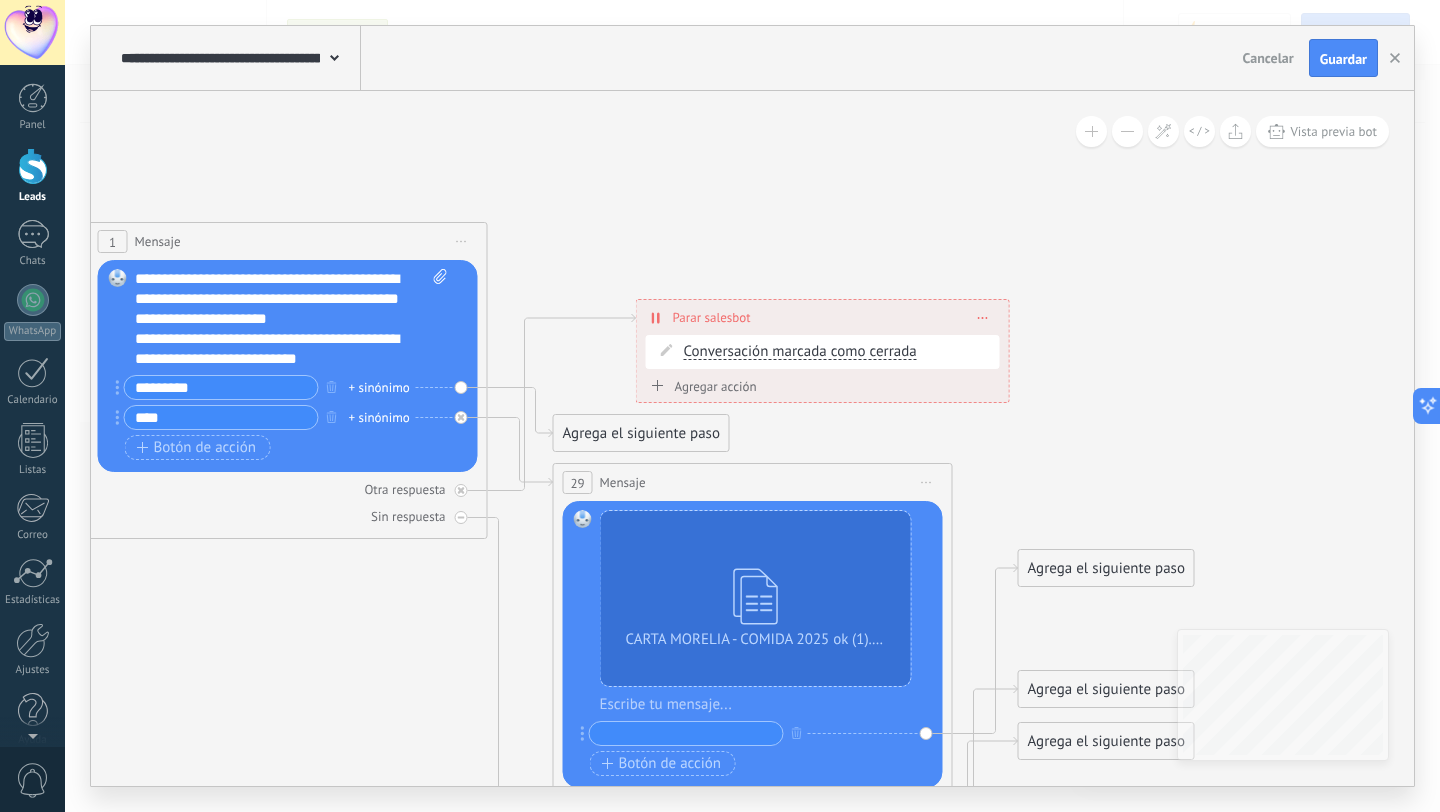click 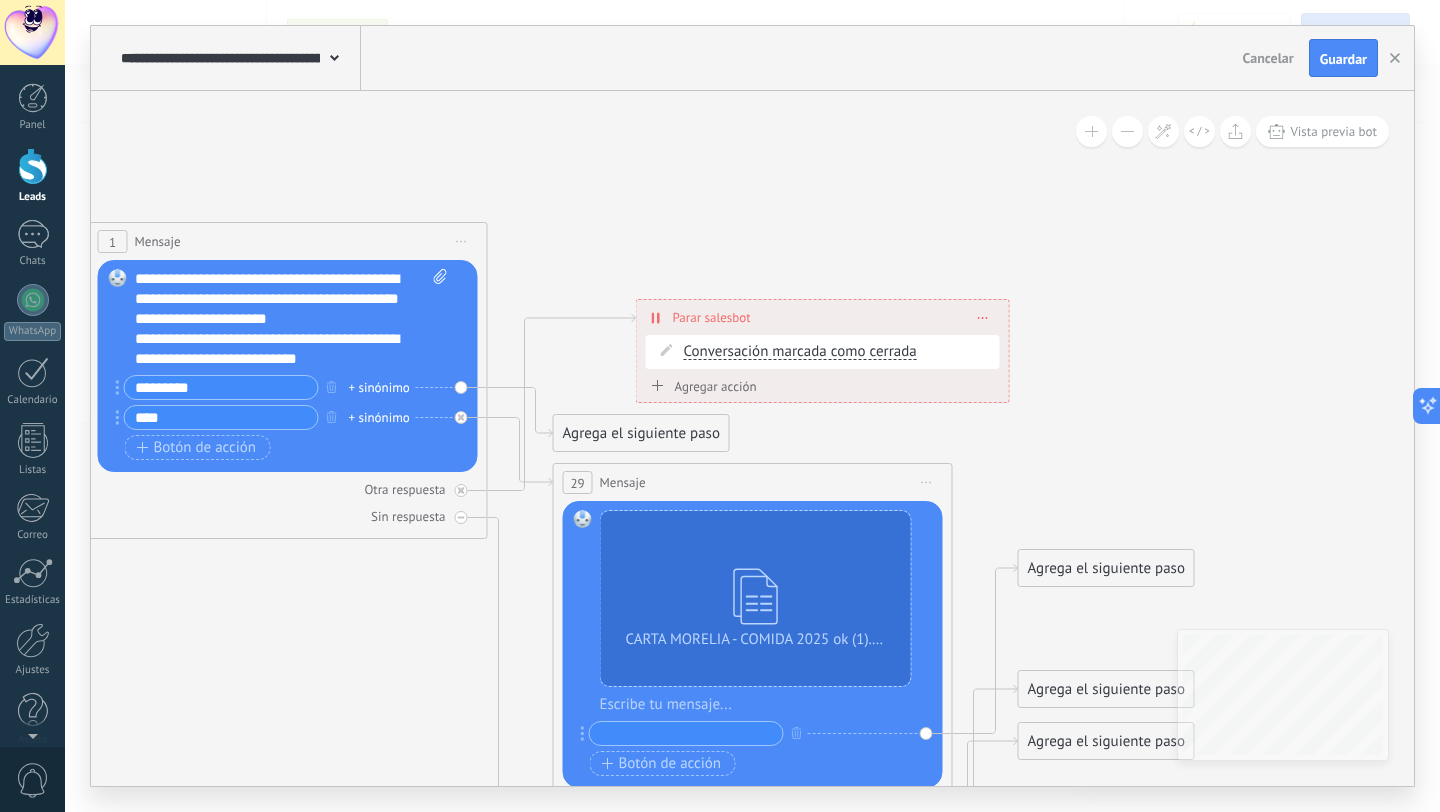click 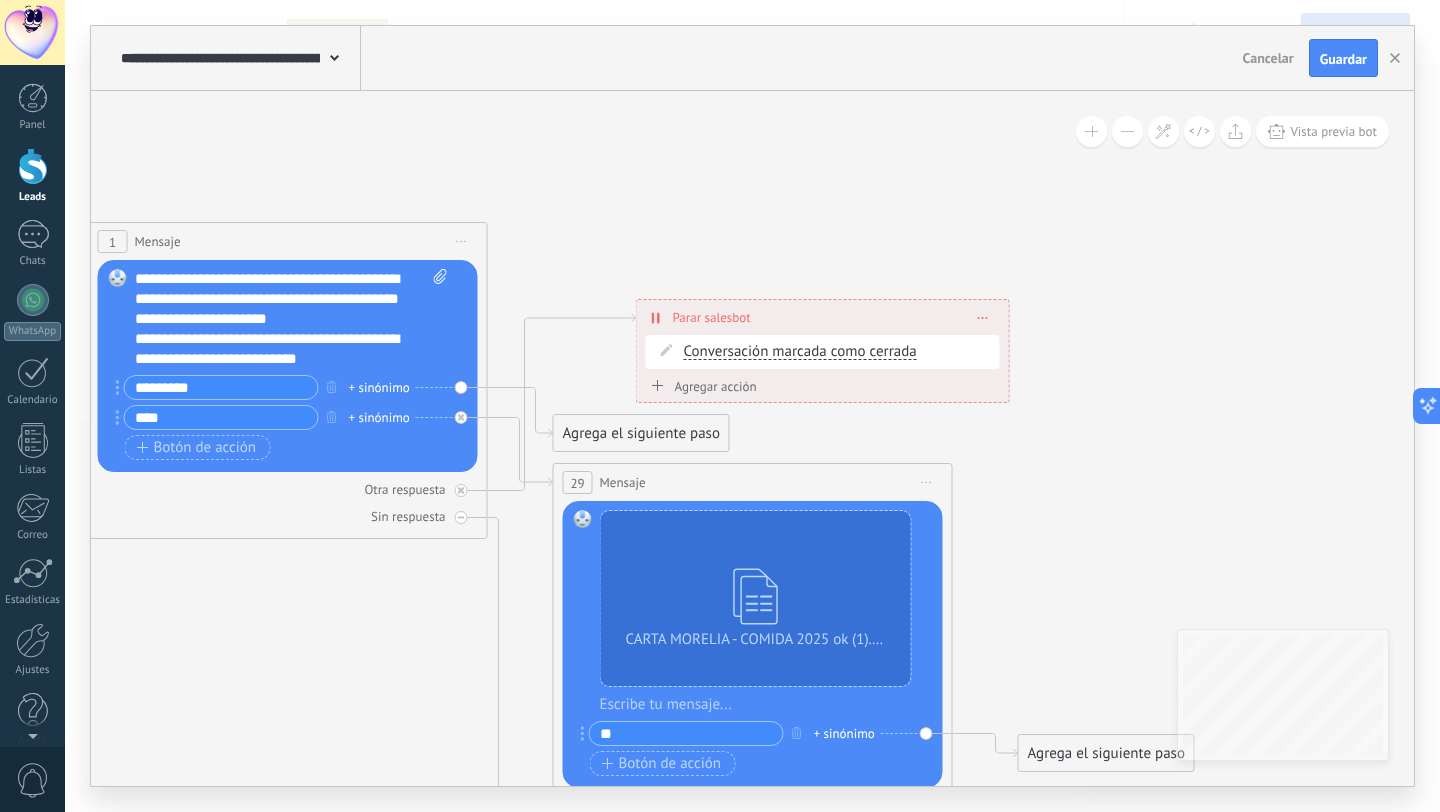 type on "*" 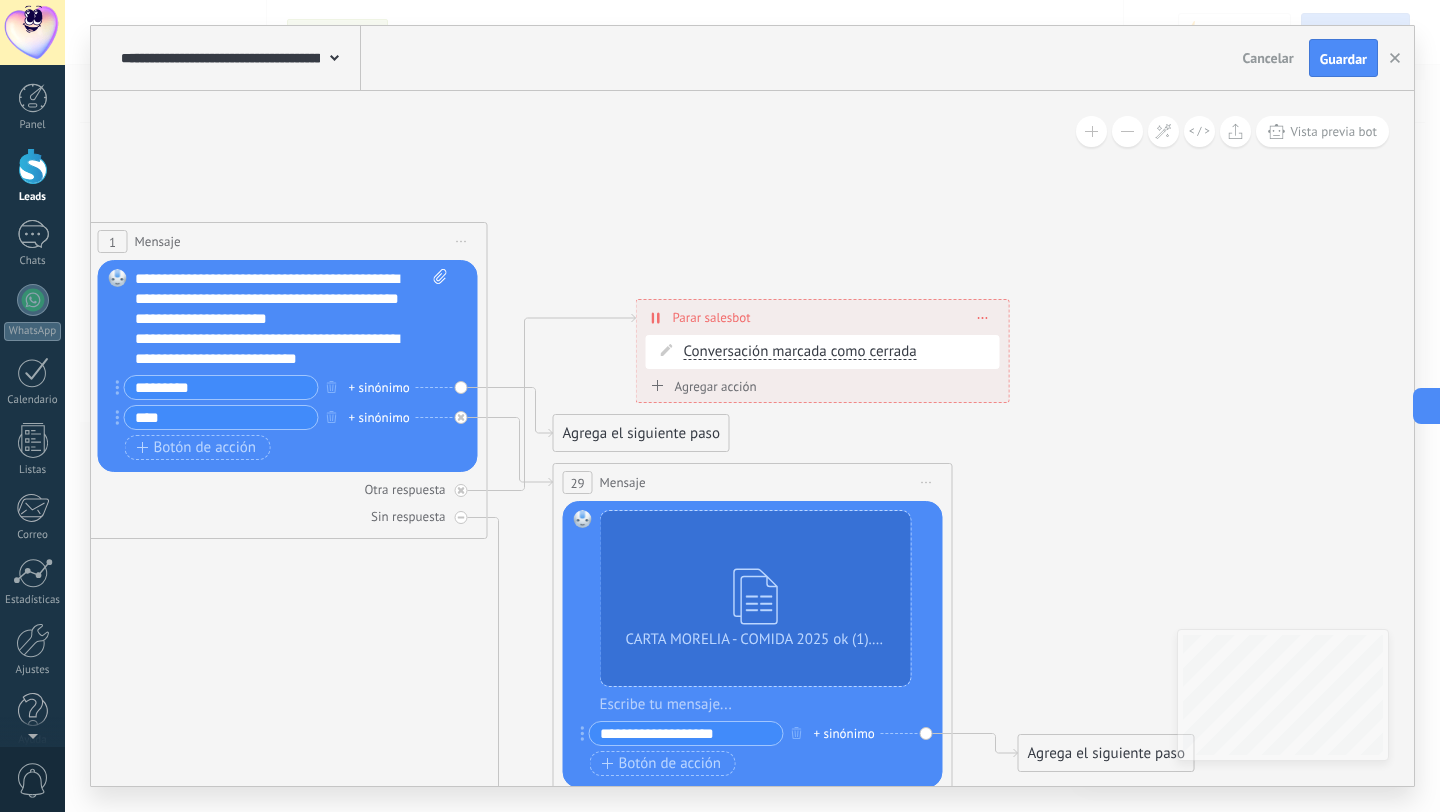 type on "**********" 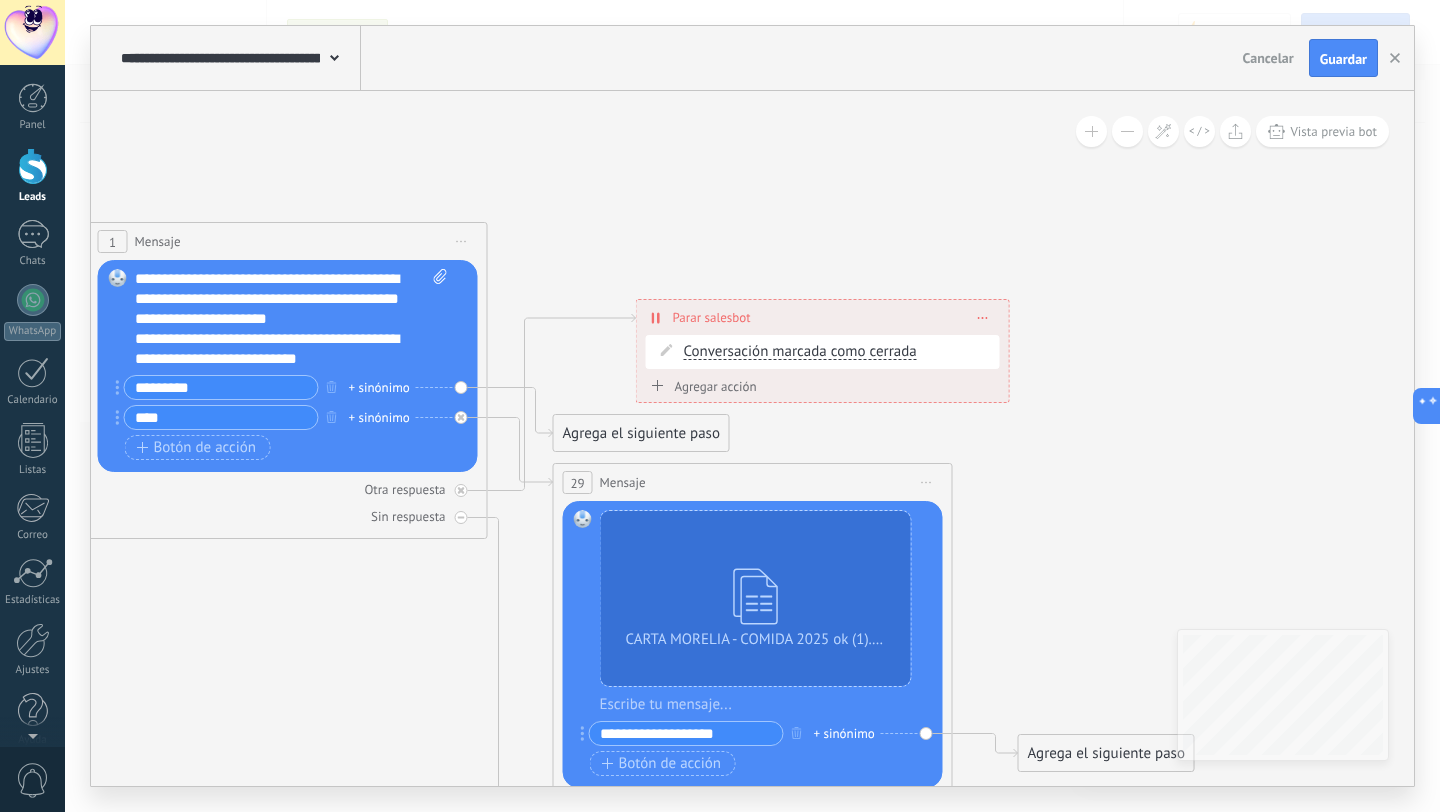 click 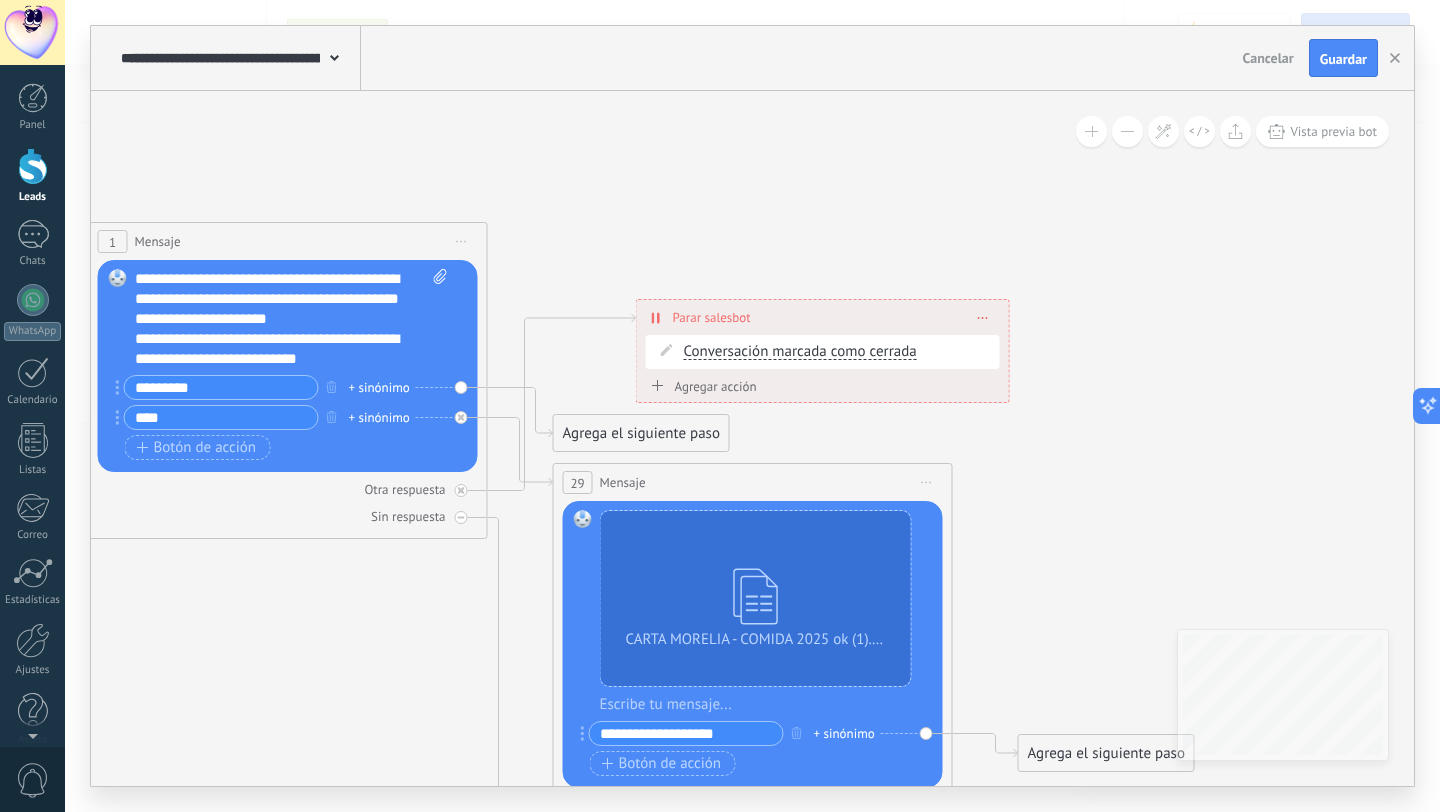 click on "Agrega el siguiente paso" at bounding box center (1106, 753) 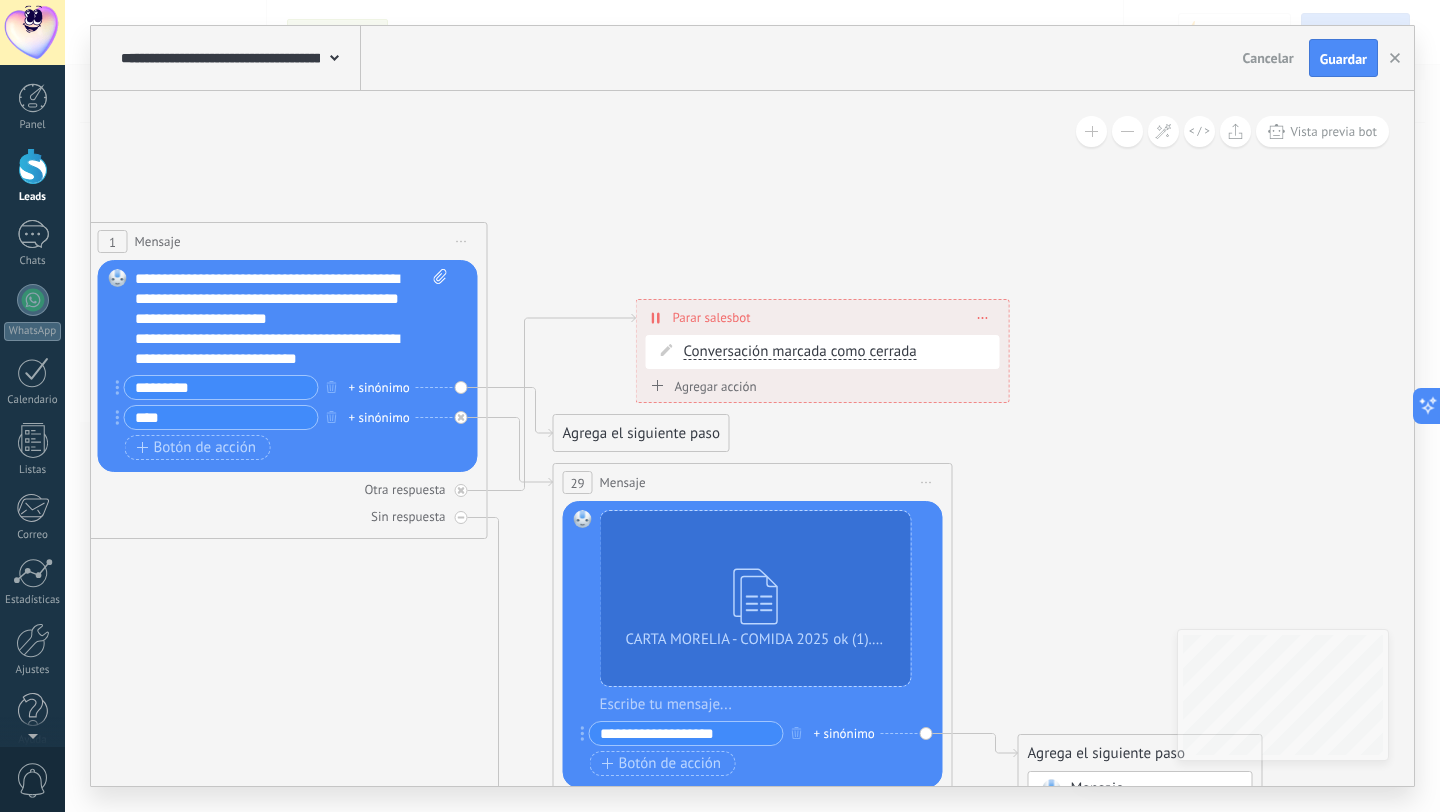 click 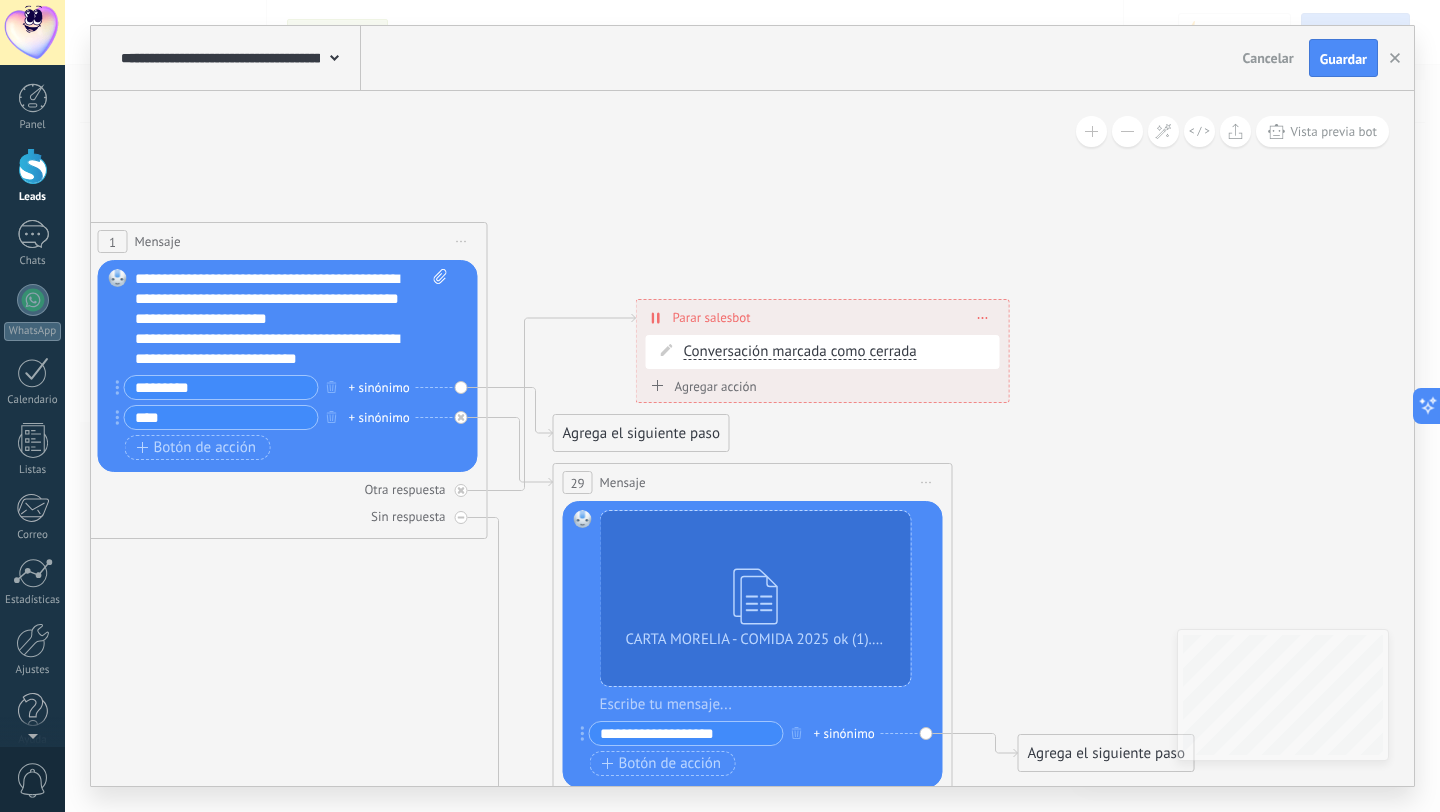 click on "Agrega el siguiente paso" at bounding box center [1106, 753] 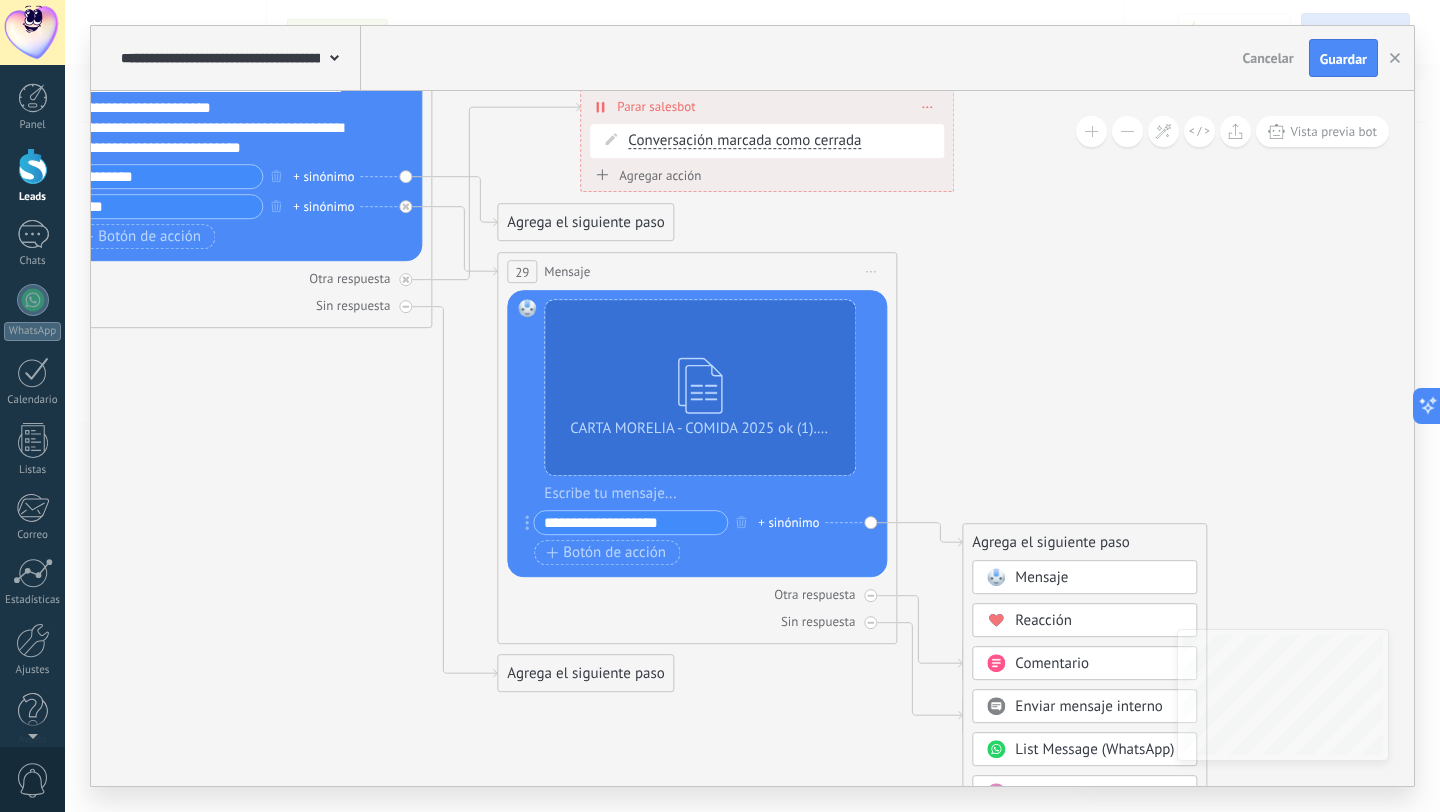 drag, startPoint x: 1281, startPoint y: 460, endPoint x: 1225, endPoint y: 247, distance: 220.23851 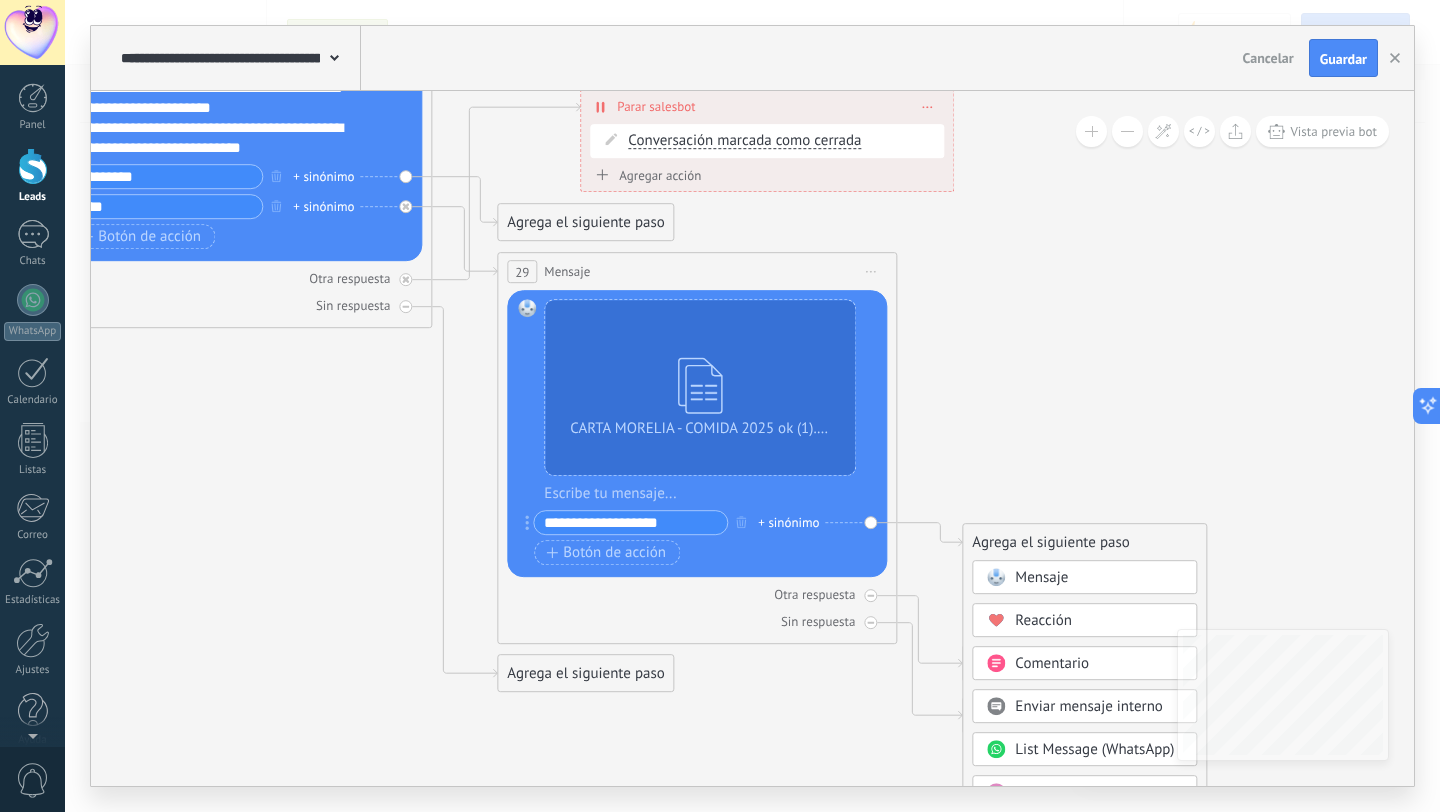 click 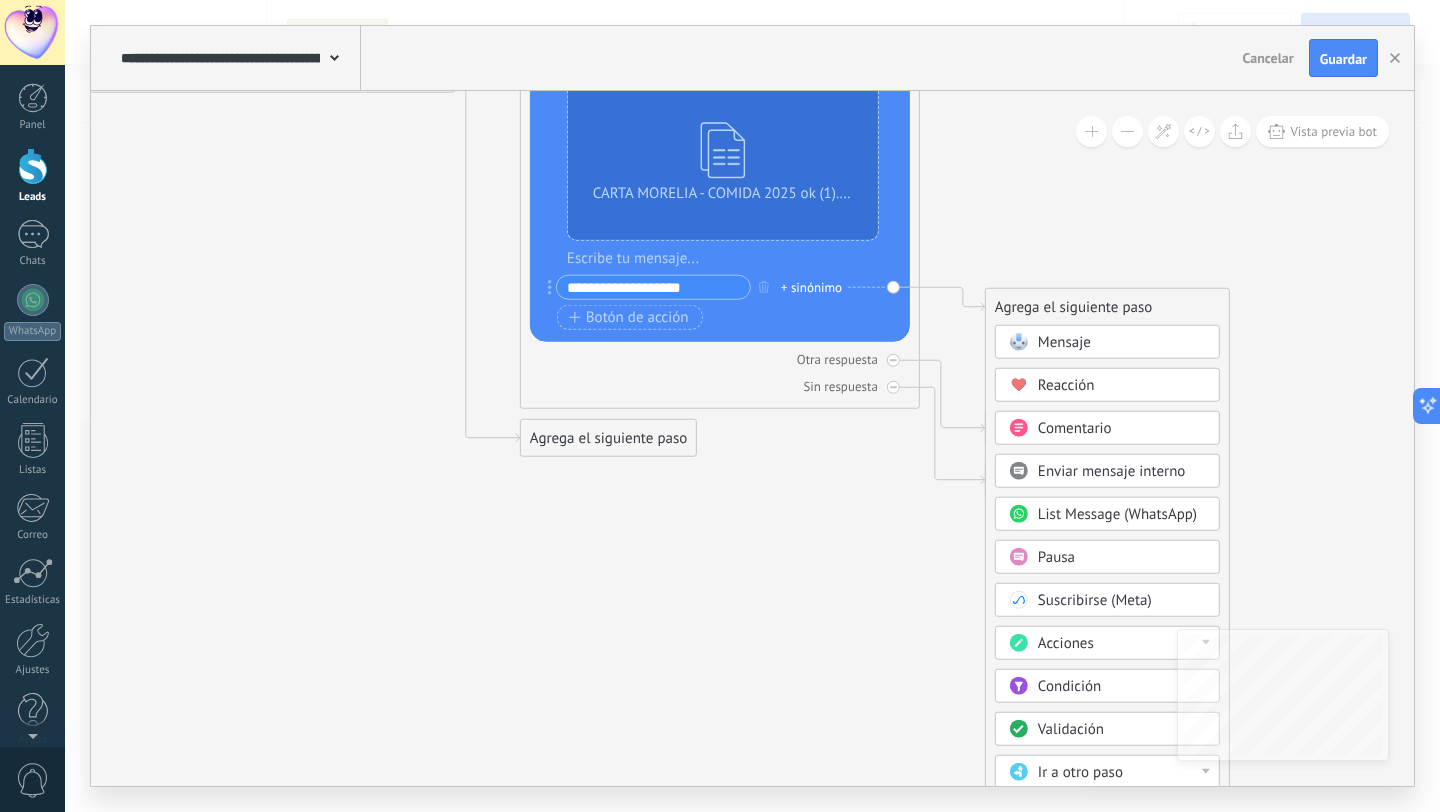 drag, startPoint x: 1336, startPoint y: 417, endPoint x: 1359, endPoint y: 183, distance: 235.12762 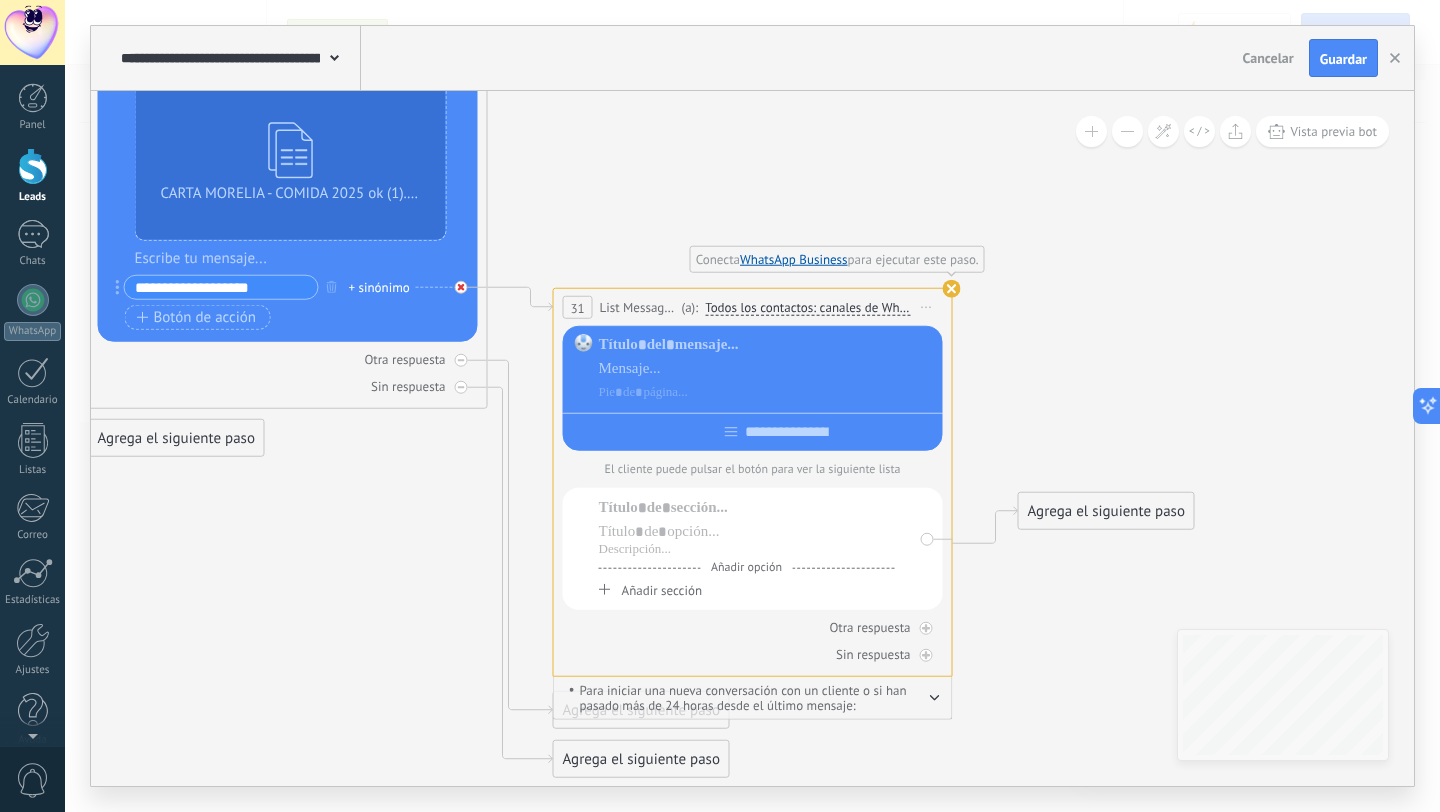 click at bounding box center [461, 287] 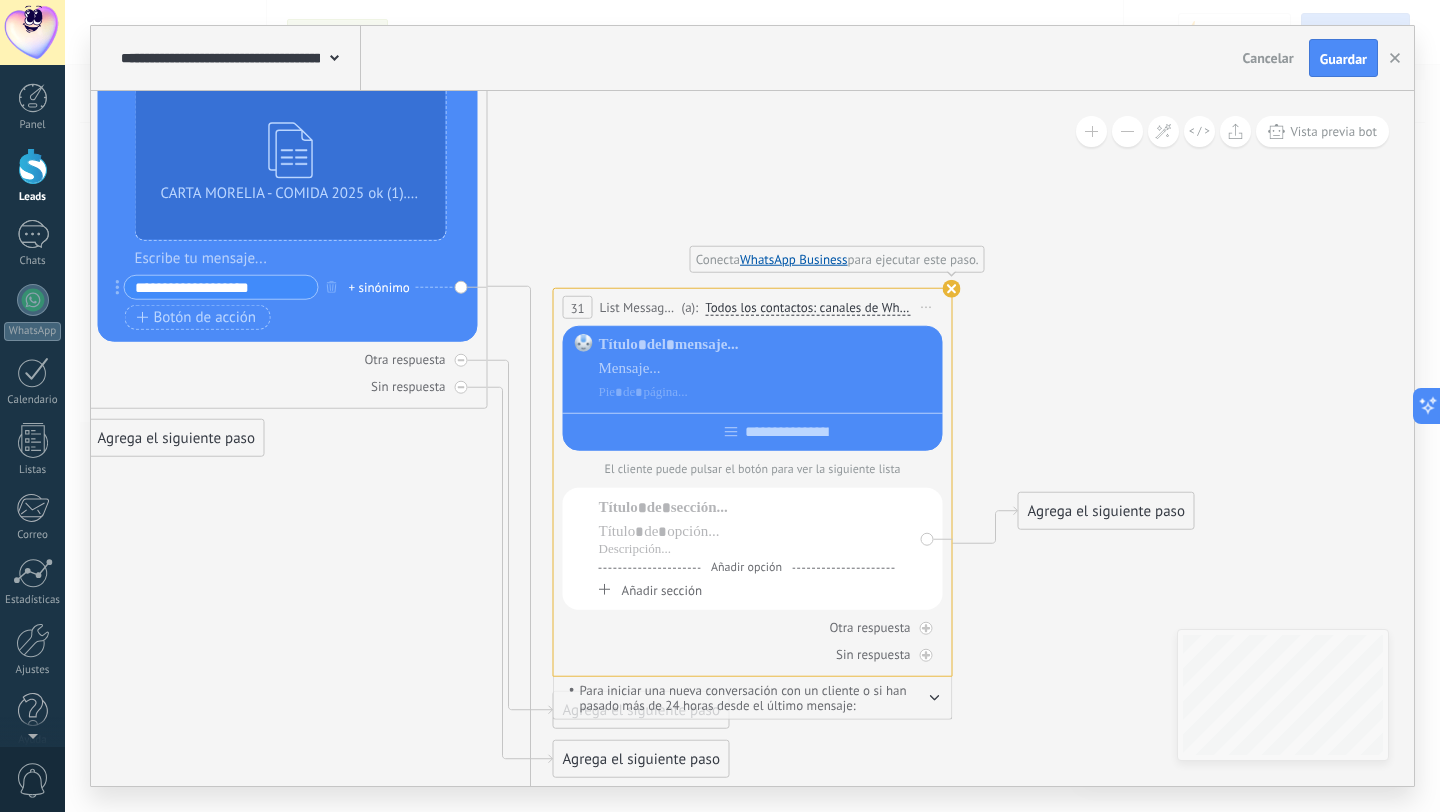 click on "CARTA MORELIA - COMIDA 2025 ok (1).pdf
Reemplazar
Quitar
Convertir a mensaje de voz
Arrastre la imagen aquí para adjuntarla.
Añadir imagen
Subir
Arrastrar y soltar
Archivo no encontrado" at bounding box center [288, 198] 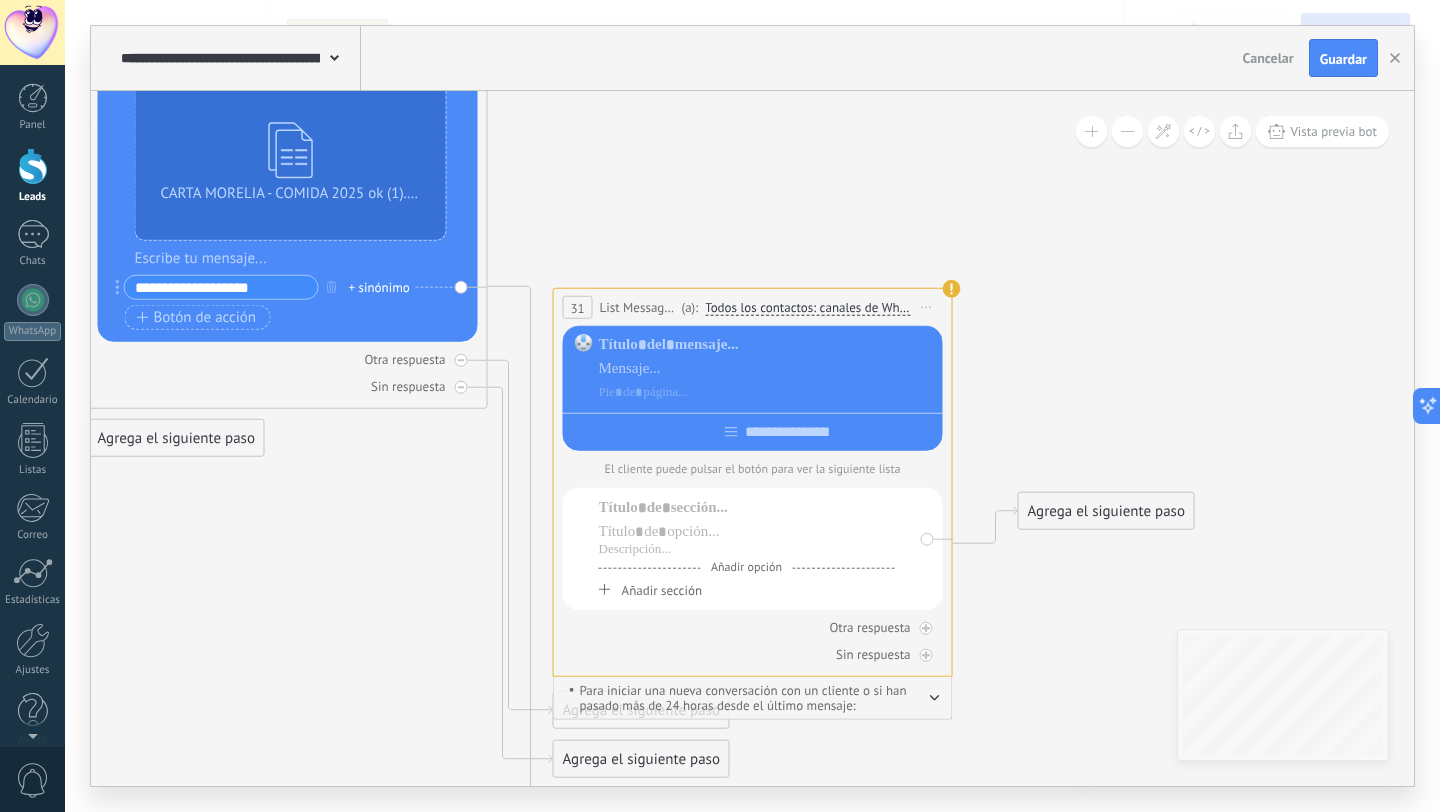 click 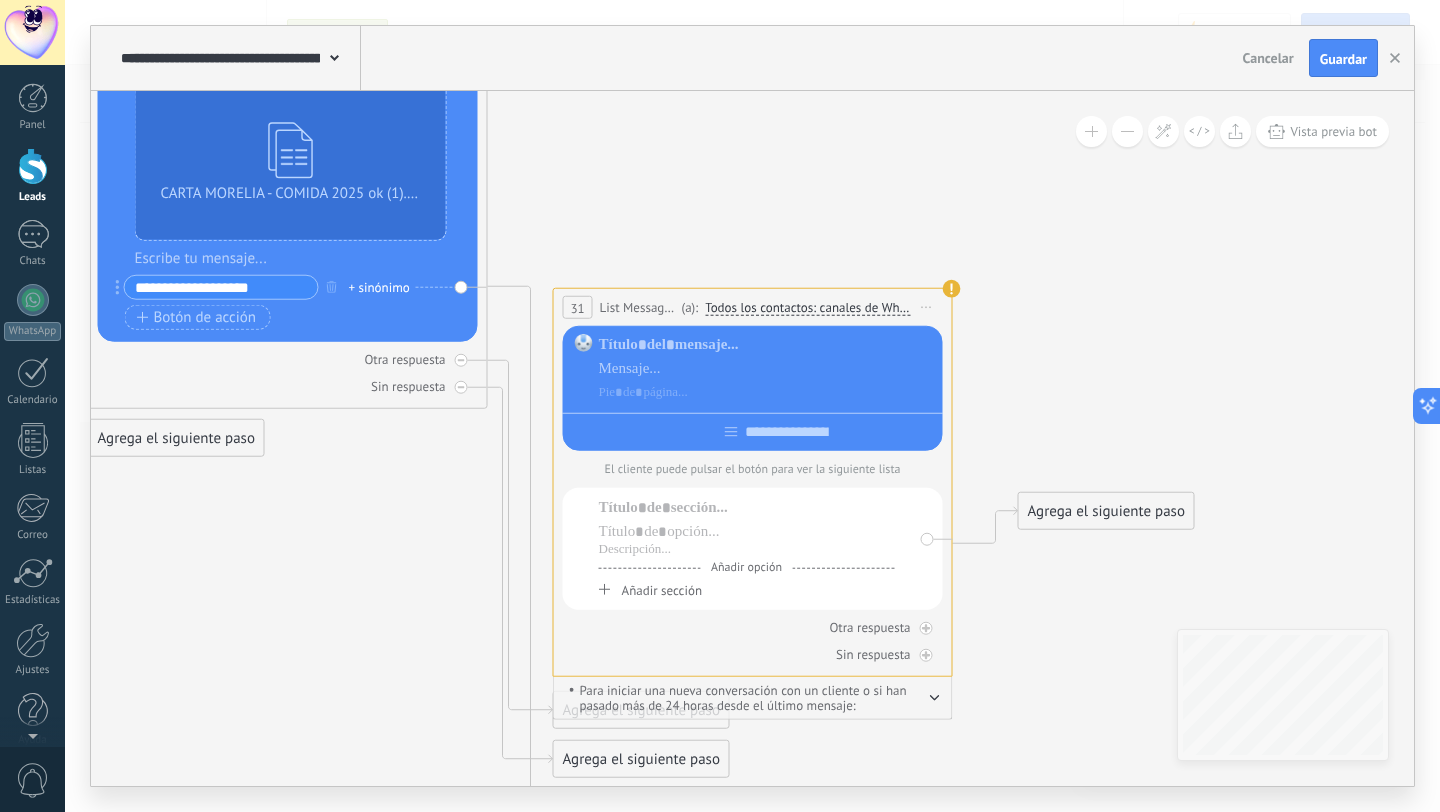 click on "Todos los contactos: canales de WhatsApp seleccionados" at bounding box center [807, 308] 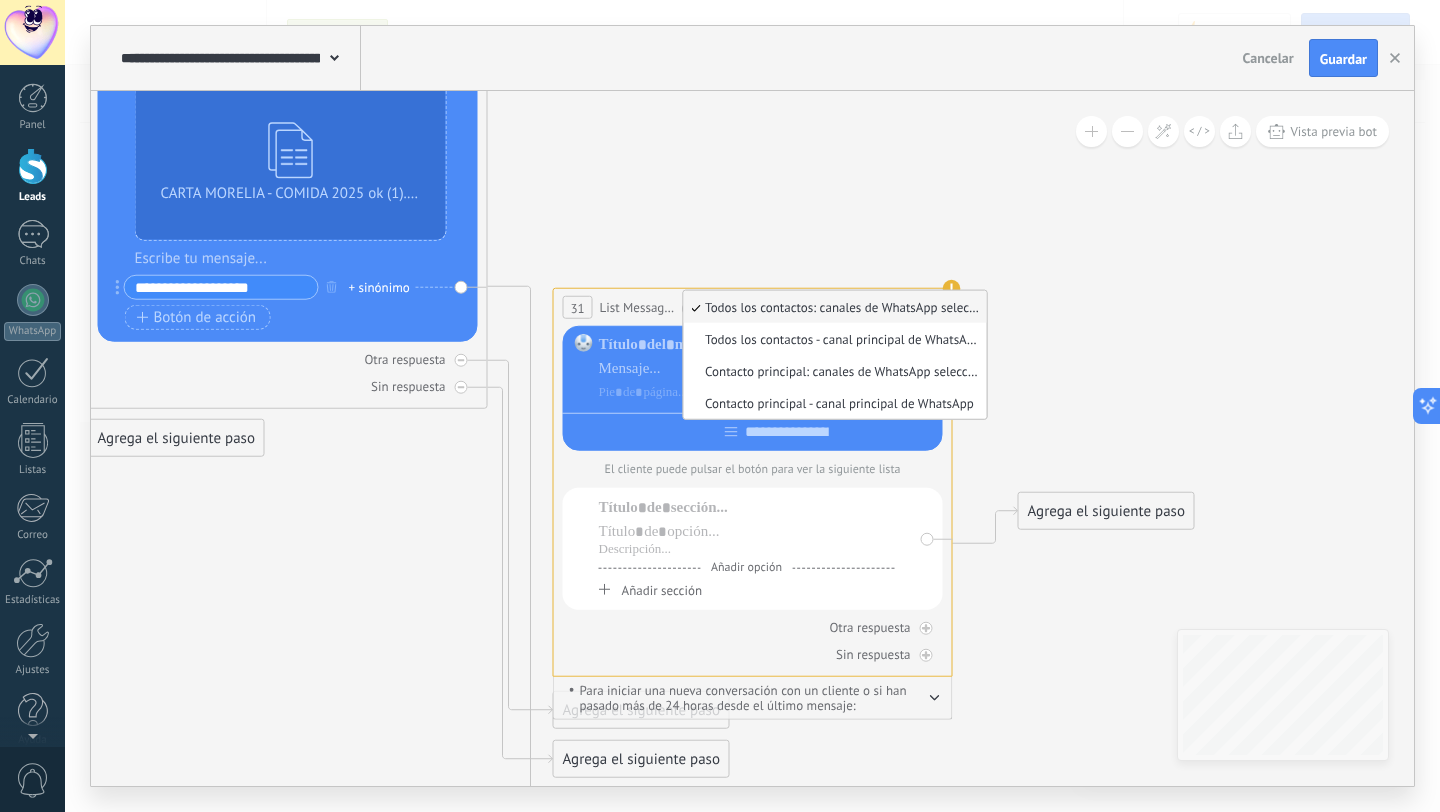 click 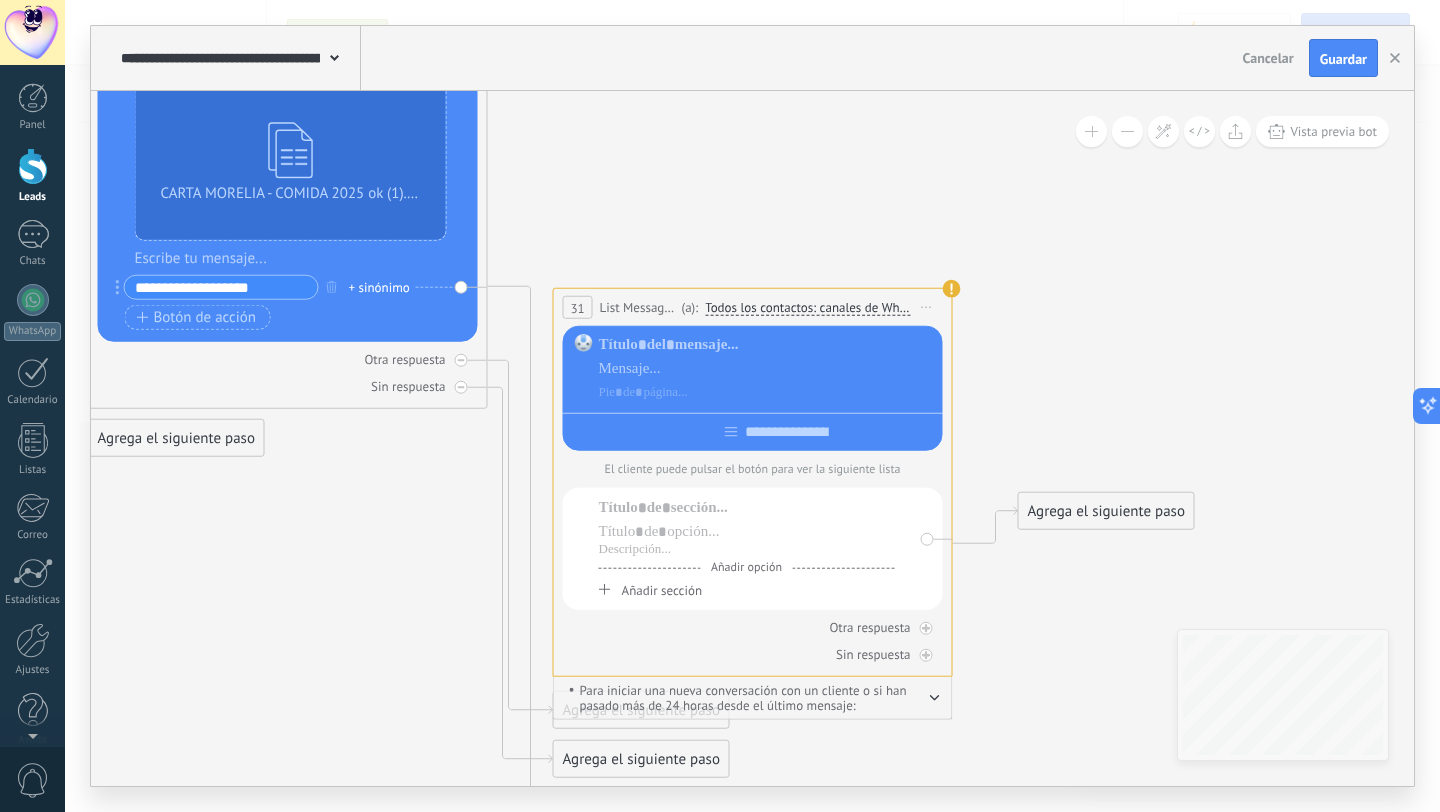 click at bounding box center (935, 696) 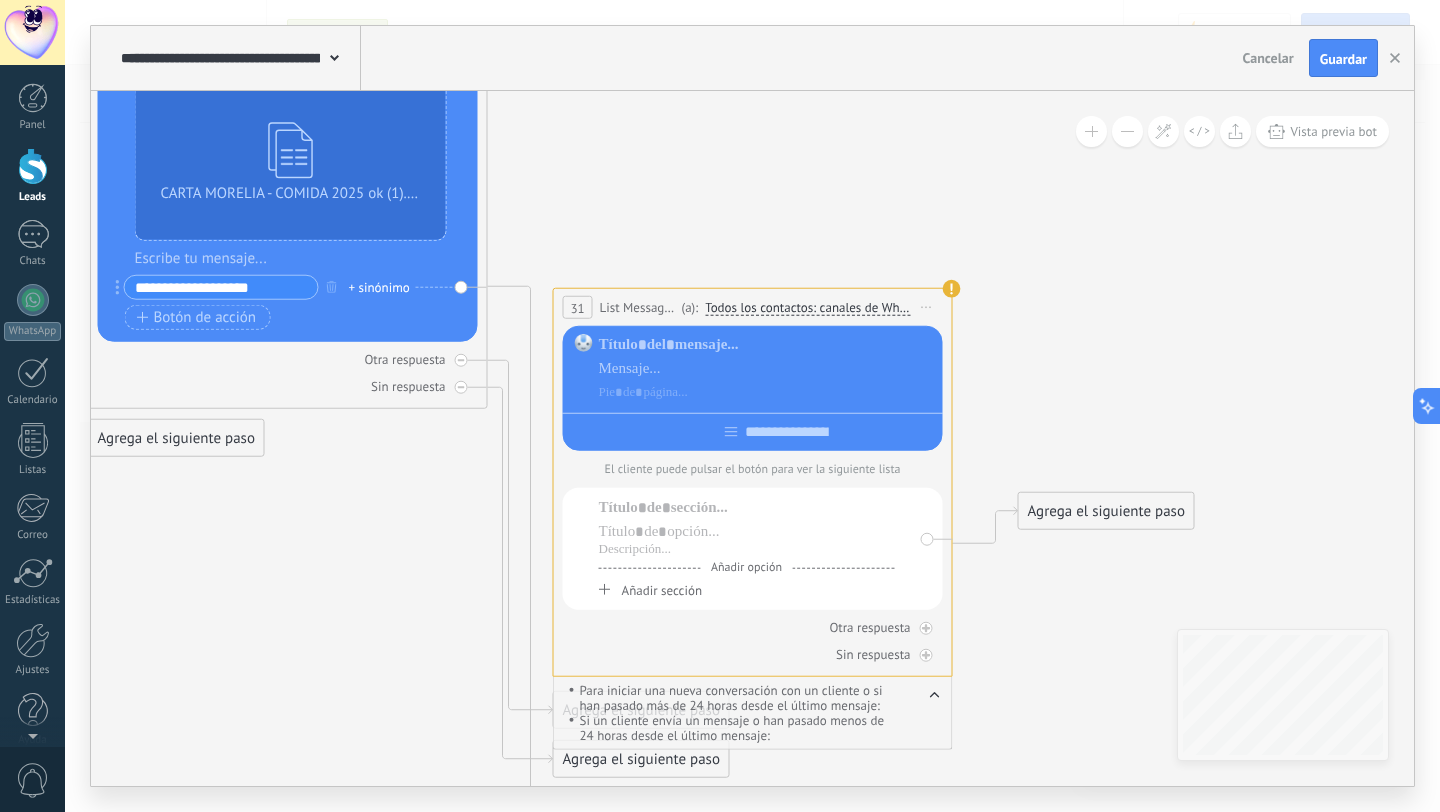 click at bounding box center [753, 428] 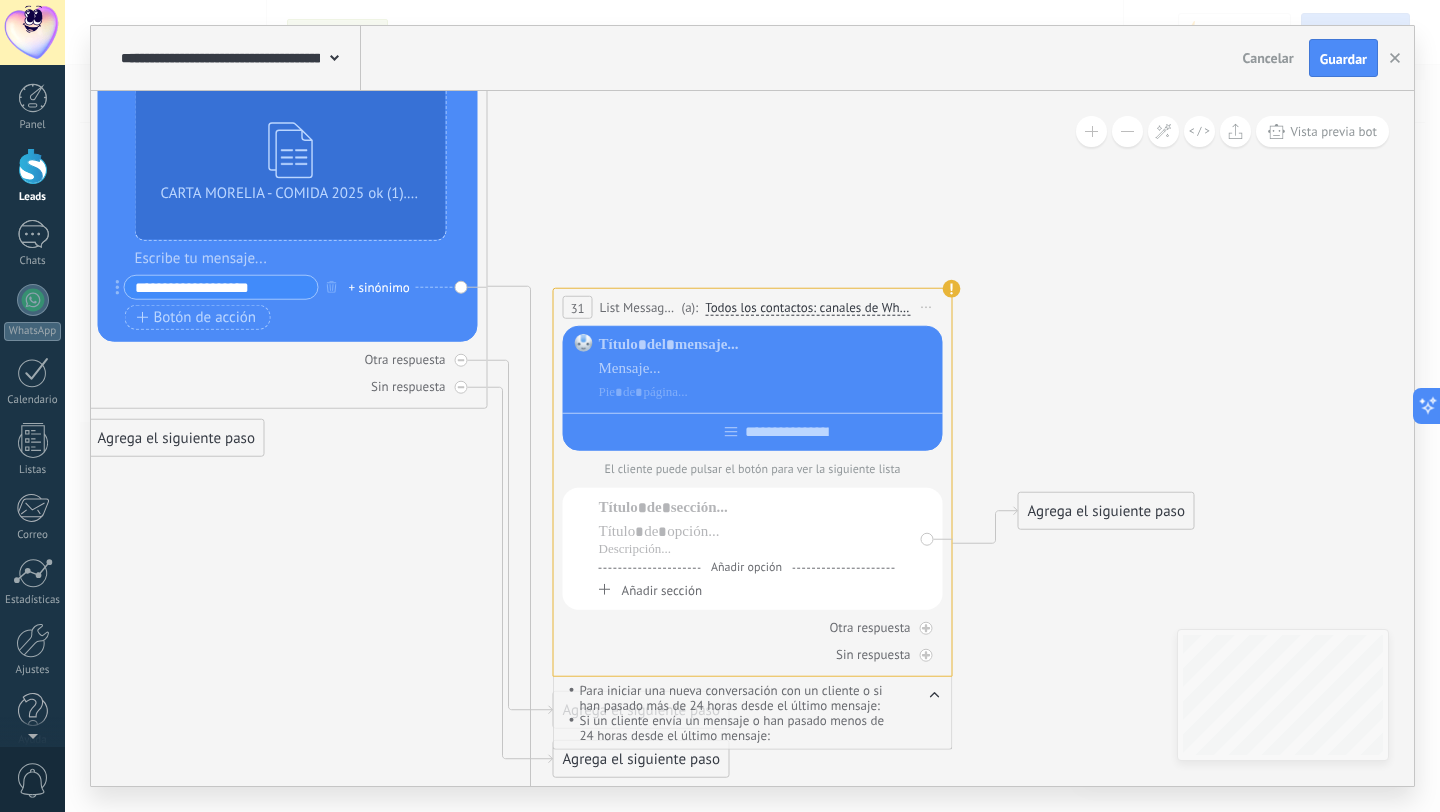 click at bounding box center (767, 369) 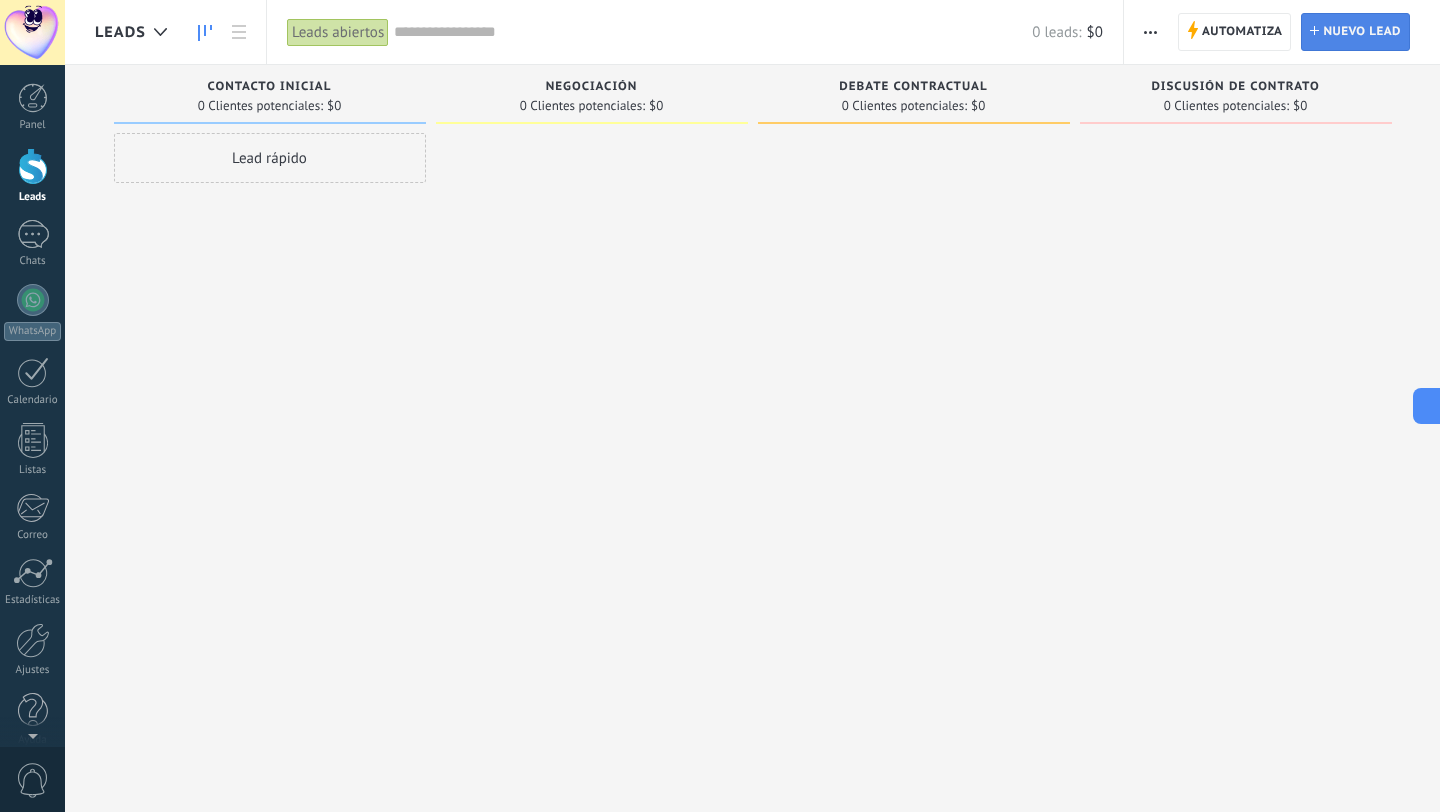 click on "Nuevo lead" at bounding box center (1362, 32) 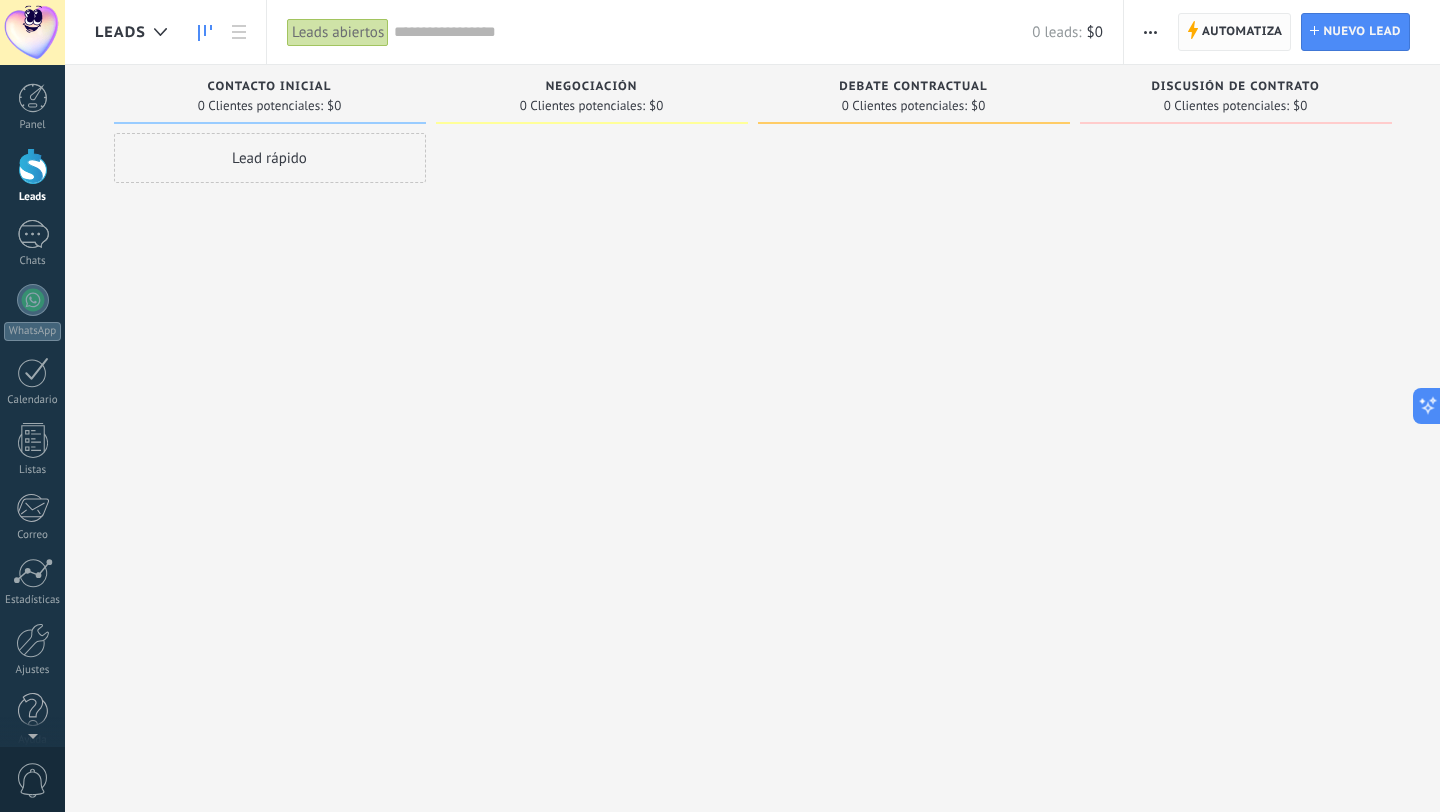 click on "Automatiza" at bounding box center (1242, 32) 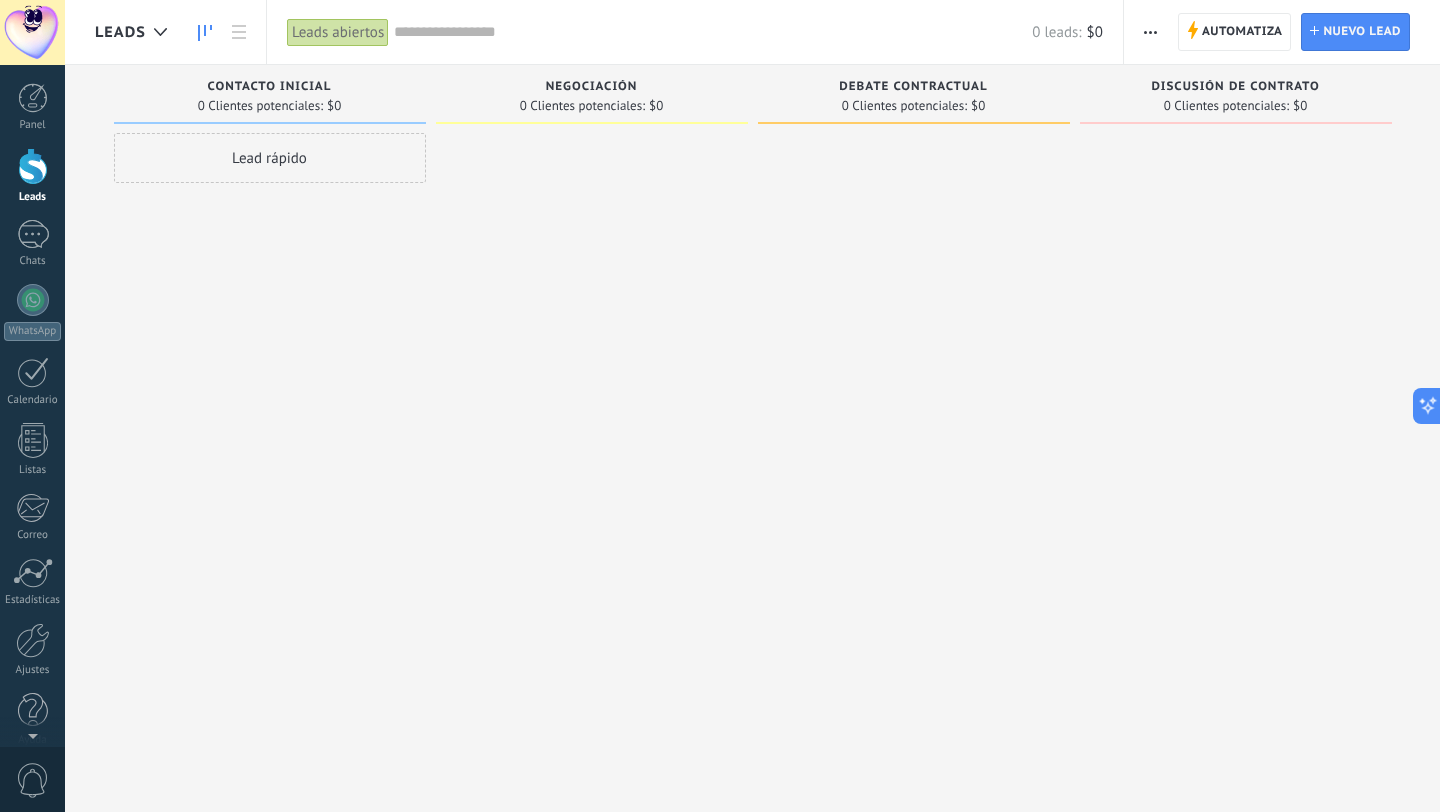 click at bounding box center (1150, 32) 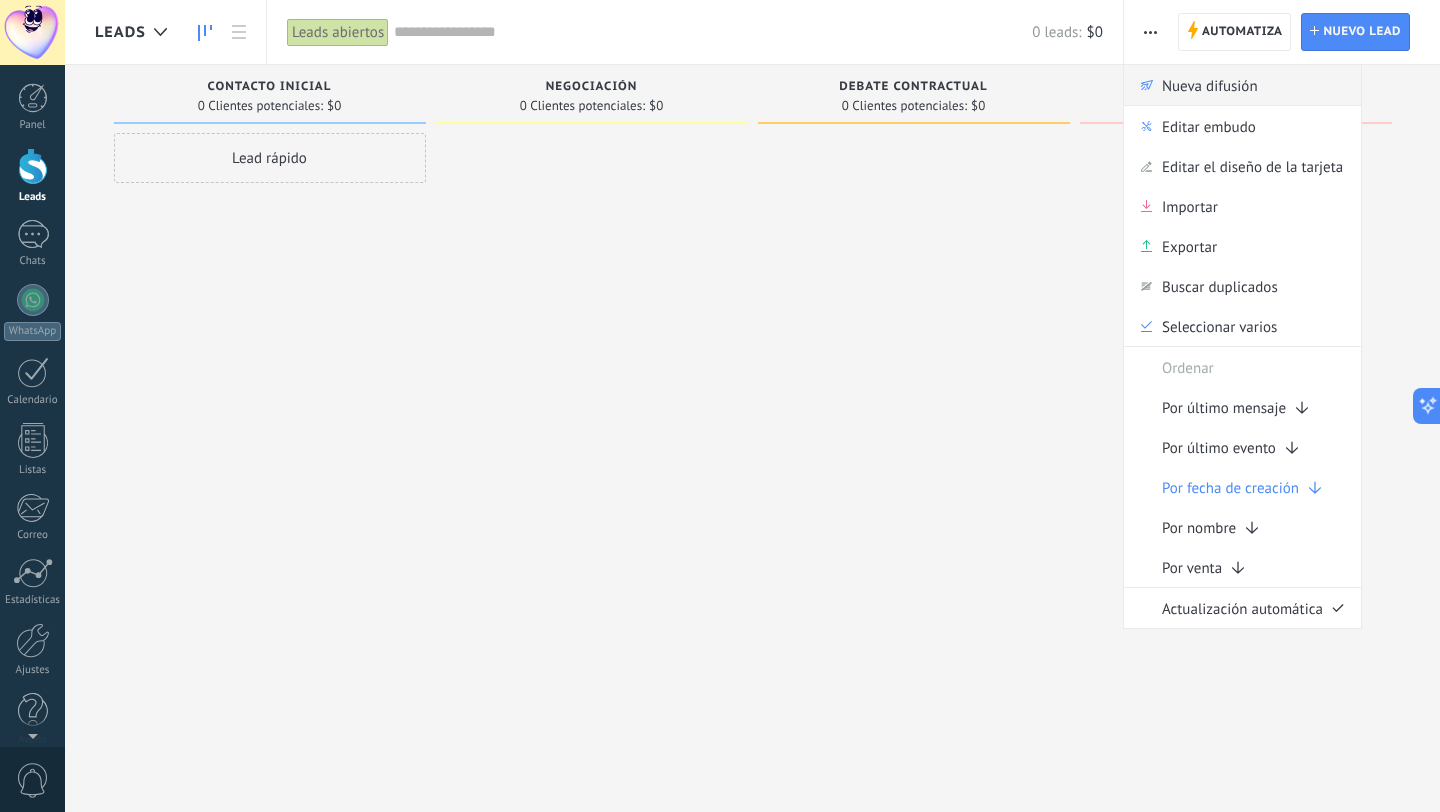 click on "Nueva difusión" at bounding box center (1210, 85) 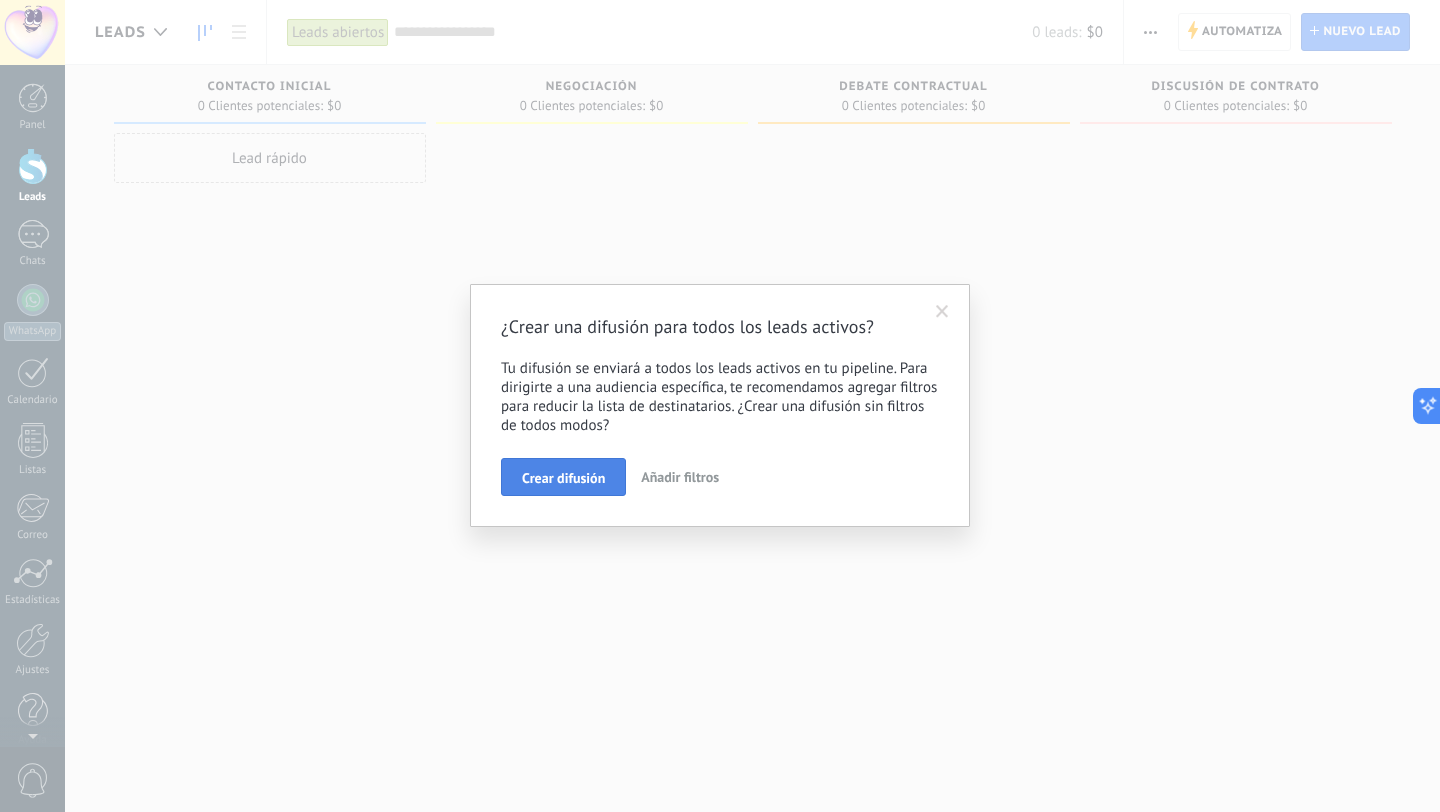 click on "Crear difusión" at bounding box center [563, 478] 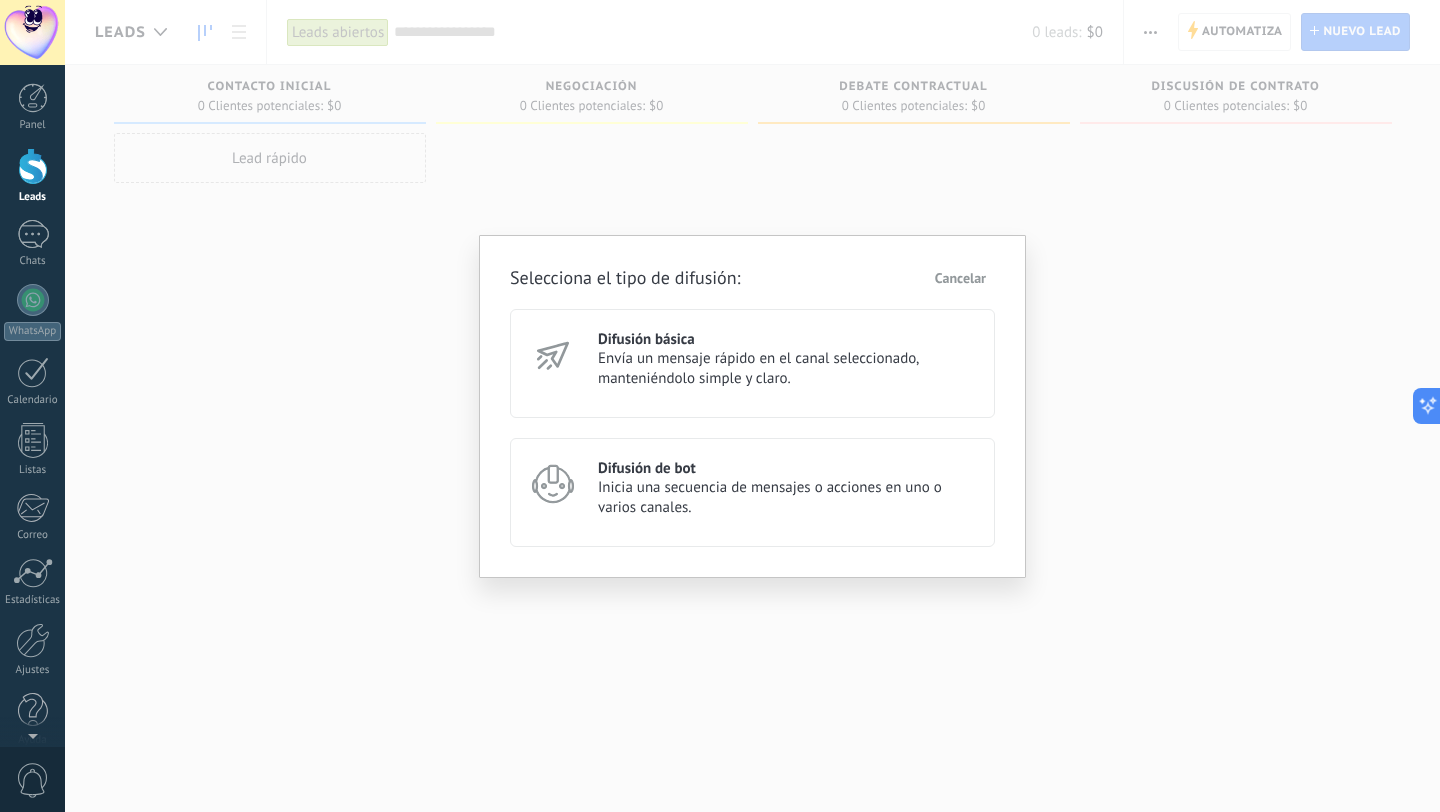 click on "Difusión de bot" at bounding box center [787, 468] 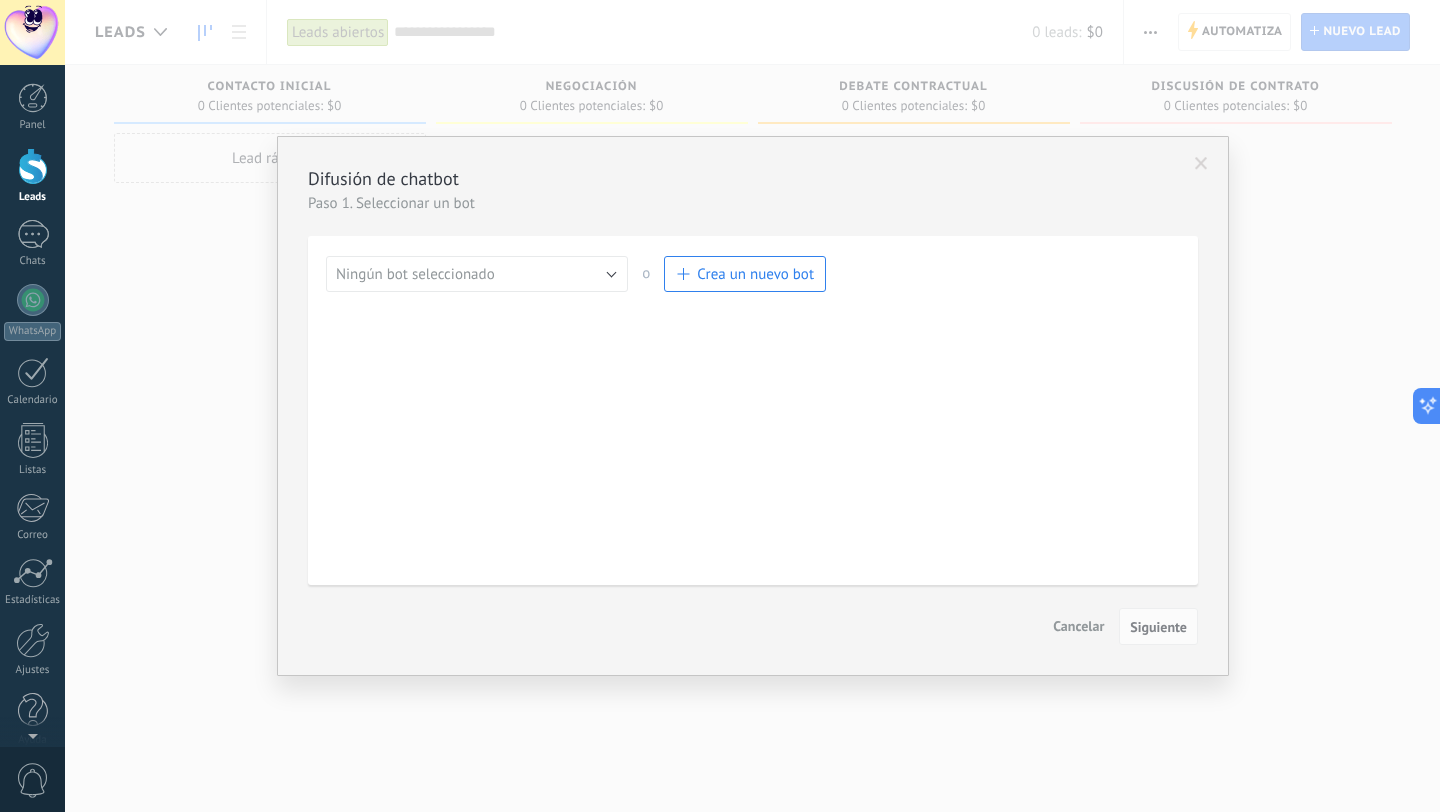 click on "Crea un nuevo bot" at bounding box center [755, 274] 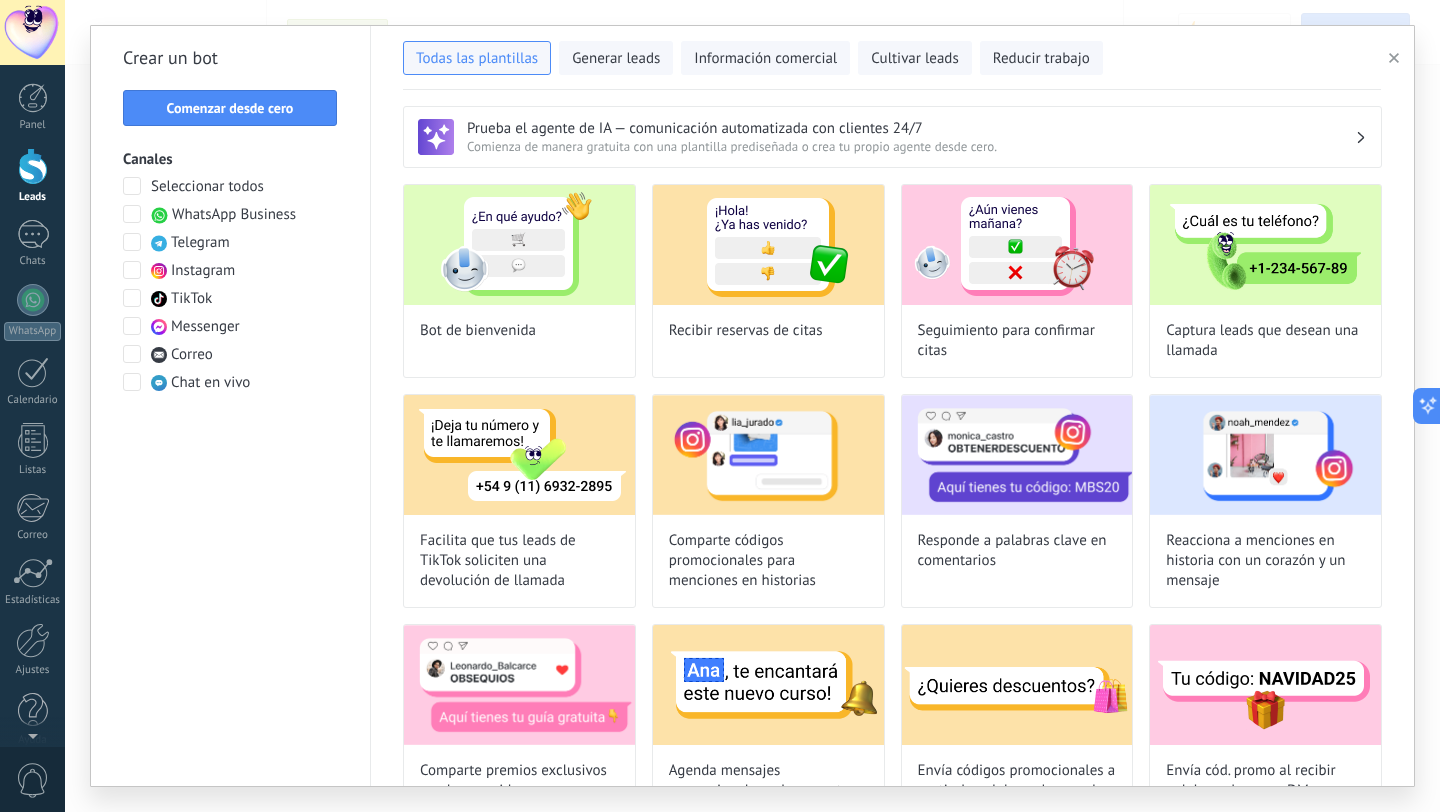 click on "**********" at bounding box center (752, 406) 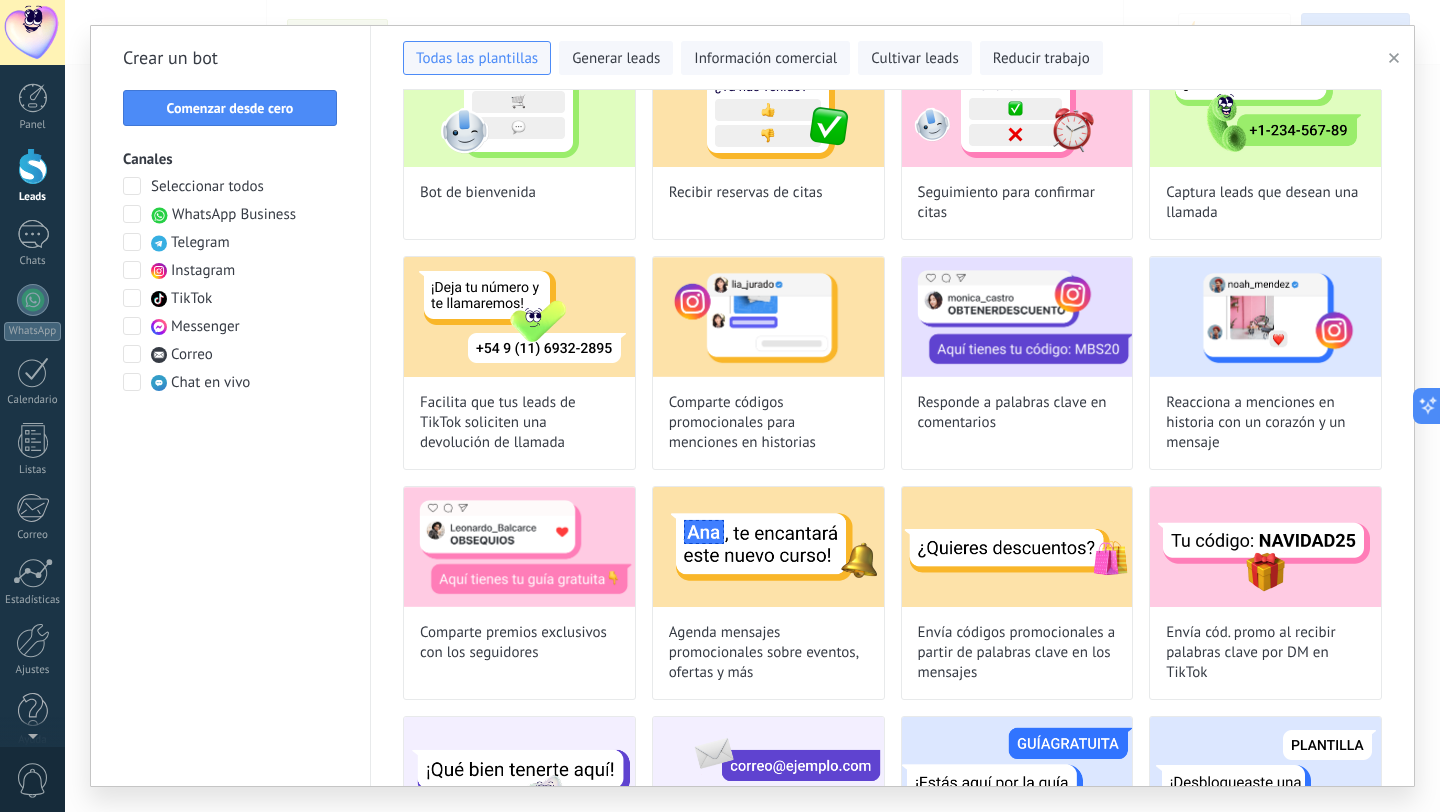 scroll, scrollTop: 137, scrollLeft: 0, axis: vertical 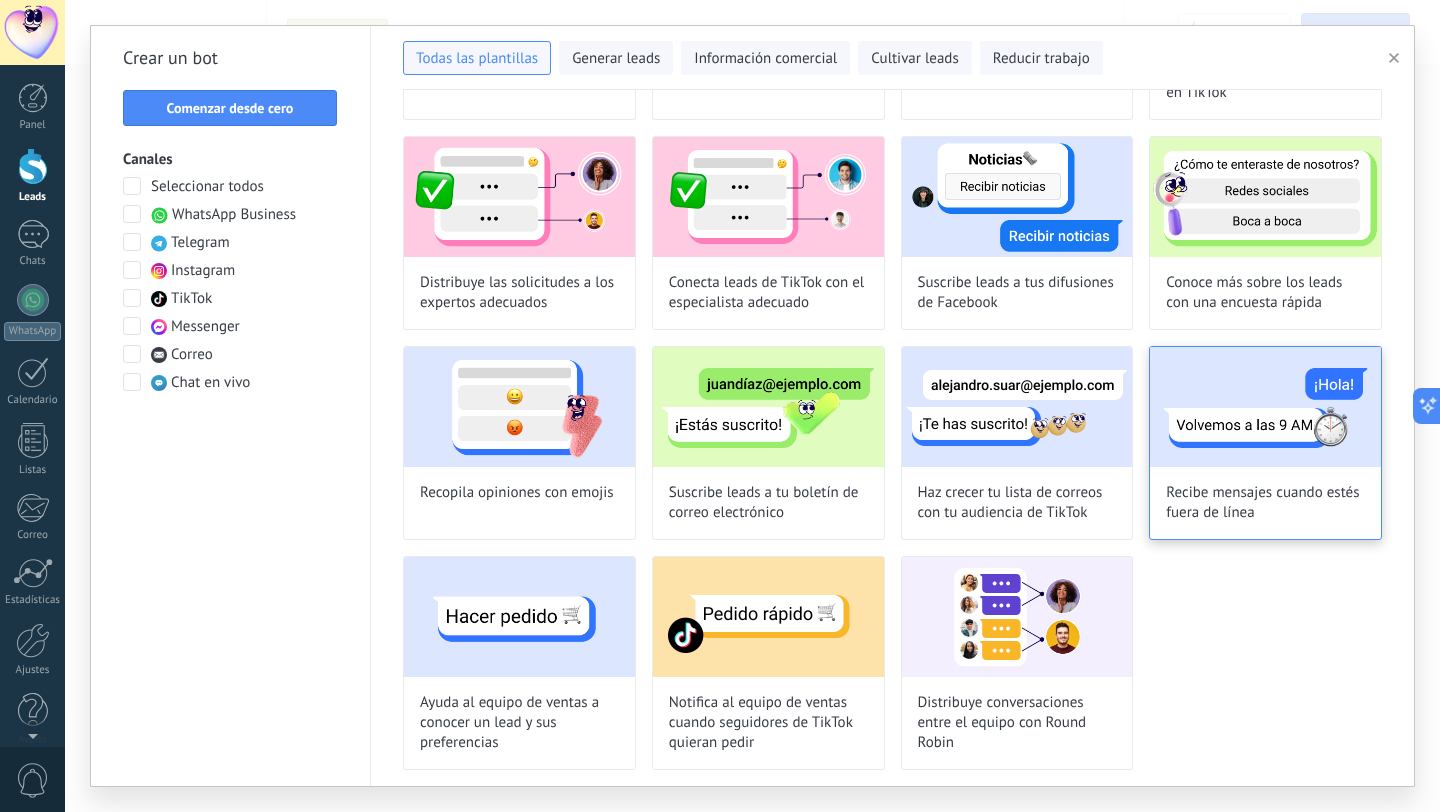 click at bounding box center (1265, 407) 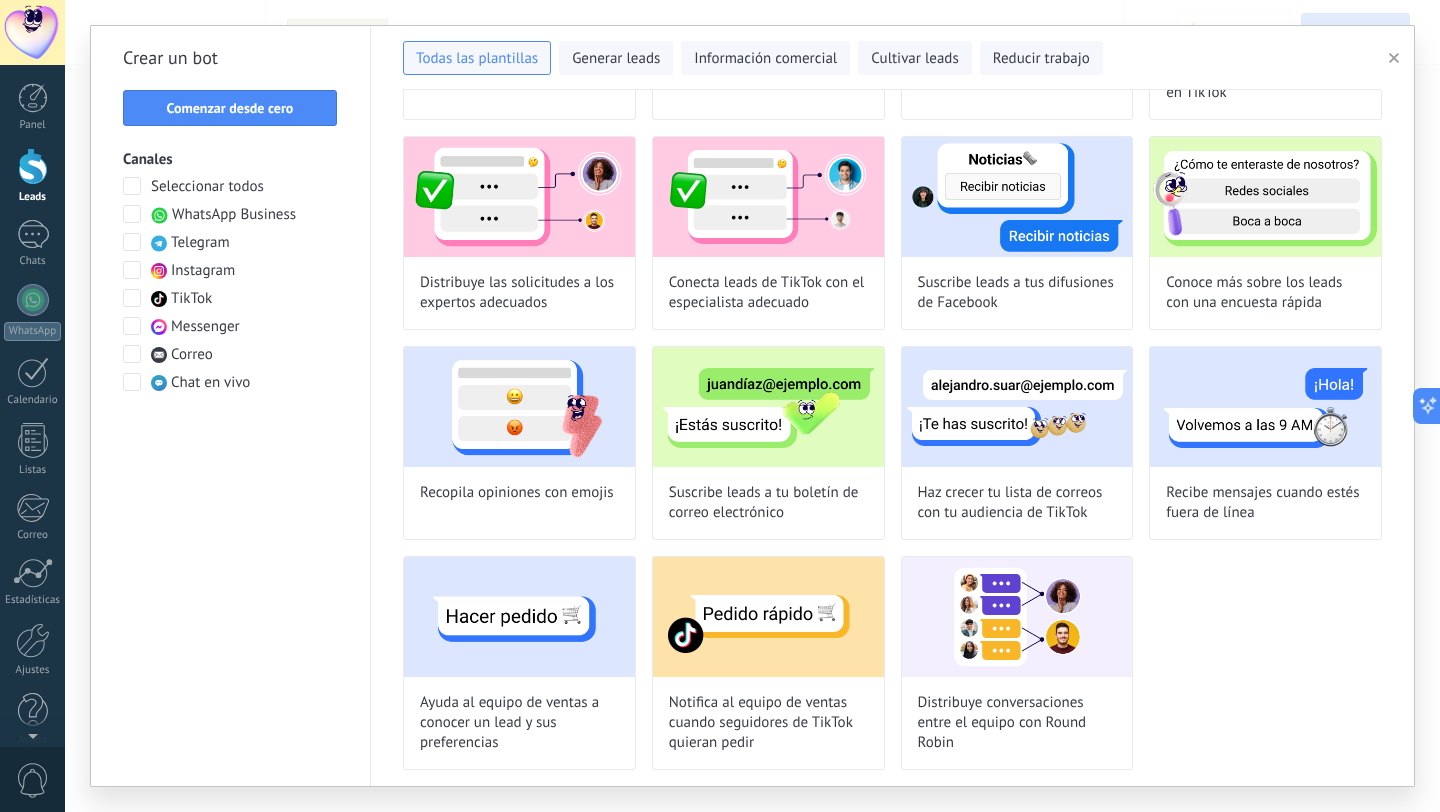 type on "**********" 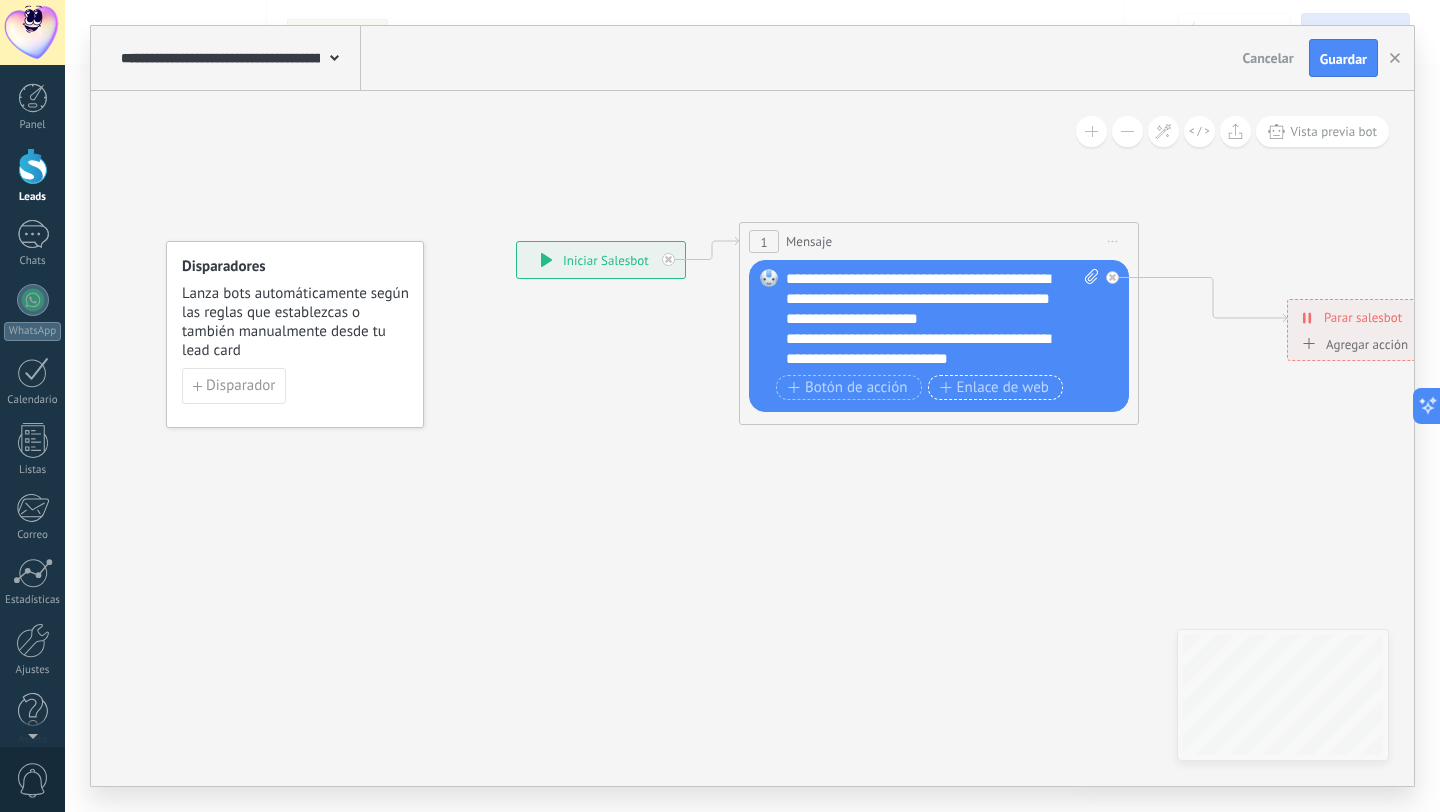 click on "Enlace de web" at bounding box center [994, 388] 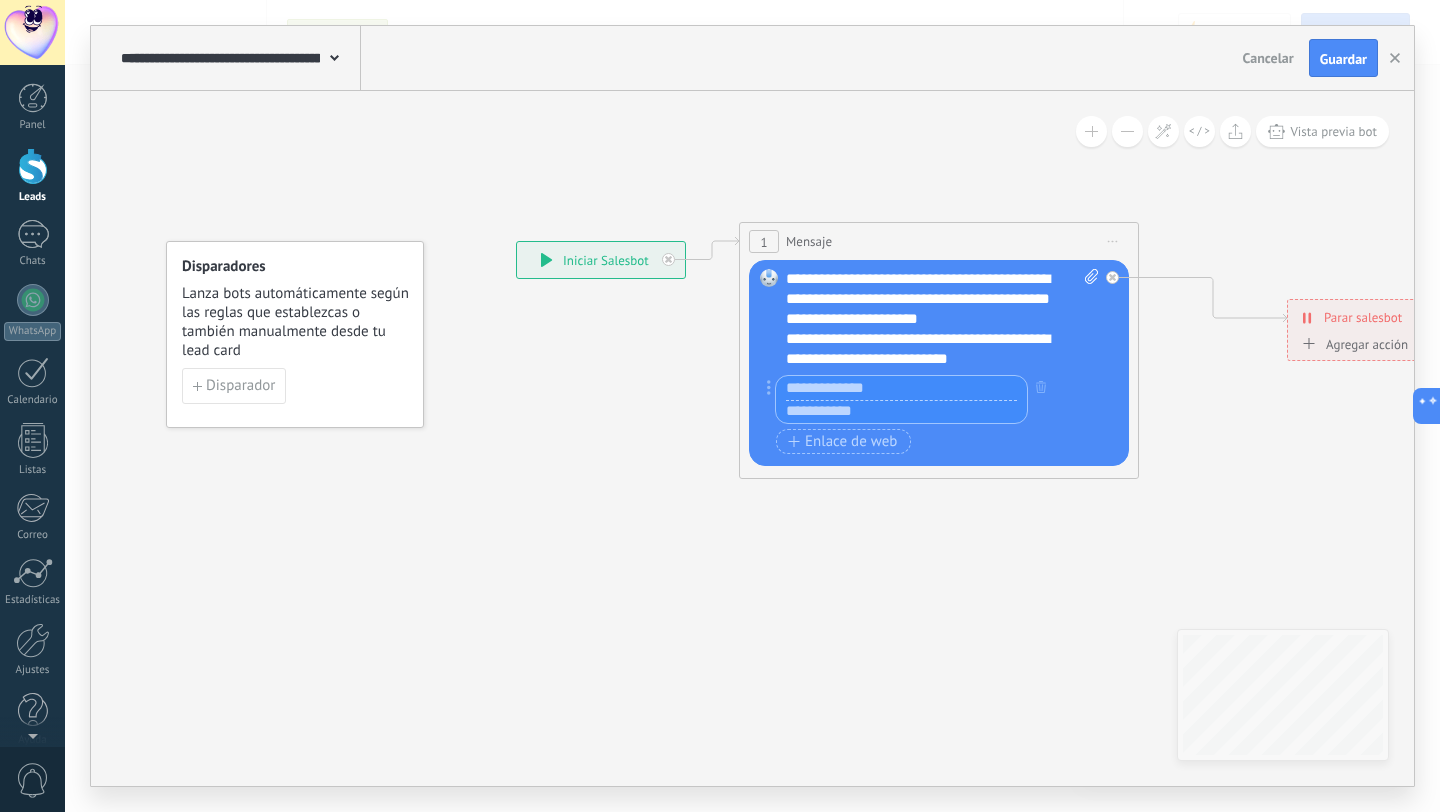 type on "*" 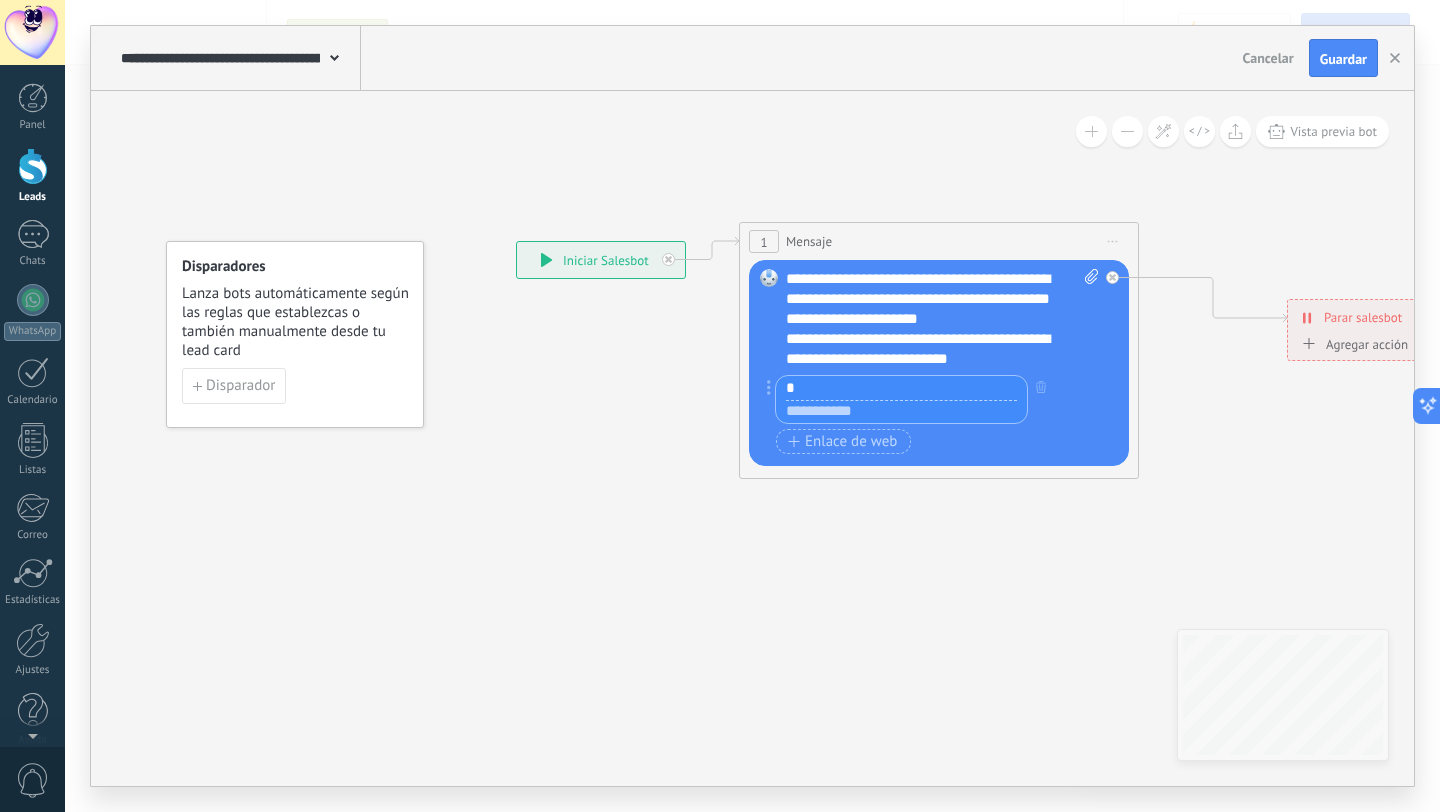 type 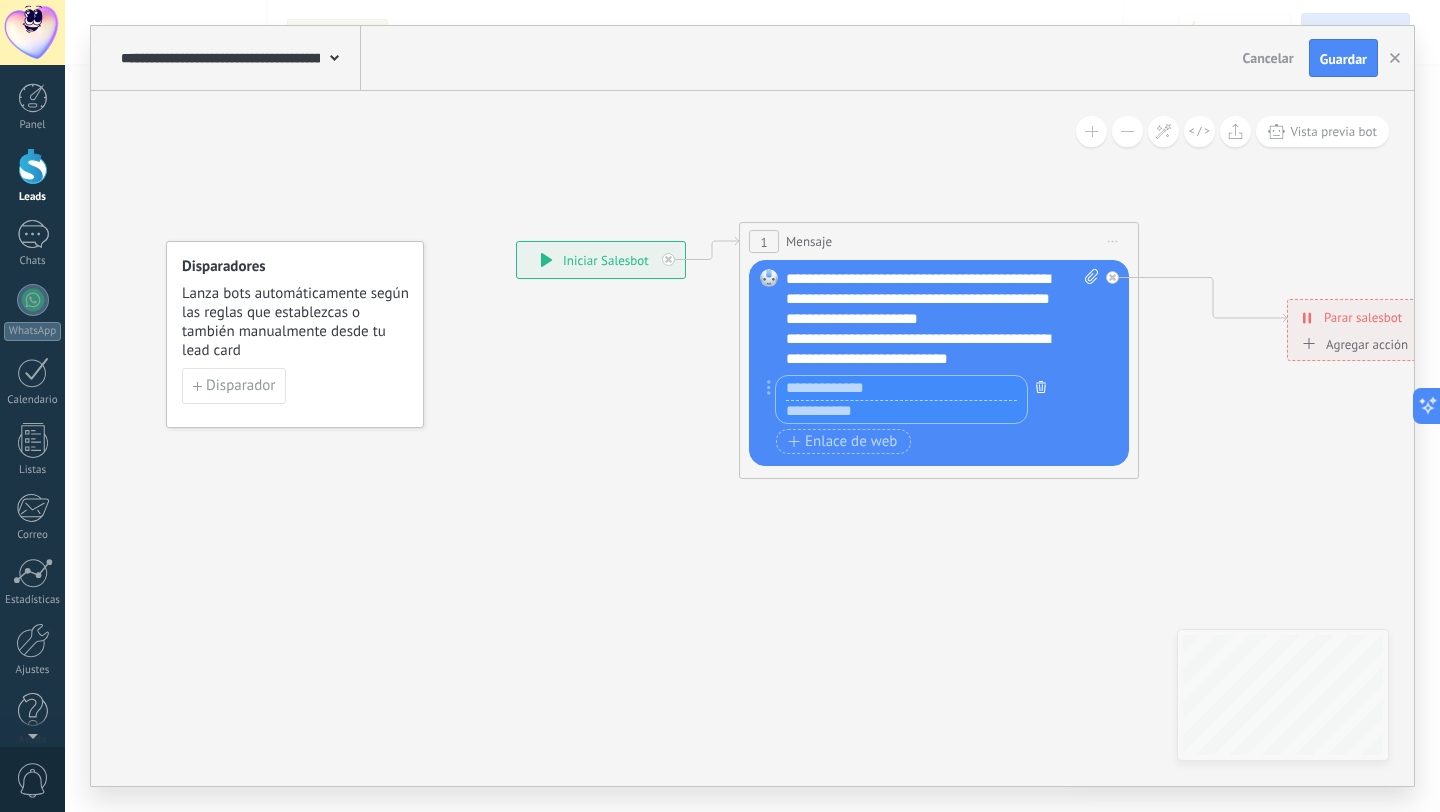 click 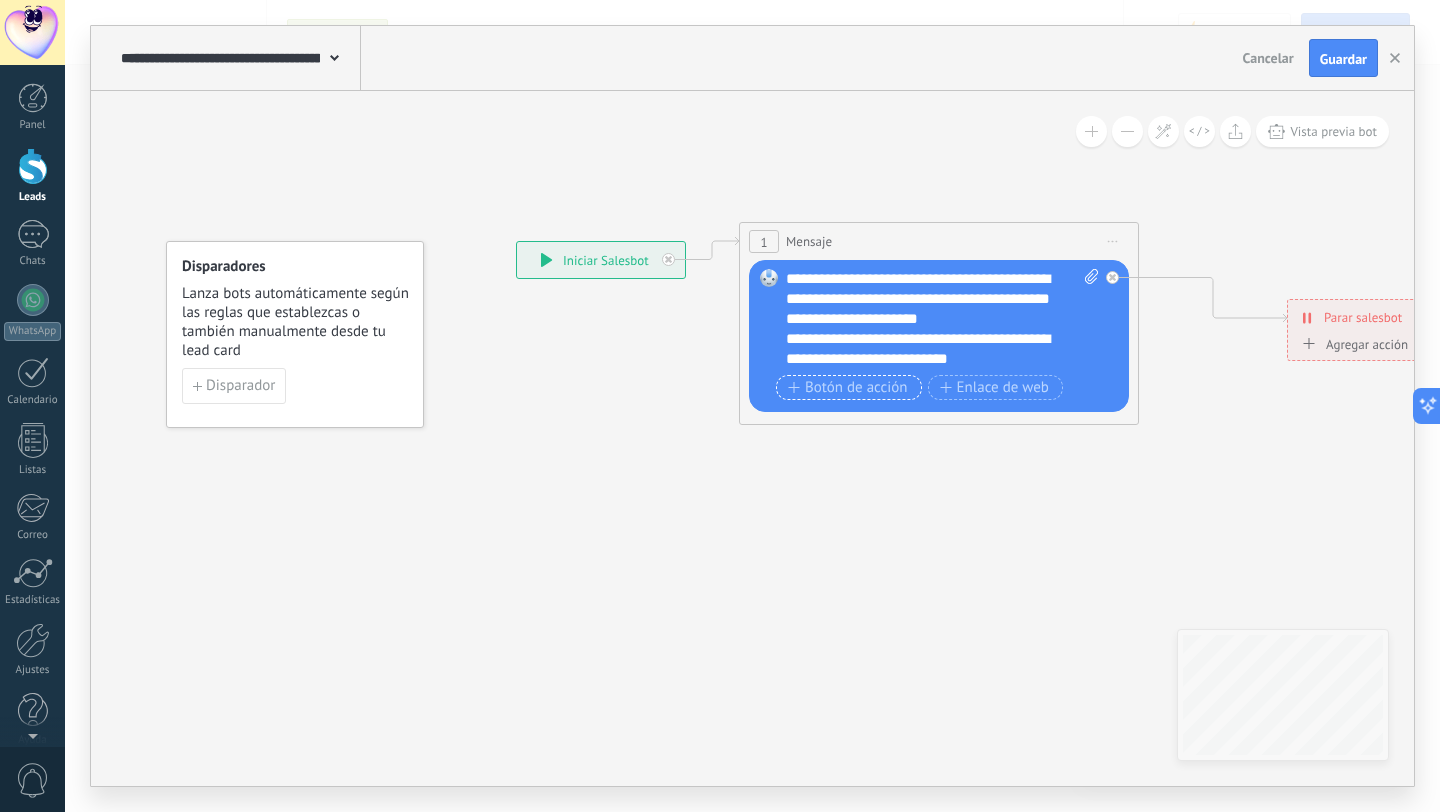 click on "Botón de acción" at bounding box center (848, 388) 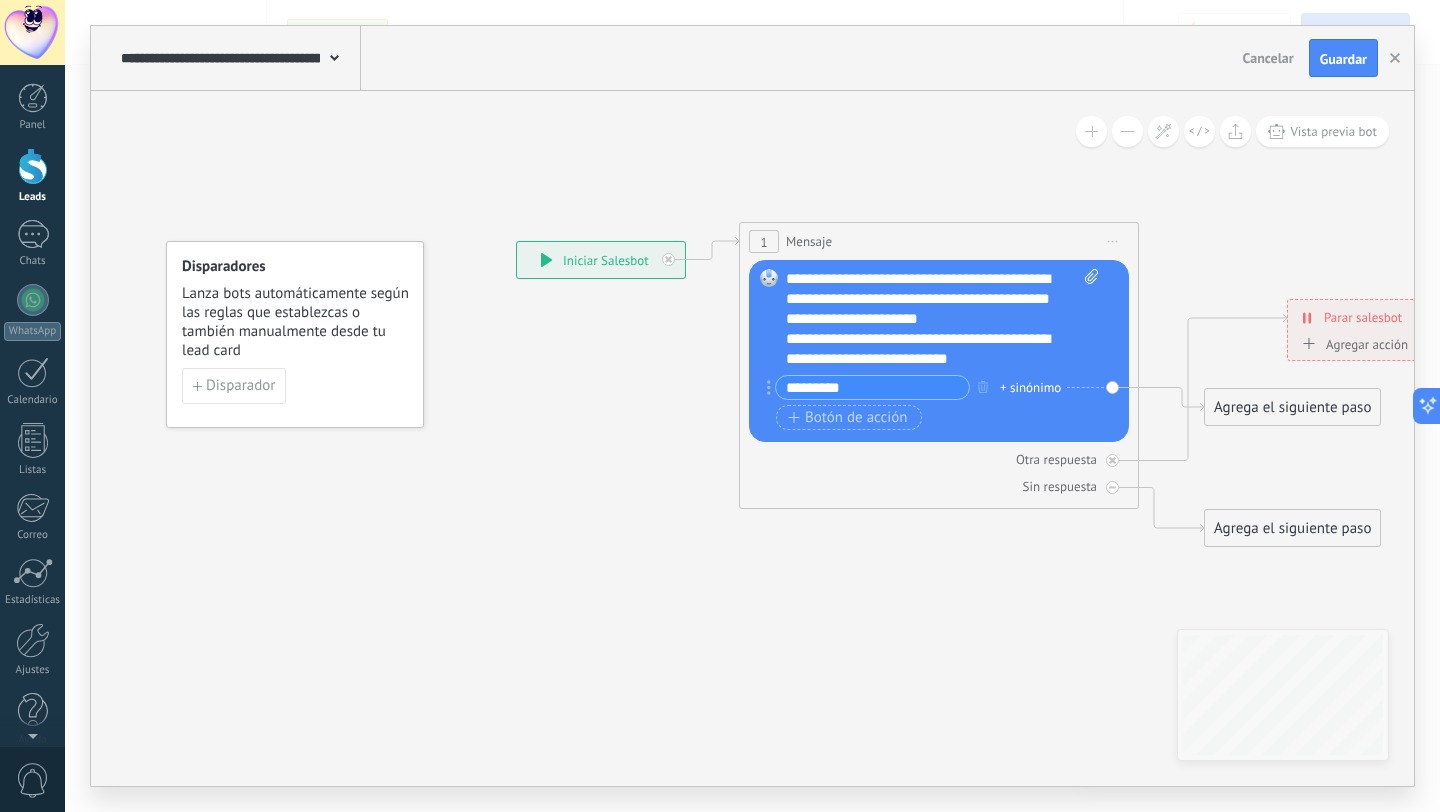 type on "********" 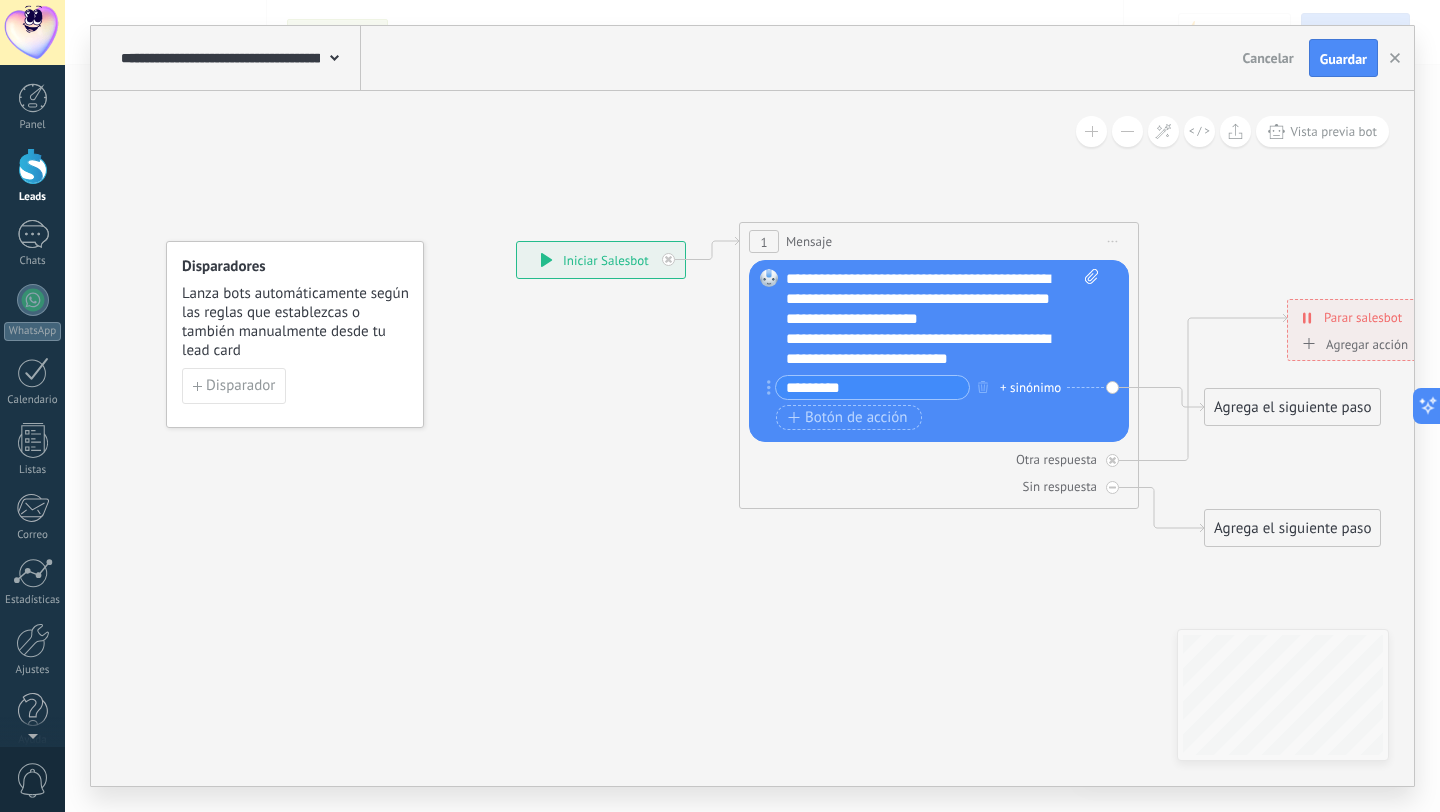 click on "Agregar acción" at bounding box center [1352, 344] 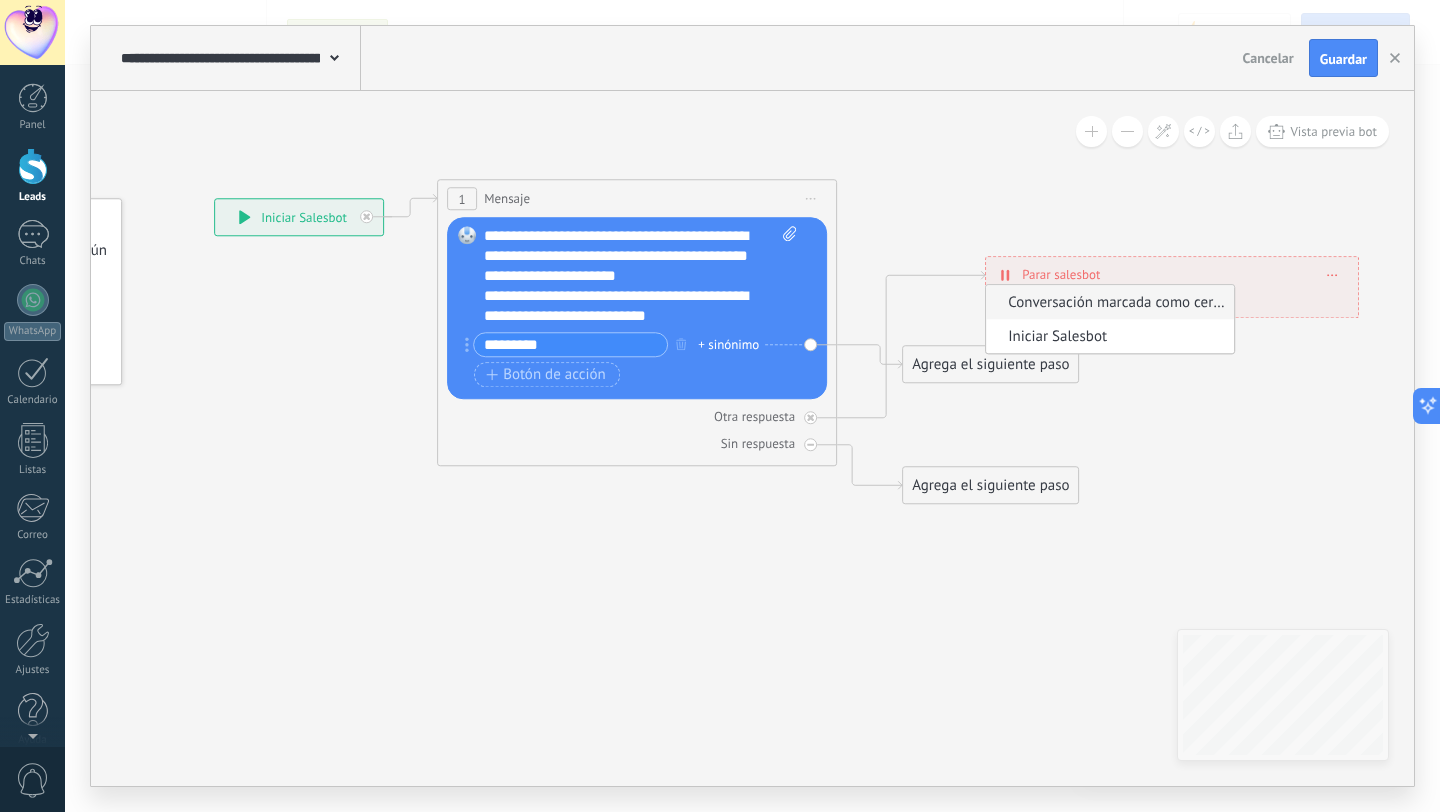 drag, startPoint x: 1327, startPoint y: 491, endPoint x: 1025, endPoint y: 448, distance: 305.0459 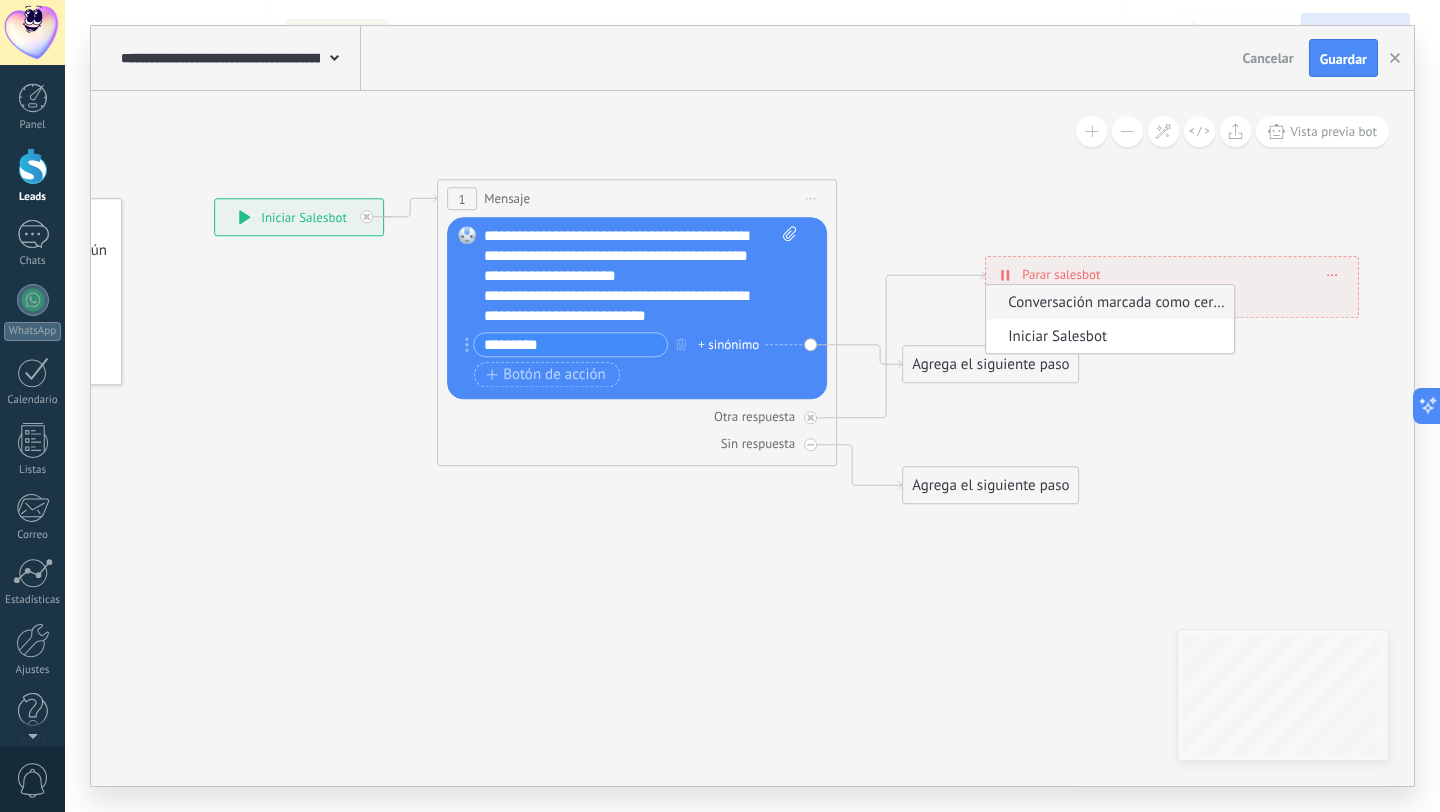 click 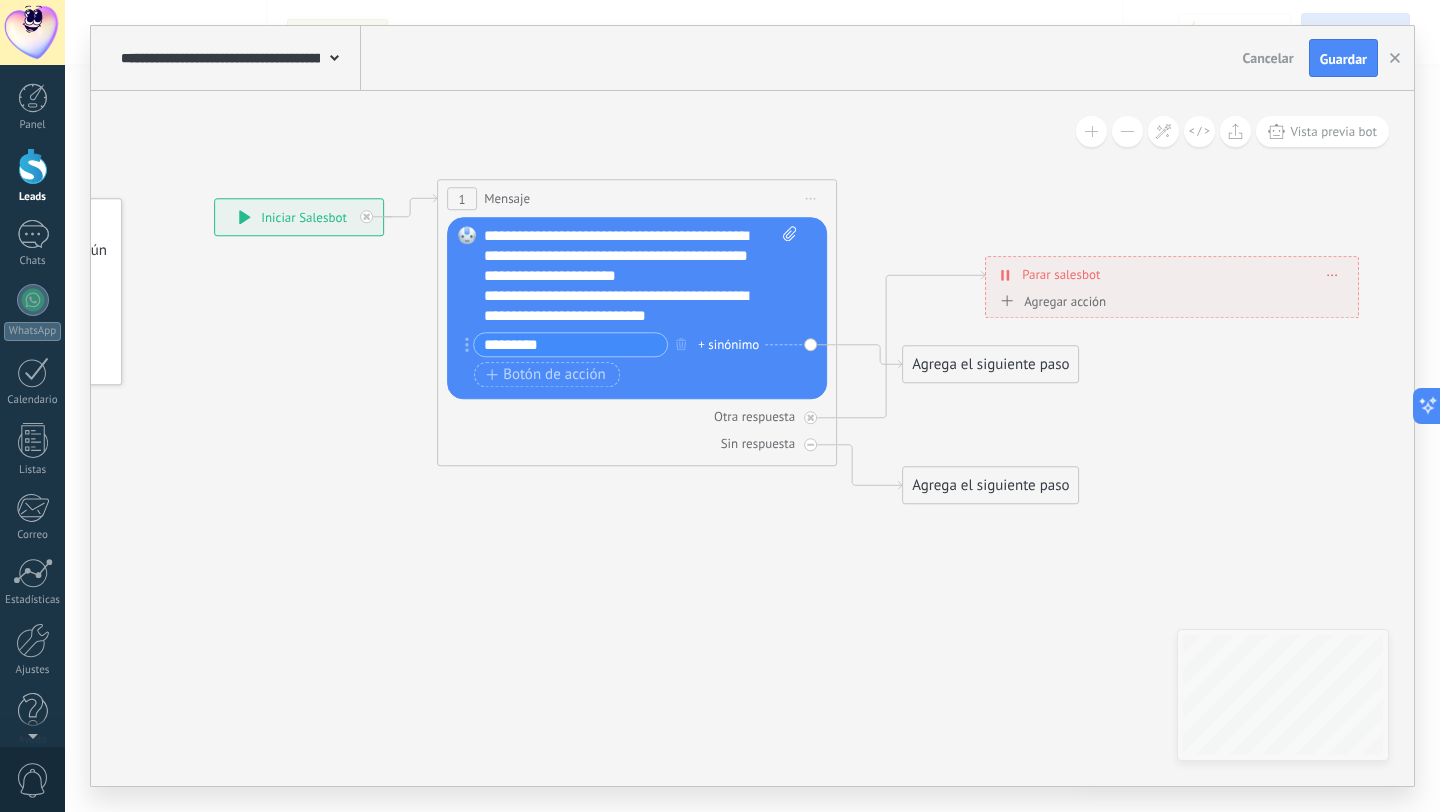 click on "**********" at bounding box center [1172, 274] 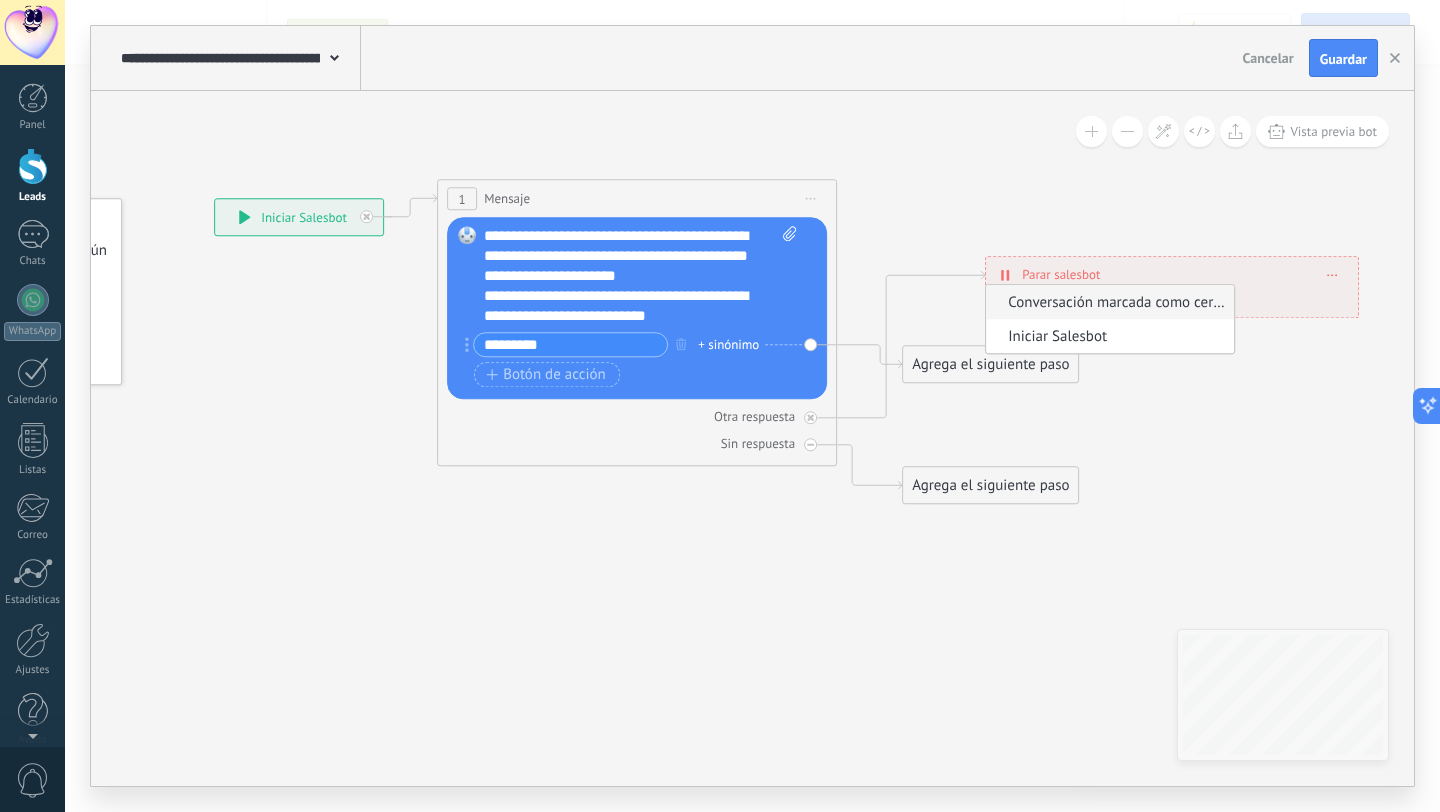 click on "Conversación marcada como cerrada" at bounding box center (1107, 302) 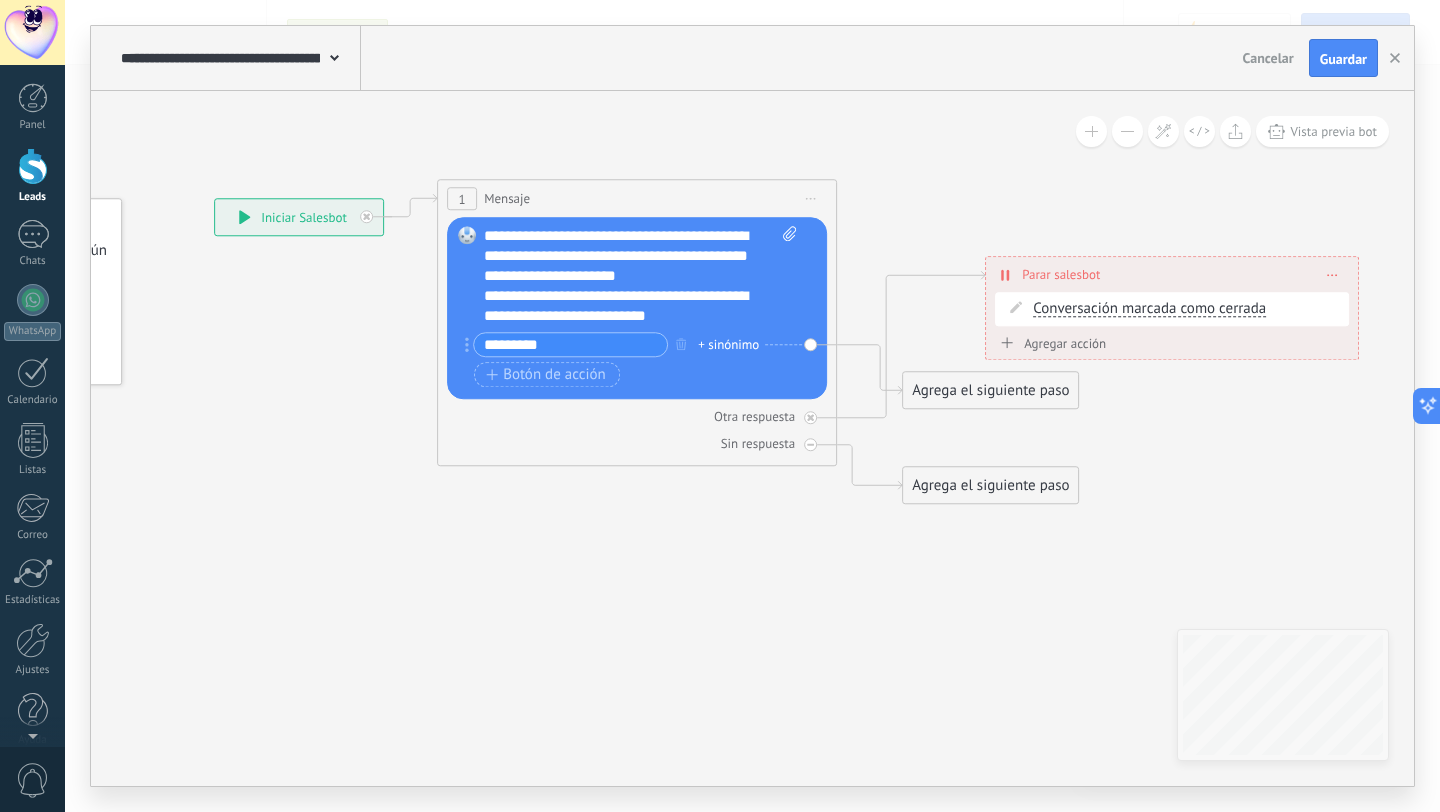 click on "Agregar acción" at bounding box center (1050, 343) 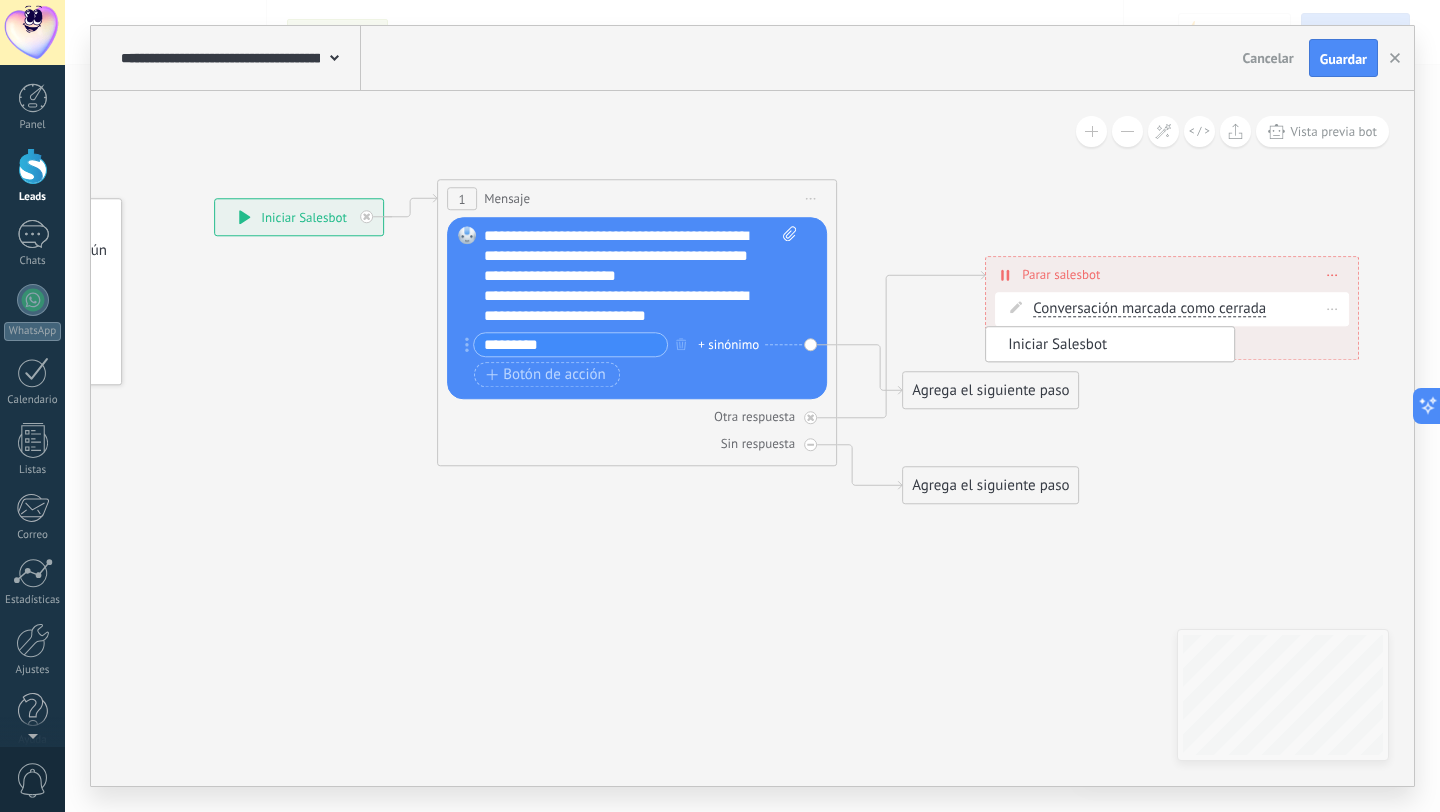 click on "Conversación marcada como cerrada" at bounding box center (1149, 309) 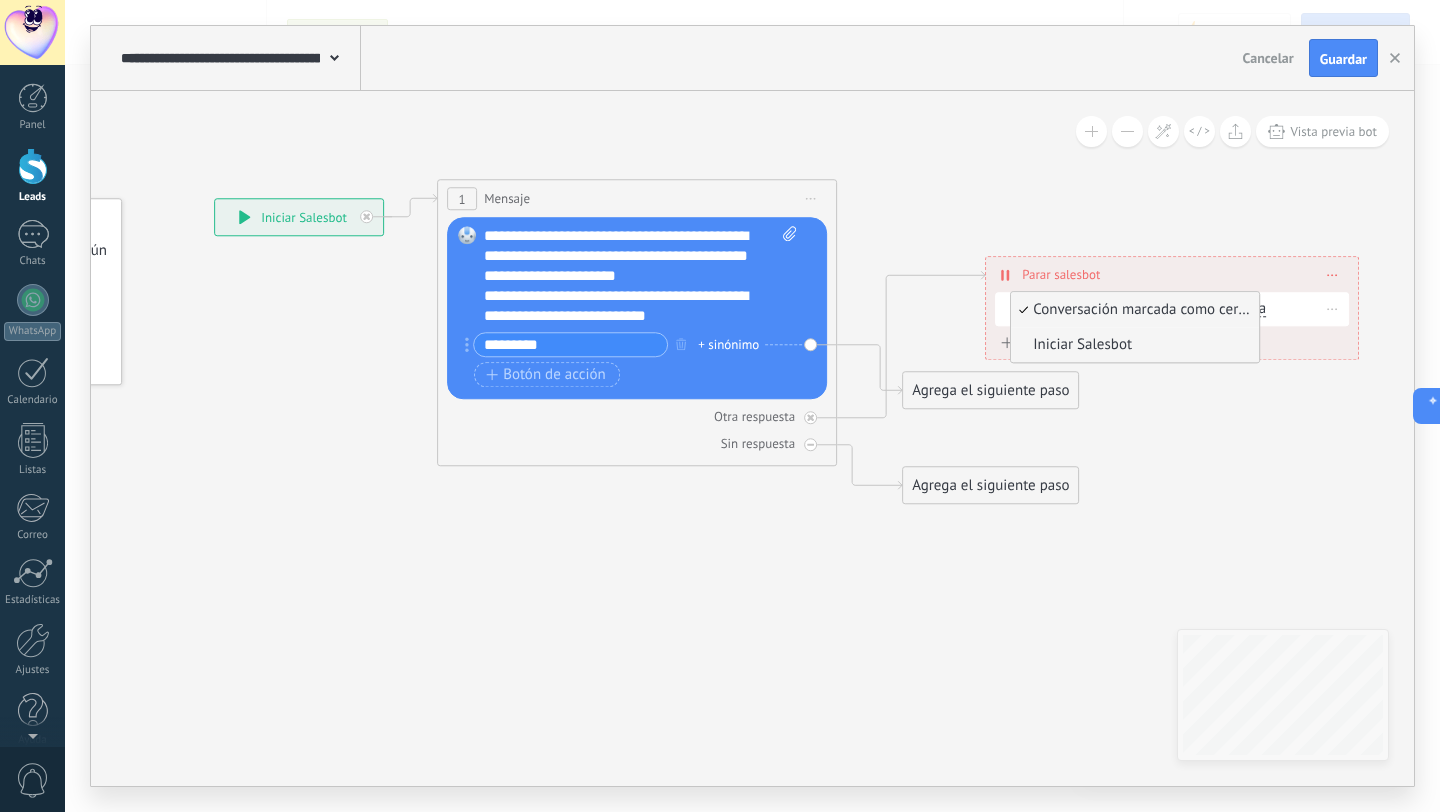 click on "Iniciar Salesbot" at bounding box center [1132, 345] 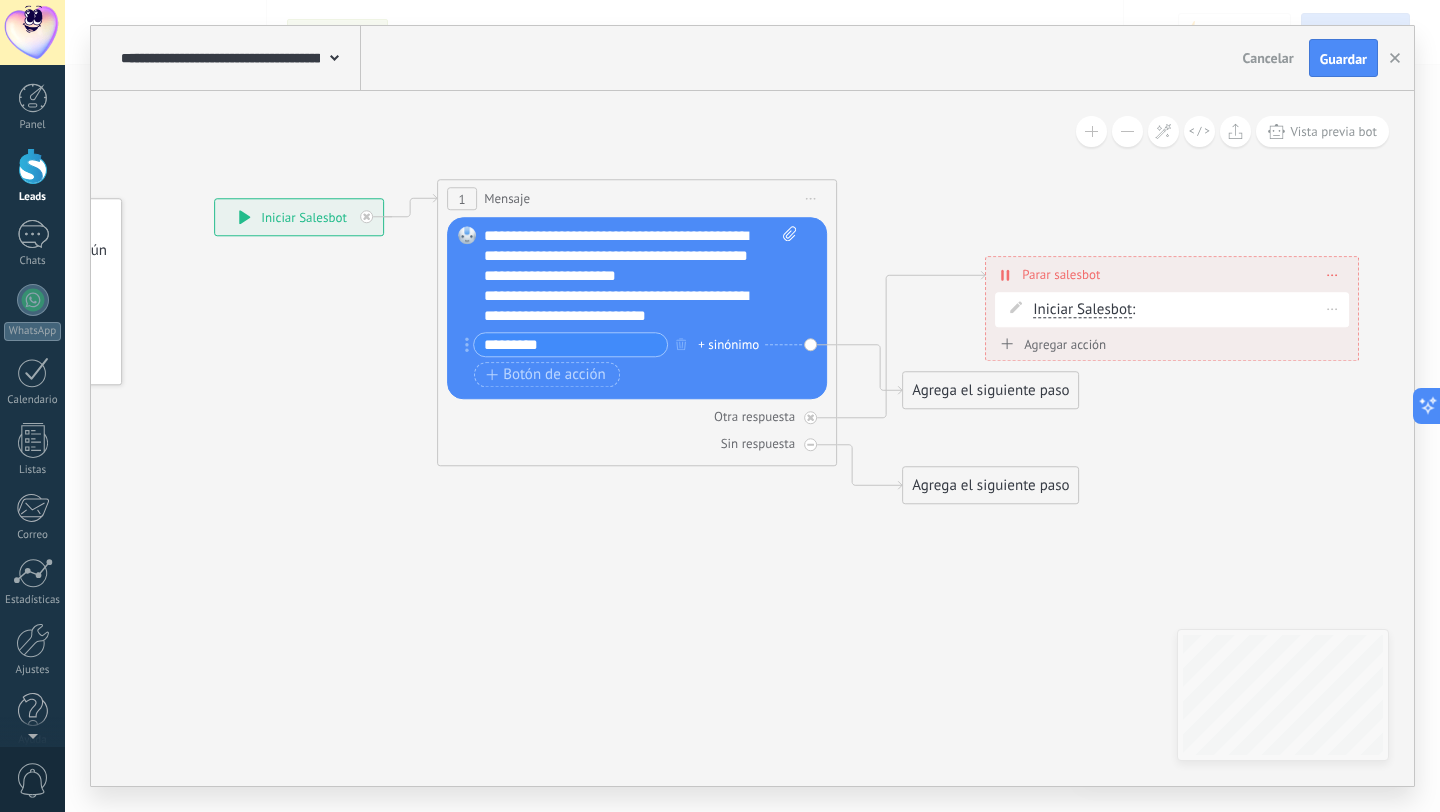 click on "Iniciar Salesbot
Conversación marcada como cerrada
Iniciar Salesbot
Iniciar Salesbot
Conversación marcada como cerrada
Iniciar Salesbot
:" at bounding box center [1188, 309] 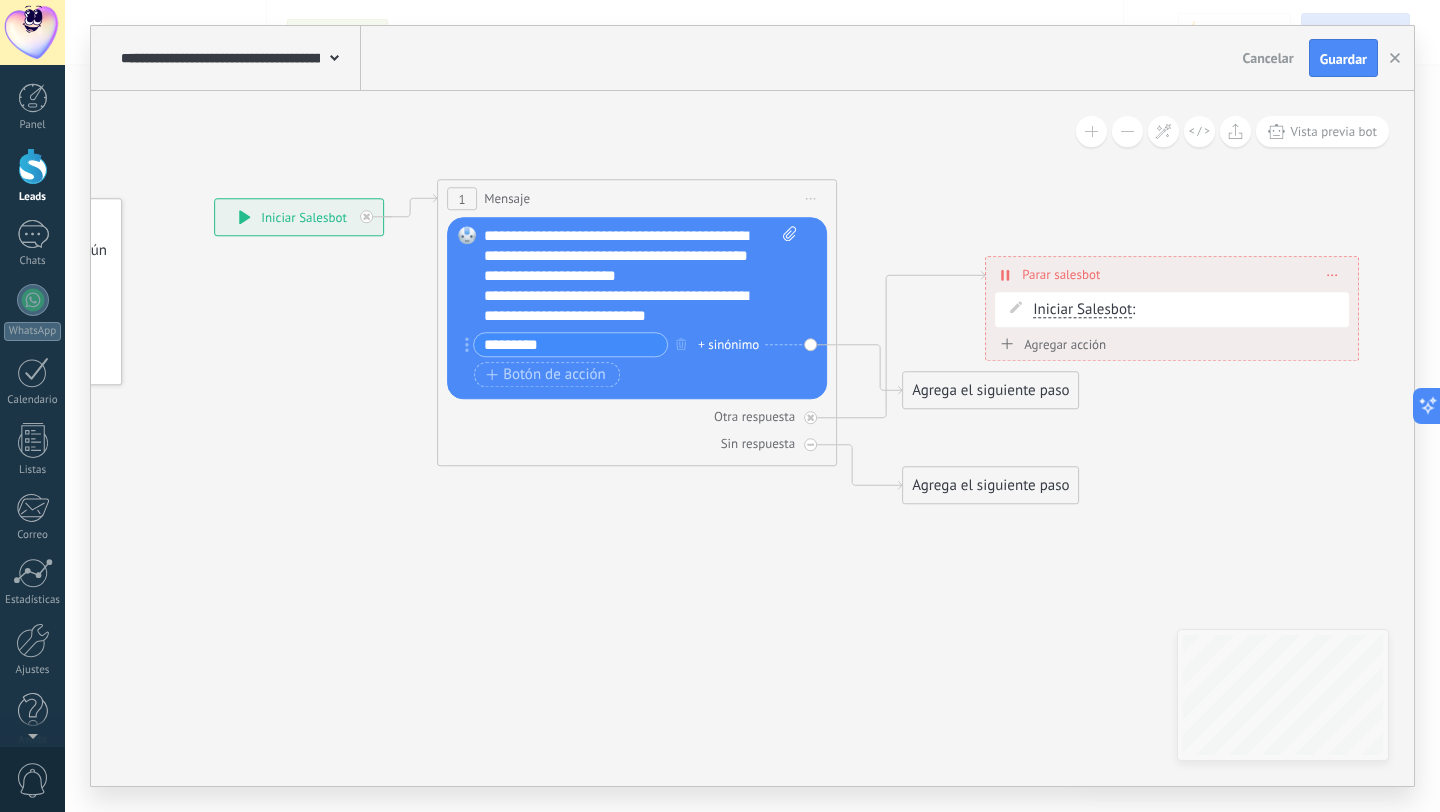 click on "Agregar acción" at bounding box center (1050, 344) 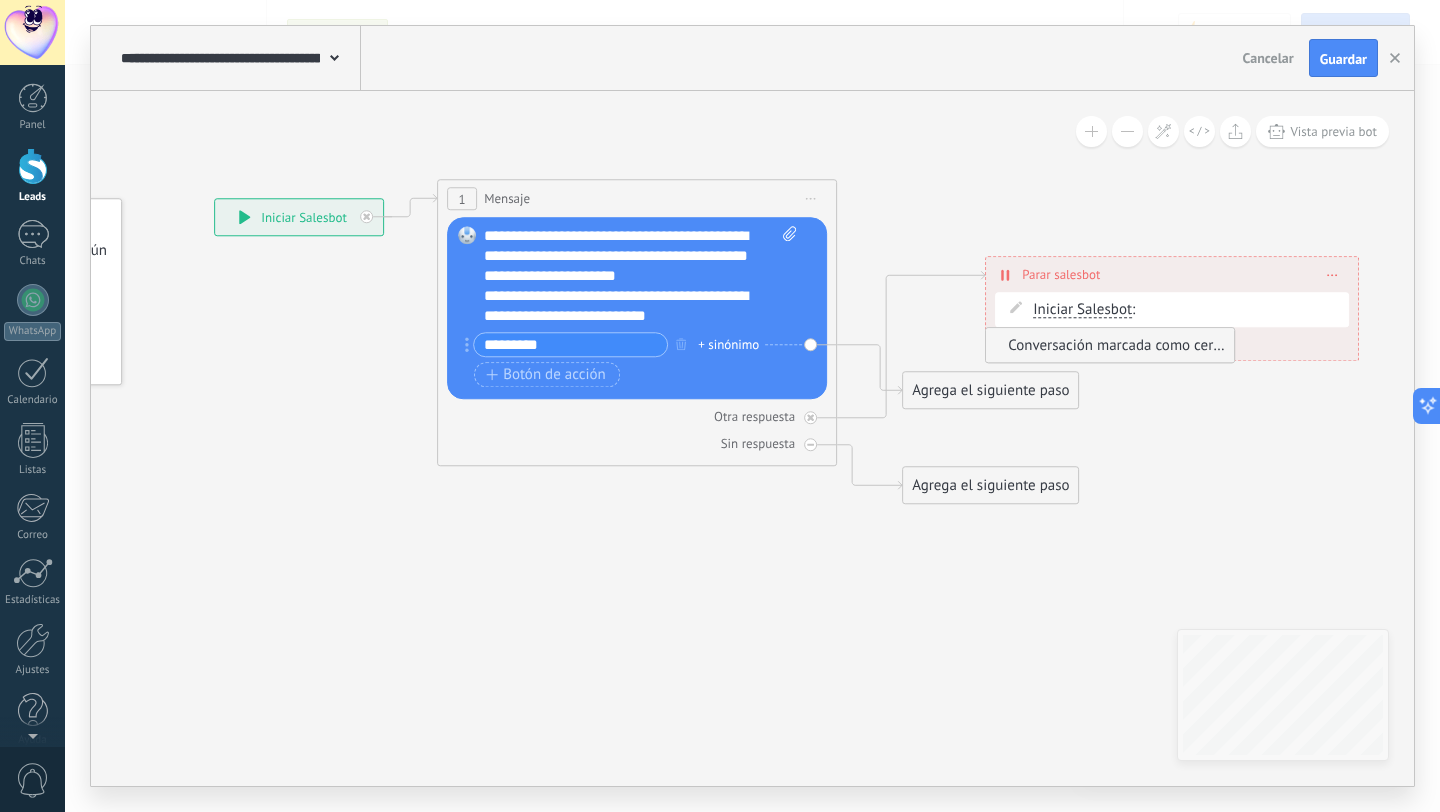 click 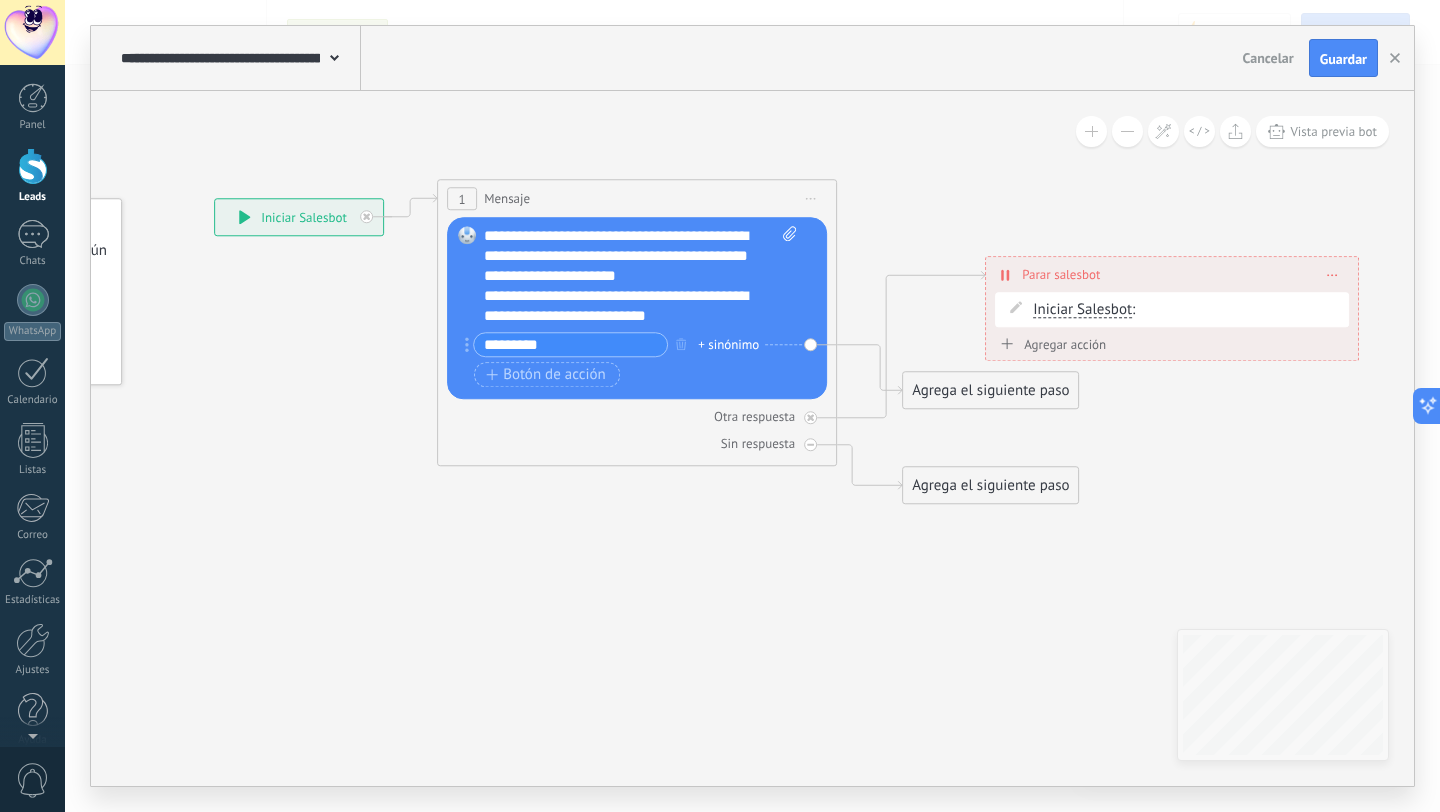 click on "Agrega el siguiente paso" at bounding box center [990, 390] 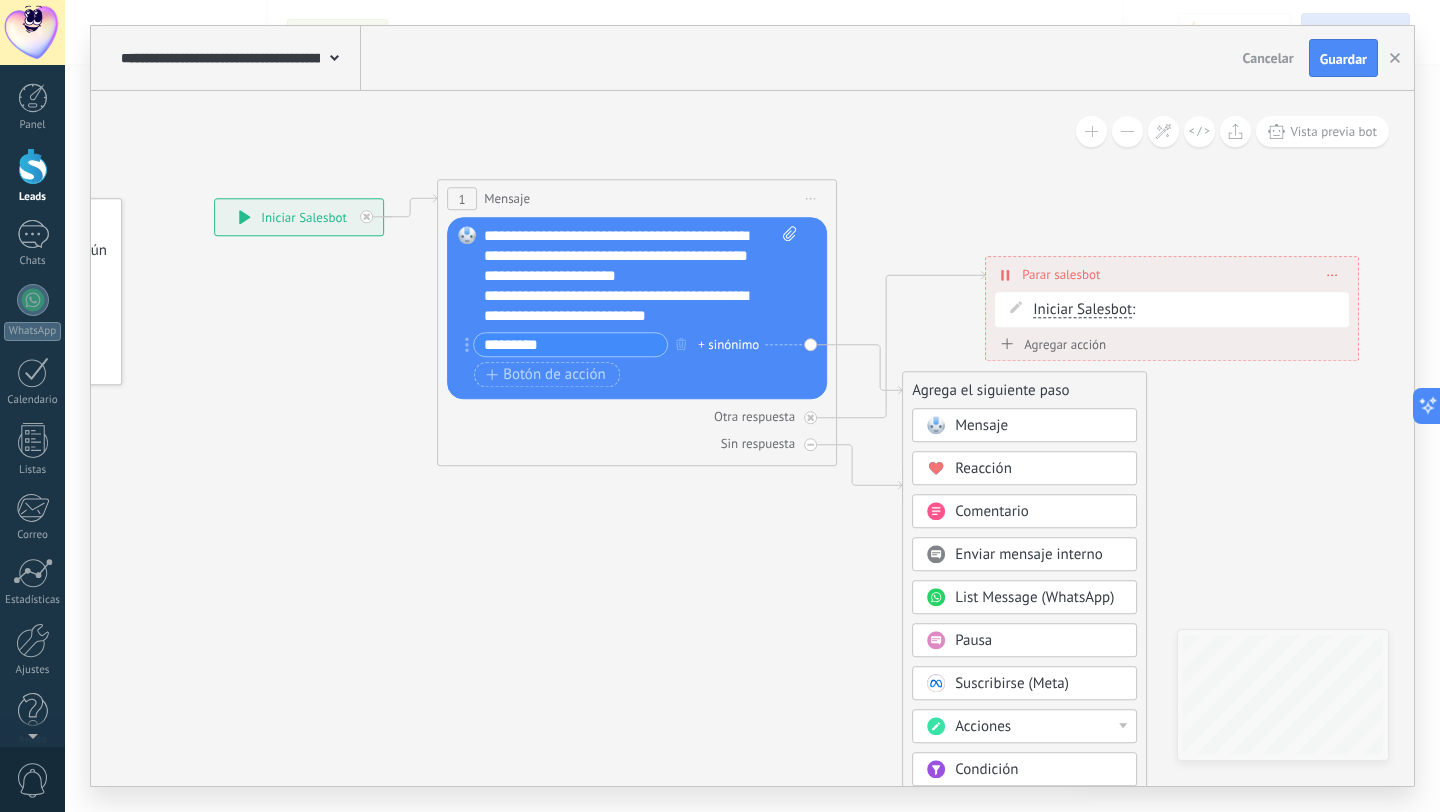 click on "Comentario" at bounding box center (992, 511) 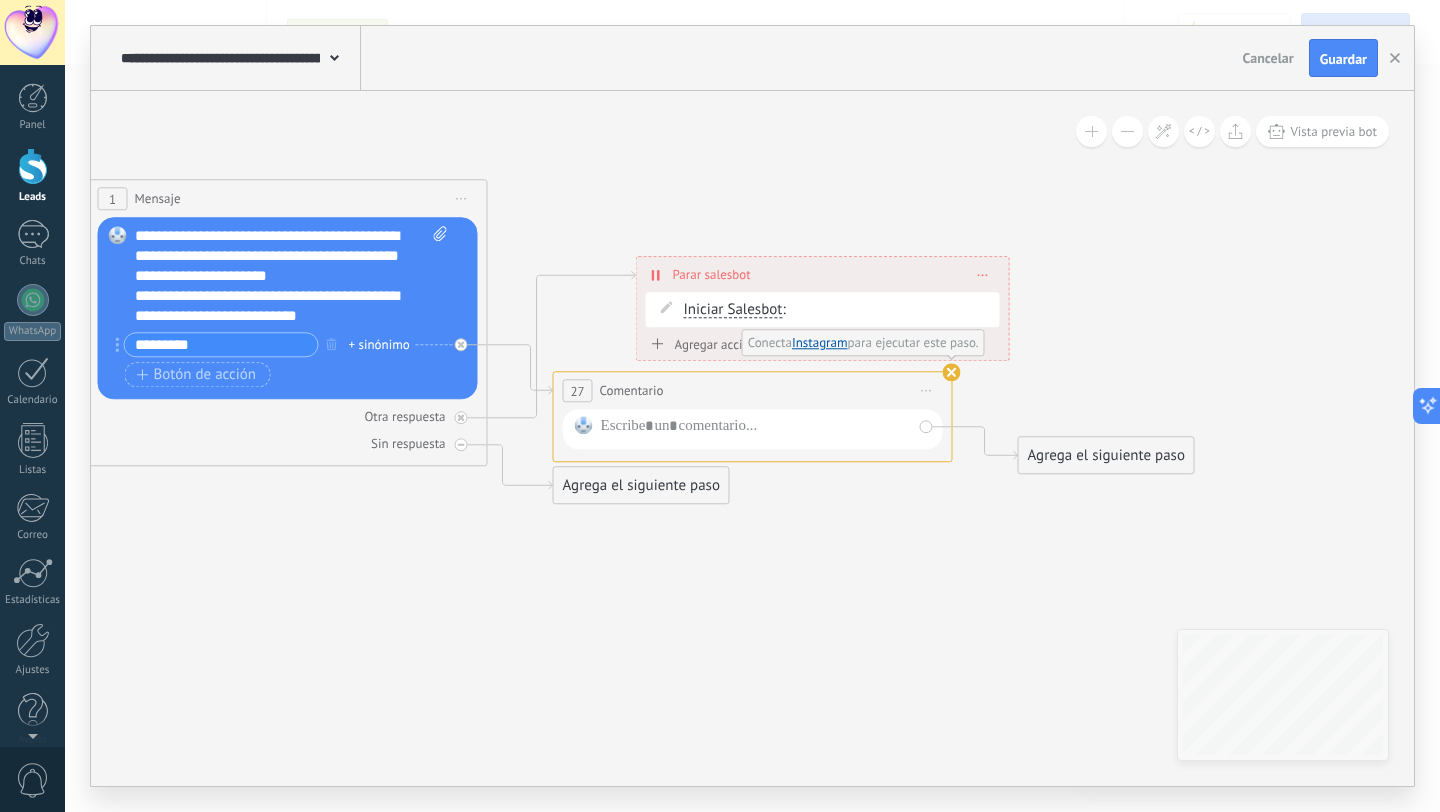 click on "Iniciar vista previa aquí
Cambiar nombre
Duplicar
[GEOGRAPHIC_DATA]" at bounding box center (927, 390) 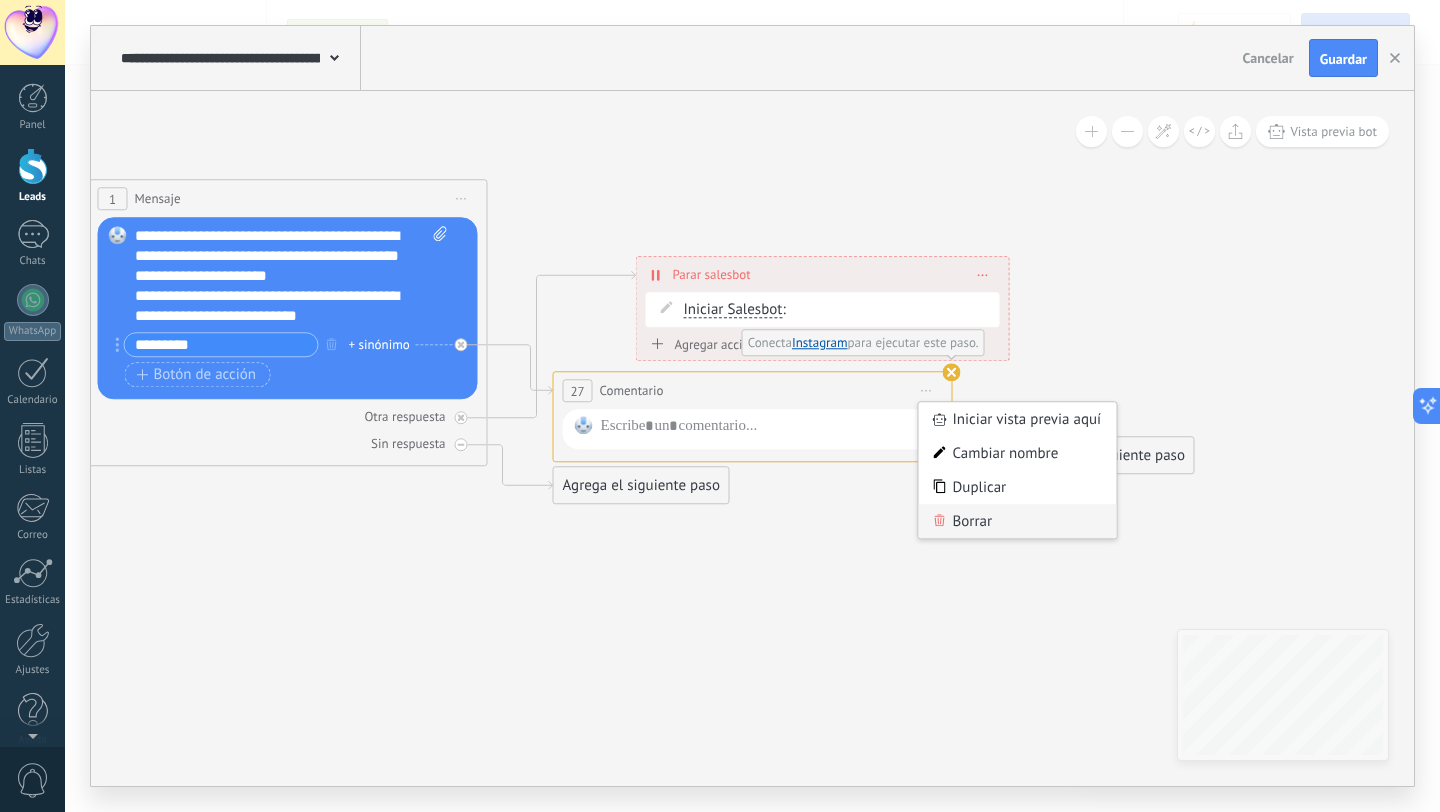 click 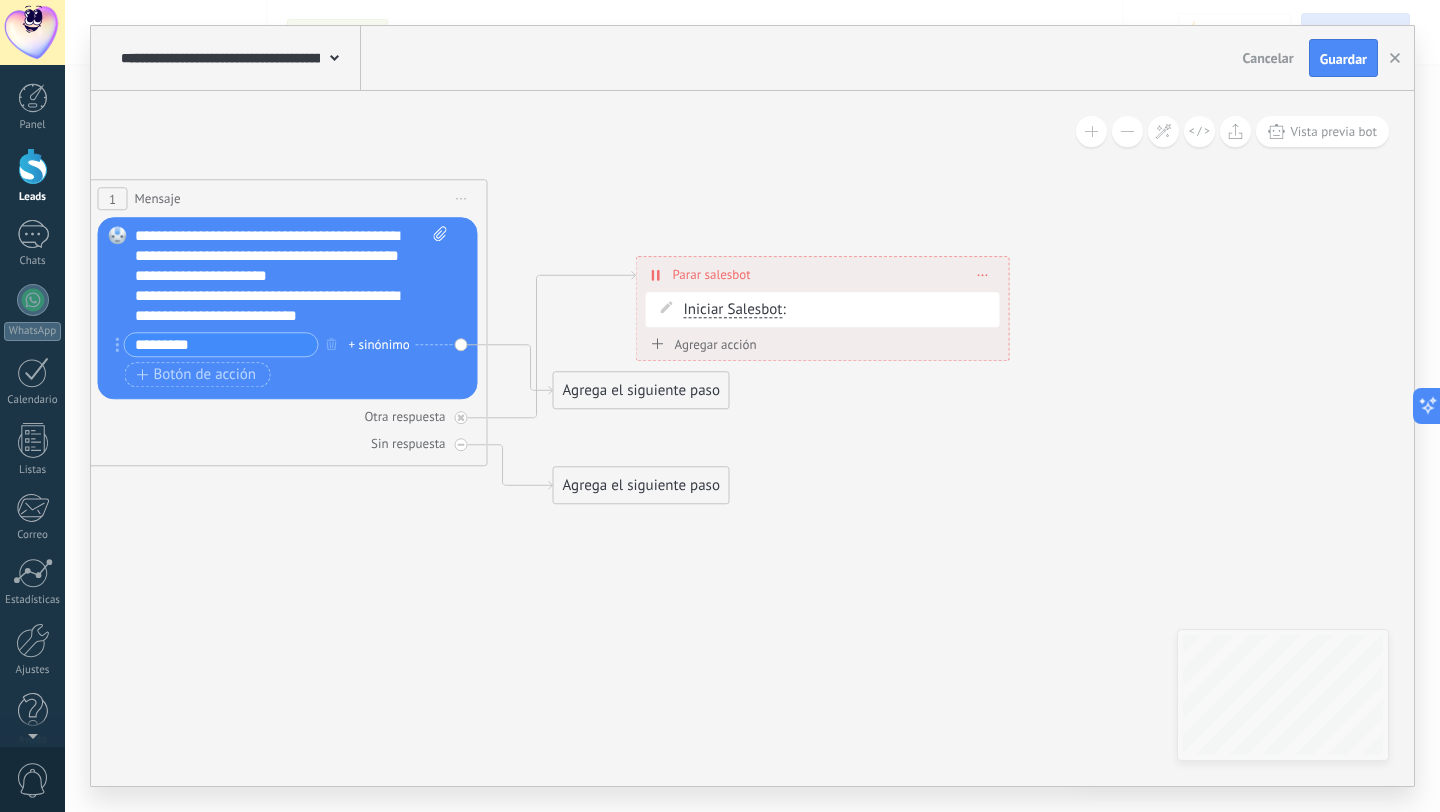 click on "Agrega el siguiente paso" at bounding box center (641, 390) 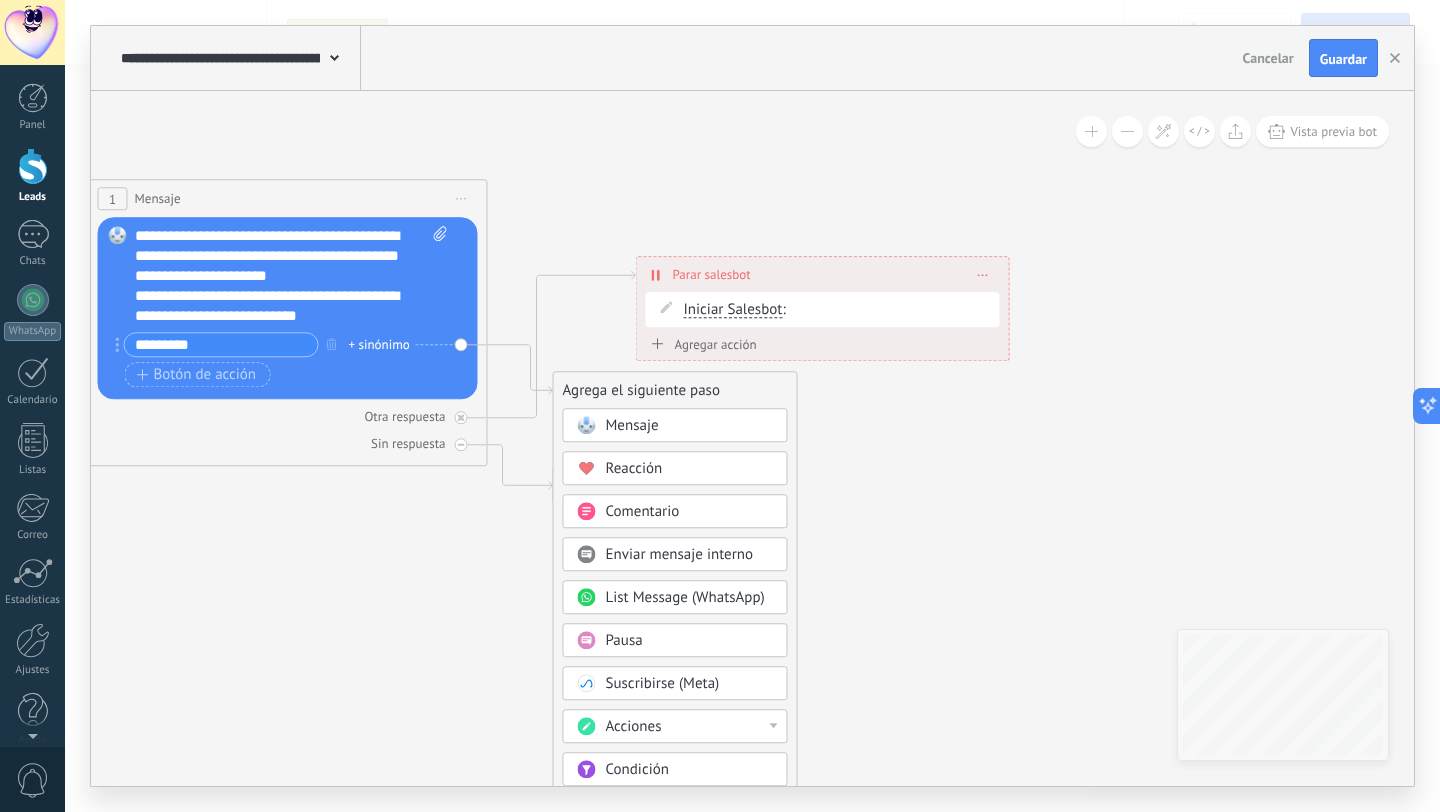 click on "List Message (WhatsApp)" at bounding box center (675, 597) 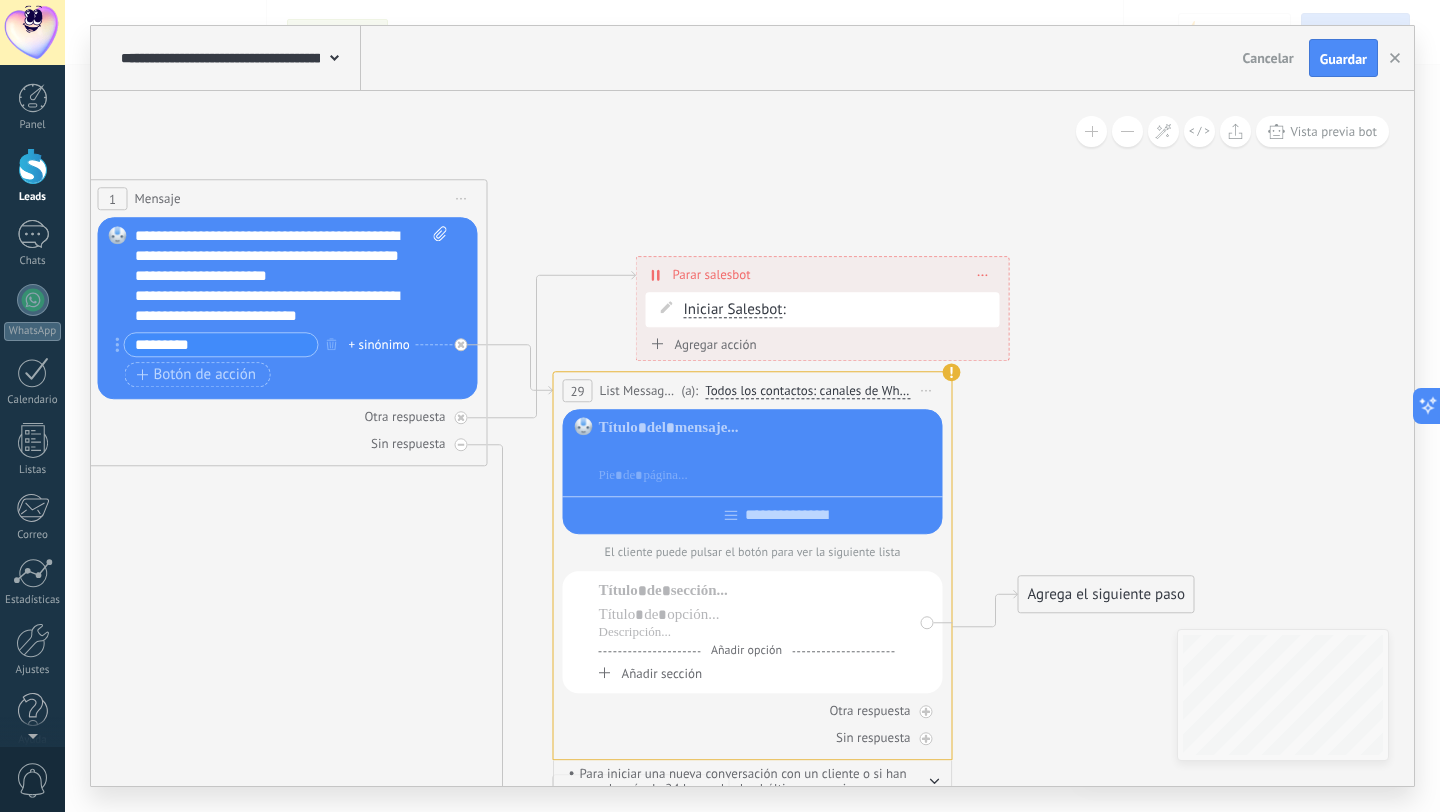 click at bounding box center (767, 452) 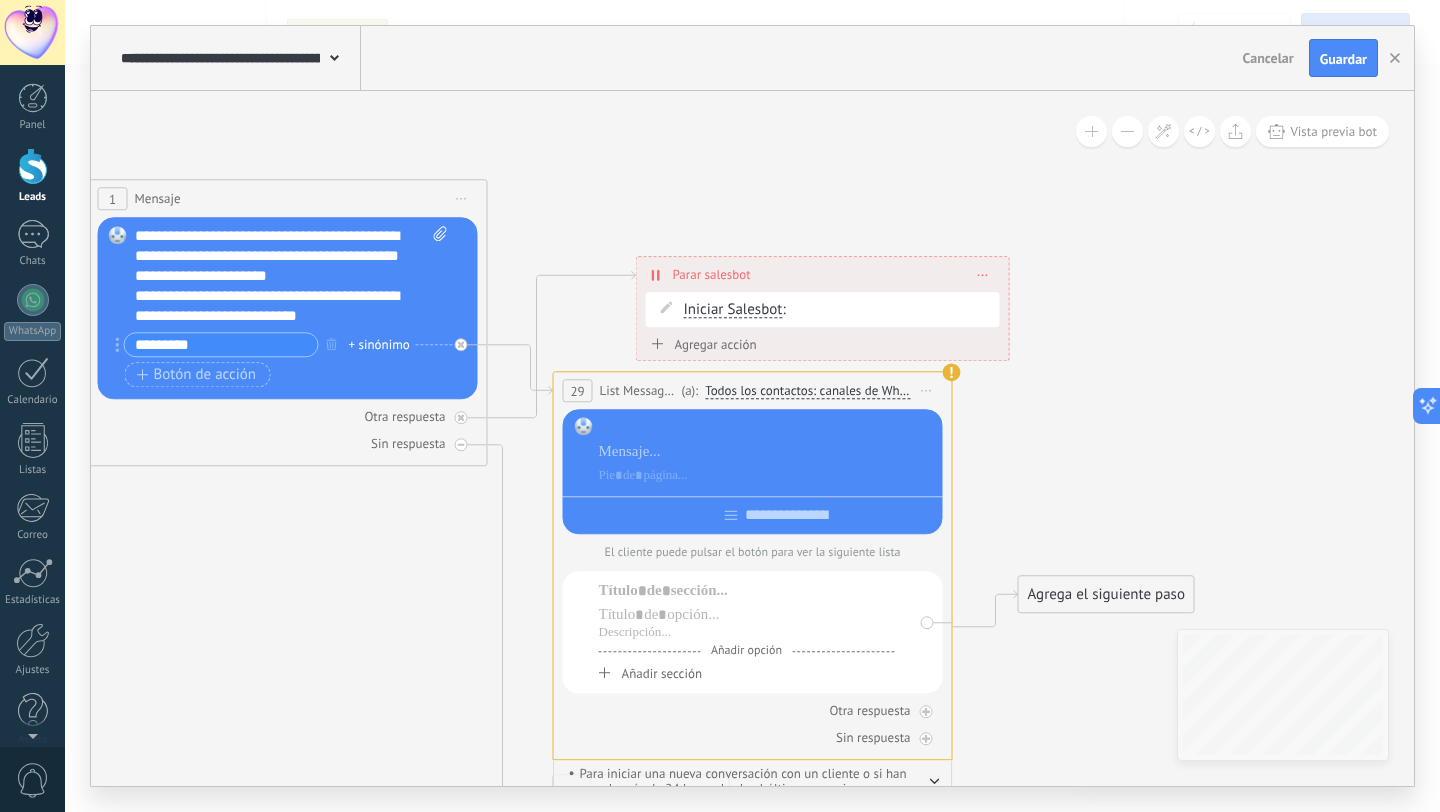click at bounding box center [767, 428] 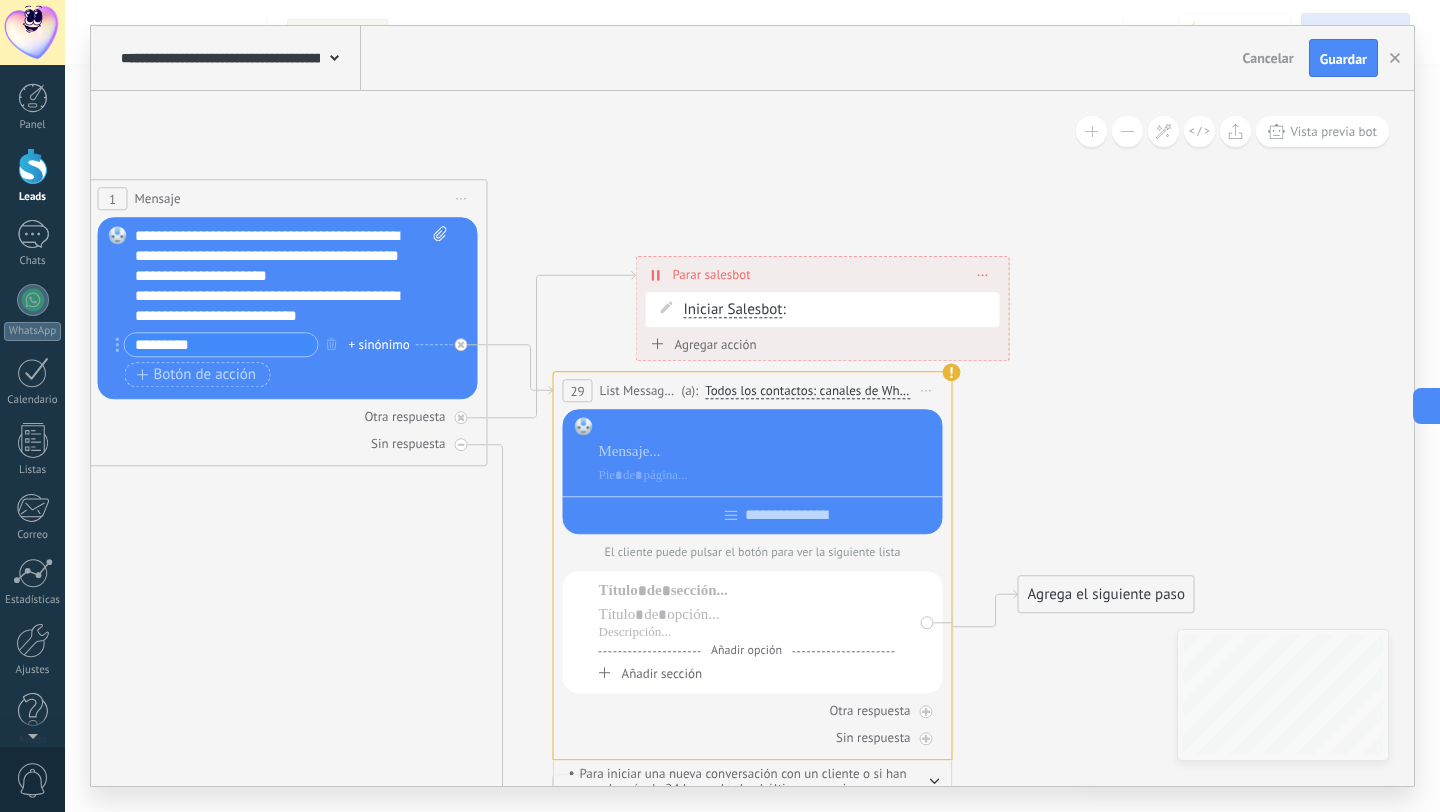 type 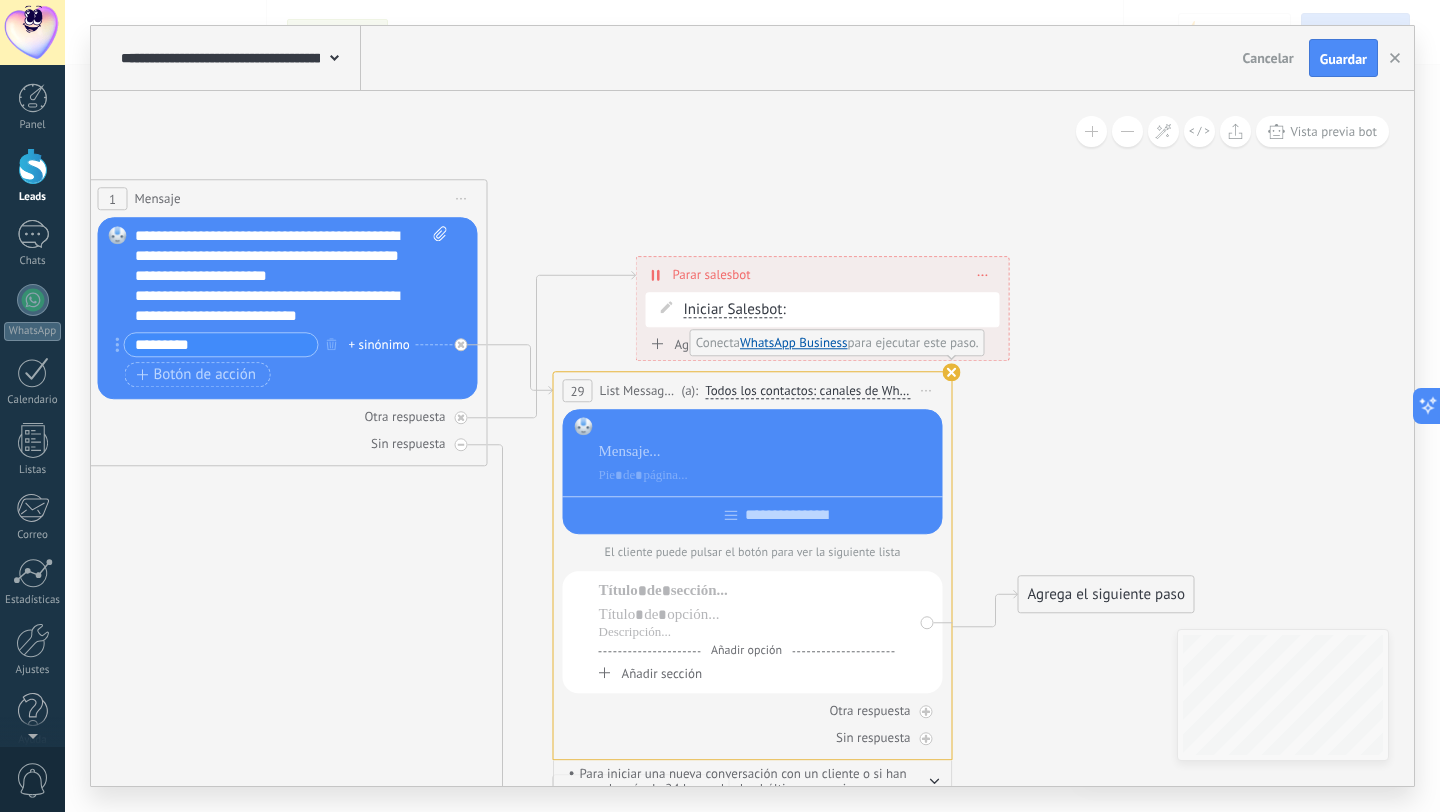click 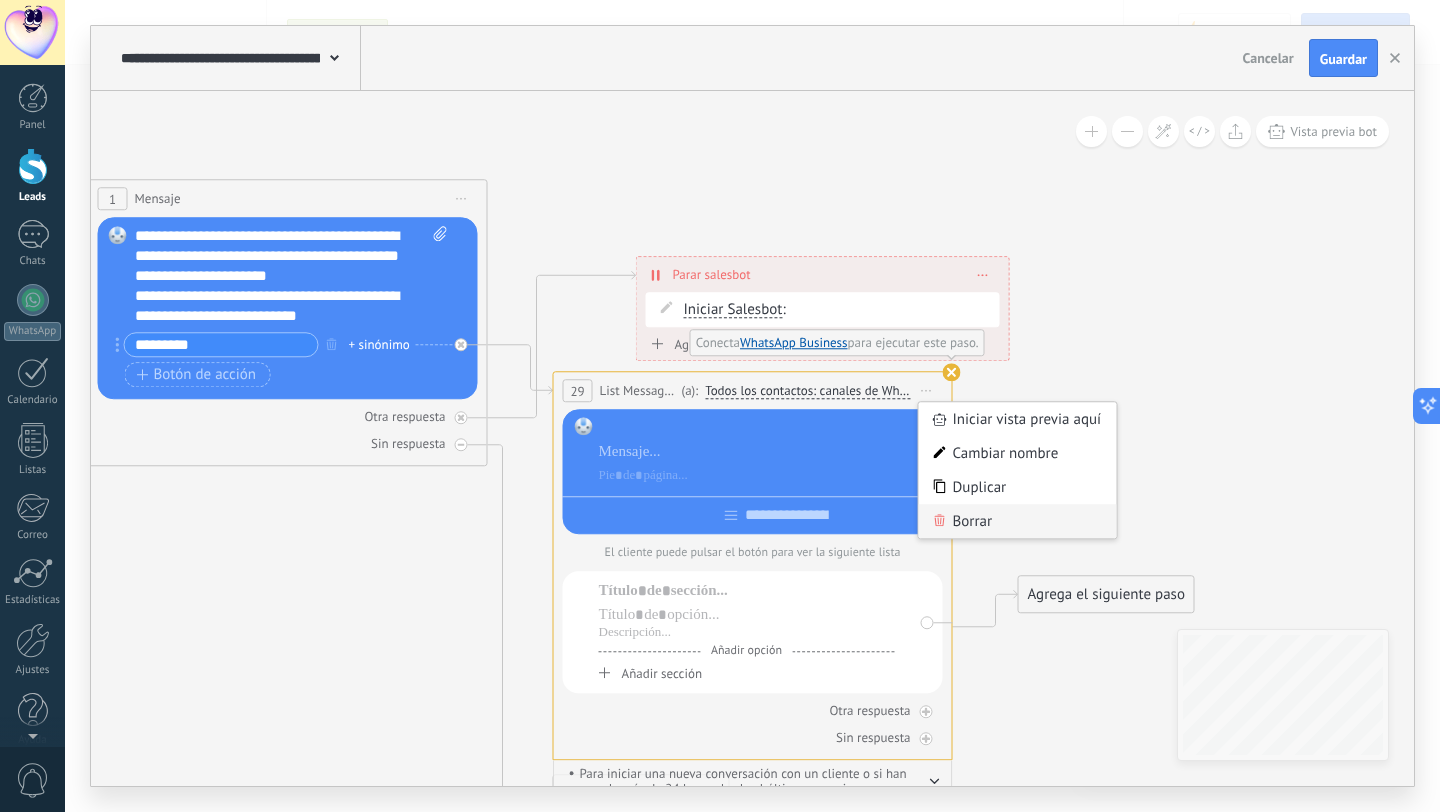 click on "Borrar" at bounding box center [1018, 521] 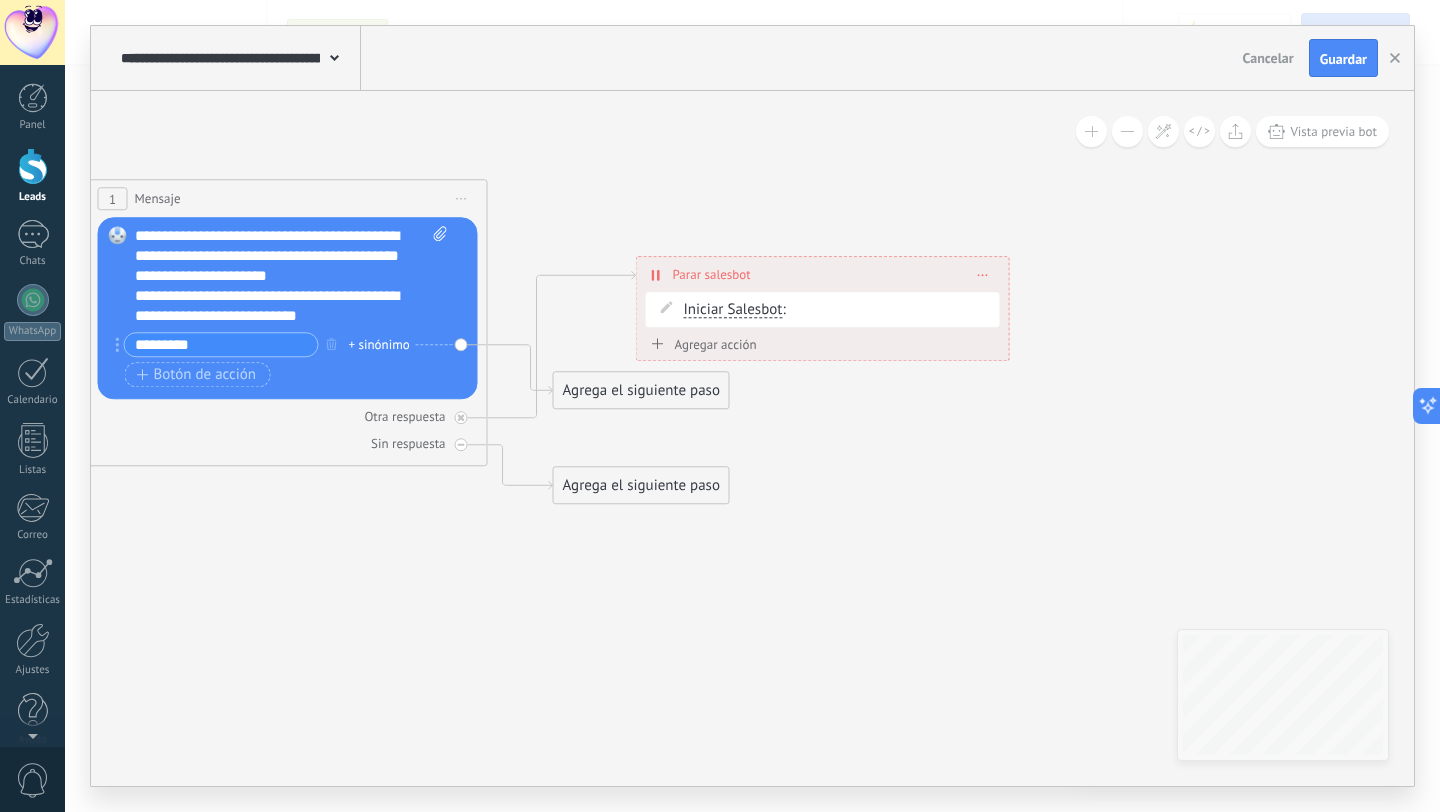 click on "Agrega el siguiente paso" at bounding box center (641, 390) 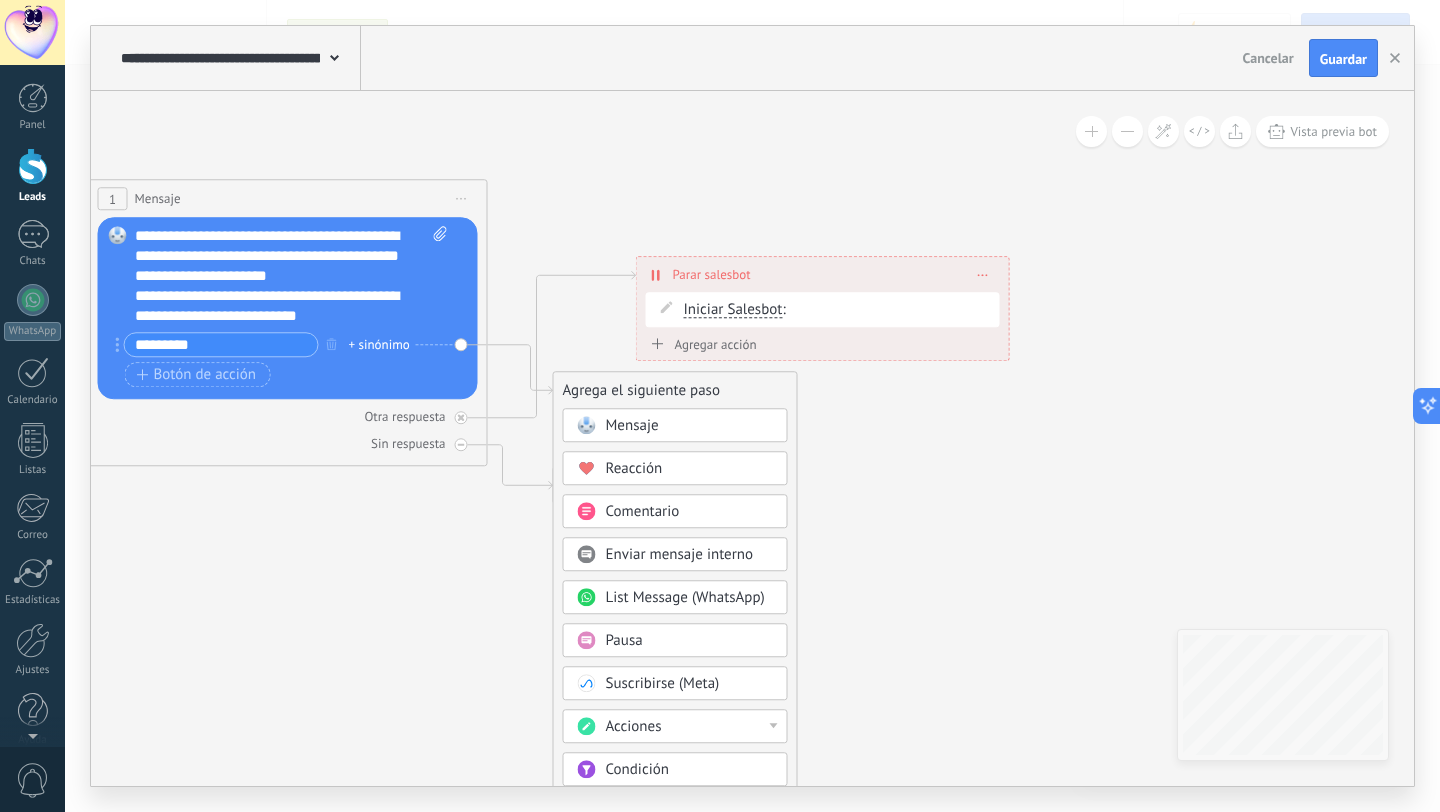 click on "Acciones" at bounding box center (690, 727) 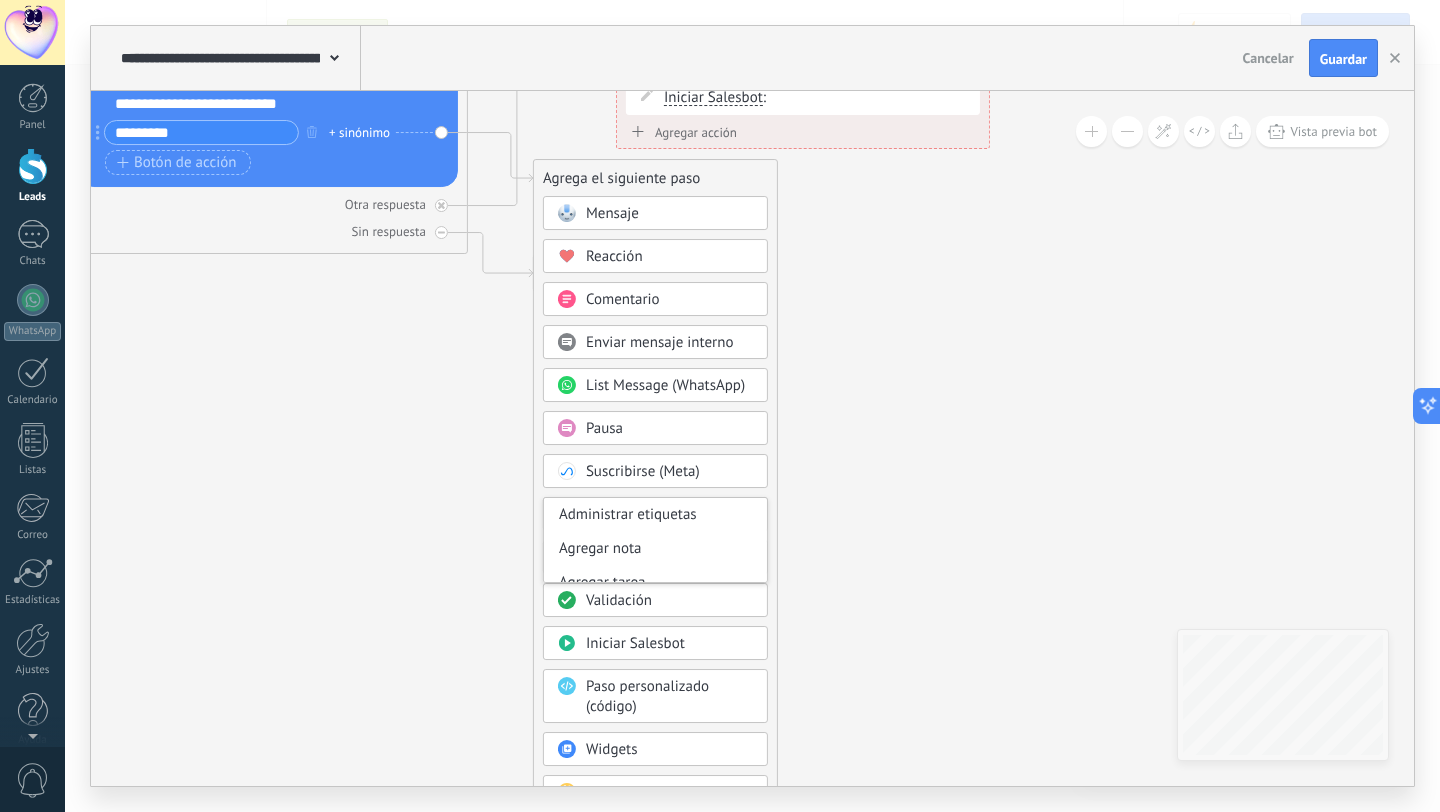 drag, startPoint x: 928, startPoint y: 554, endPoint x: 908, endPoint y: 342, distance: 212.9413 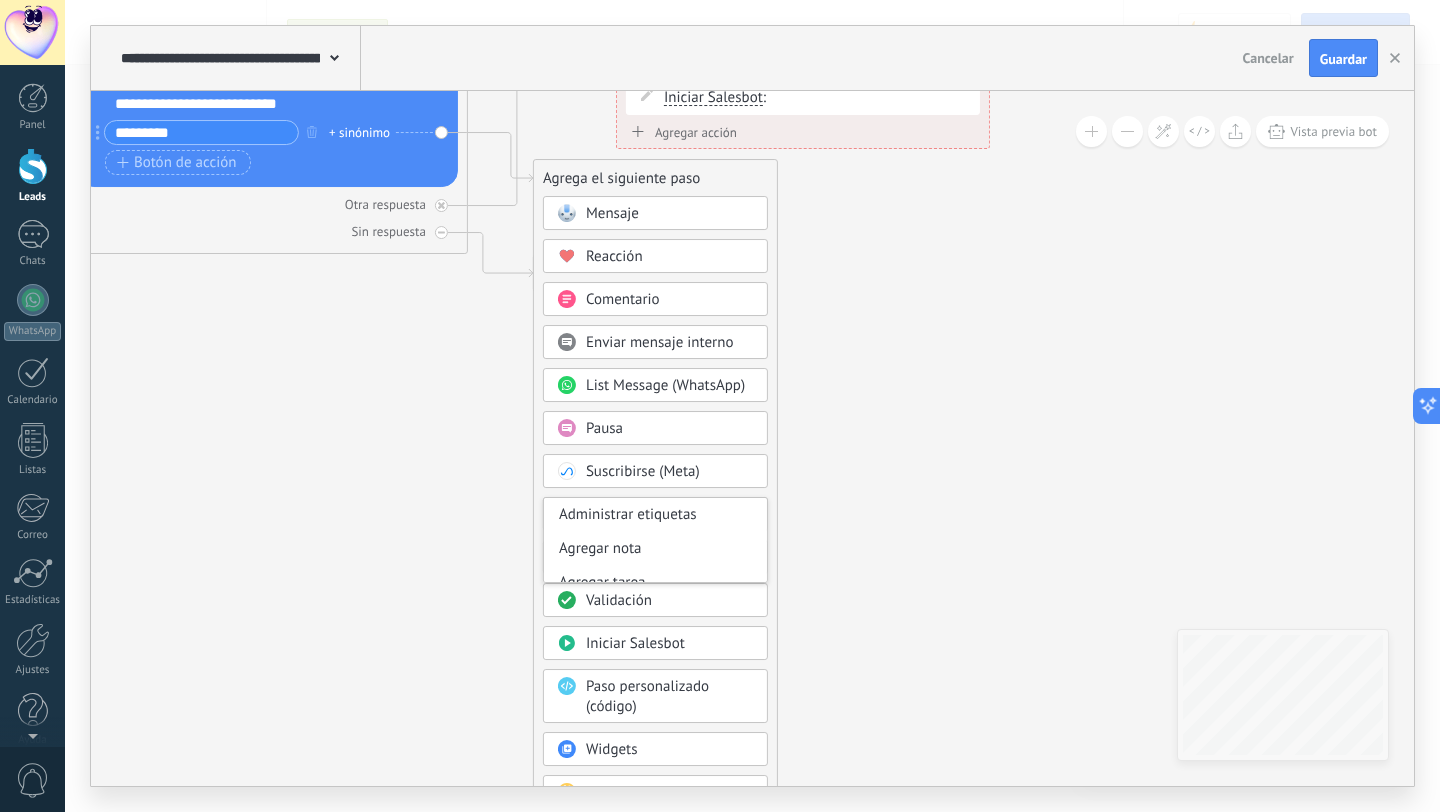 click 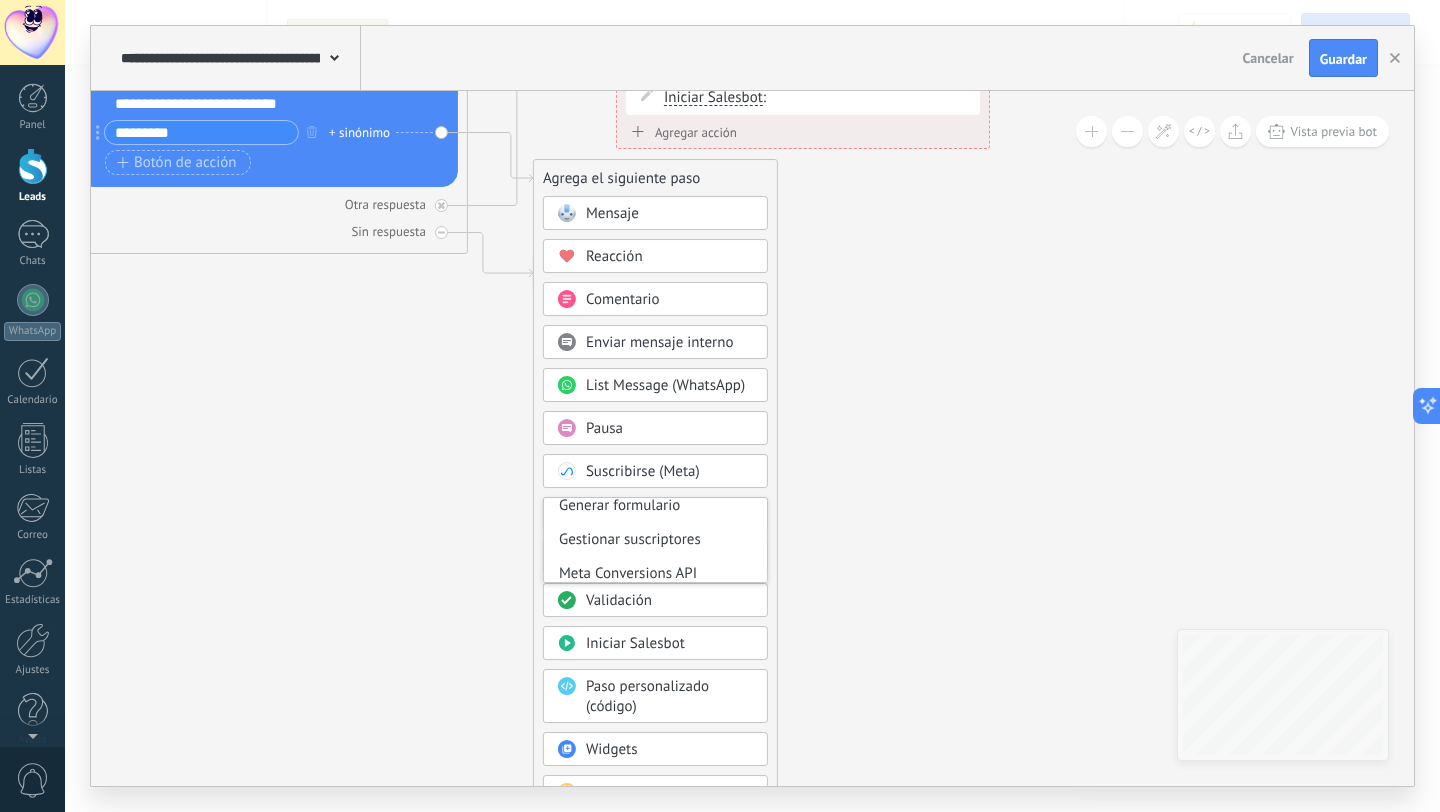 scroll, scrollTop: 392, scrollLeft: 0, axis: vertical 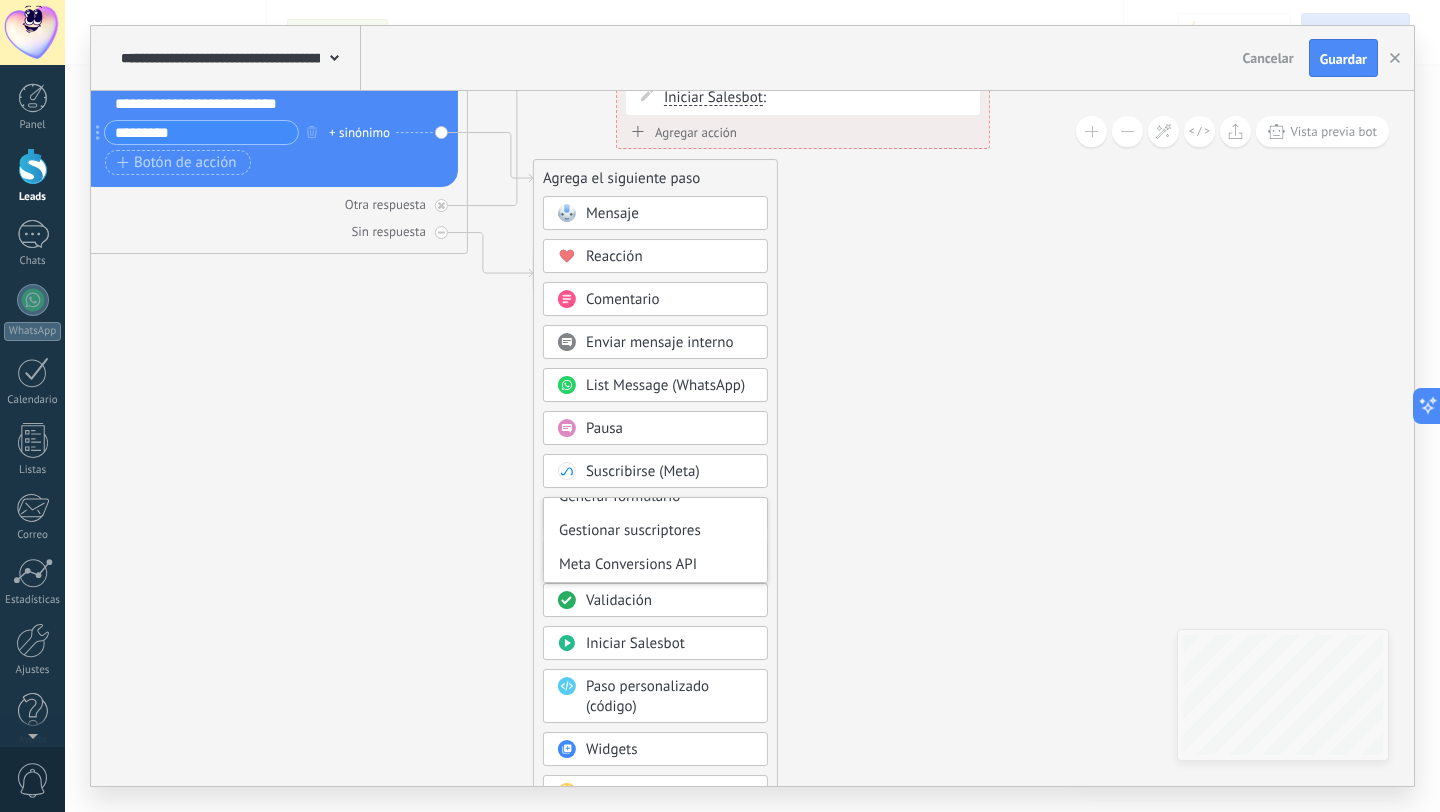 click 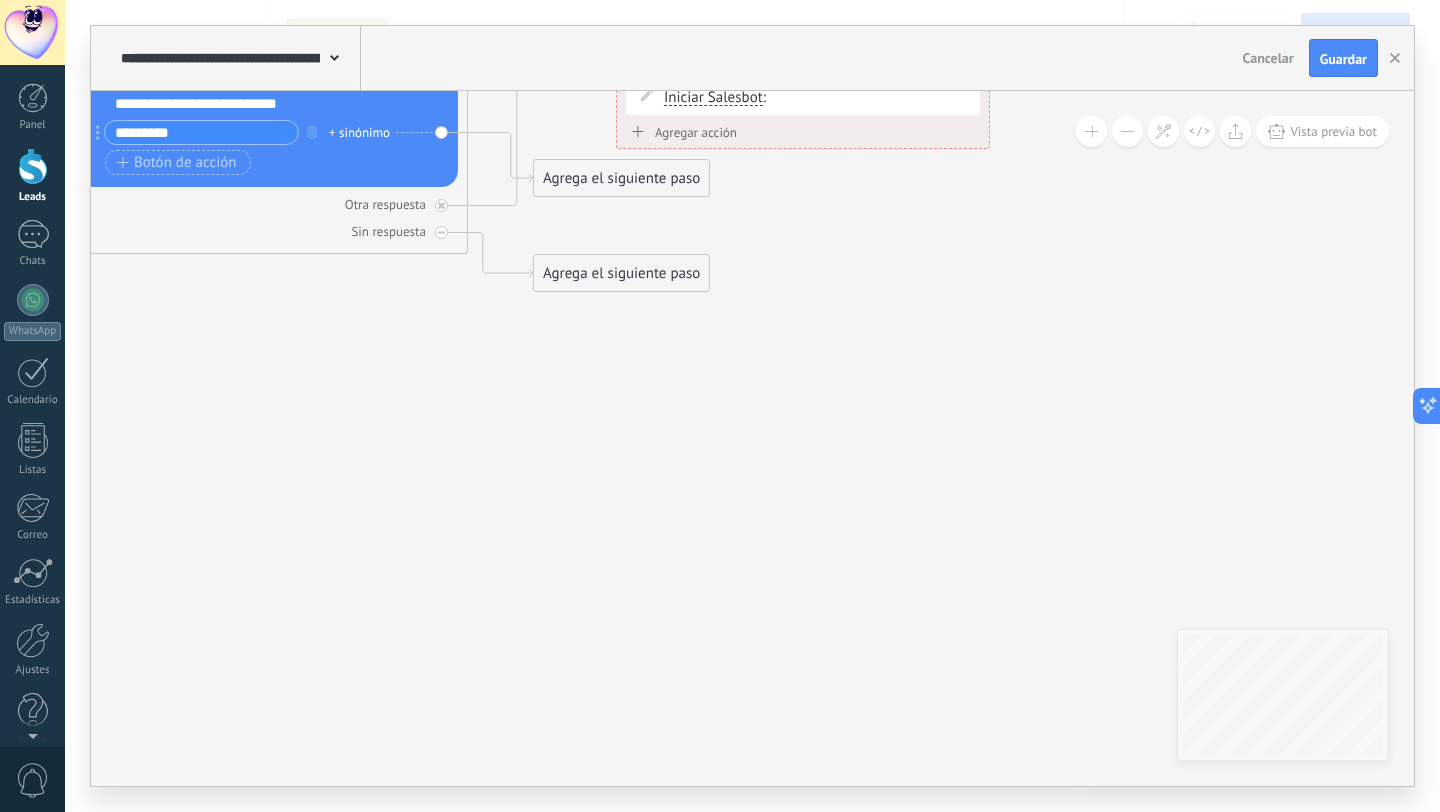 click on "Agrega el siguiente paso" at bounding box center (621, 178) 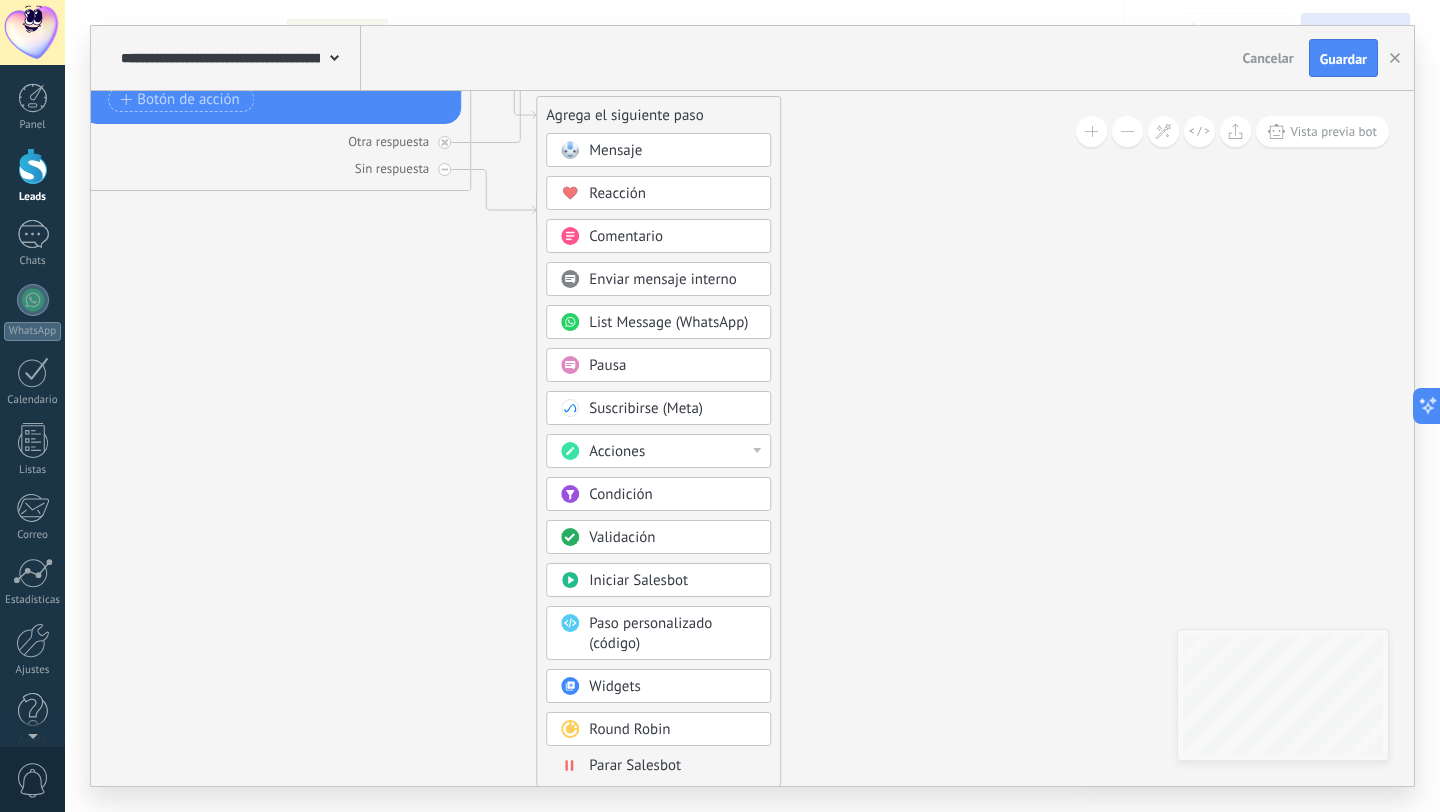 drag, startPoint x: 959, startPoint y: 475, endPoint x: 956, endPoint y: 330, distance: 145.03104 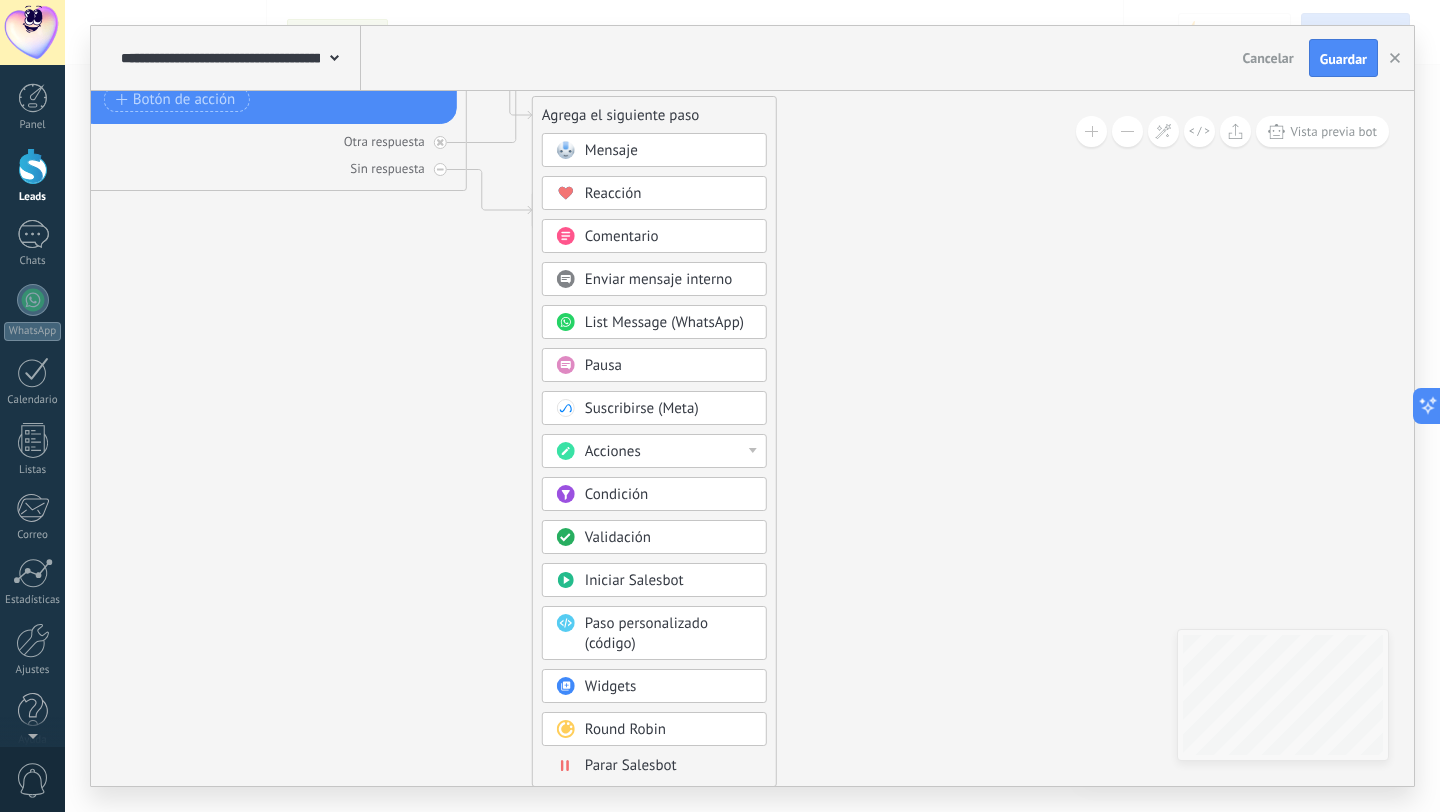 click on "Mensaje" at bounding box center [669, 151] 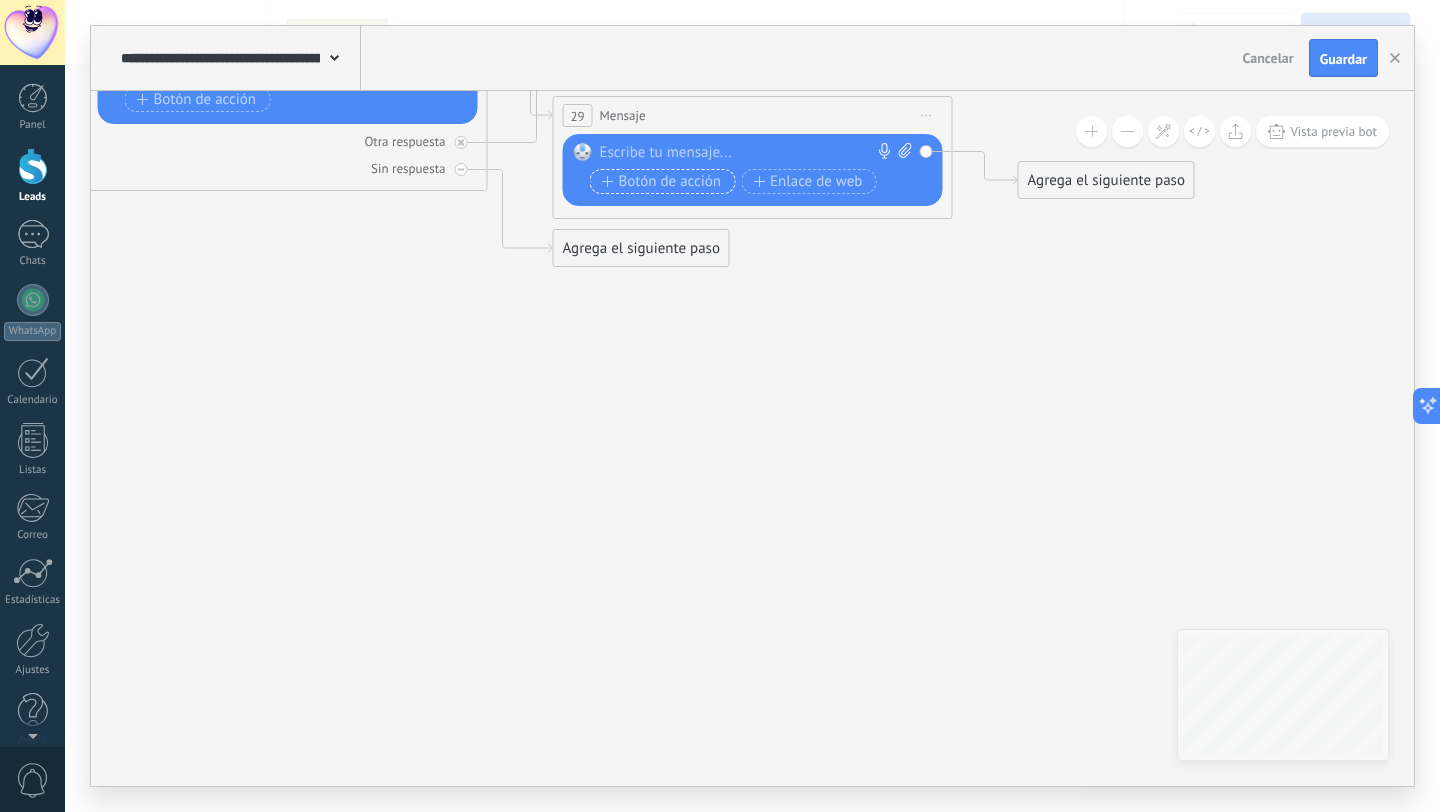 click on "Botón de acción" at bounding box center (662, 182) 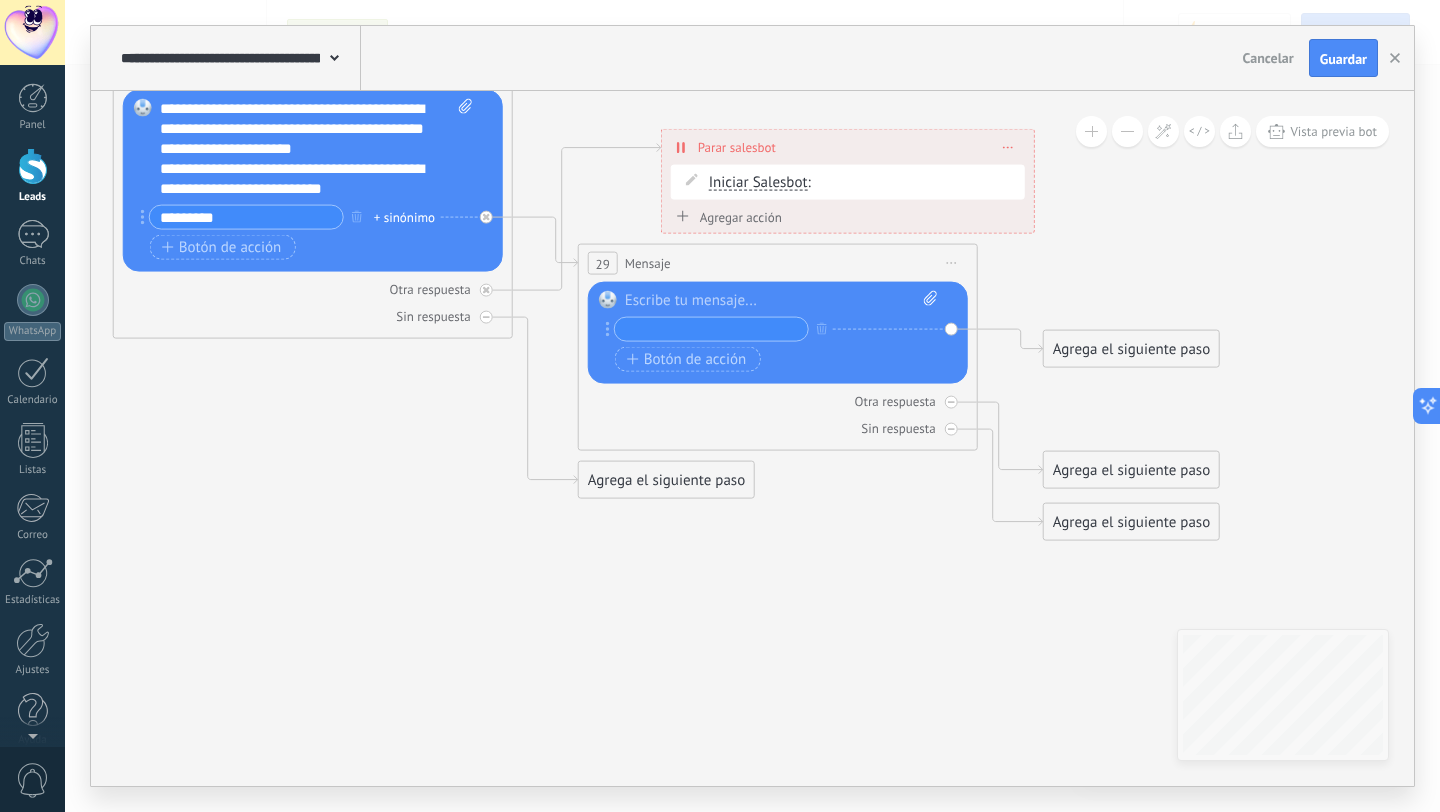 drag, startPoint x: 1307, startPoint y: 275, endPoint x: 1332, endPoint y: 423, distance: 150.09663 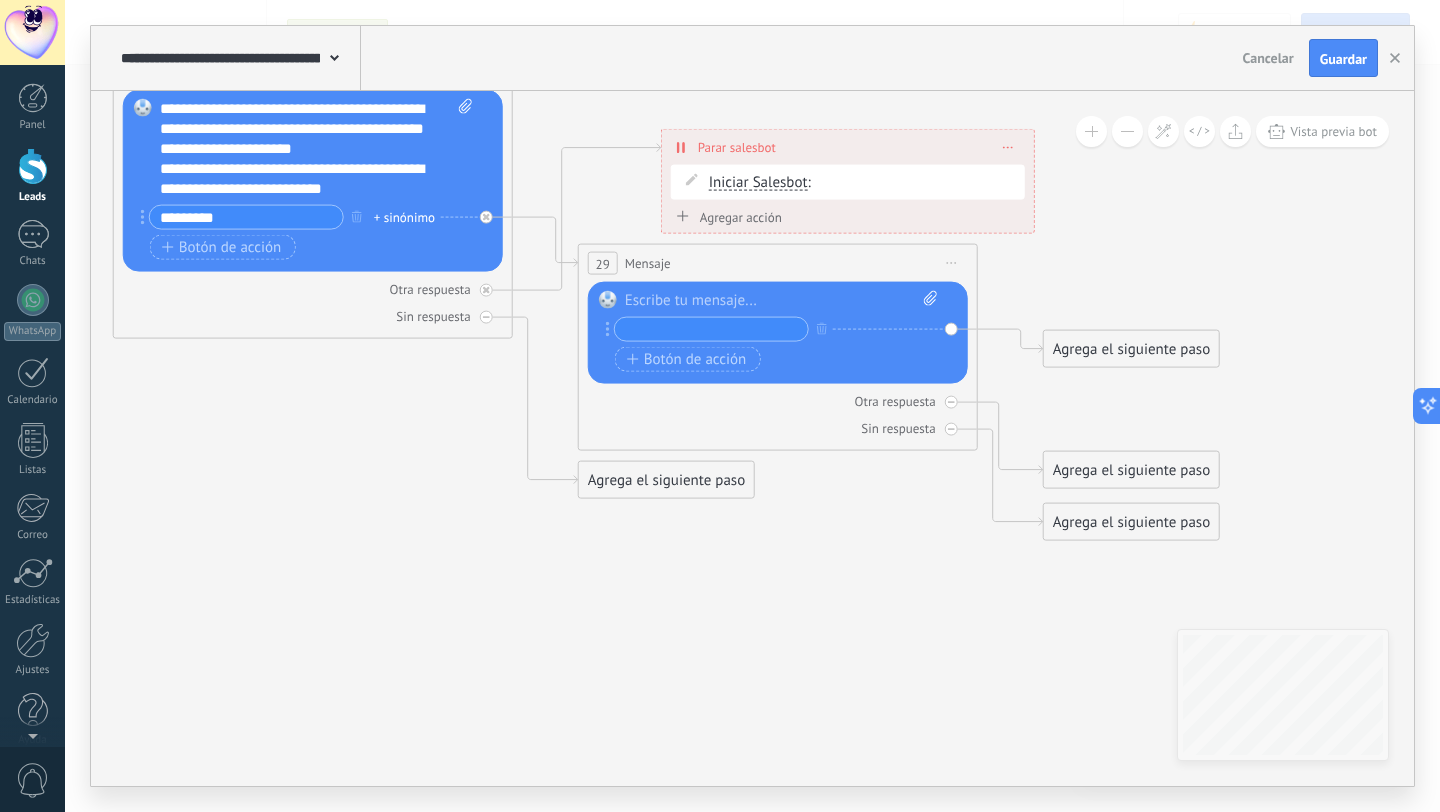 click 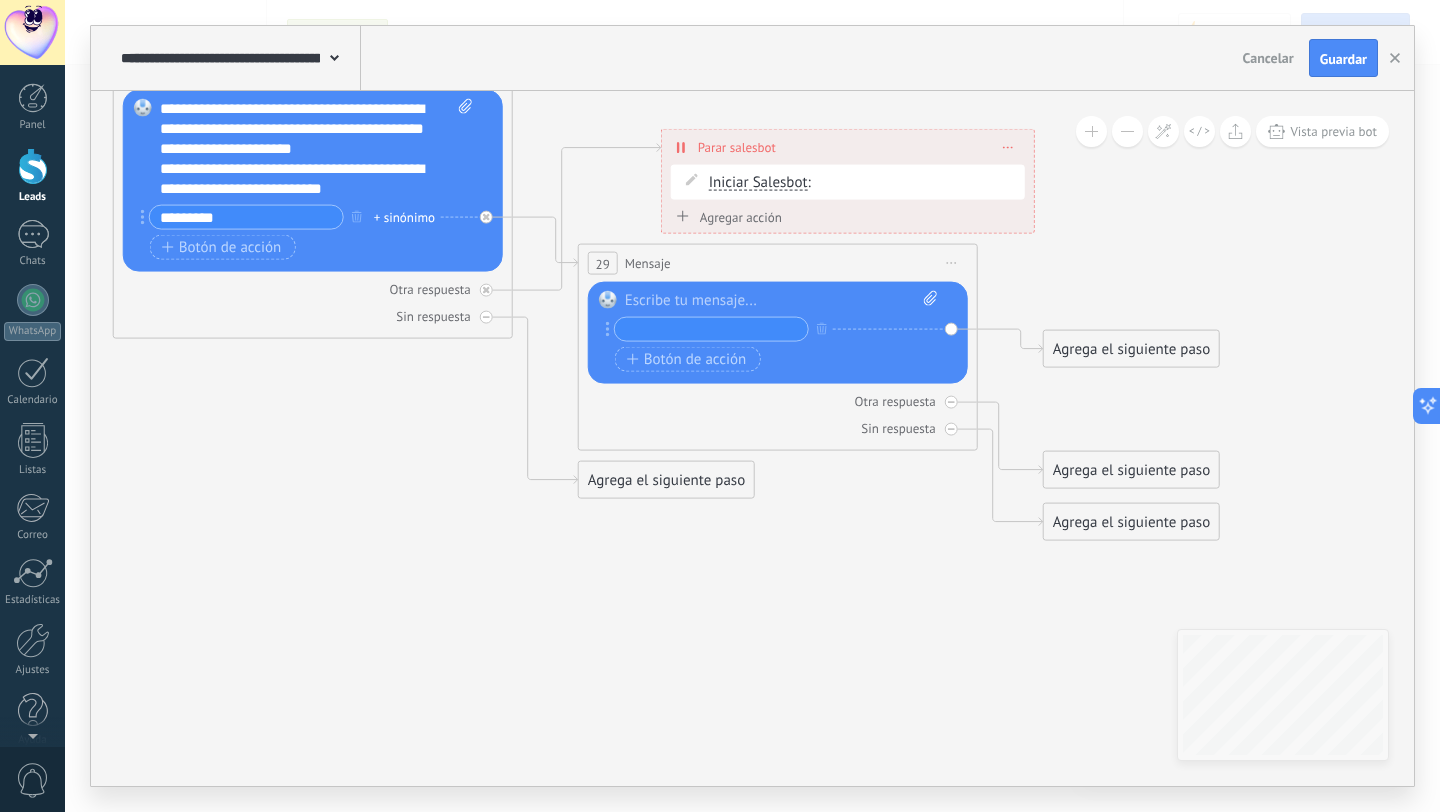 click at bounding box center (711, 329) 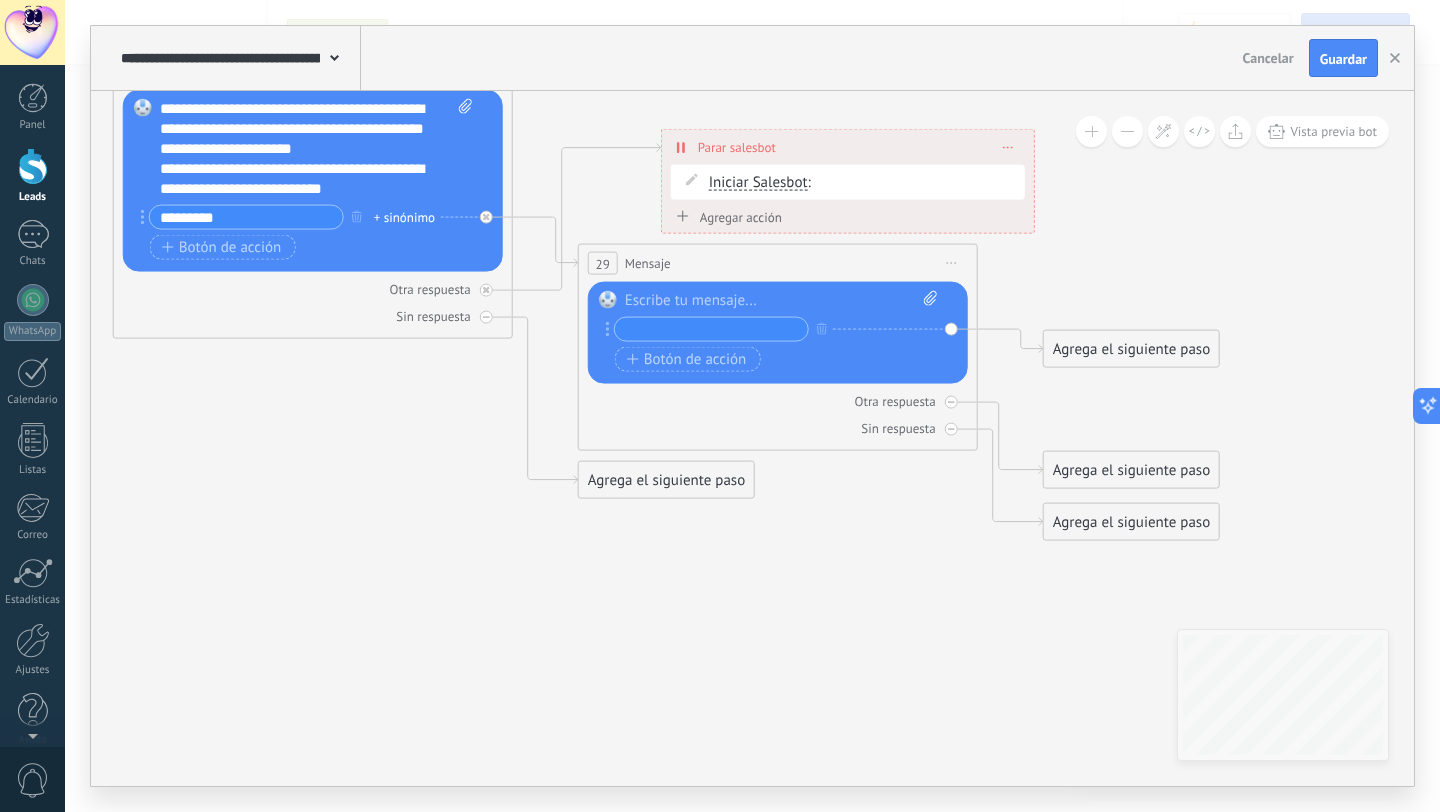 paste on "**********" 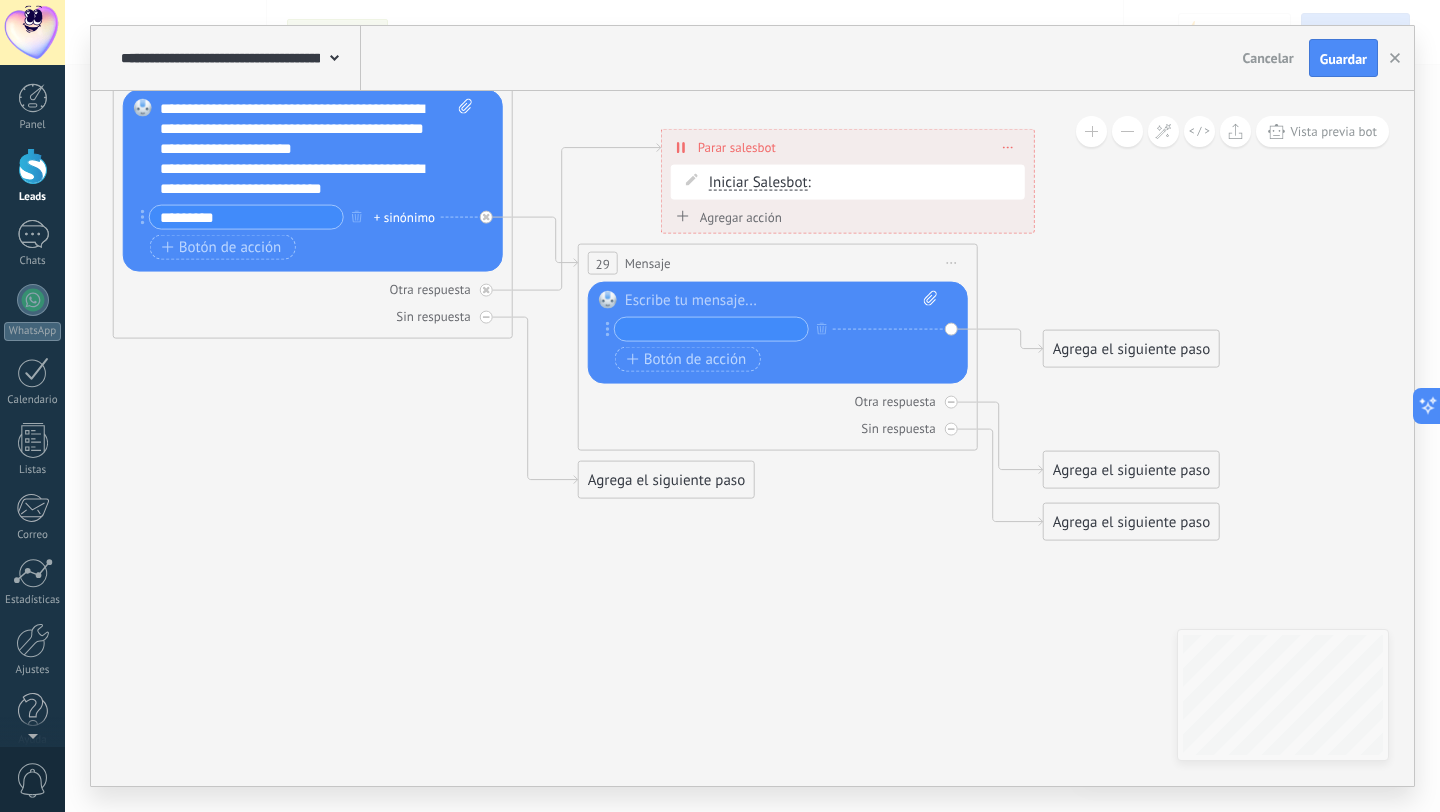 type on "**********" 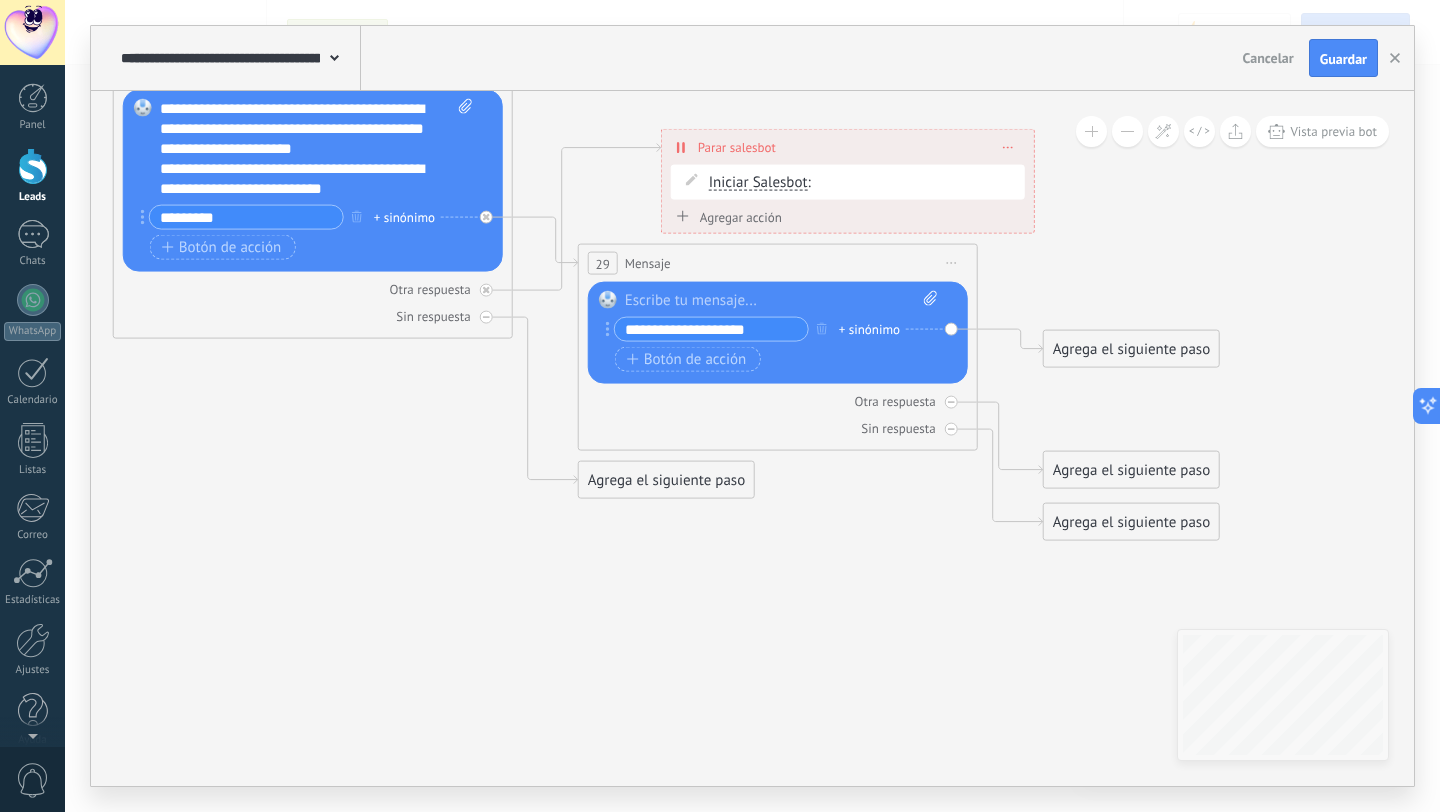 drag, startPoint x: 750, startPoint y: 334, endPoint x: 609, endPoint y: 323, distance: 141.42842 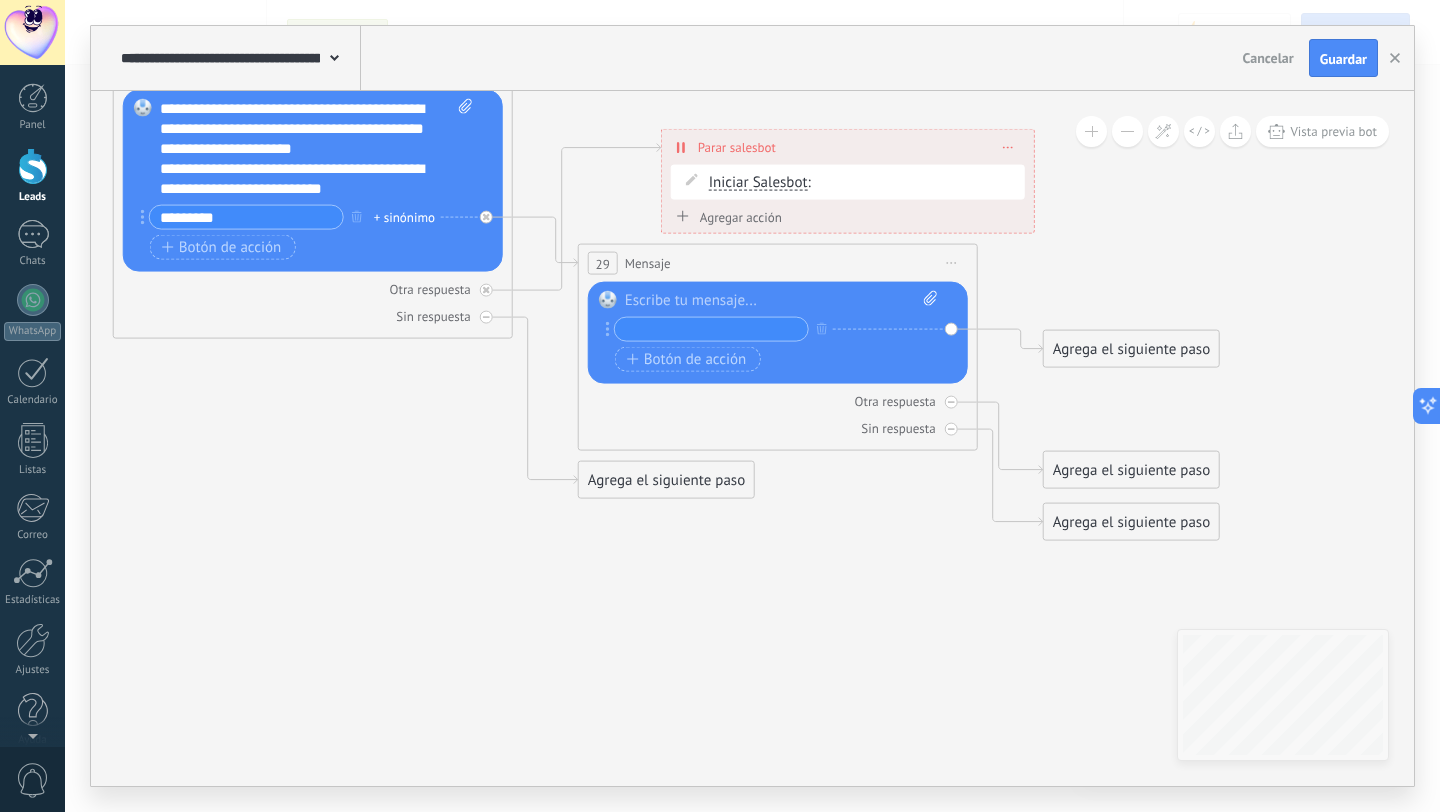click 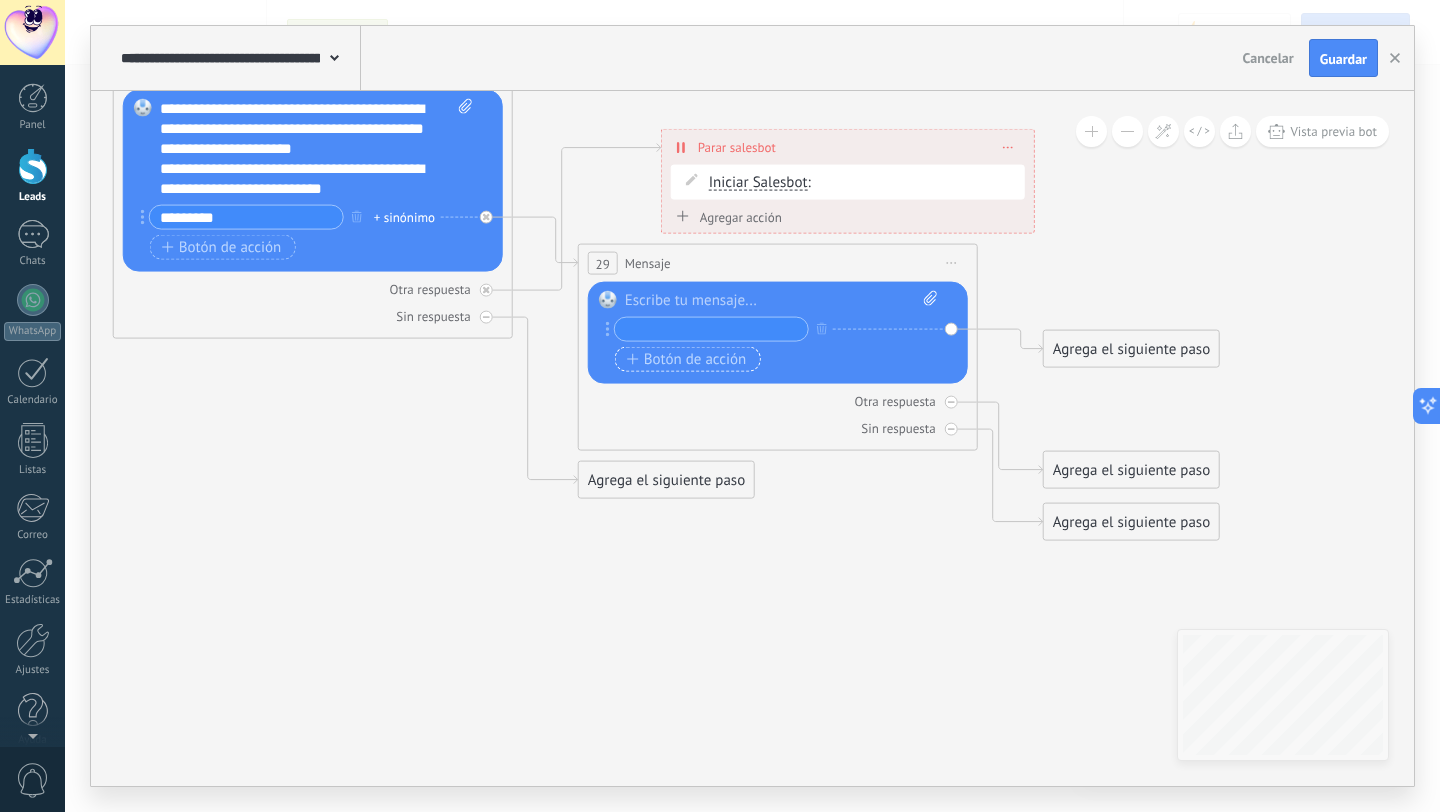 click on "Botón de acción" at bounding box center (687, 359) 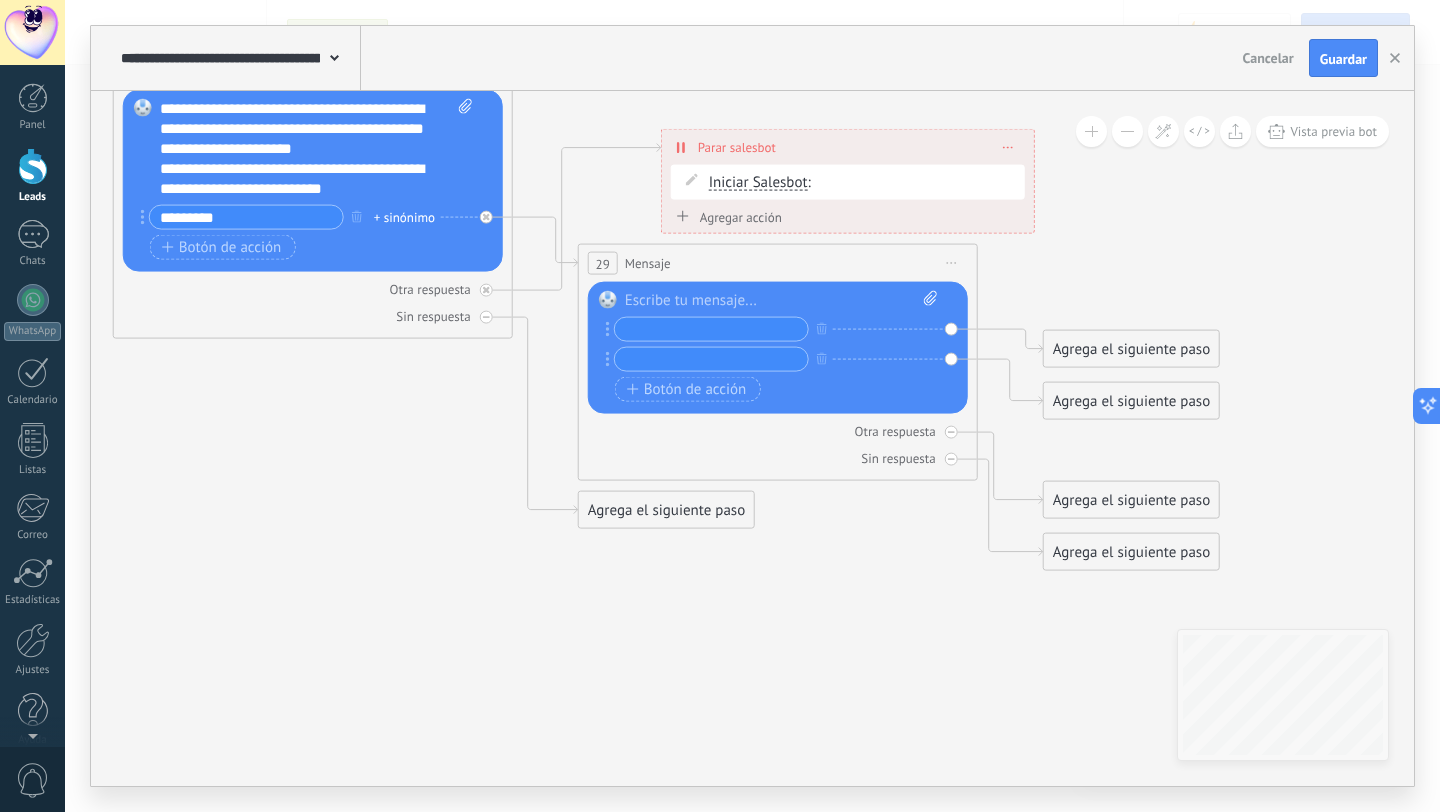click at bounding box center (711, 329) 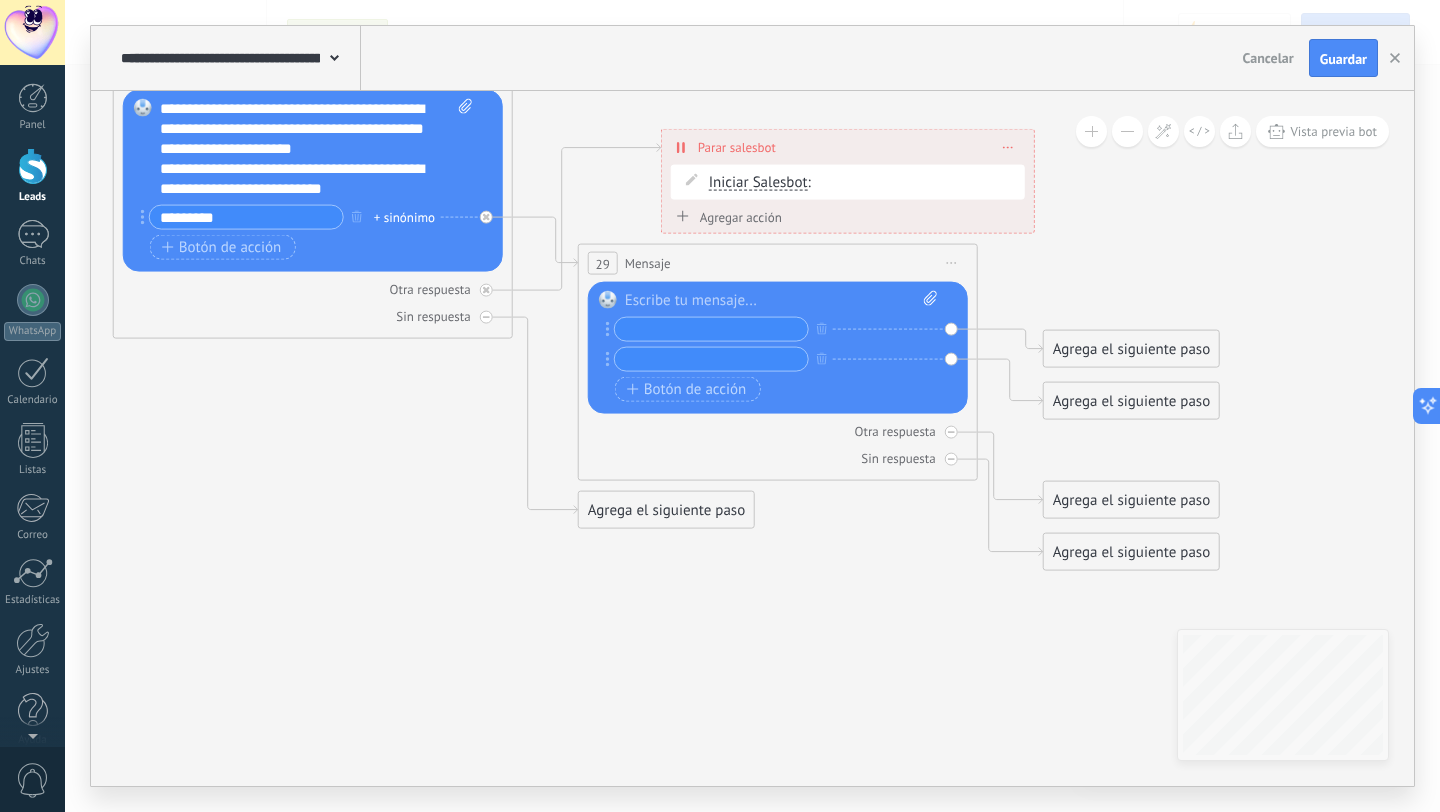click 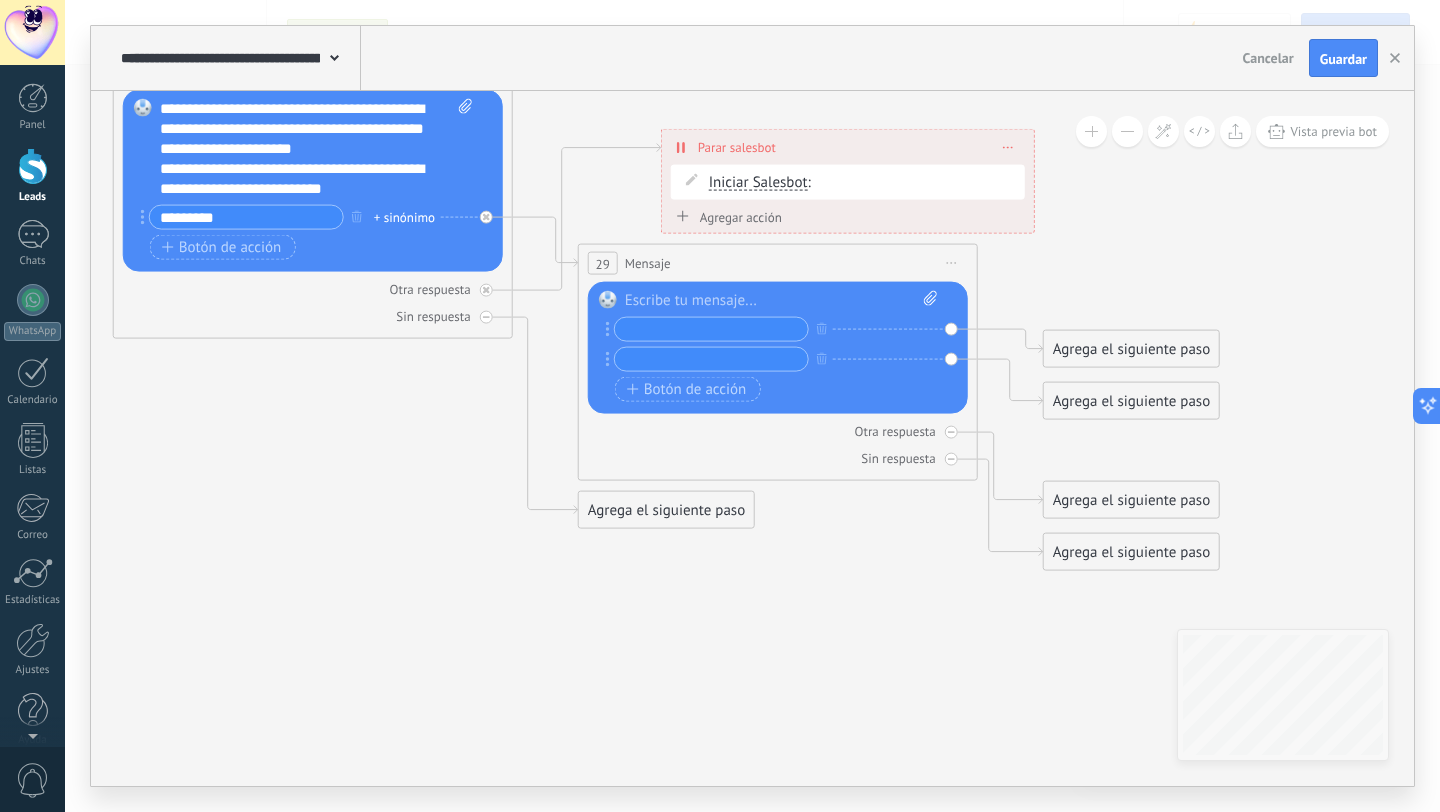 paste on "**********" 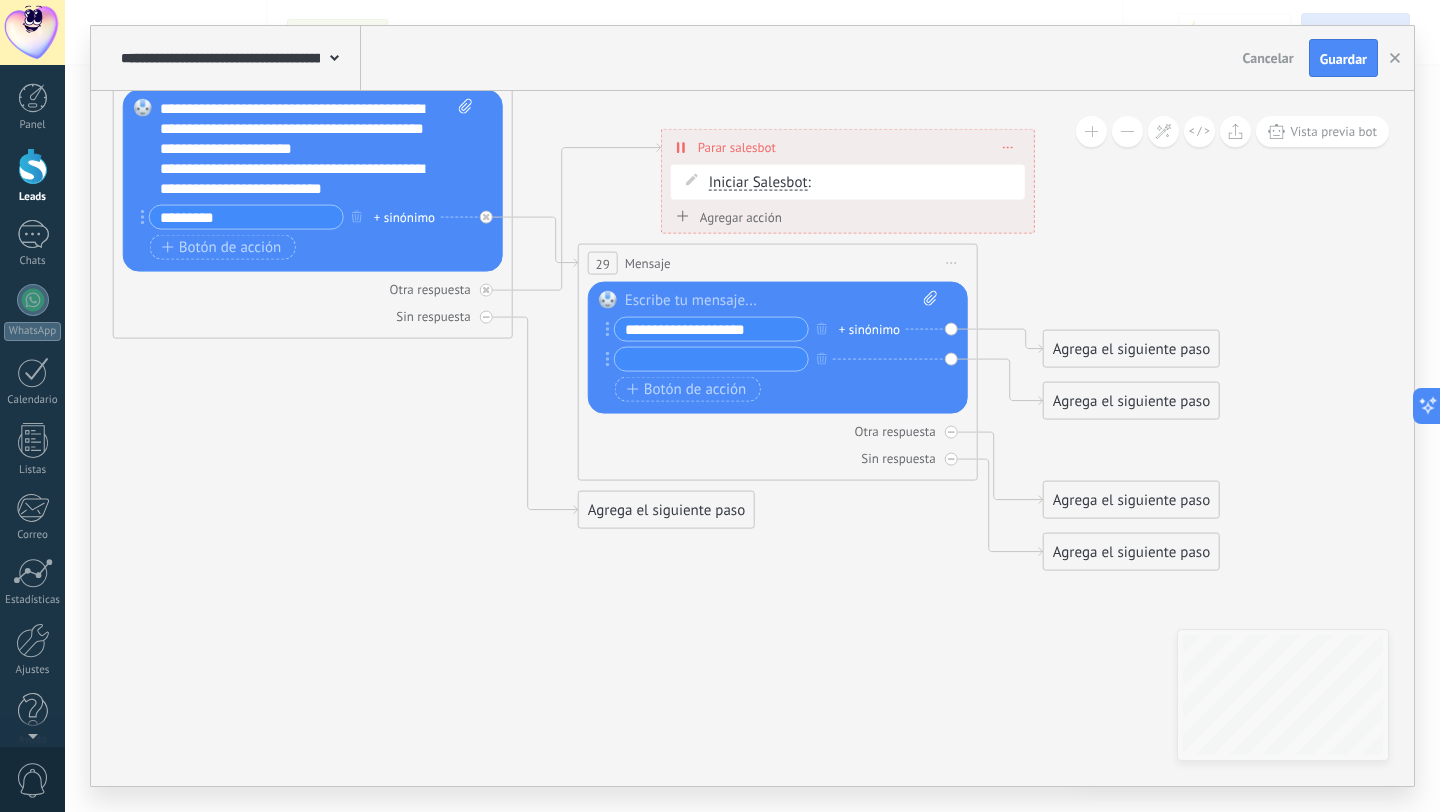 type on "**********" 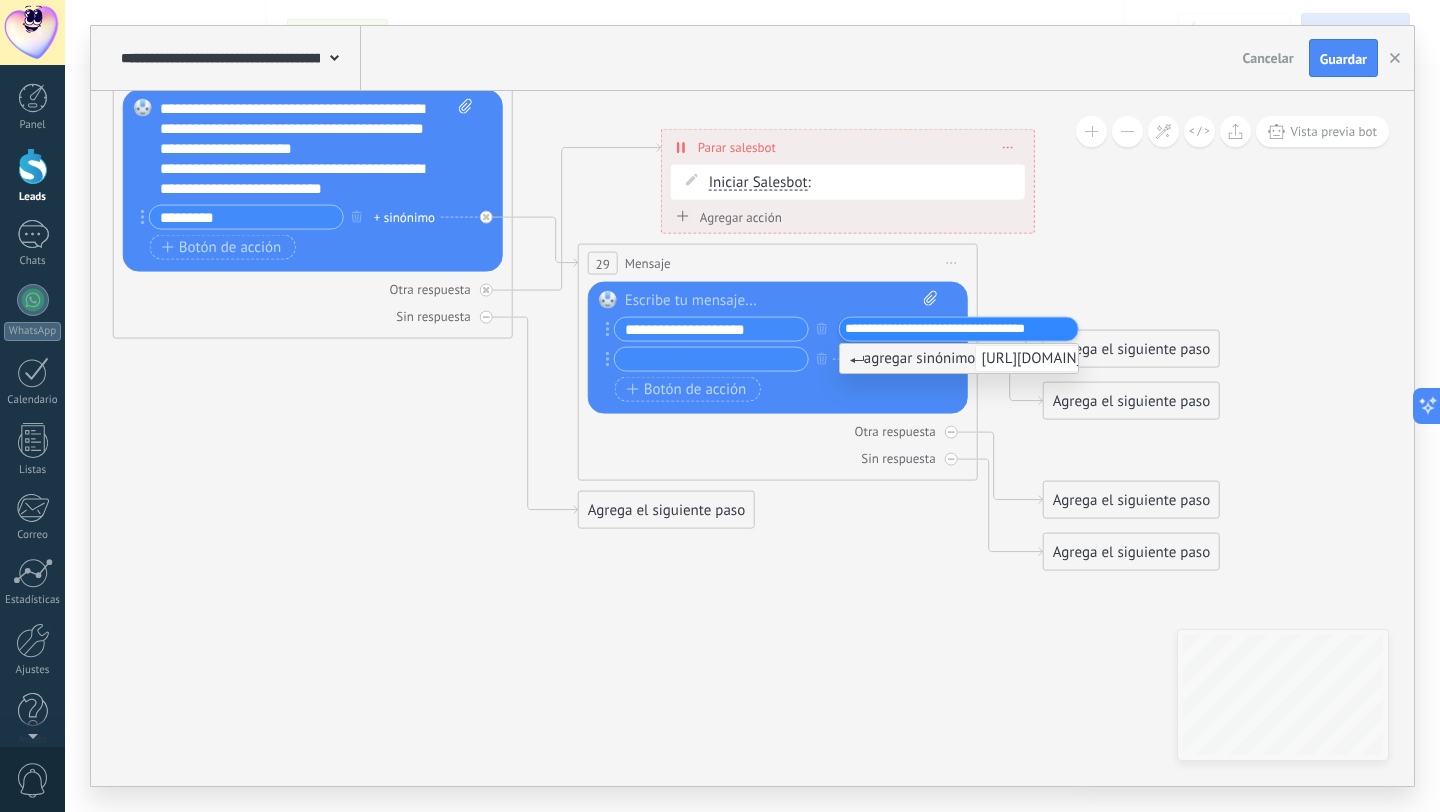 type on "**********" 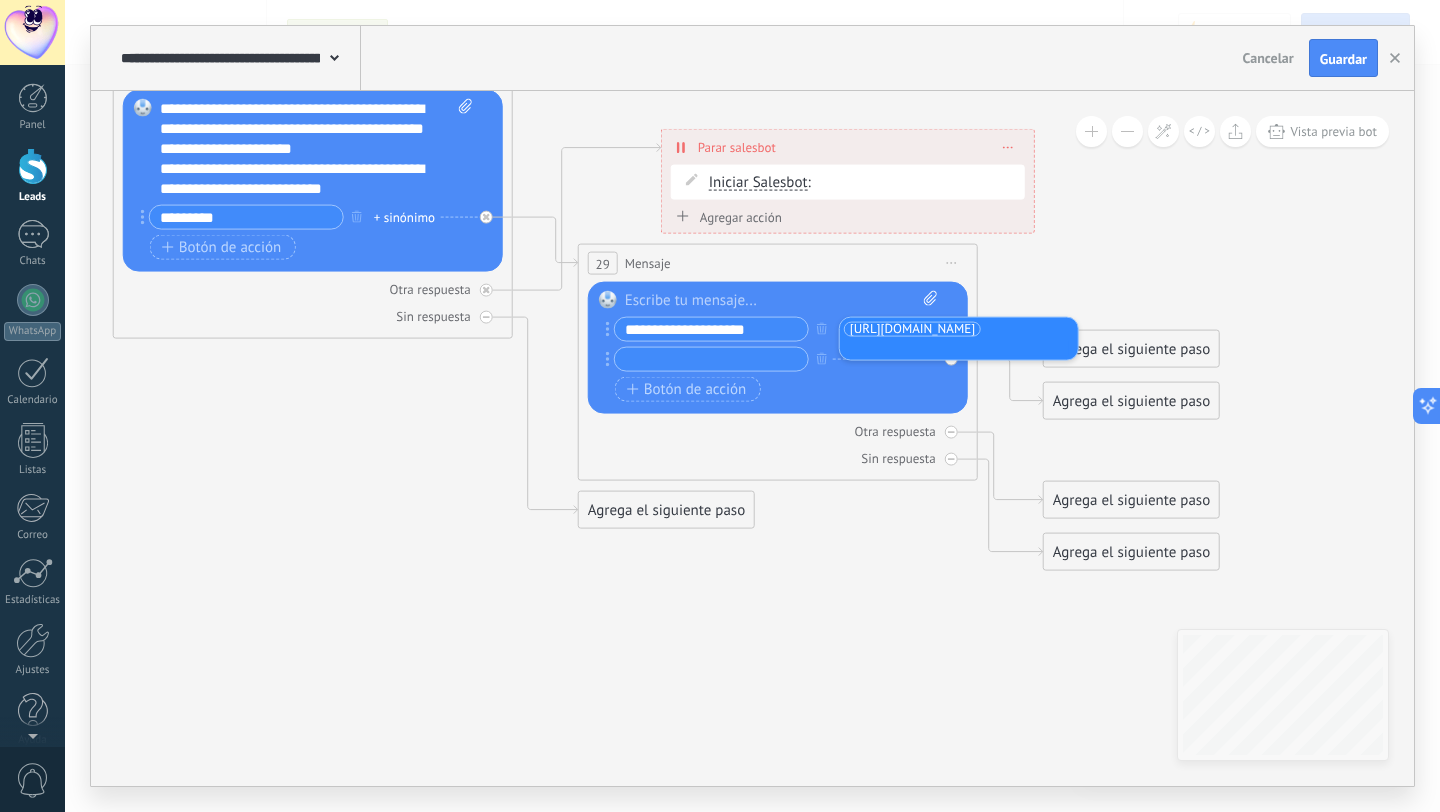 click 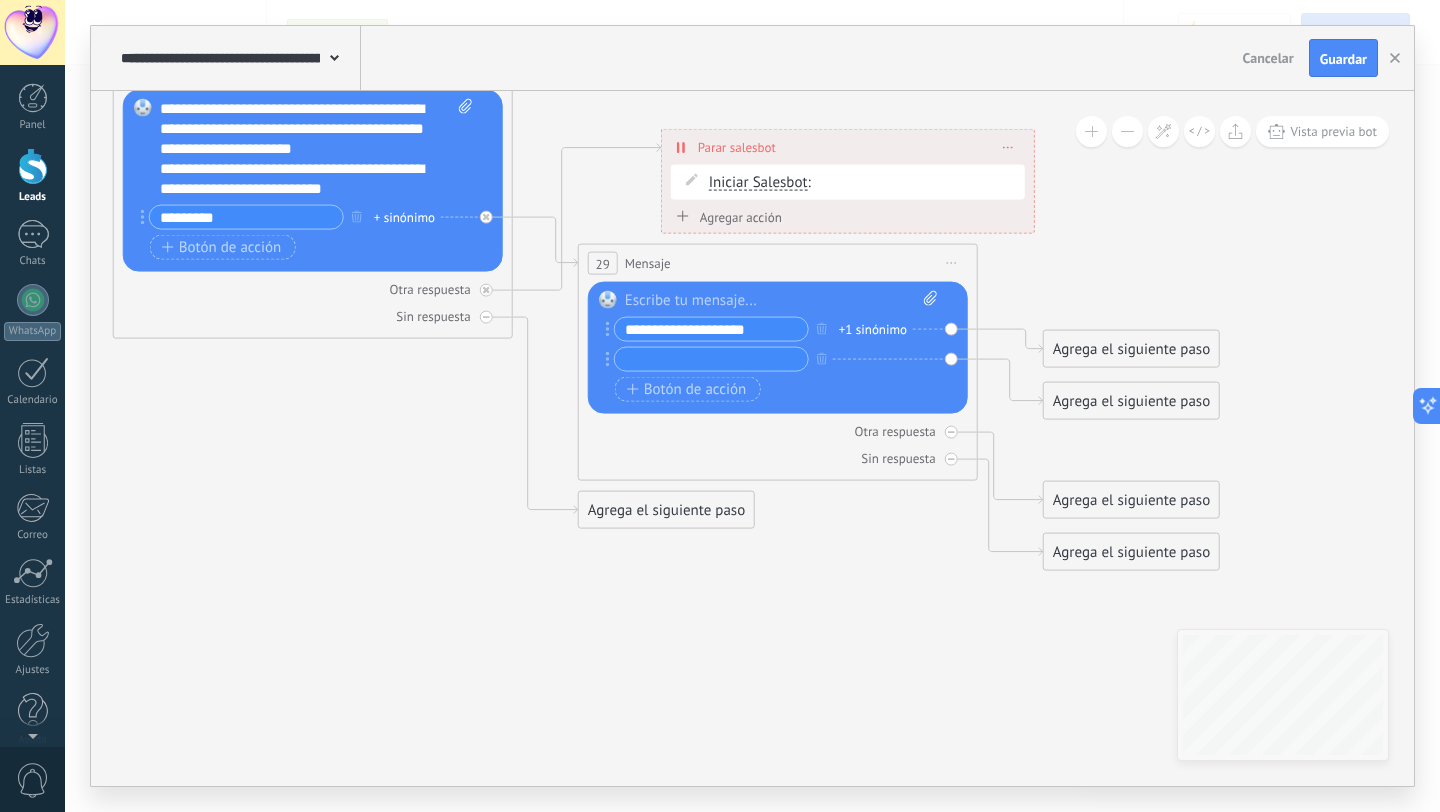 click on "Agrega el siguiente paso" at bounding box center (1131, 349) 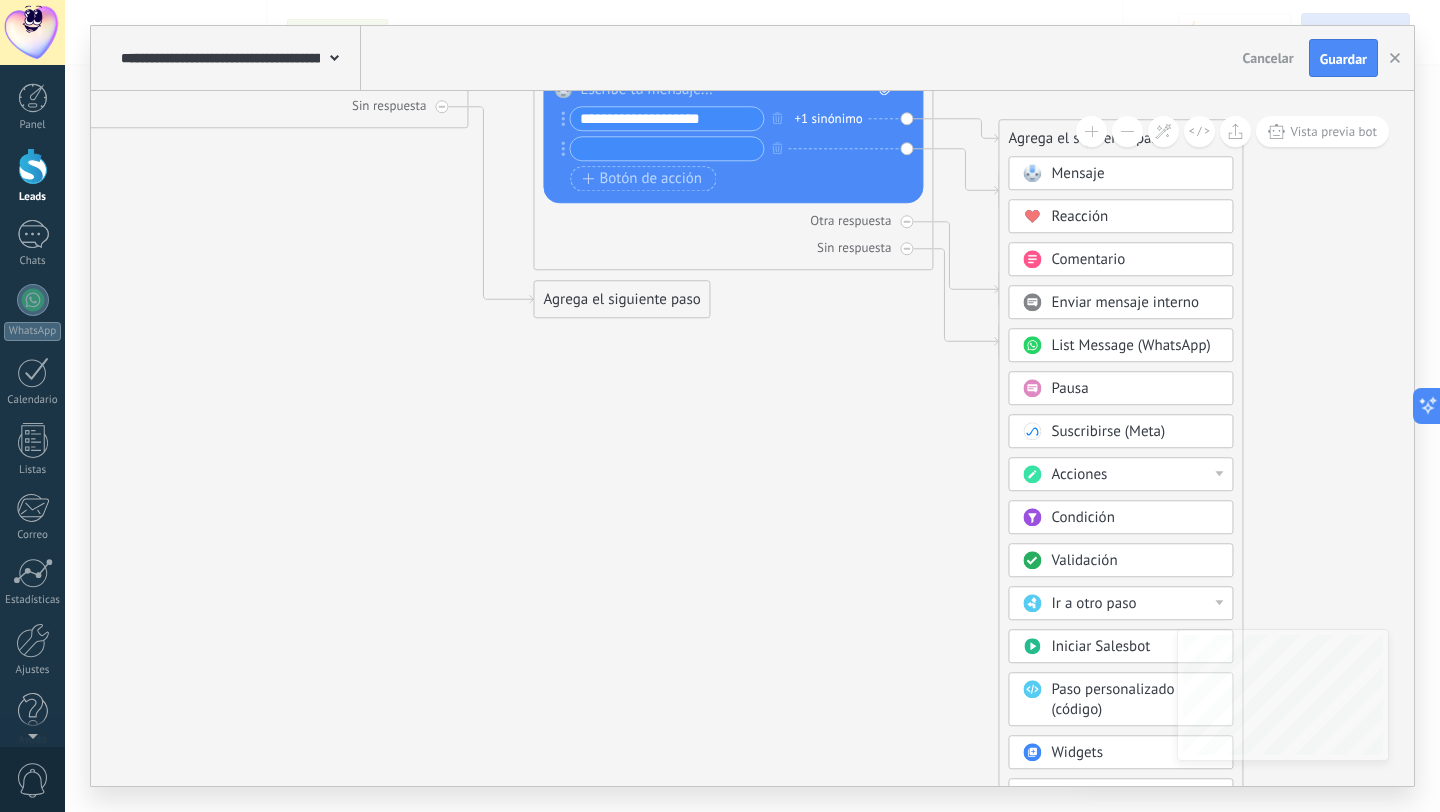 drag, startPoint x: 1338, startPoint y: 385, endPoint x: 1289, endPoint y: 174, distance: 216.61487 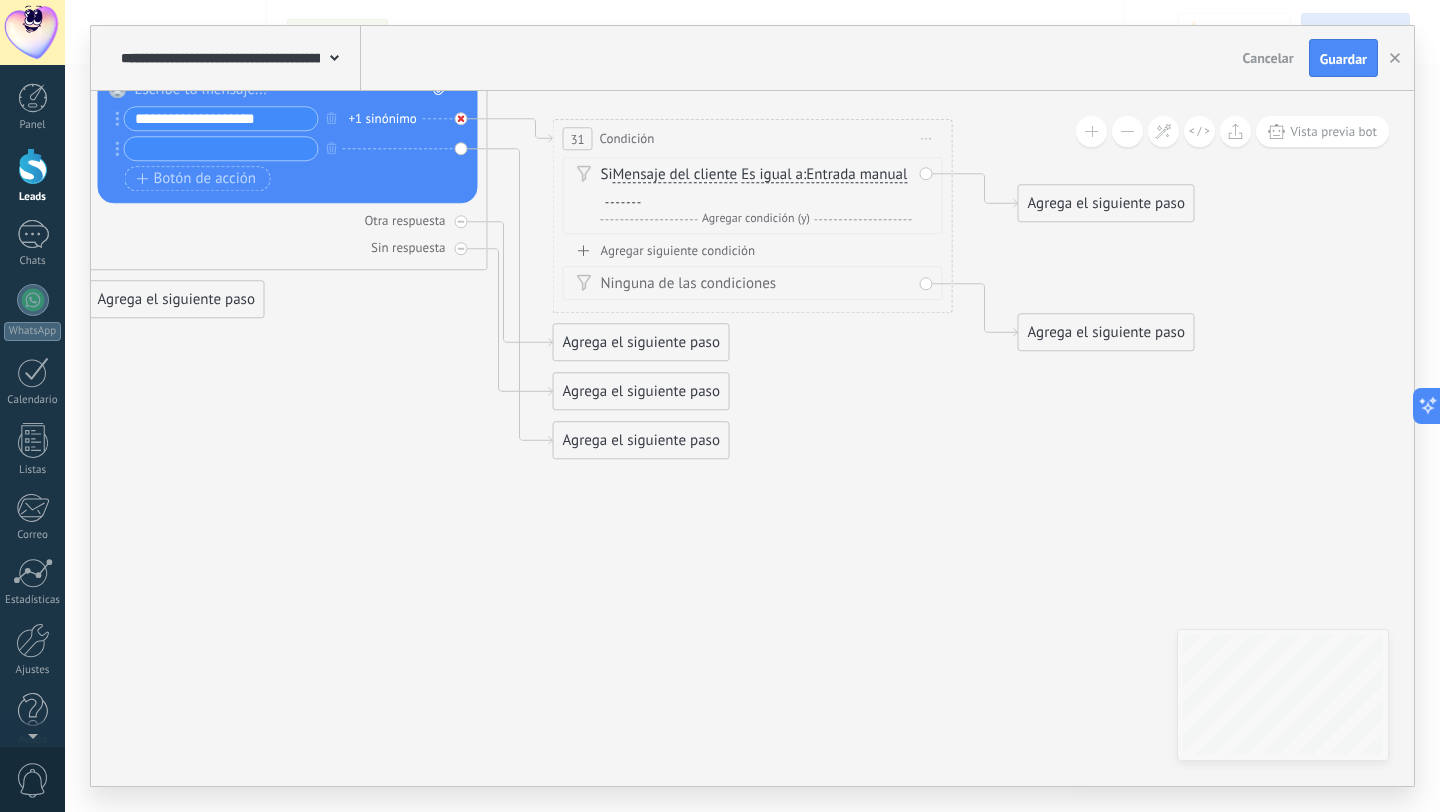 click 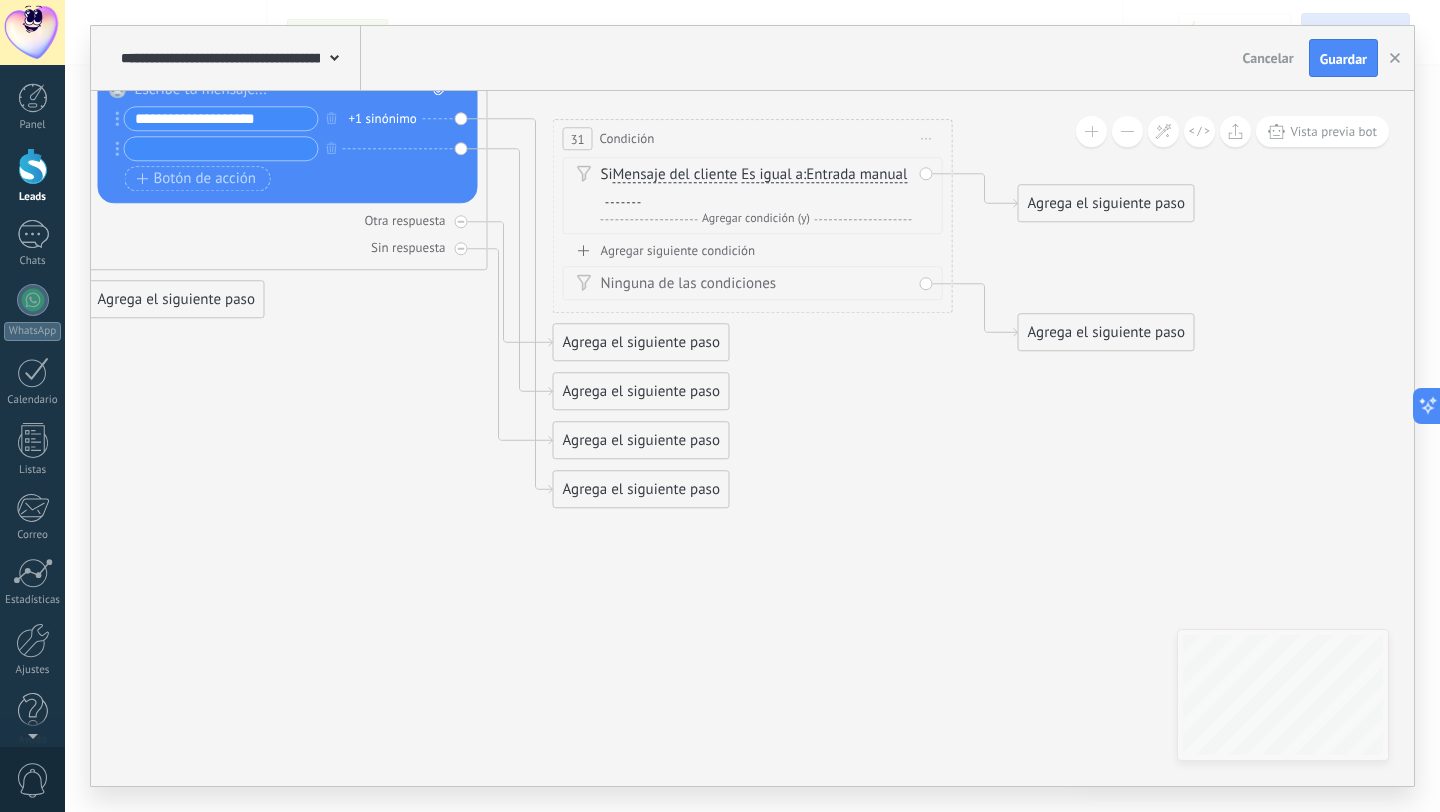 click on "31" at bounding box center (578, 138) 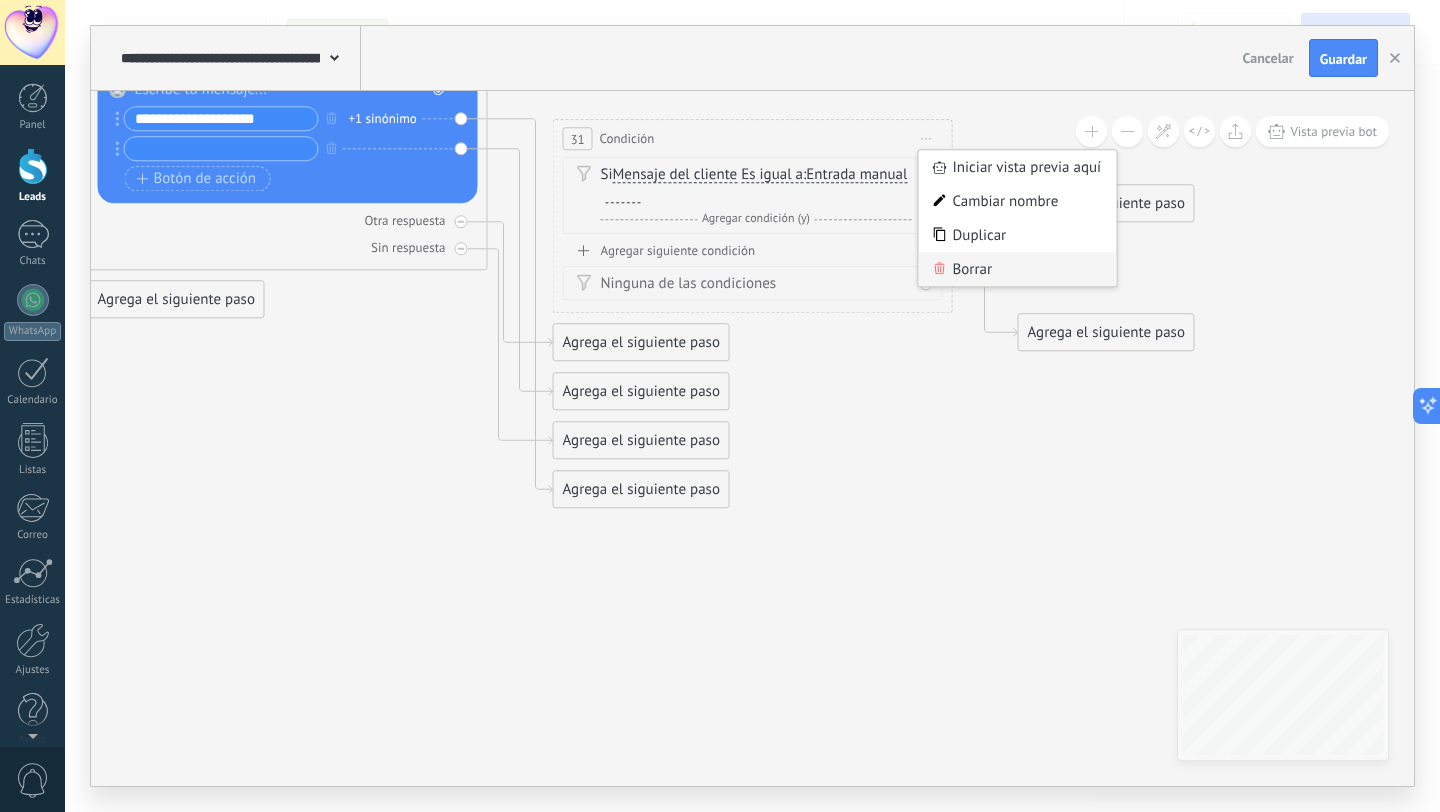 click on "Borrar" at bounding box center [1018, 269] 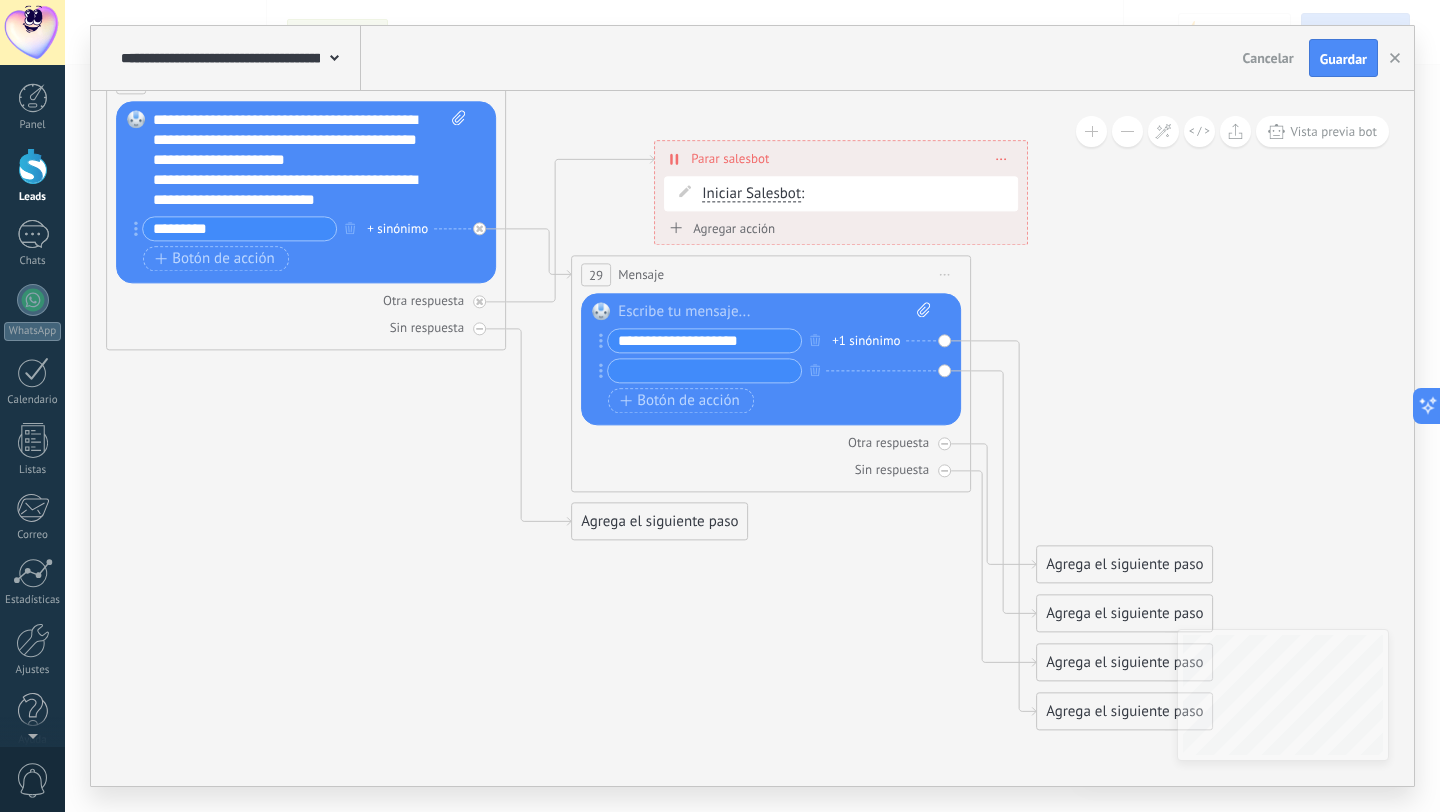 drag, startPoint x: 643, startPoint y: 146, endPoint x: 1181, endPoint y: 436, distance: 611.18243 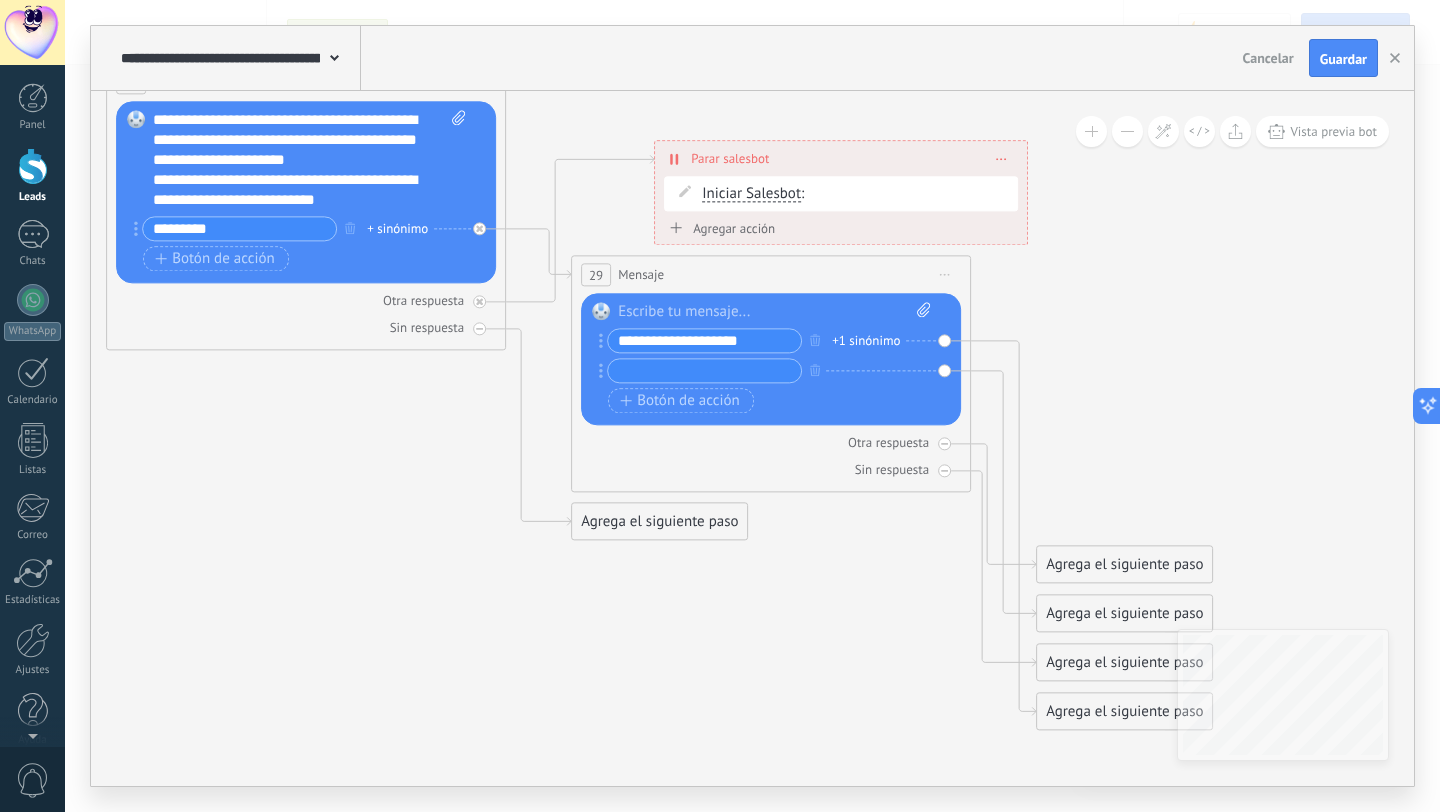 click 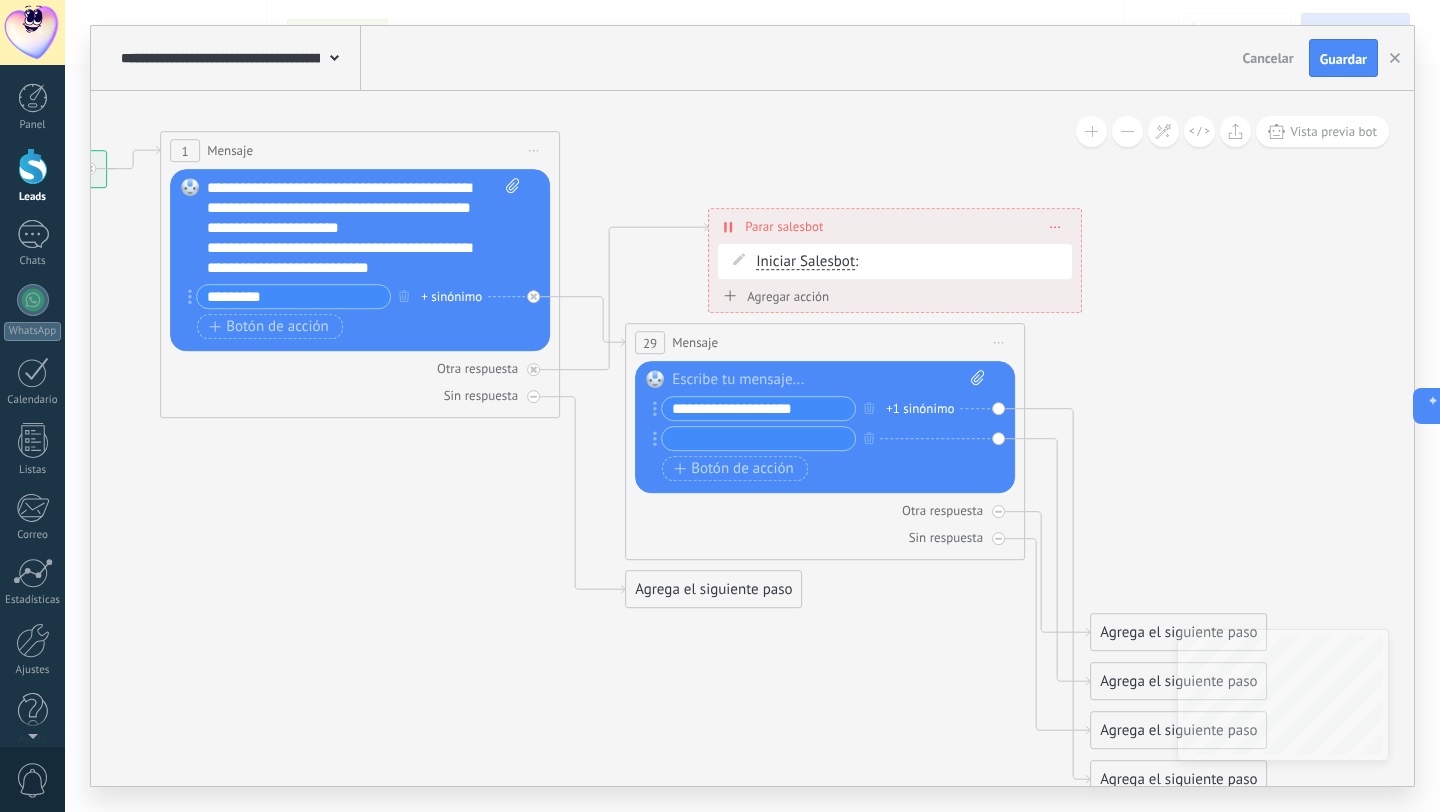 click on "********" at bounding box center (293, 296) 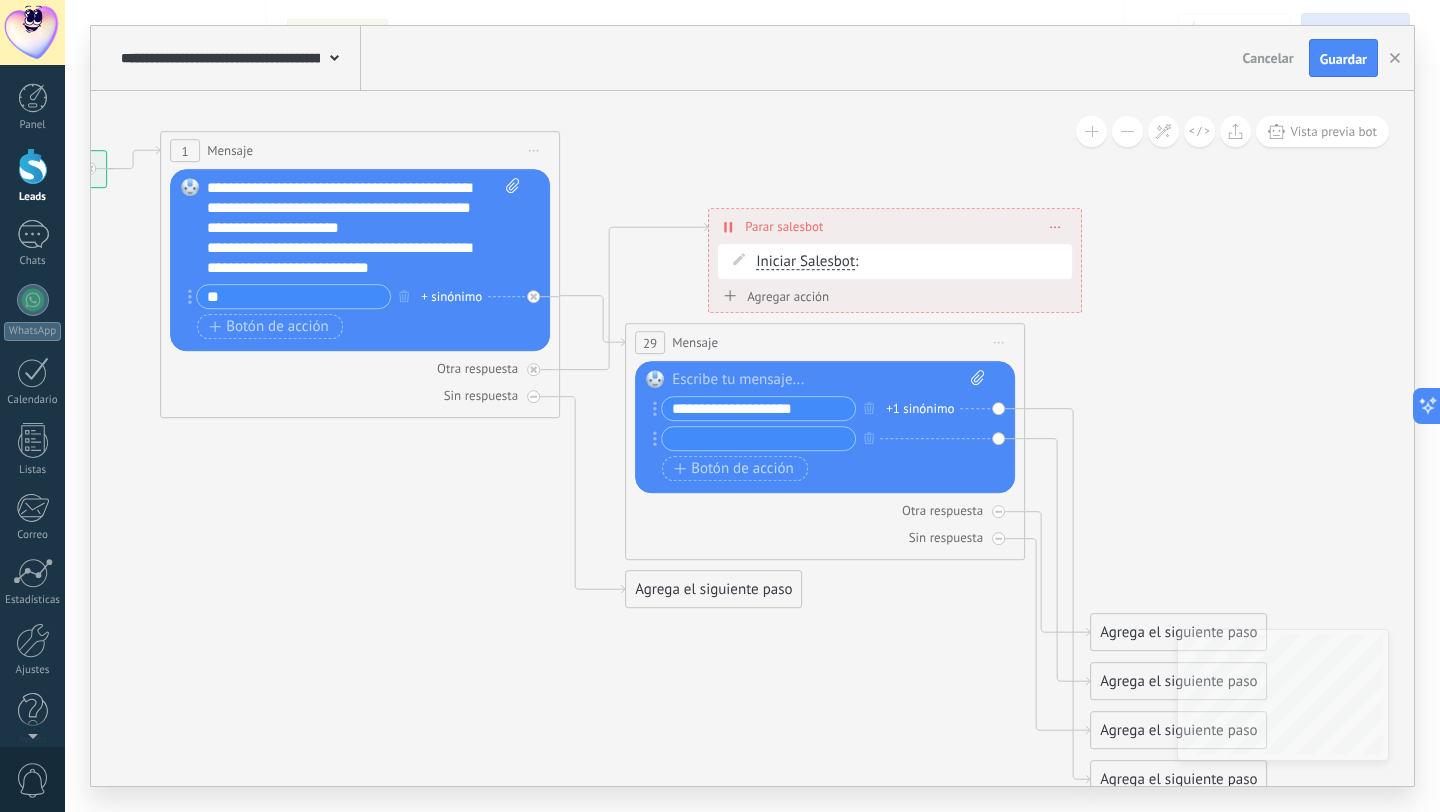 type on "*" 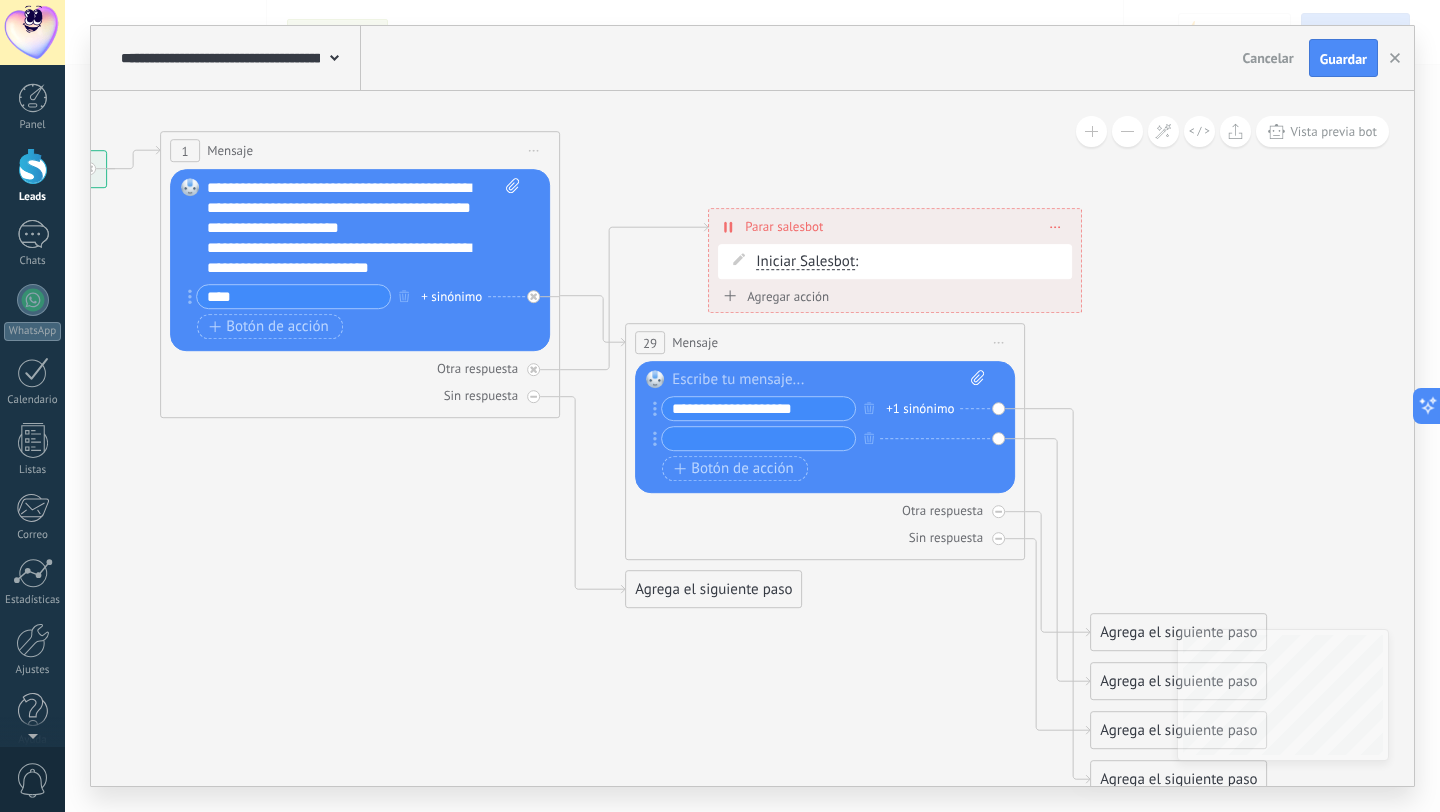 type on "****" 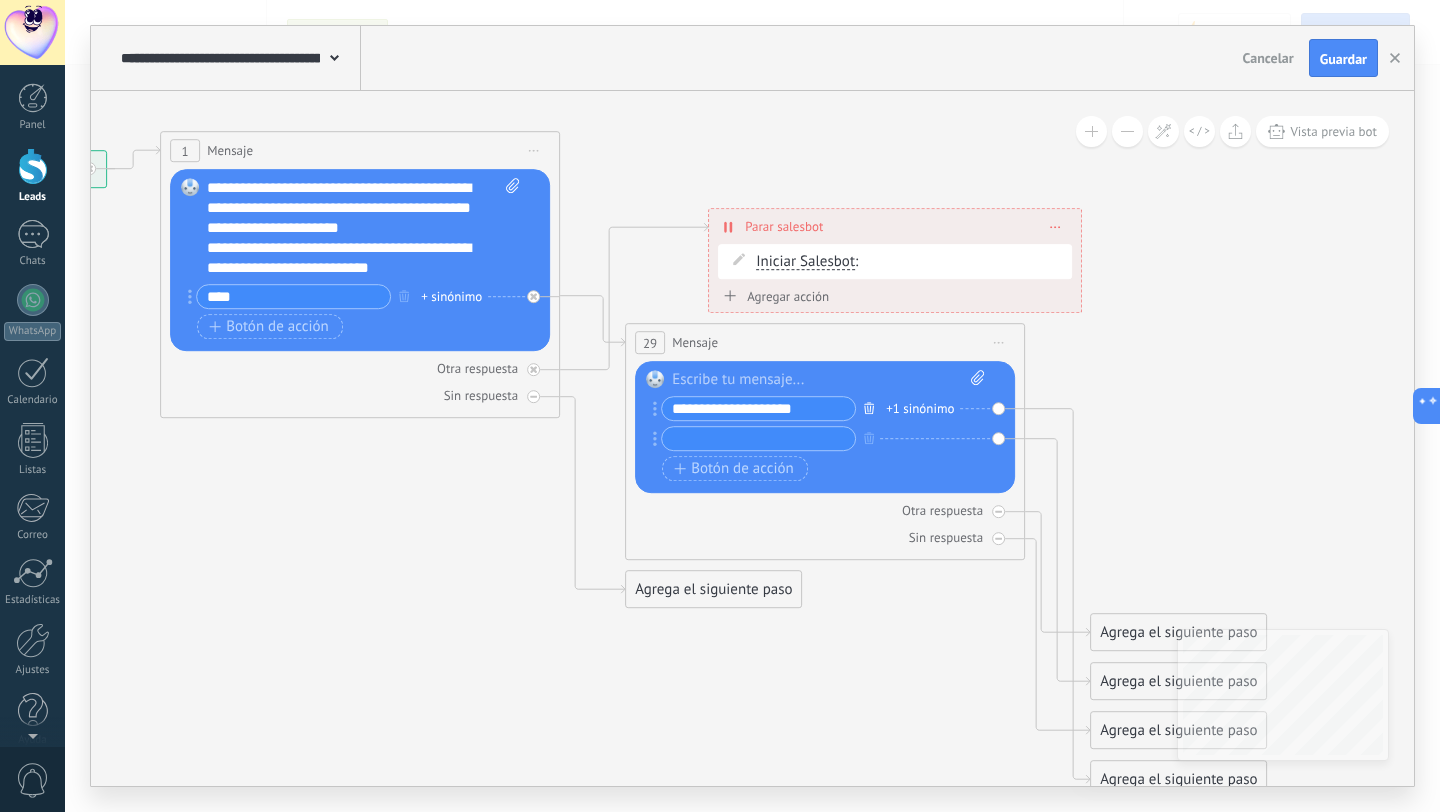 click 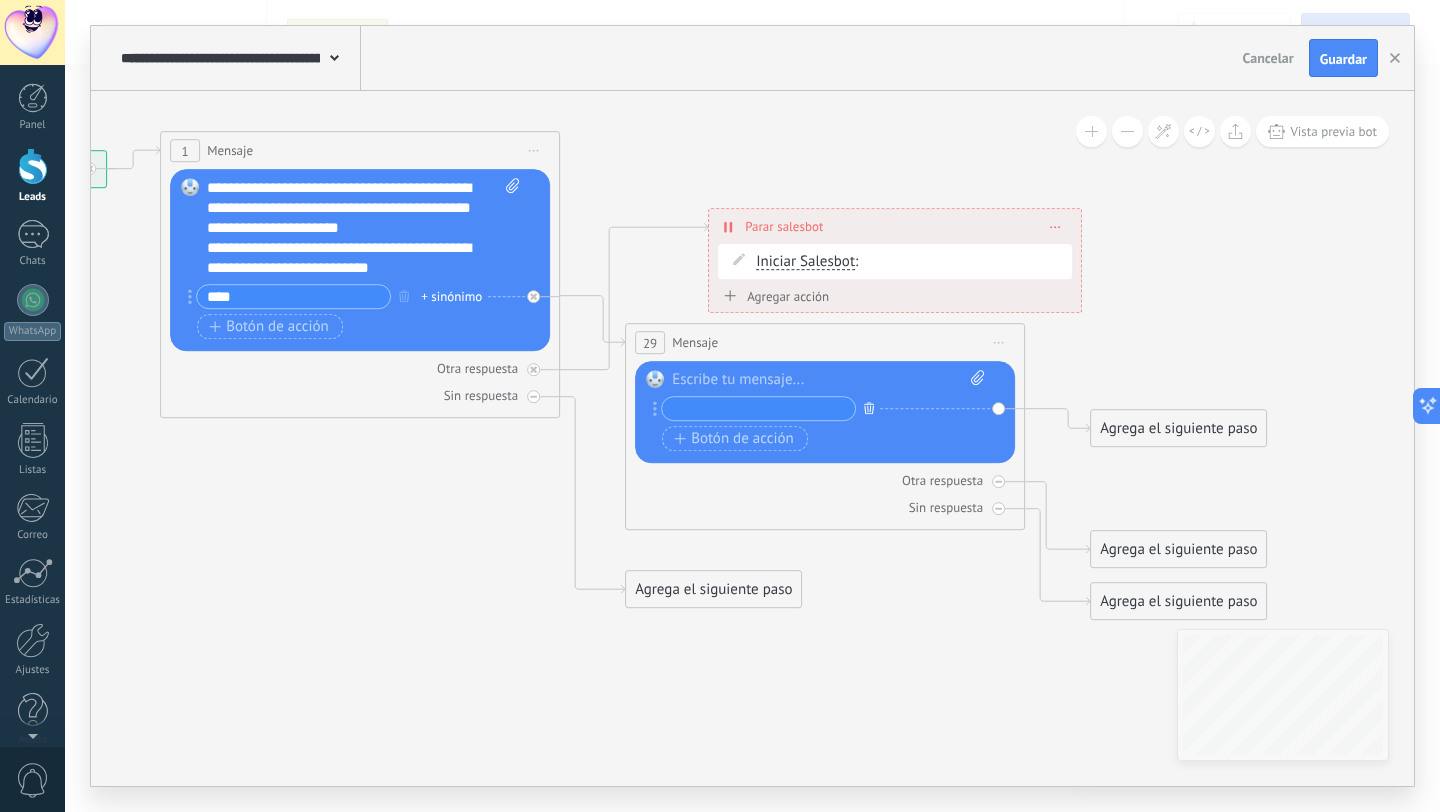 click 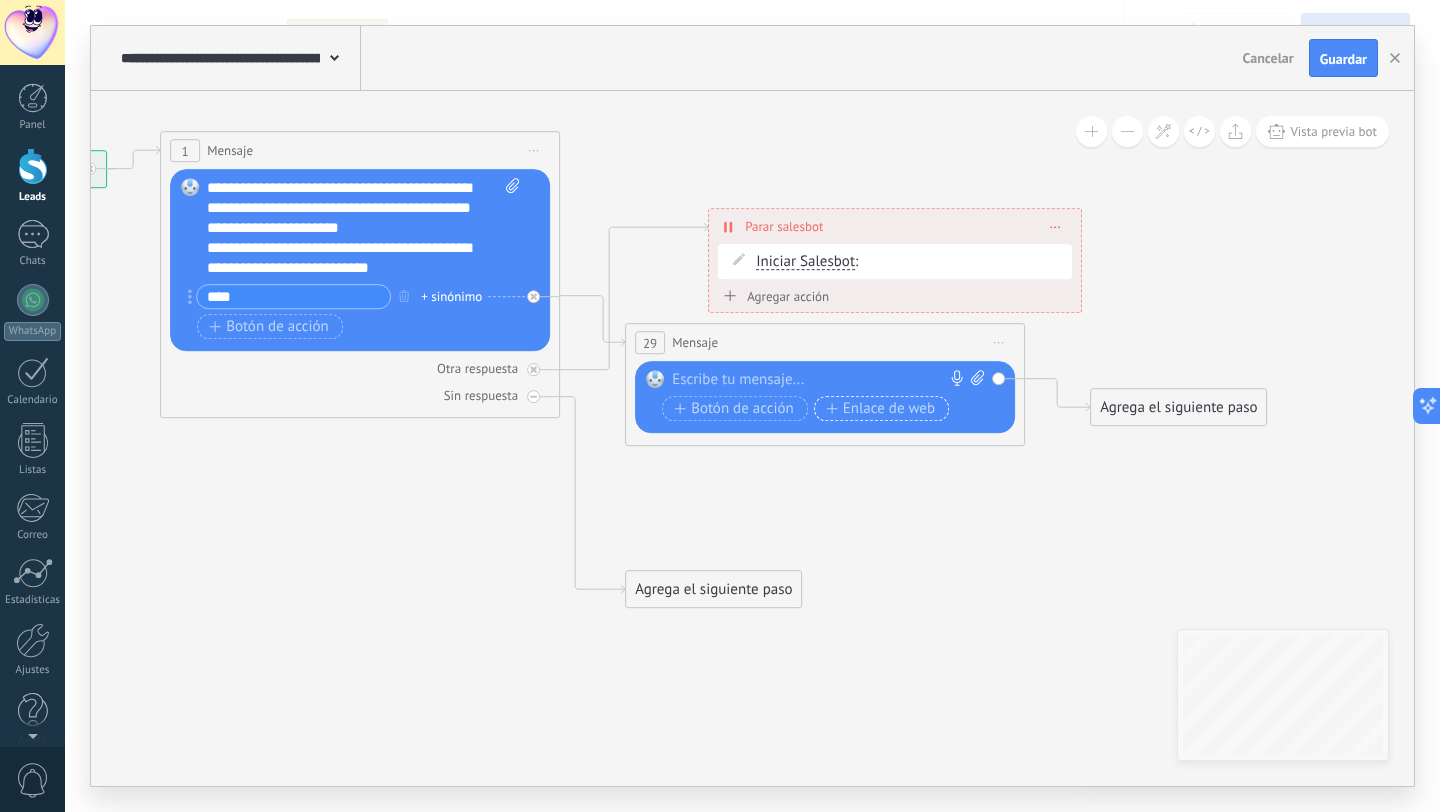 click on "Enlace de web" at bounding box center (880, 409) 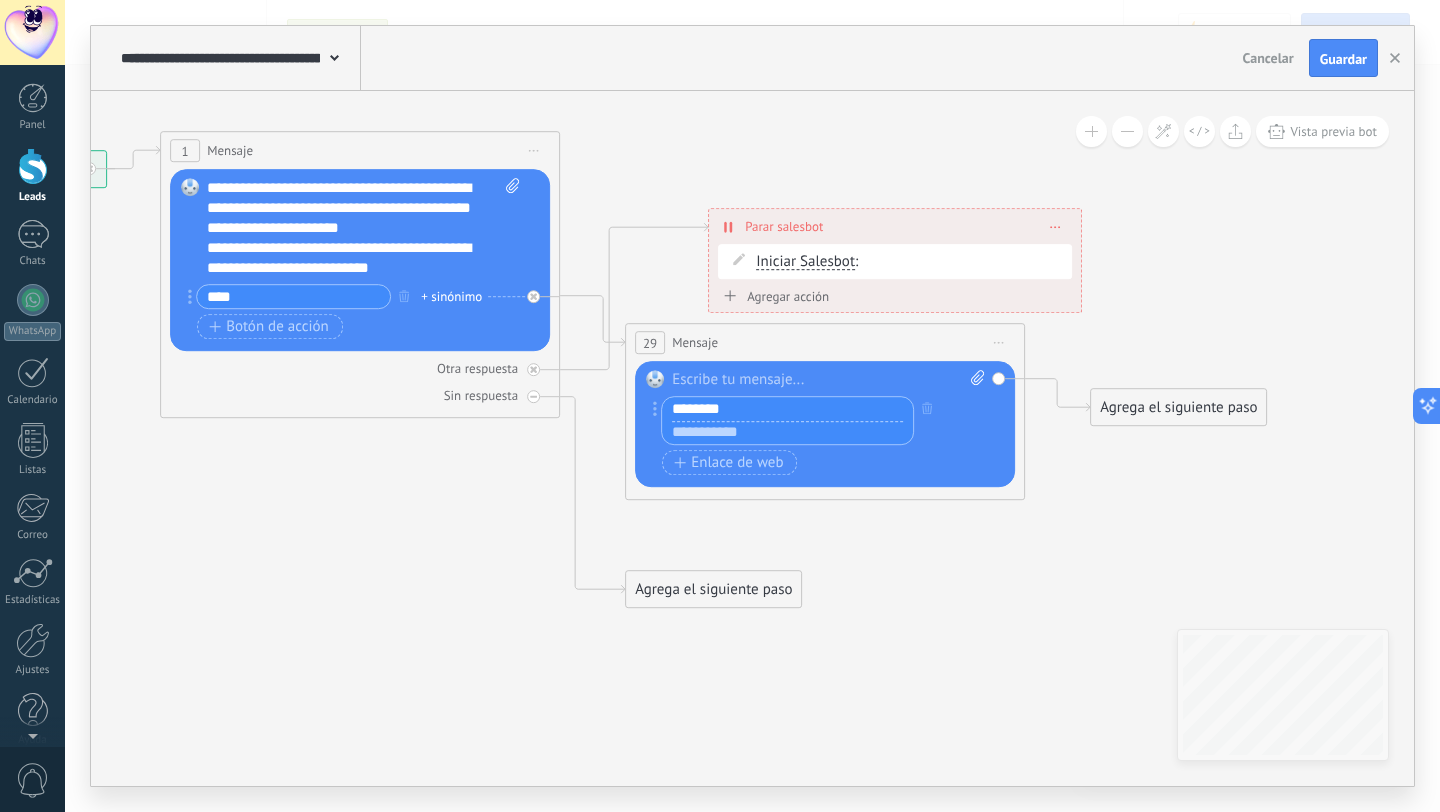 type on "********" 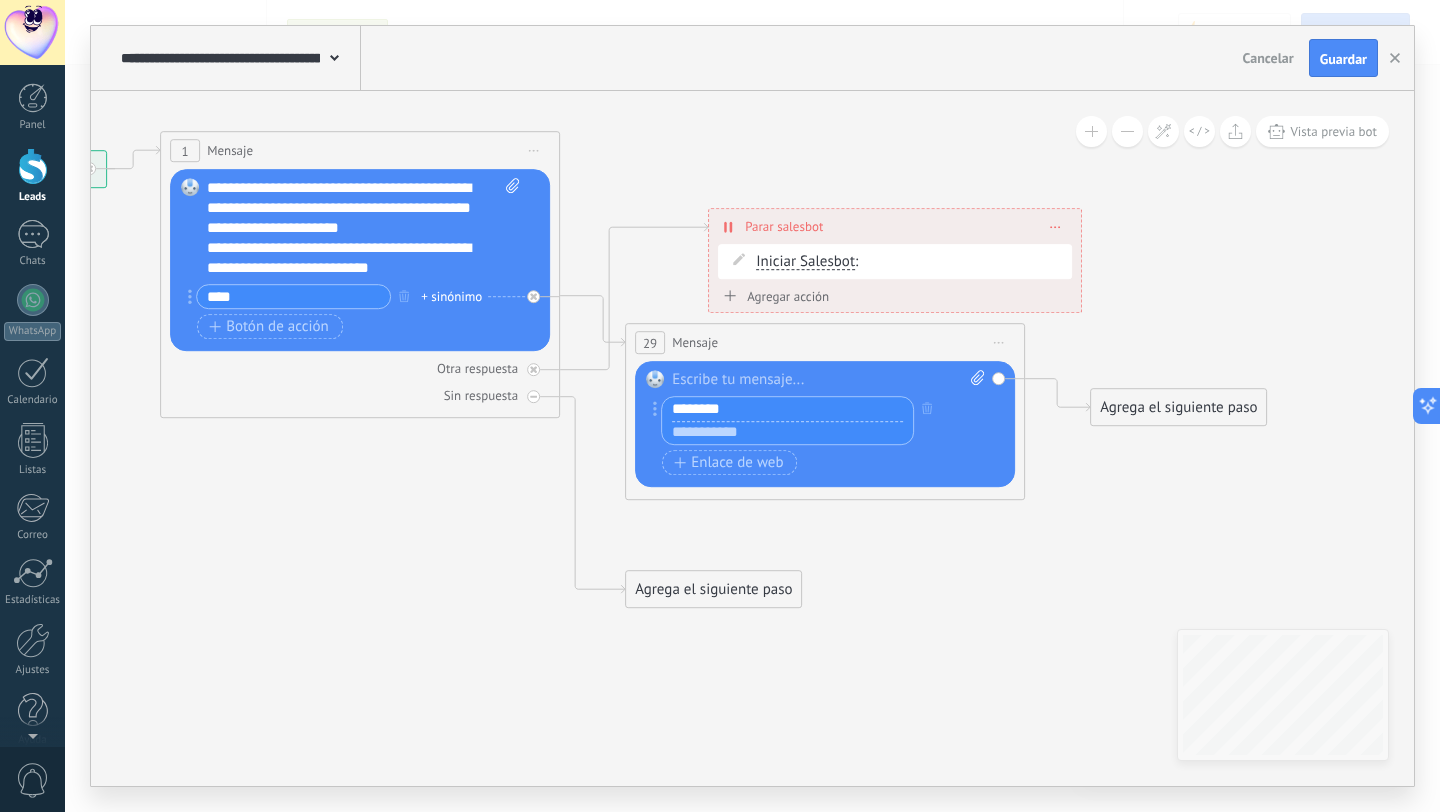 click at bounding box center [787, 433] 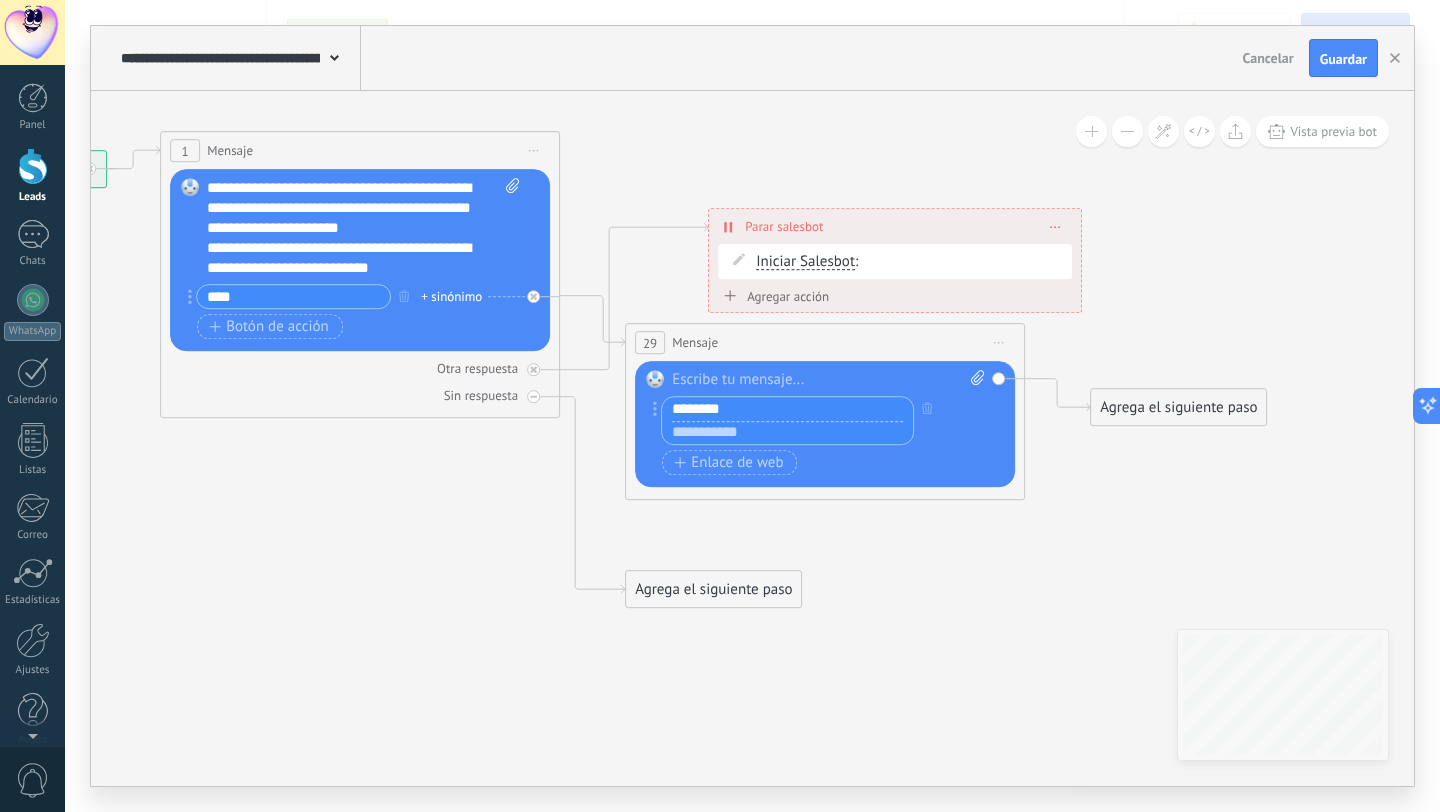 paste on "**********" 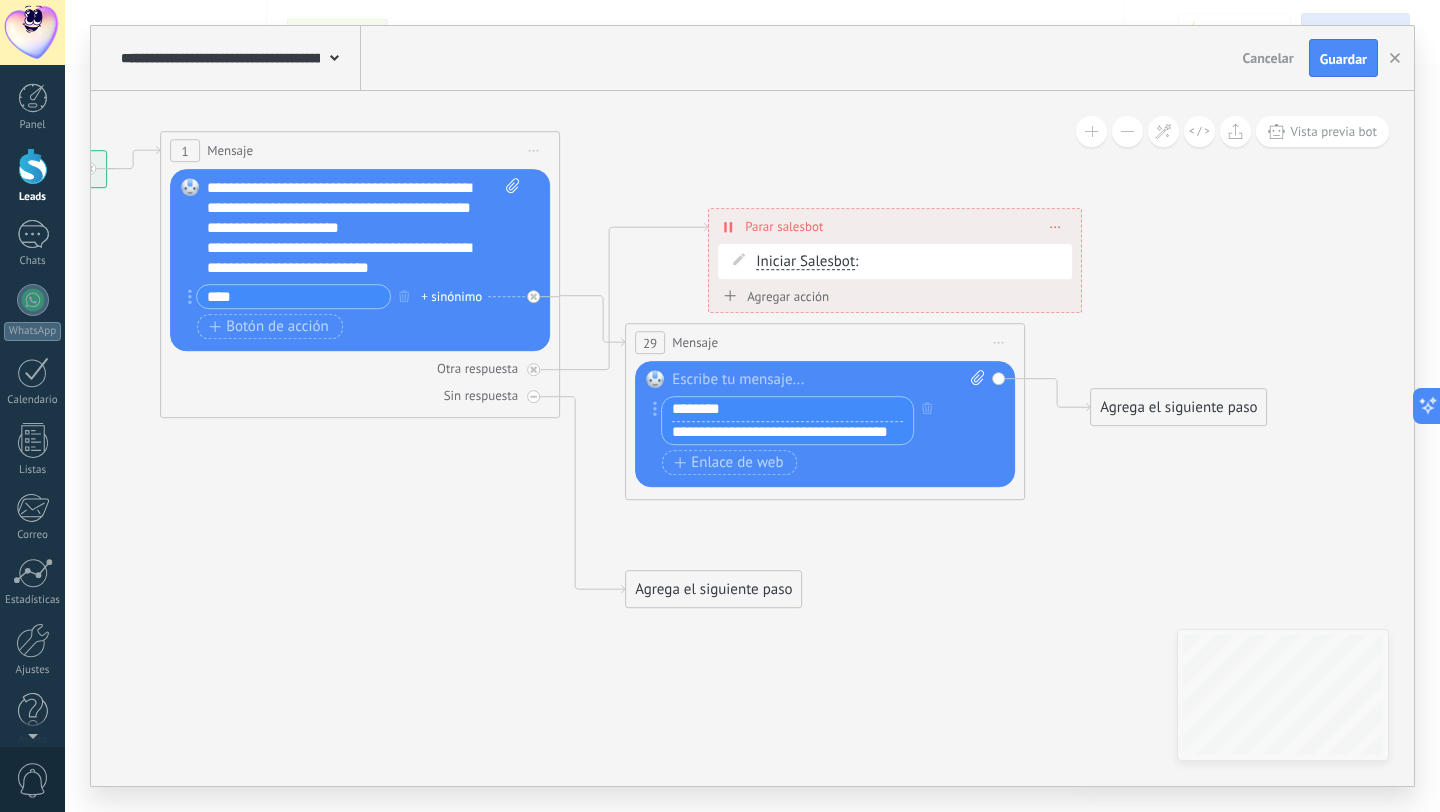 type on "**********" 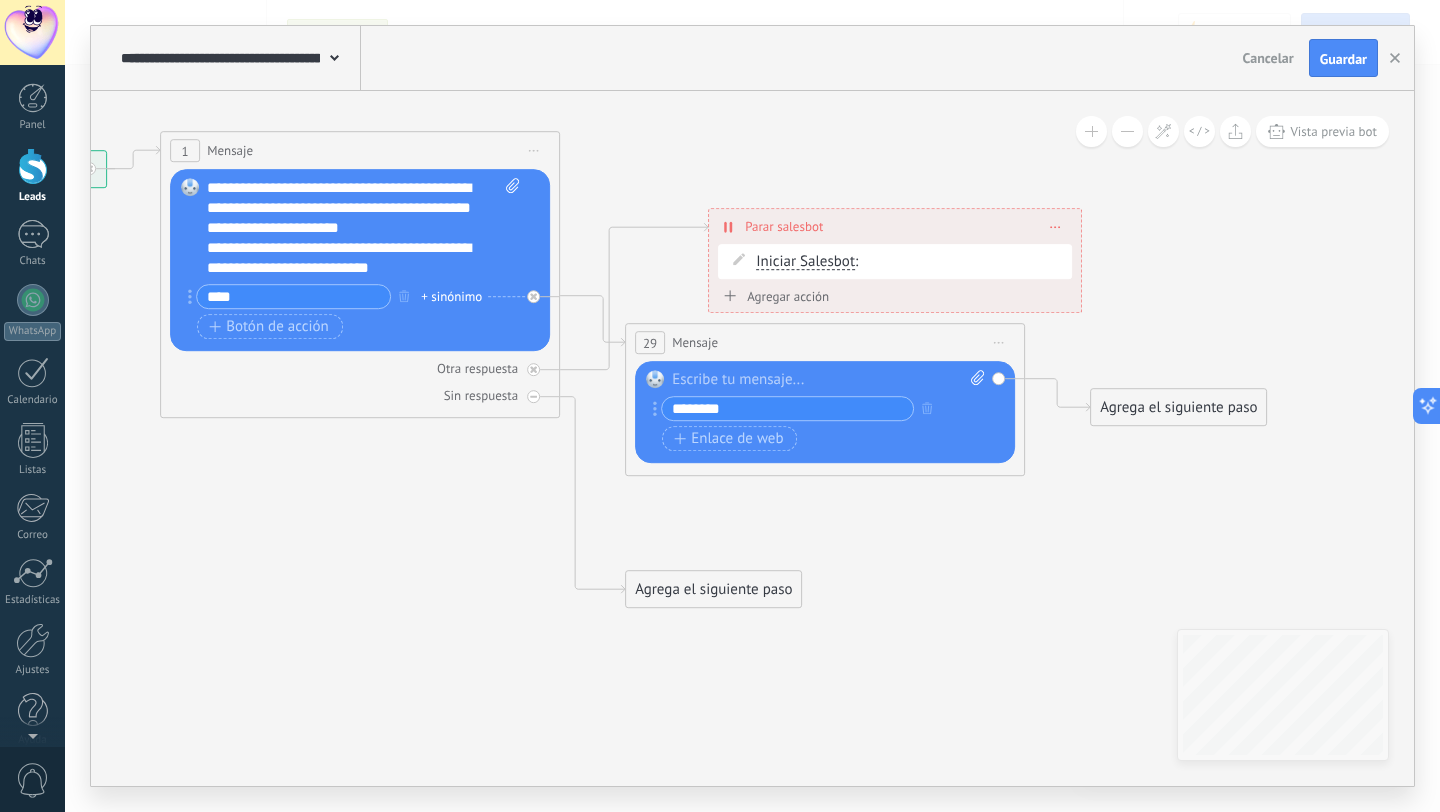 click on "****" at bounding box center [293, 296] 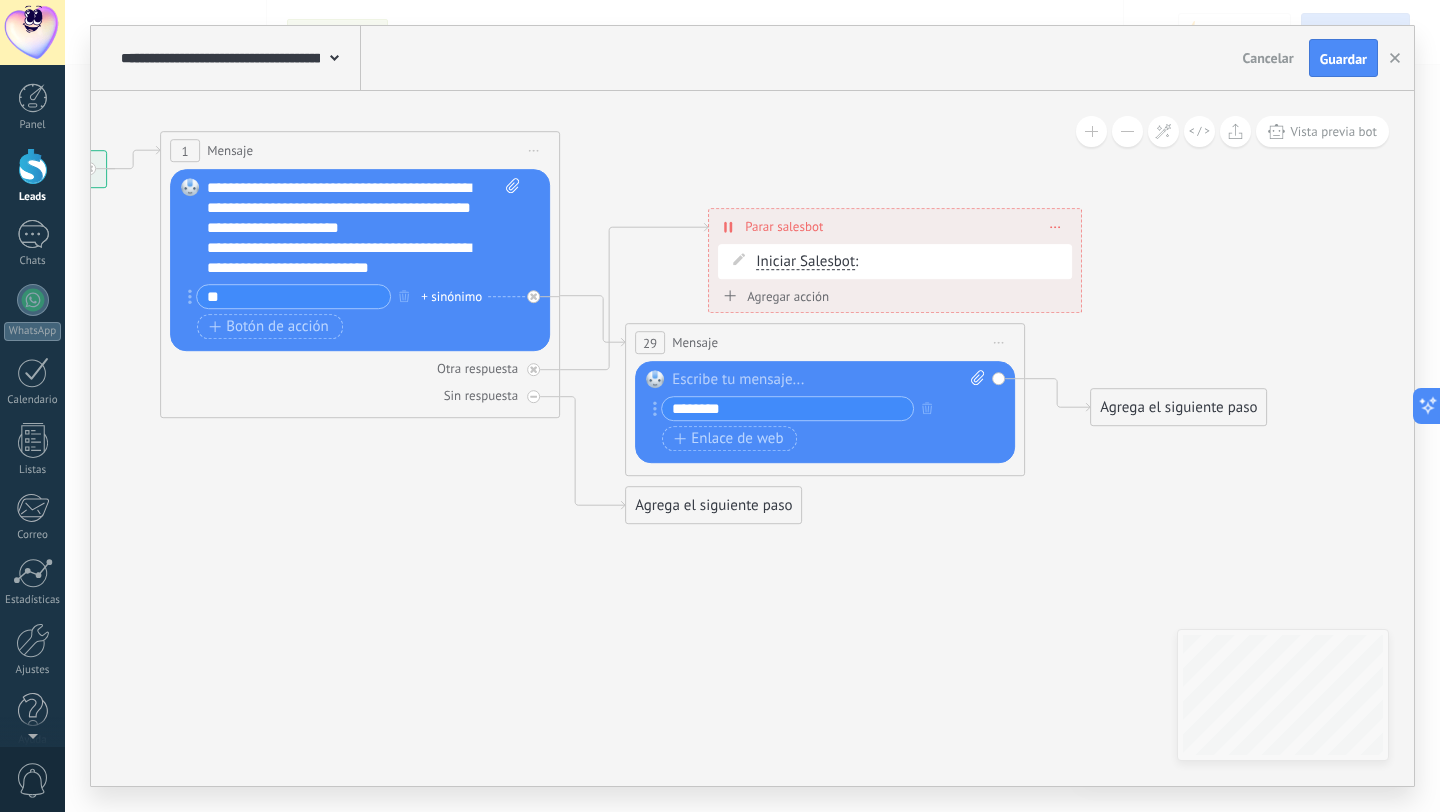 type on "*" 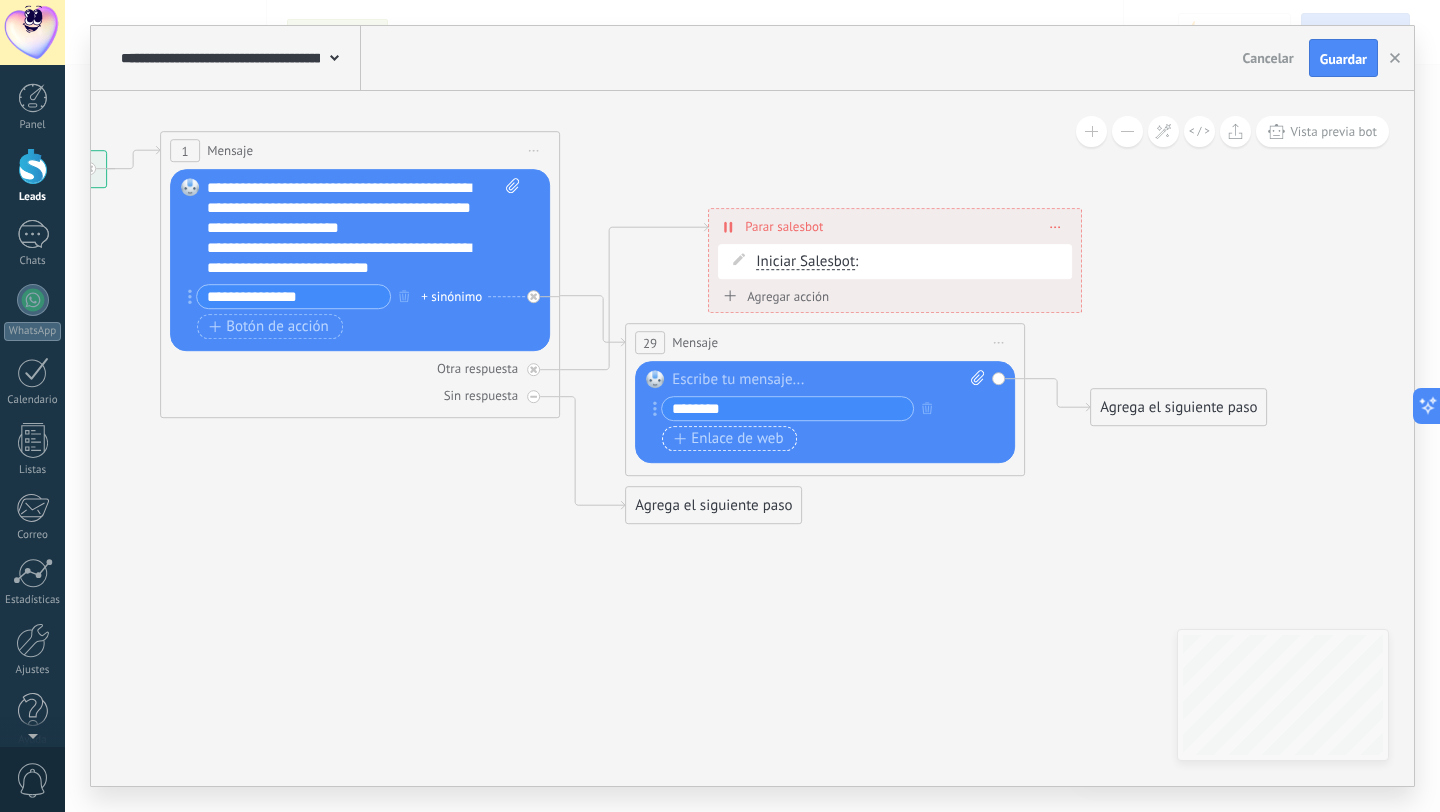 type on "**********" 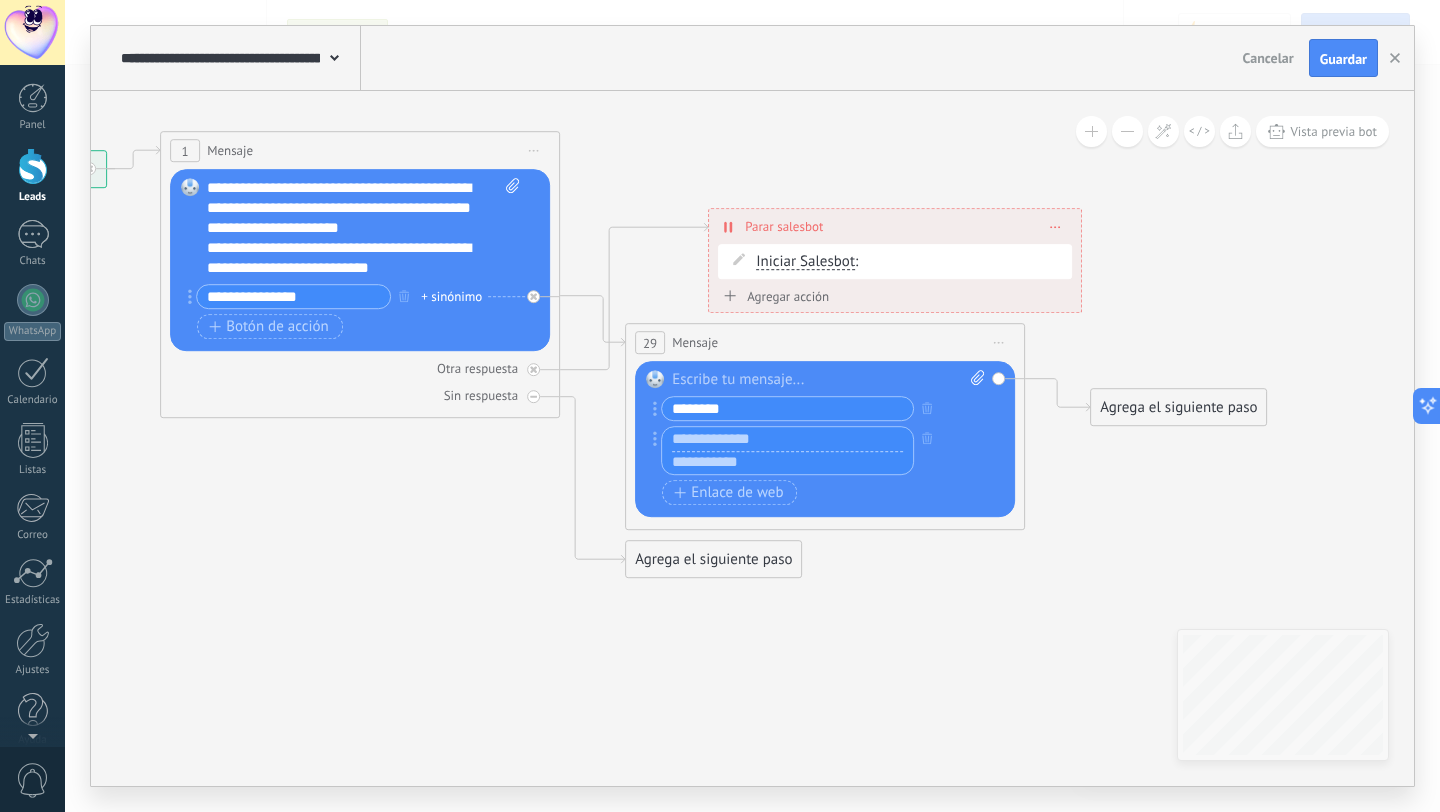 click at bounding box center (787, 463) 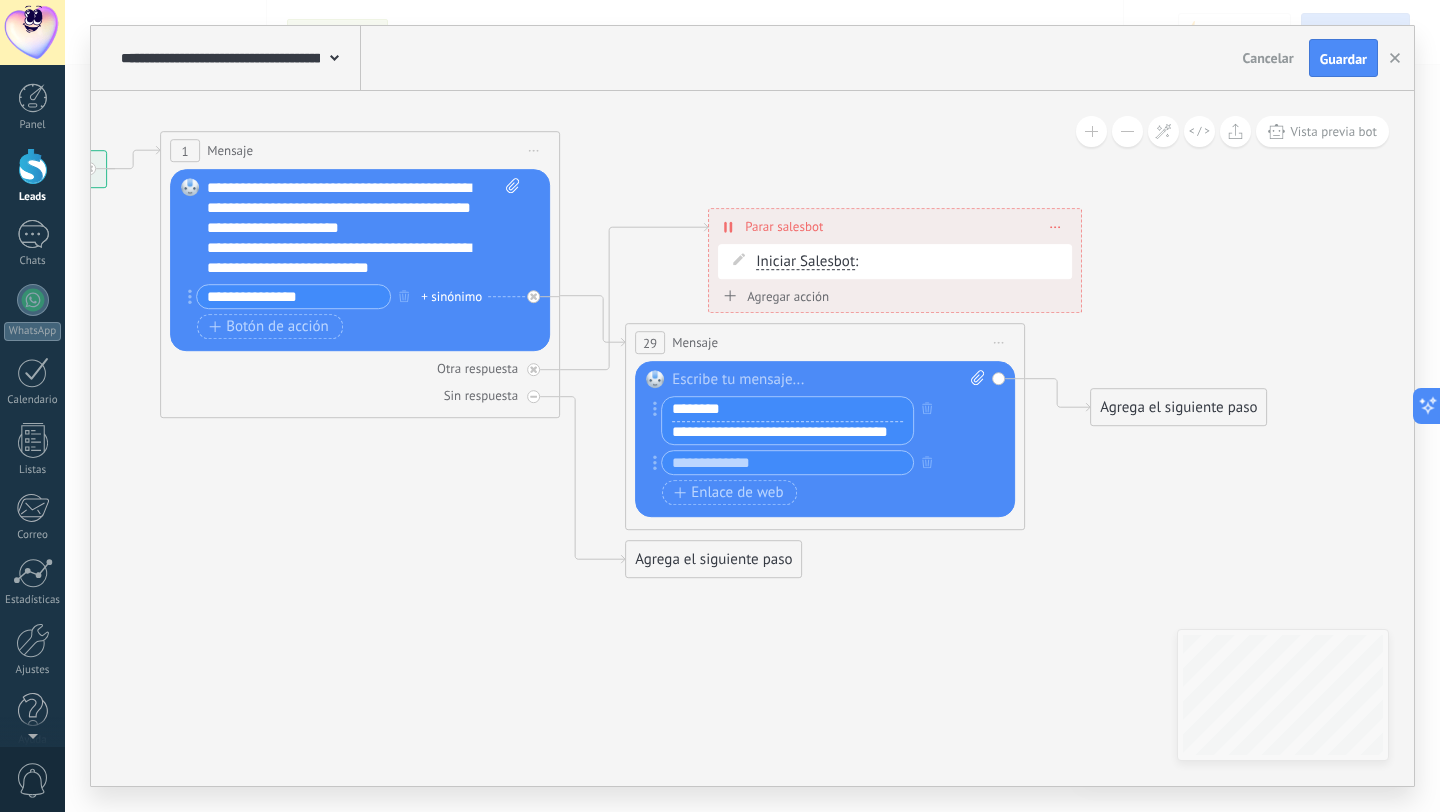 click on "********" at bounding box center (787, 409) 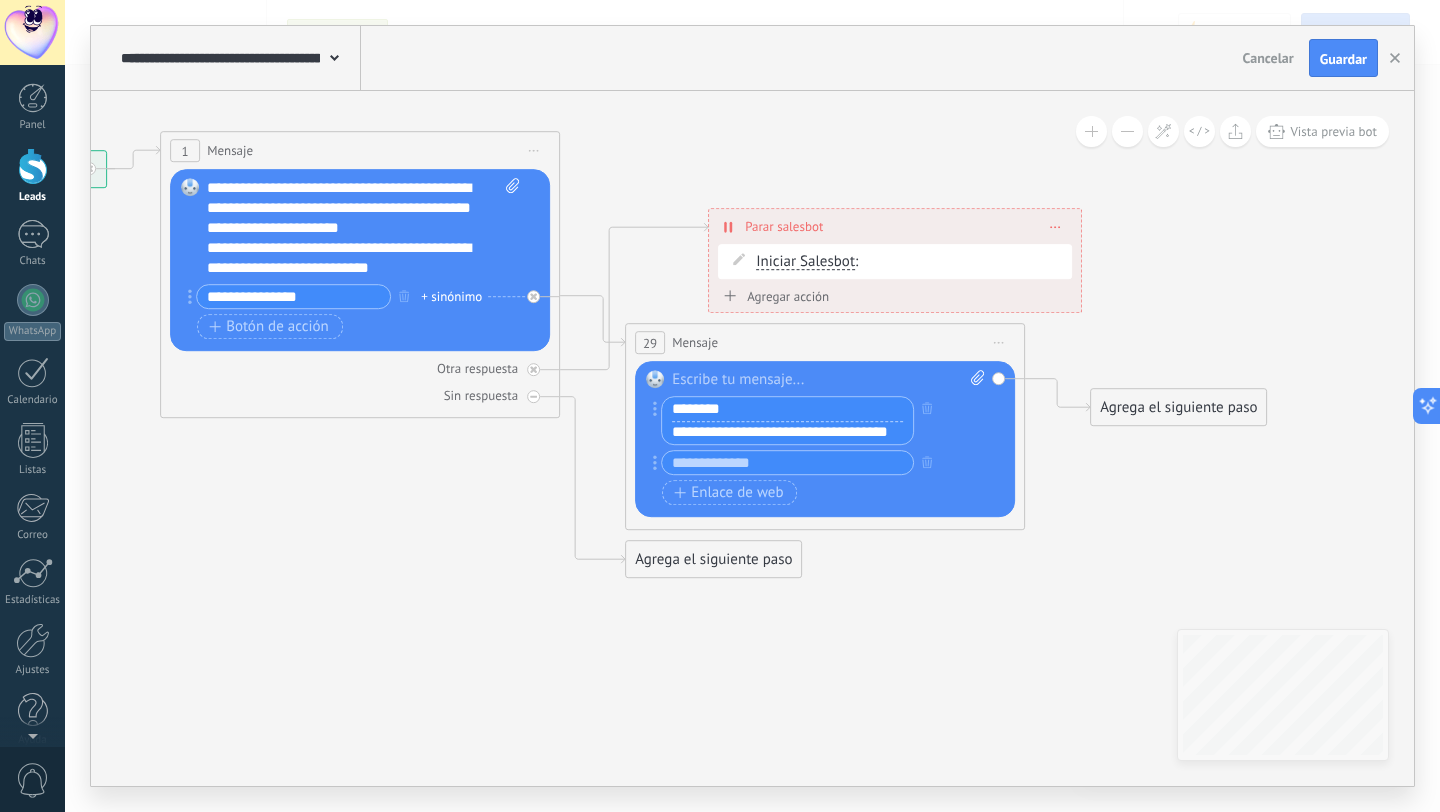 click on "**********" at bounding box center (823, 438) 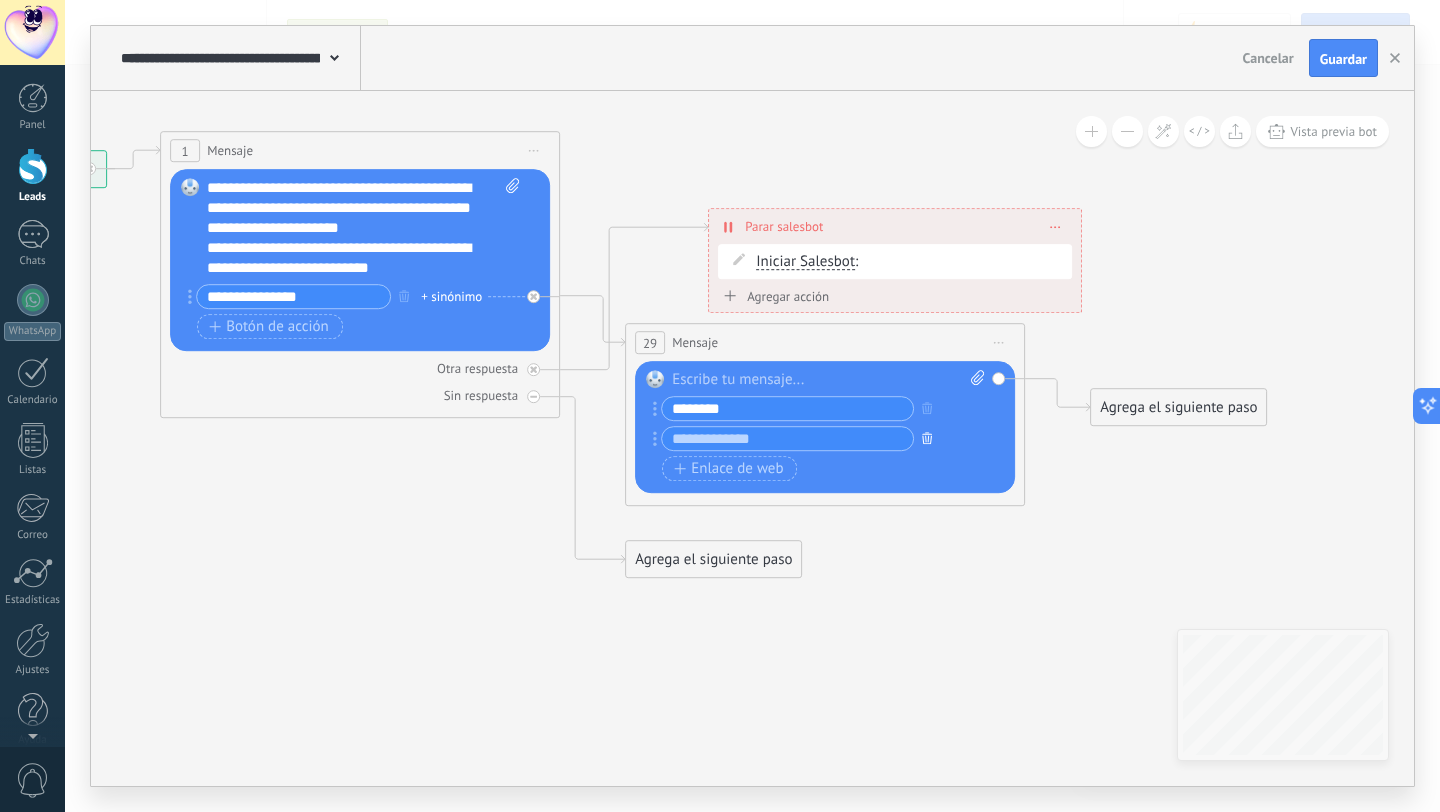 click 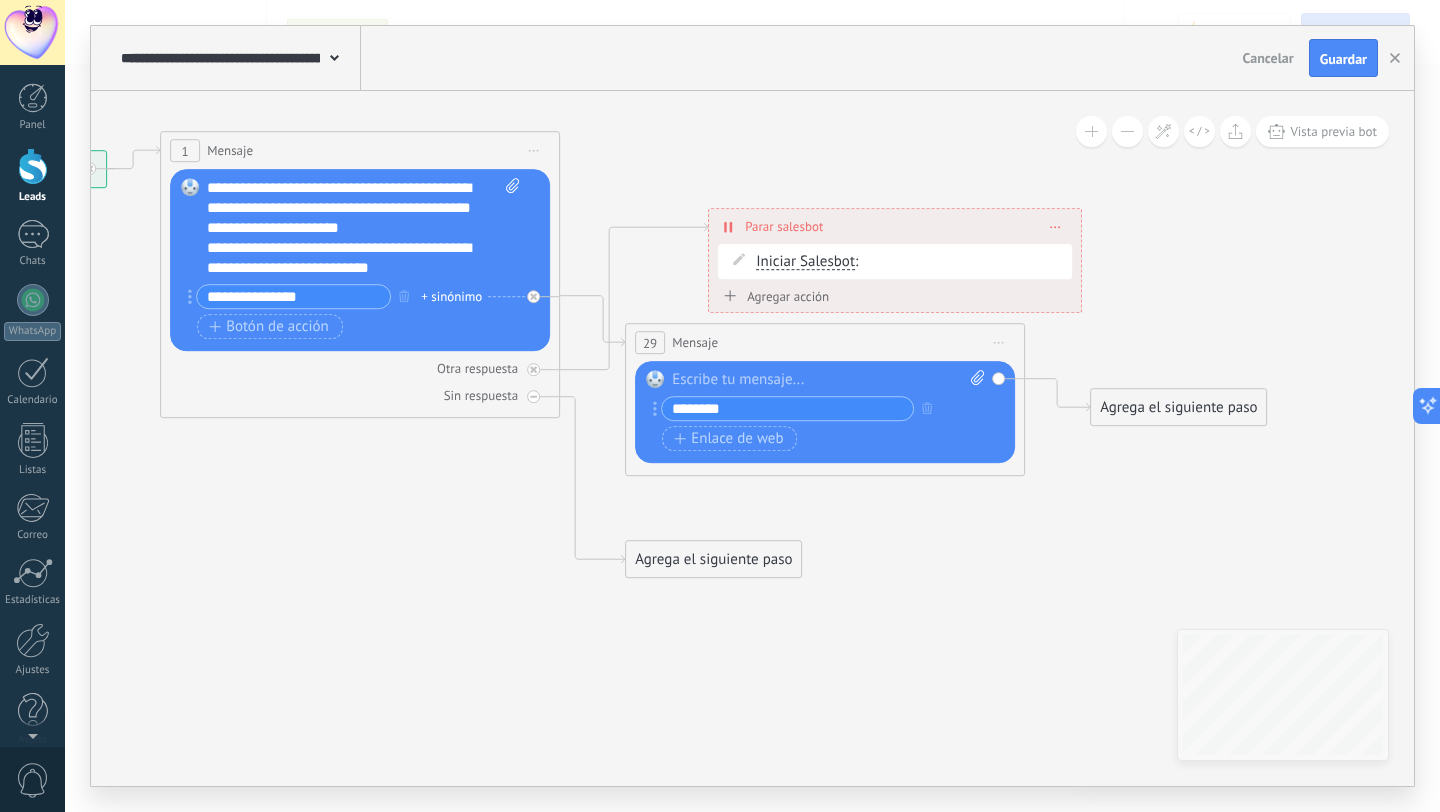 click on "Agrega el siguiente paso" at bounding box center (1178, 407) 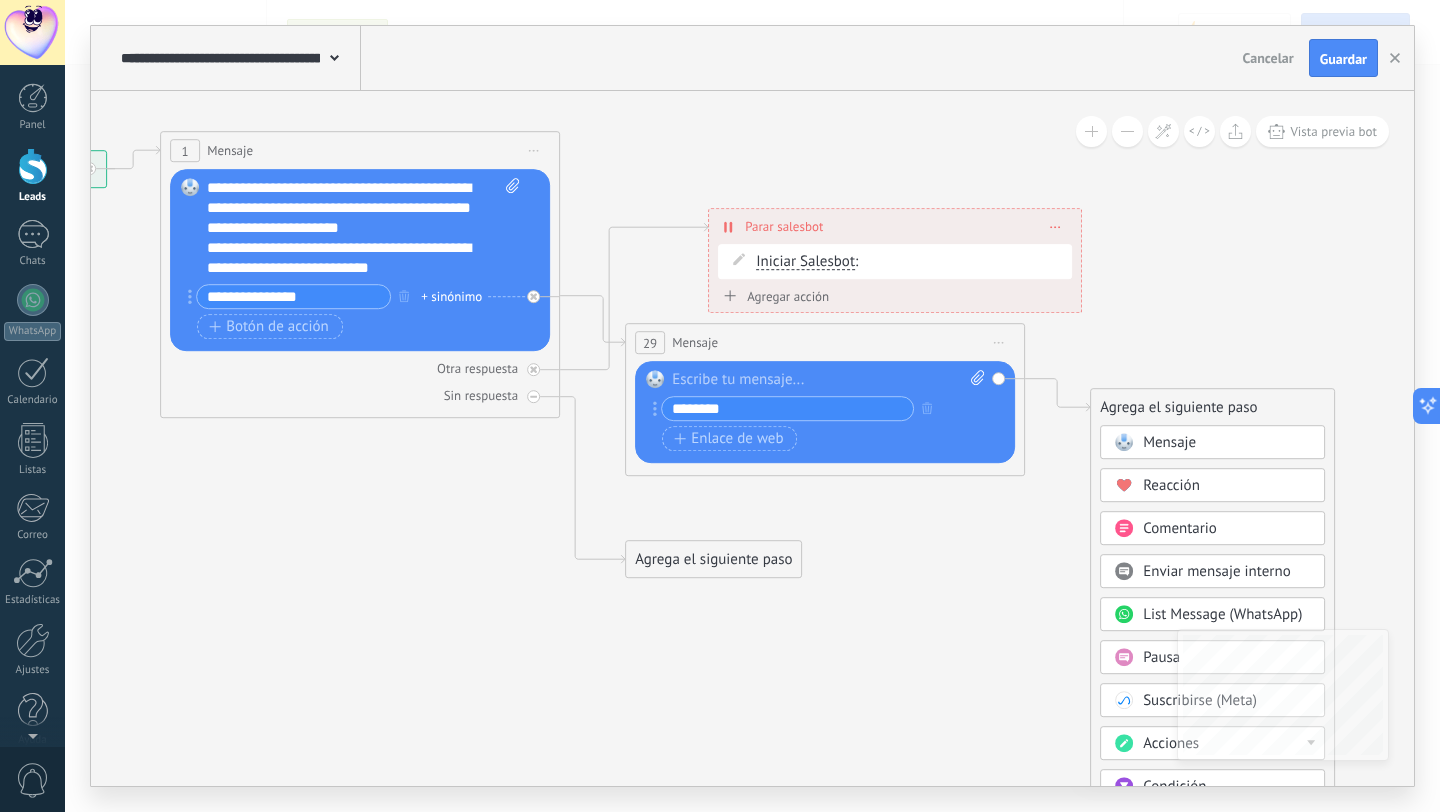 click on "Reacción" at bounding box center [1227, 486] 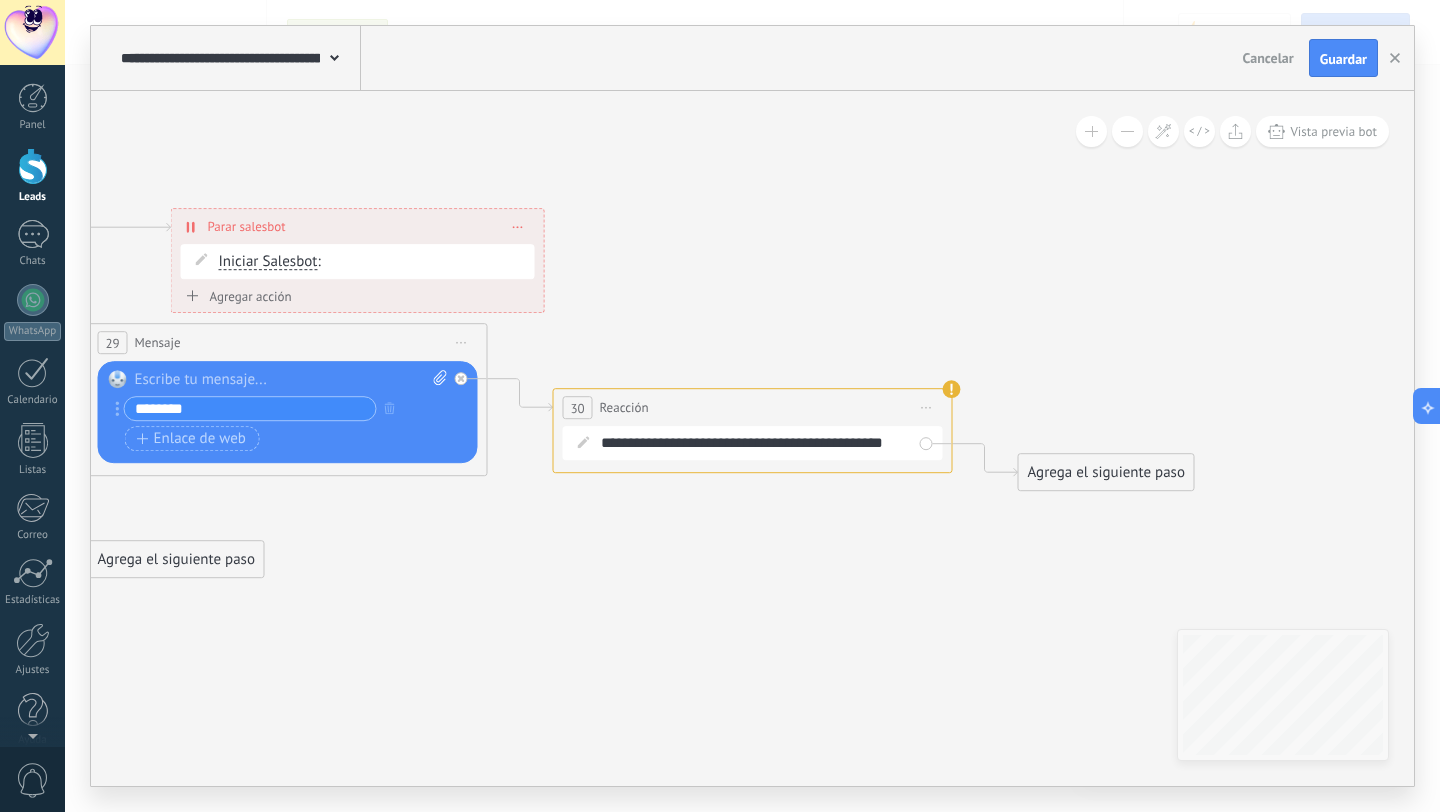 click on "Iniciar vista previa aquí
Cambiar nombre
Duplicar
[GEOGRAPHIC_DATA]" at bounding box center [927, 407] 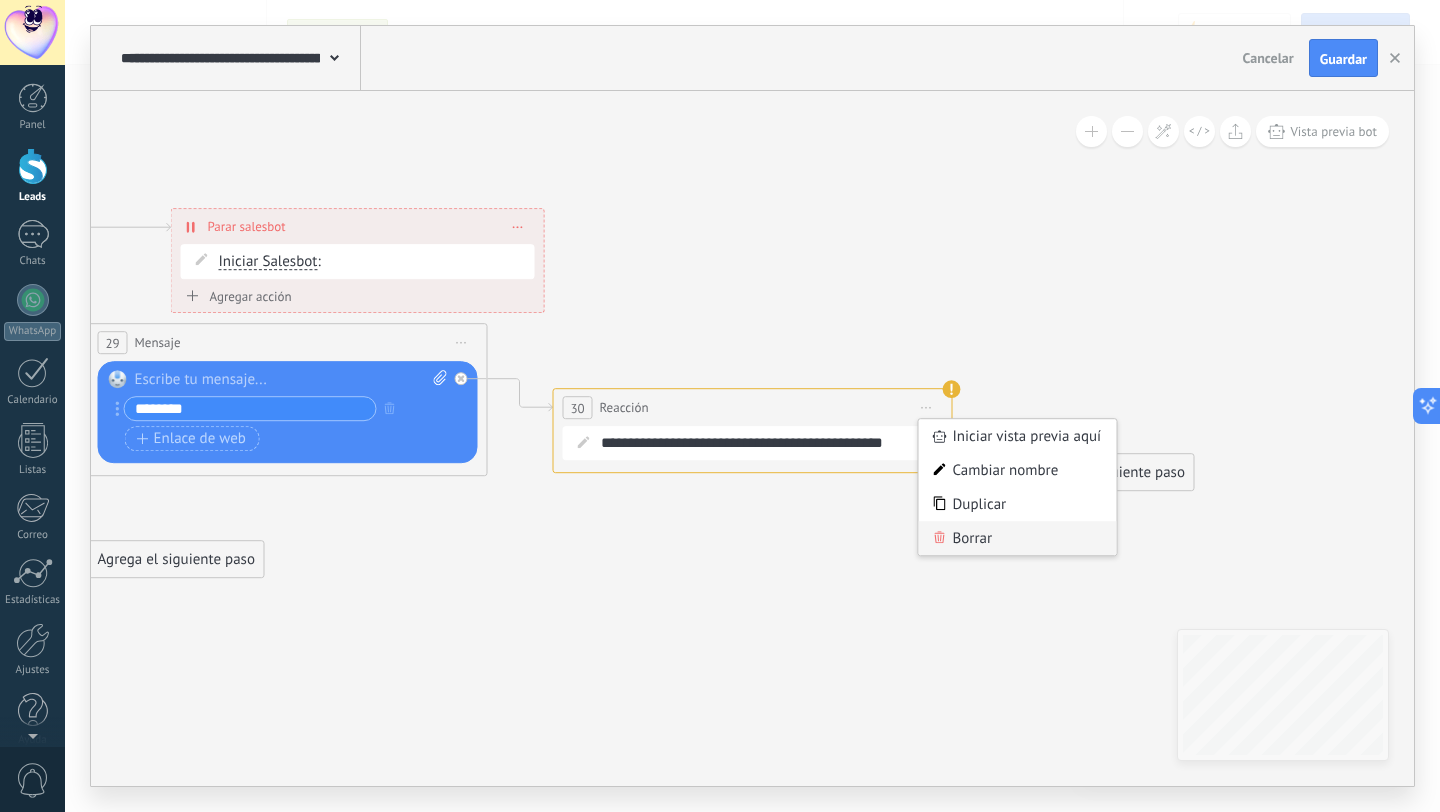 click on "Borrar" at bounding box center (1018, 538) 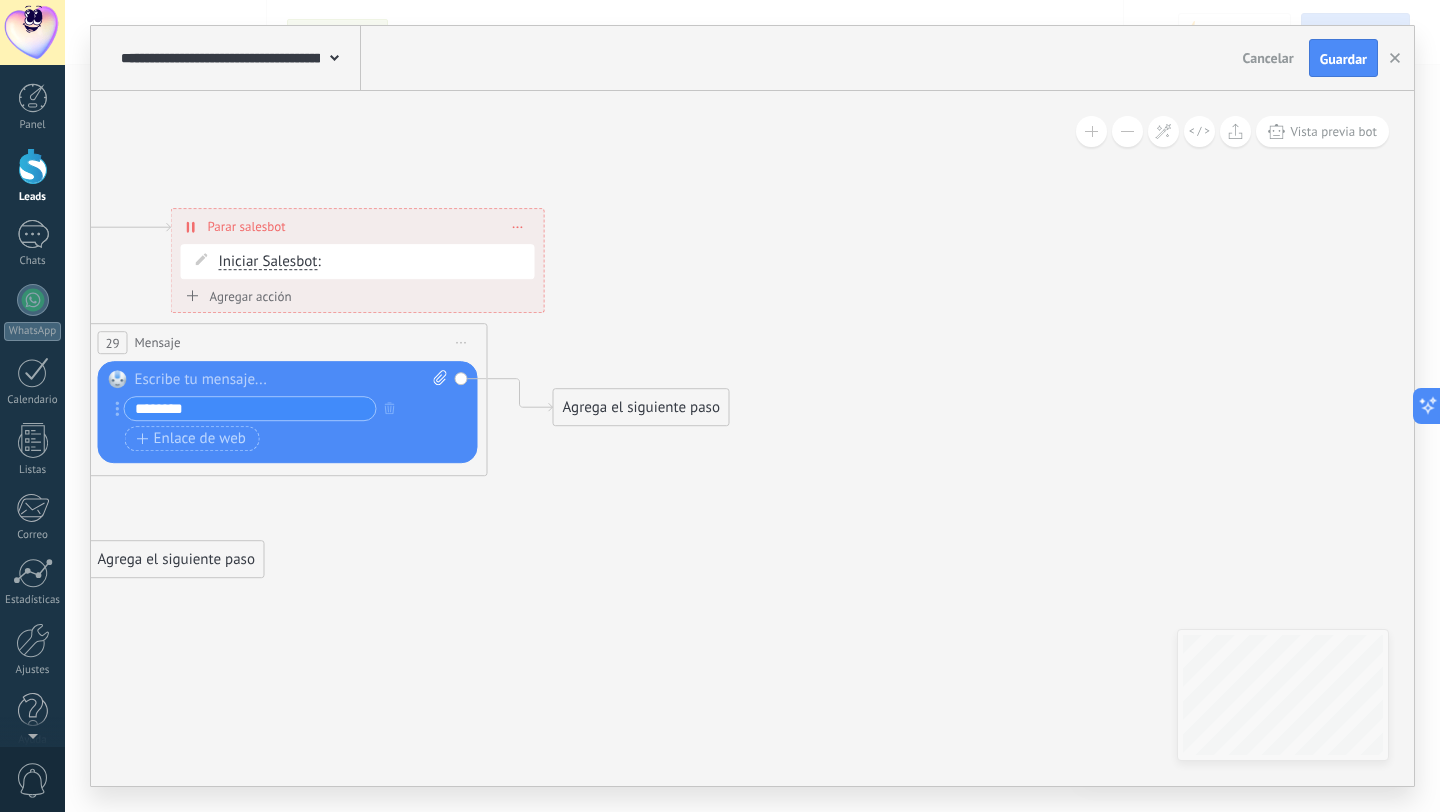 click on "Agrega el siguiente paso" at bounding box center (641, 407) 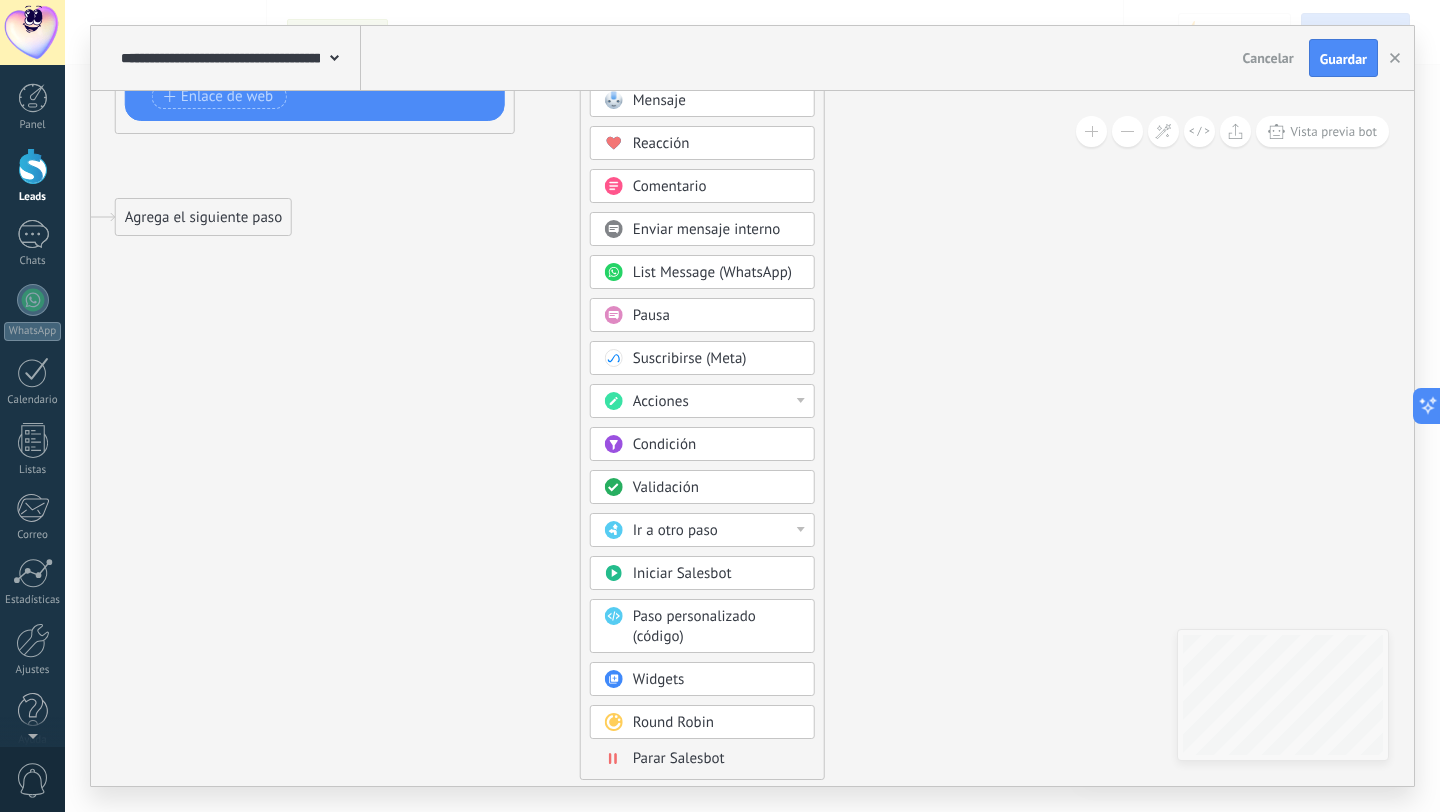 drag, startPoint x: 907, startPoint y: 539, endPoint x: 934, endPoint y: 196, distance: 344.06104 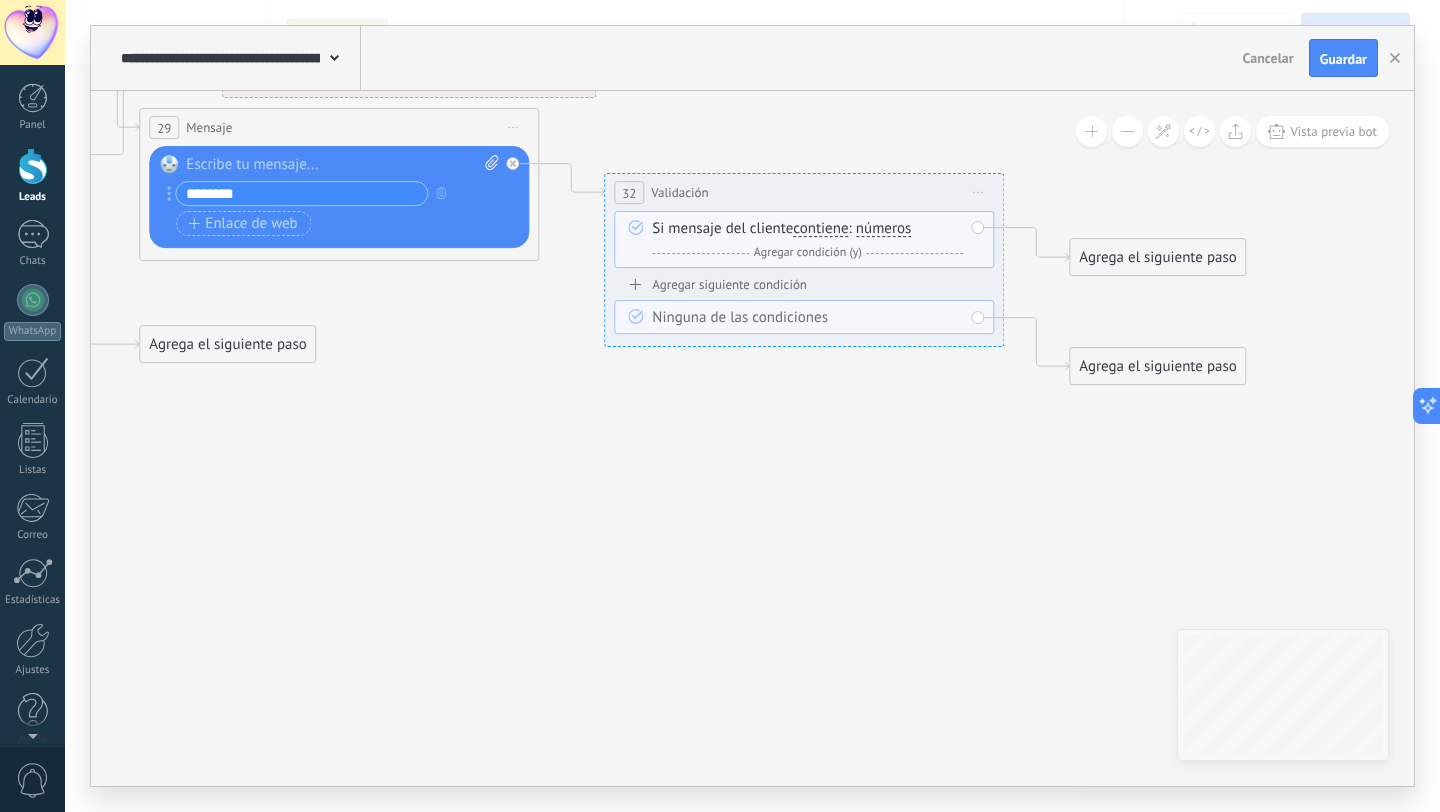 drag, startPoint x: 817, startPoint y: 358, endPoint x: 875, endPoint y: 421, distance: 85.632935 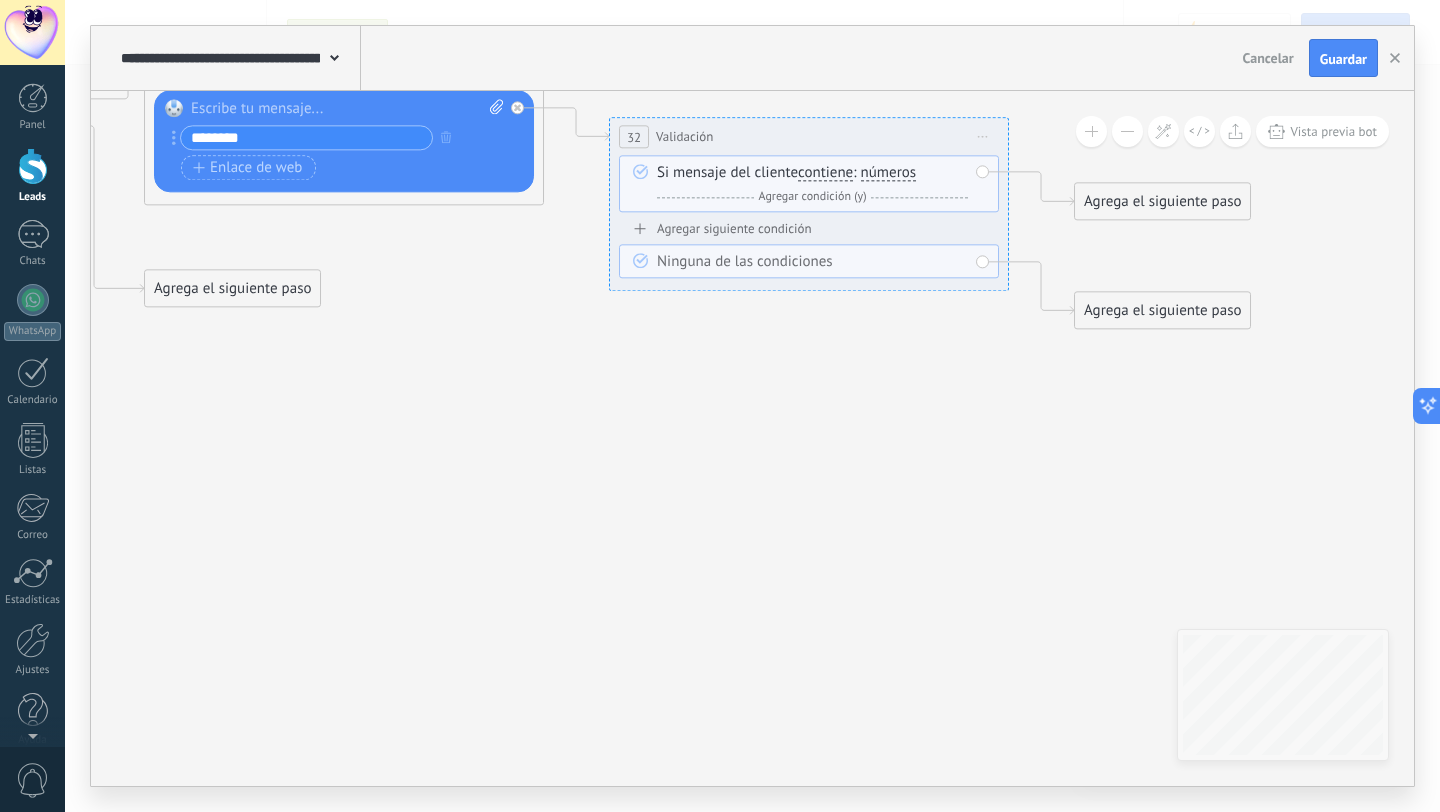 click on "contiene" at bounding box center [825, 173] 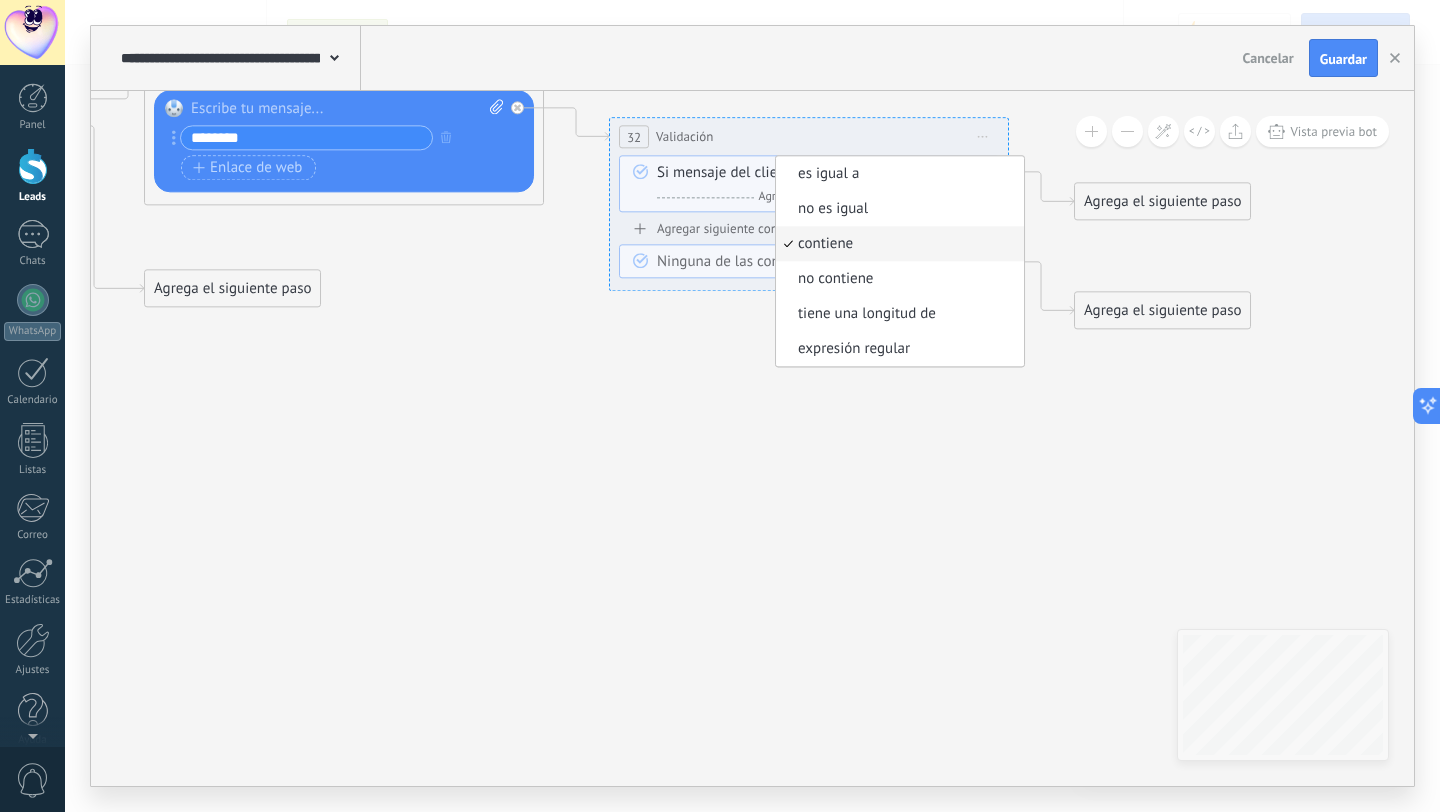 click 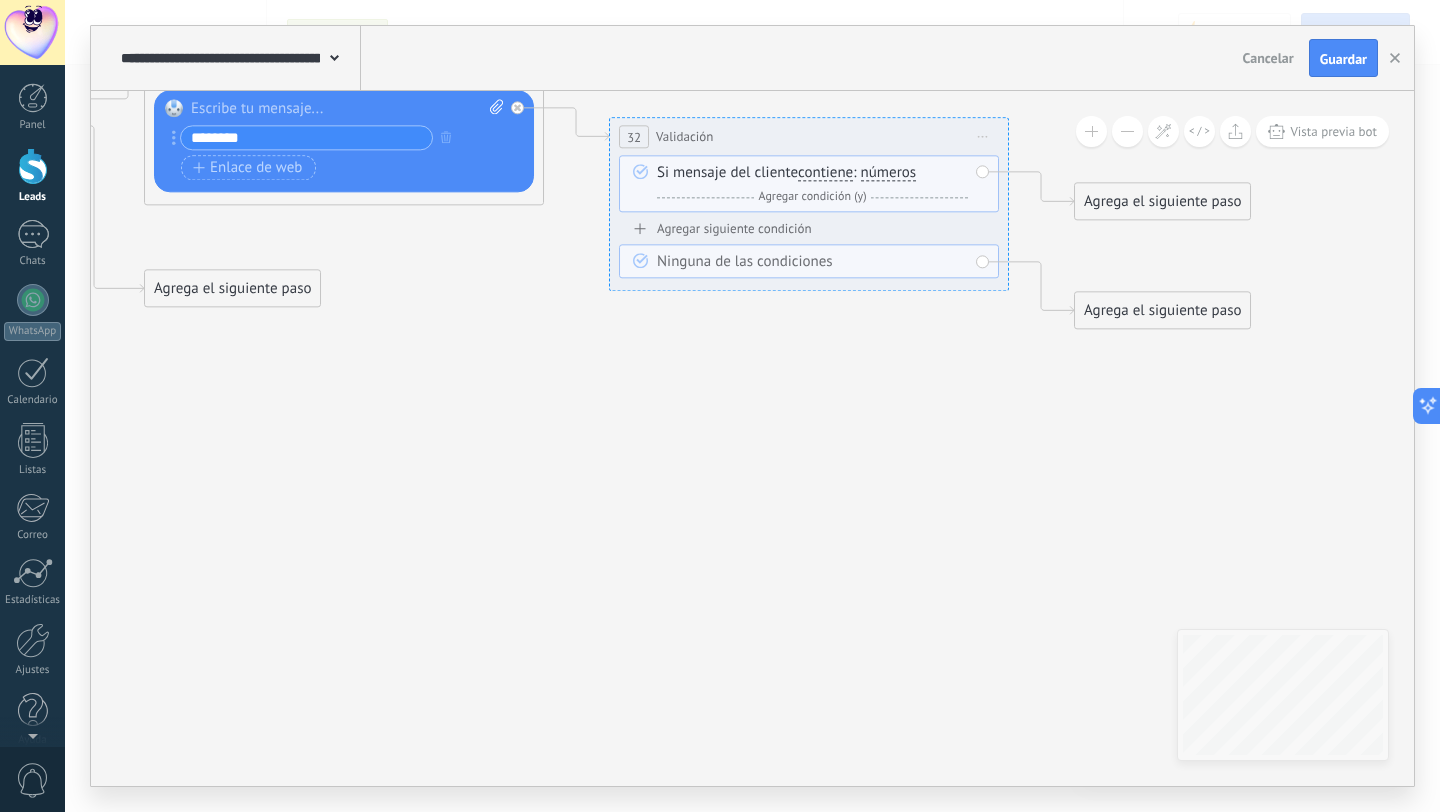 click on "Iniciar vista previa aquí
Cambiar nombre
Duplicar
[GEOGRAPHIC_DATA]" at bounding box center (983, 136) 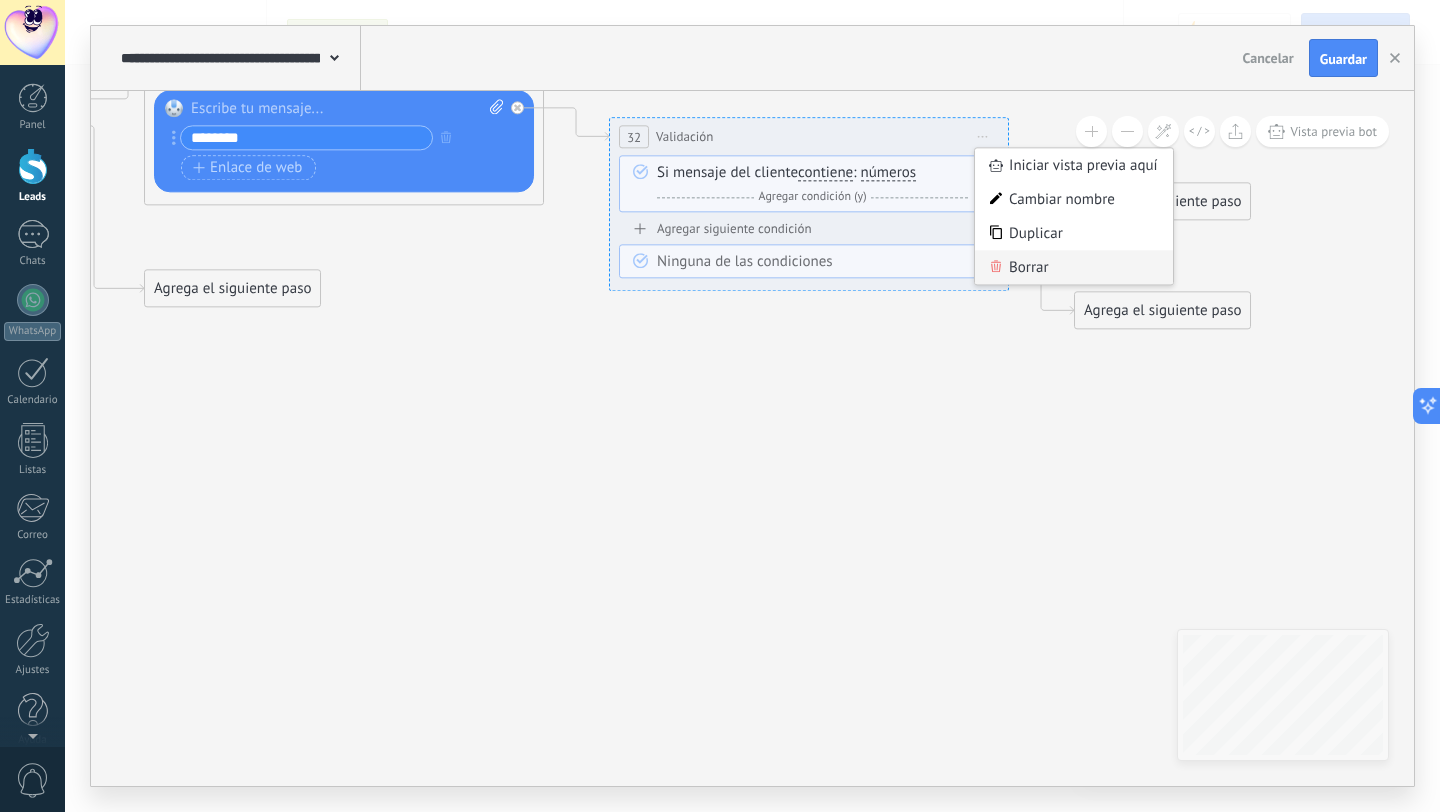 click on "Borrar" at bounding box center (1074, 267) 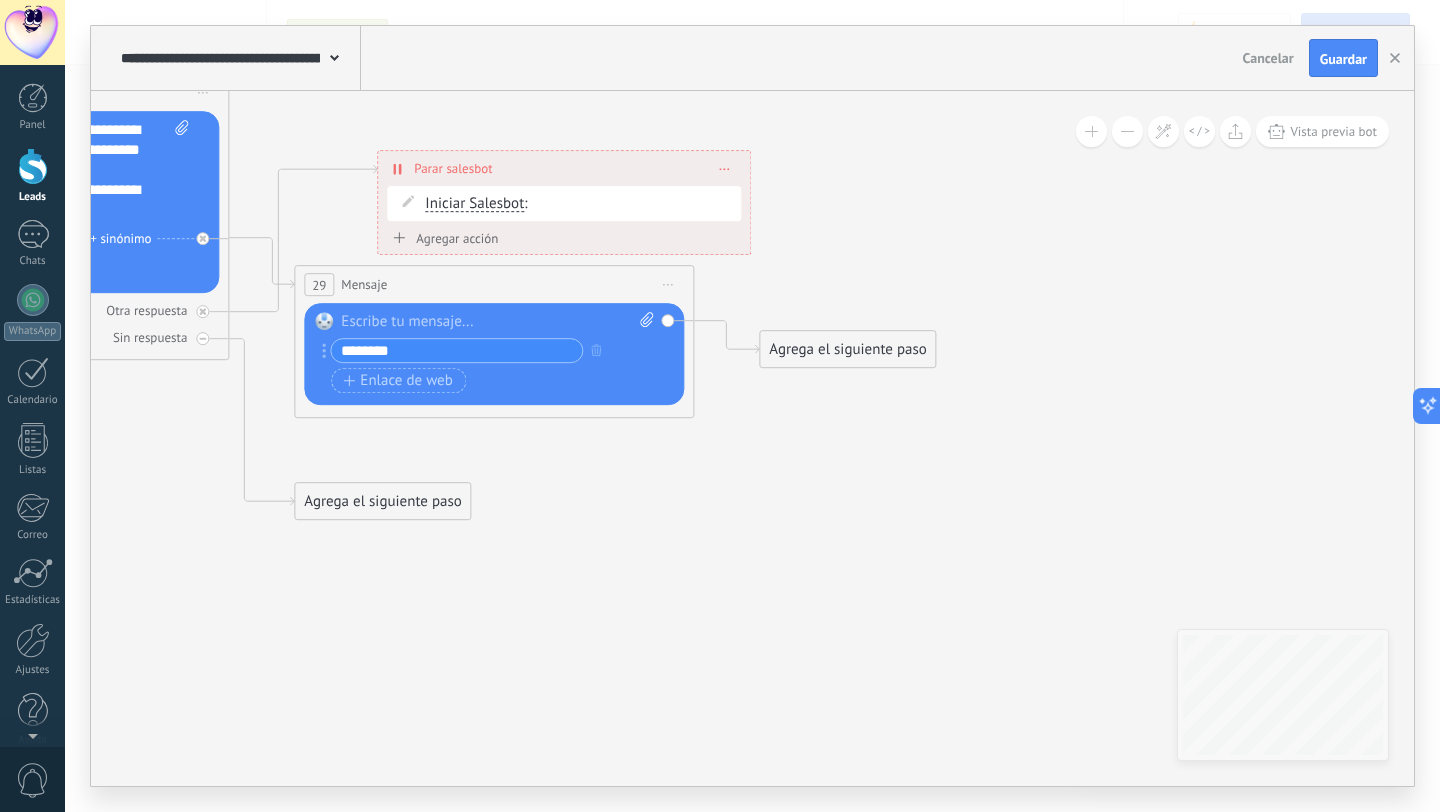 drag, startPoint x: 890, startPoint y: 322, endPoint x: 1024, endPoint y: 483, distance: 209.46837 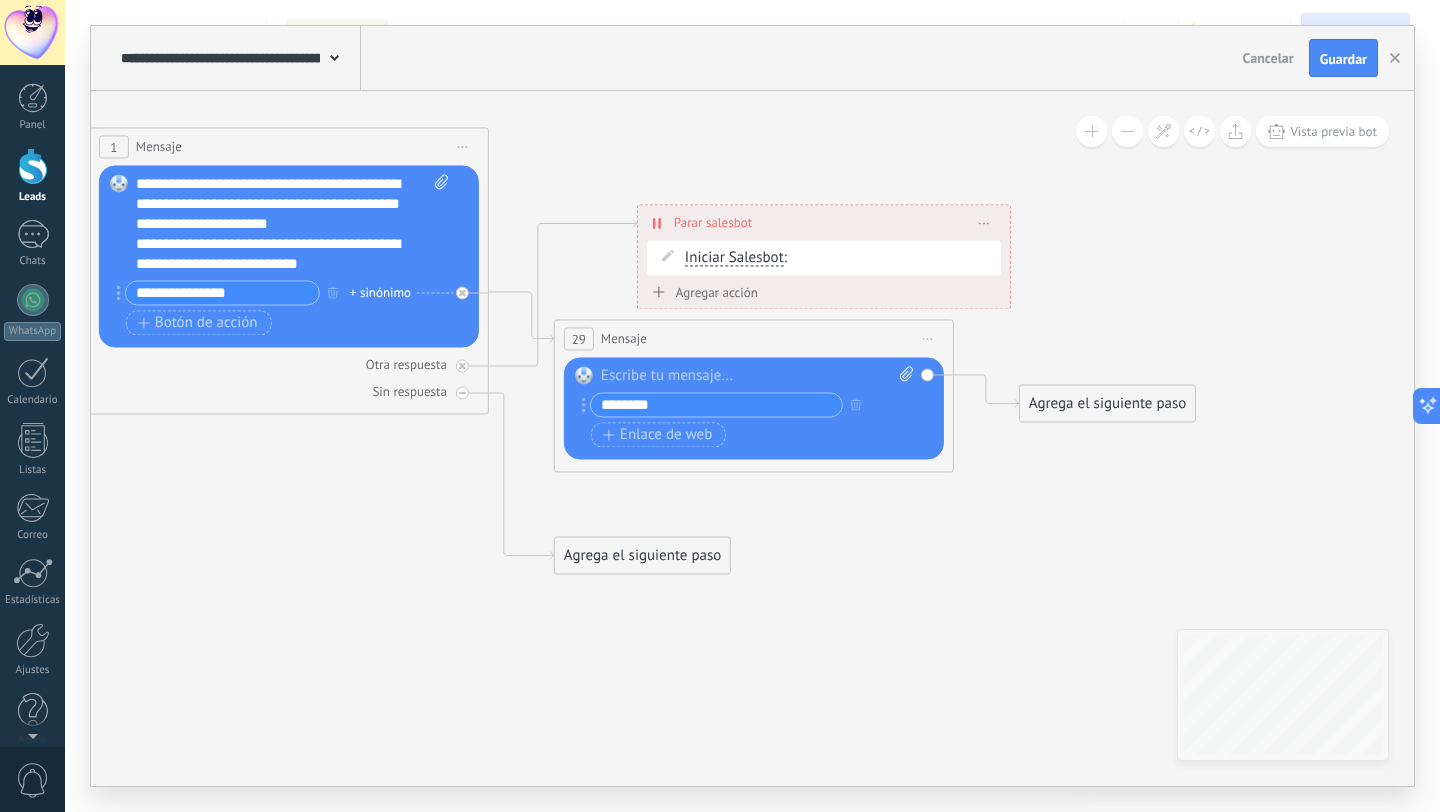drag, startPoint x: 804, startPoint y: 421, endPoint x: 1079, endPoint y: 524, distance: 293.65625 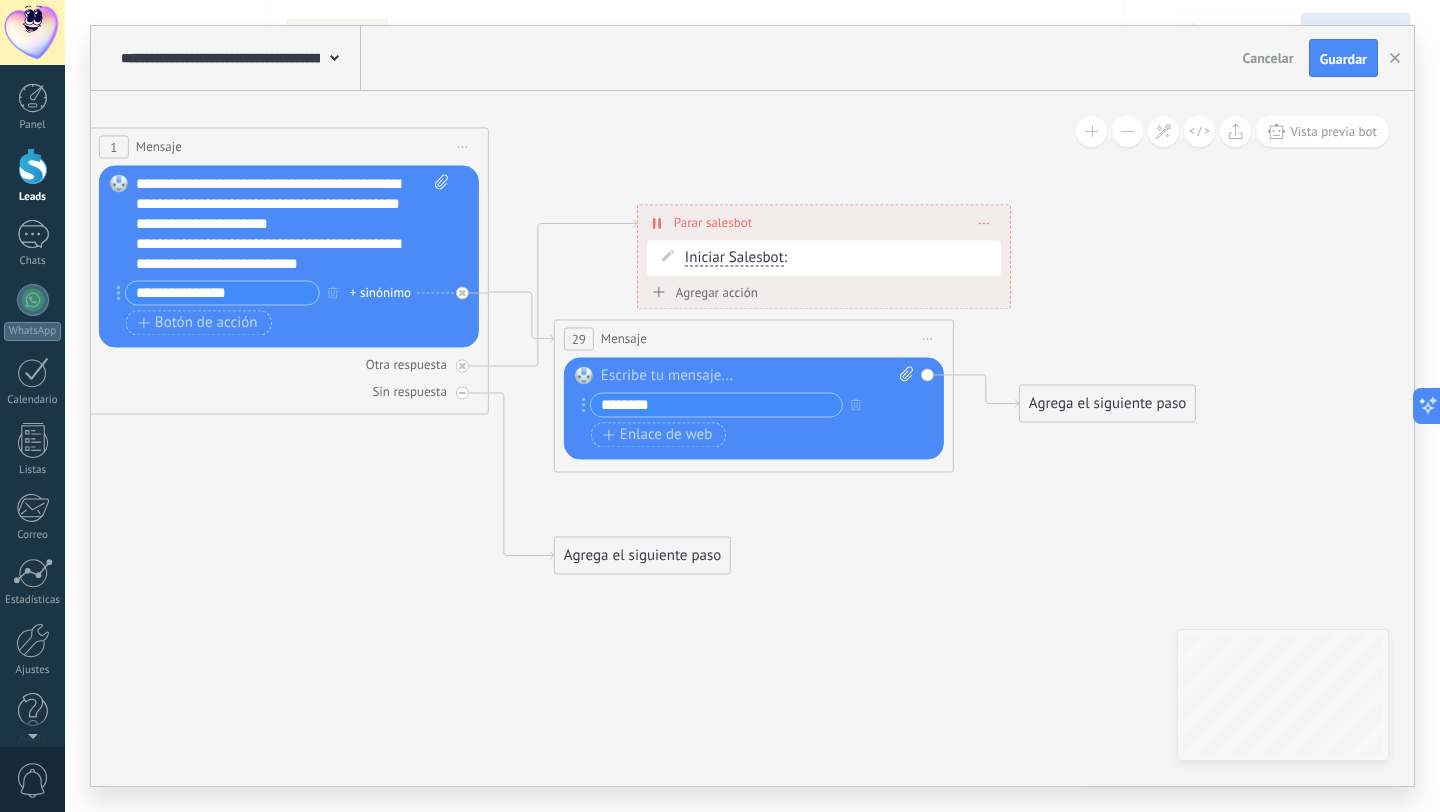 click 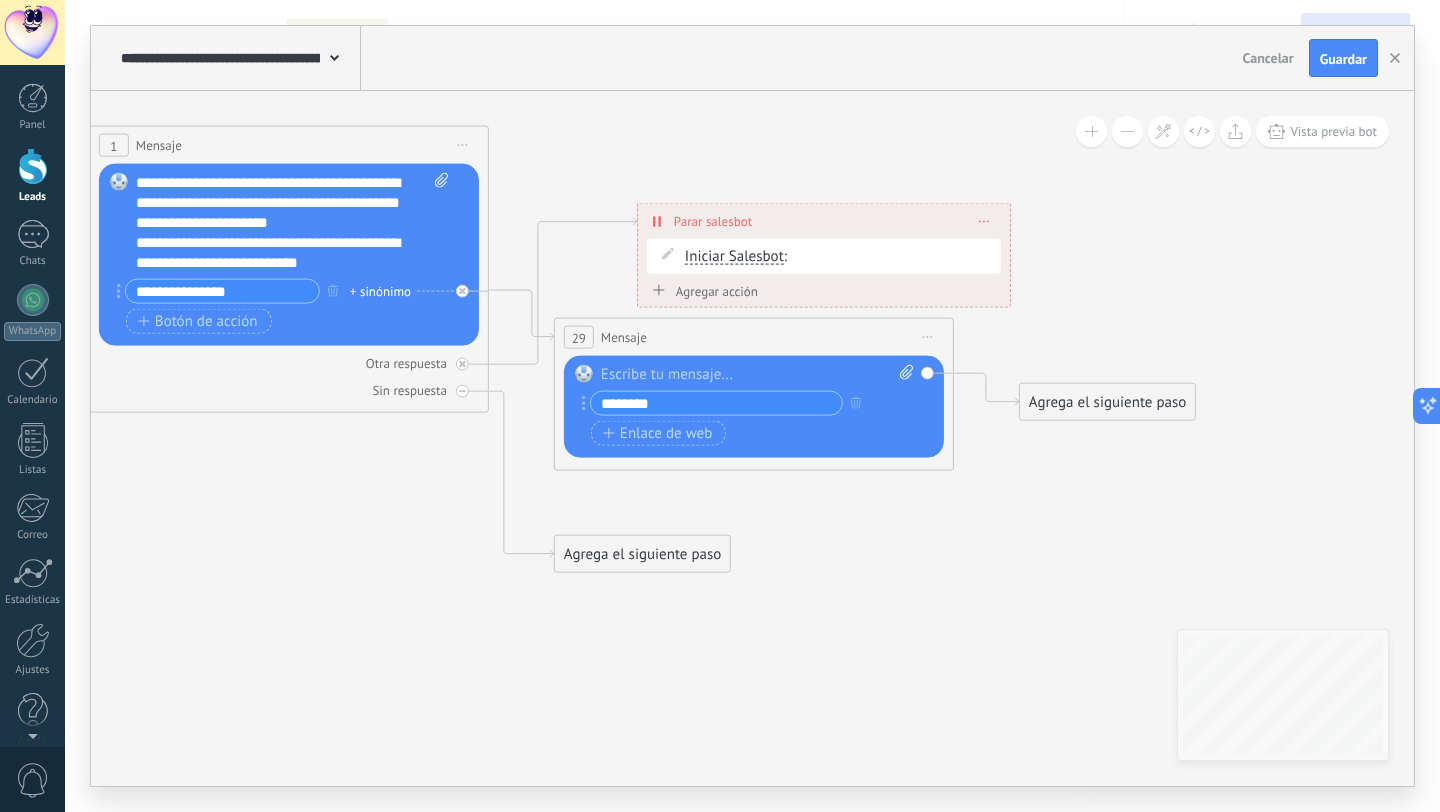 click on "Agrega el siguiente paso" at bounding box center [1107, 402] 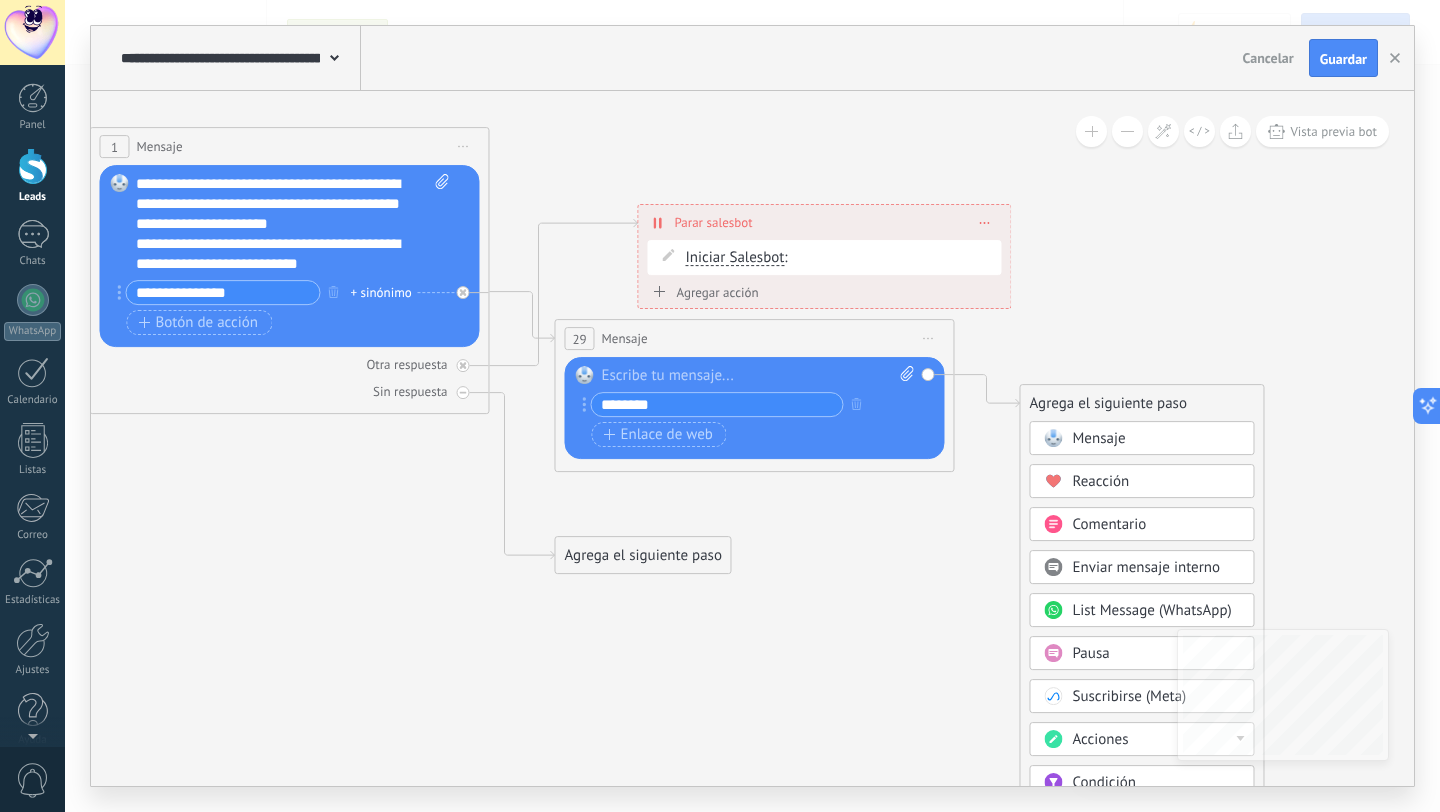 click 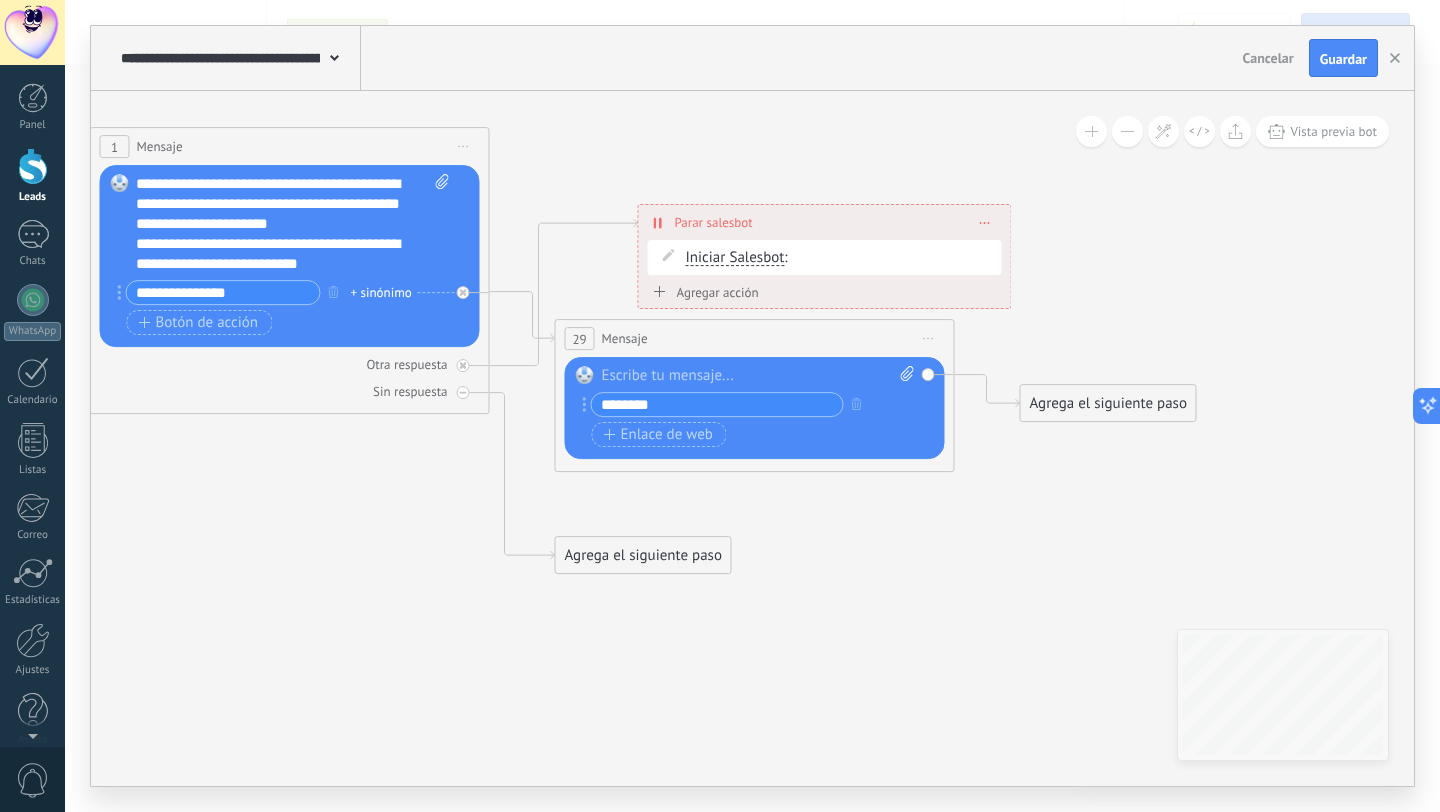 click 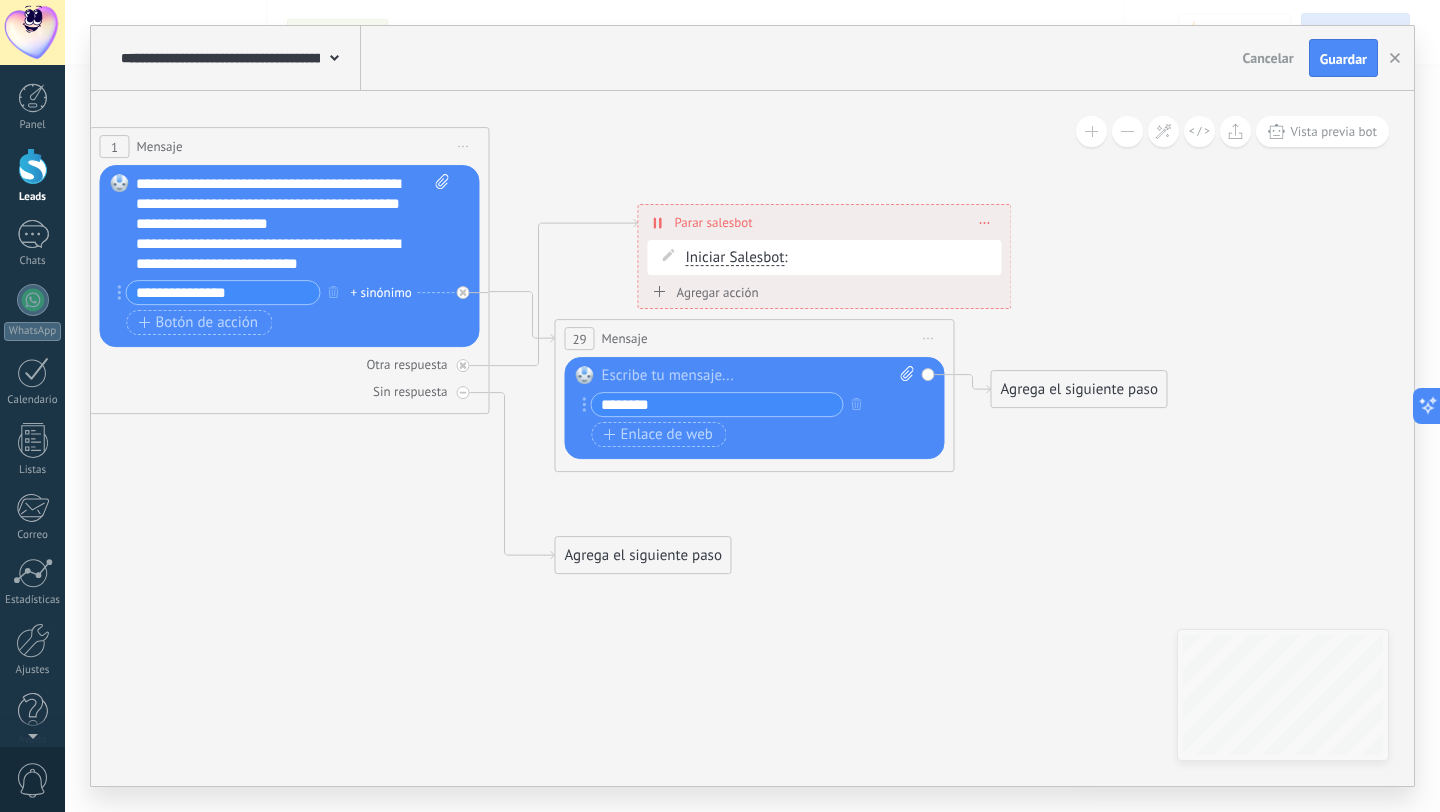 drag, startPoint x: 1133, startPoint y: 395, endPoint x: 1103, endPoint y: 379, distance: 34 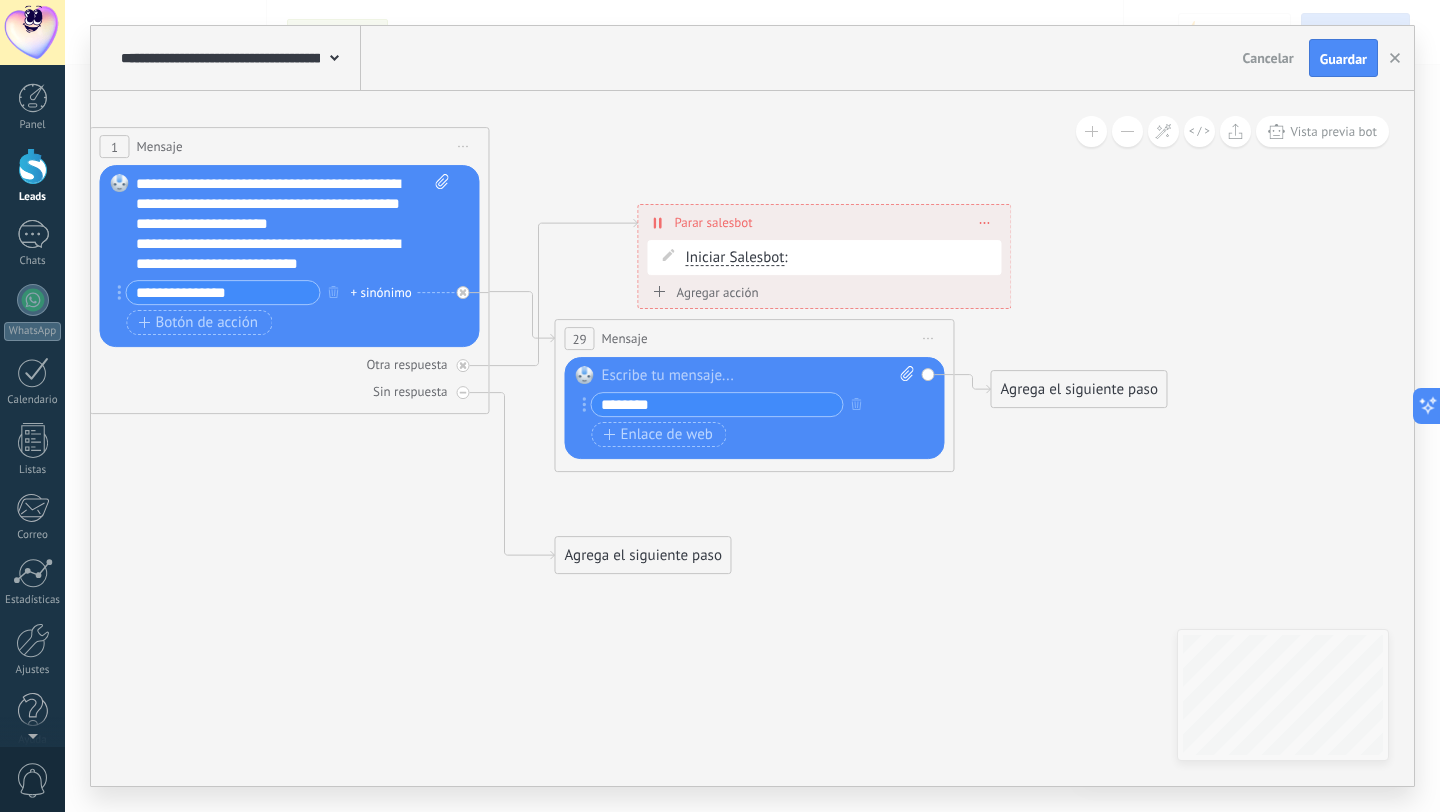click on "Agrega el siguiente paso" at bounding box center (1078, 389) 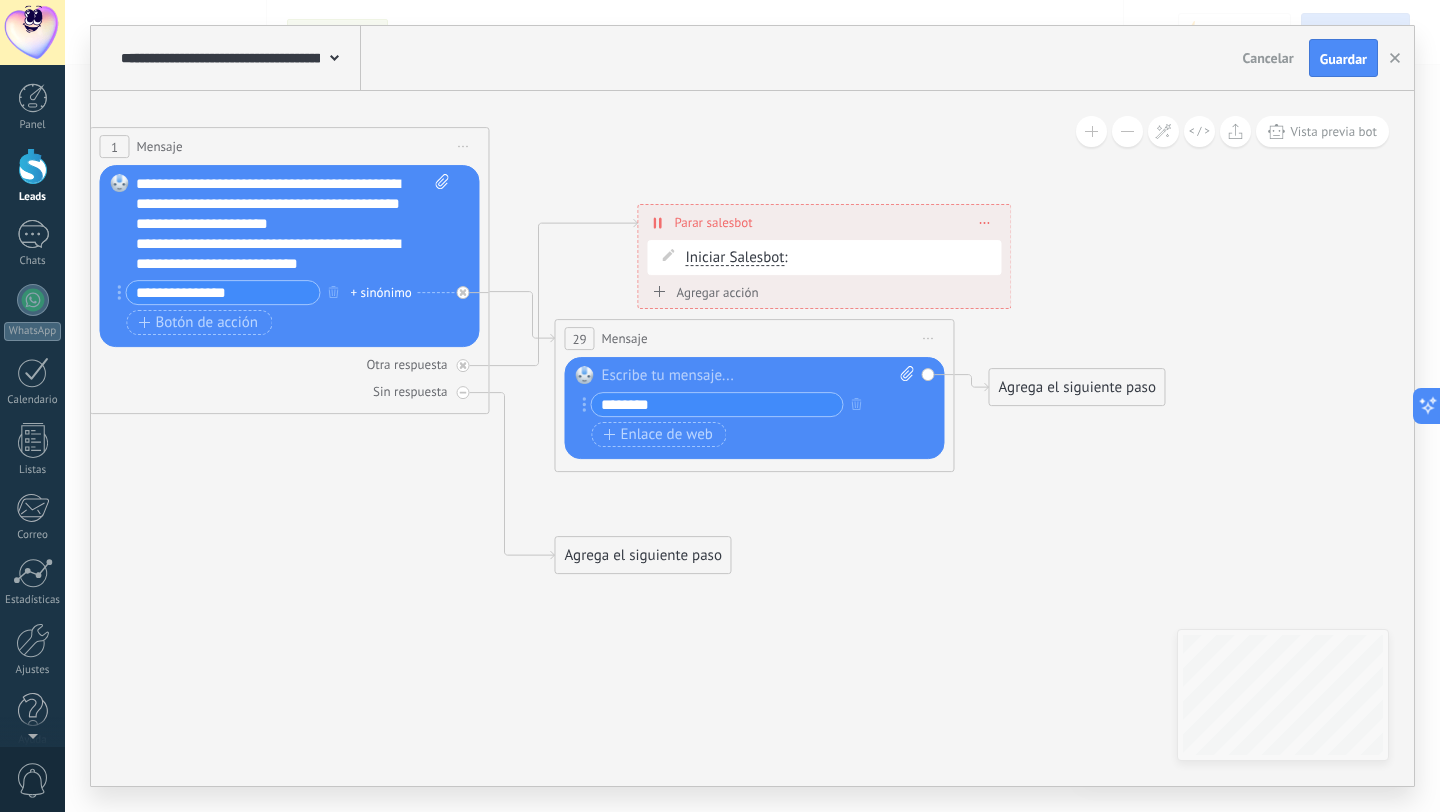 click on "Agrega el siguiente paso" at bounding box center (1076, 387) 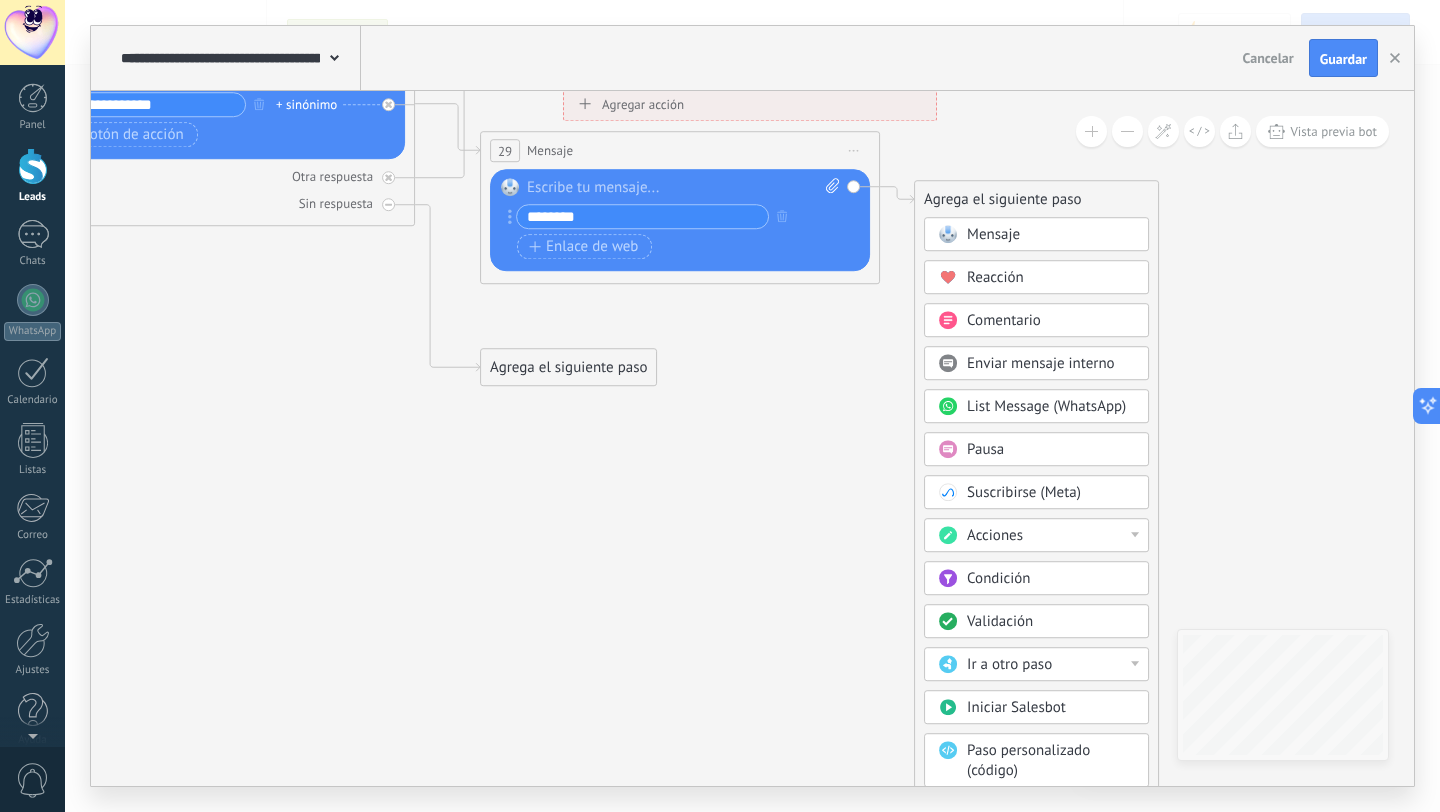 drag, startPoint x: 1319, startPoint y: 451, endPoint x: 1245, endPoint y: 263, distance: 202.0396 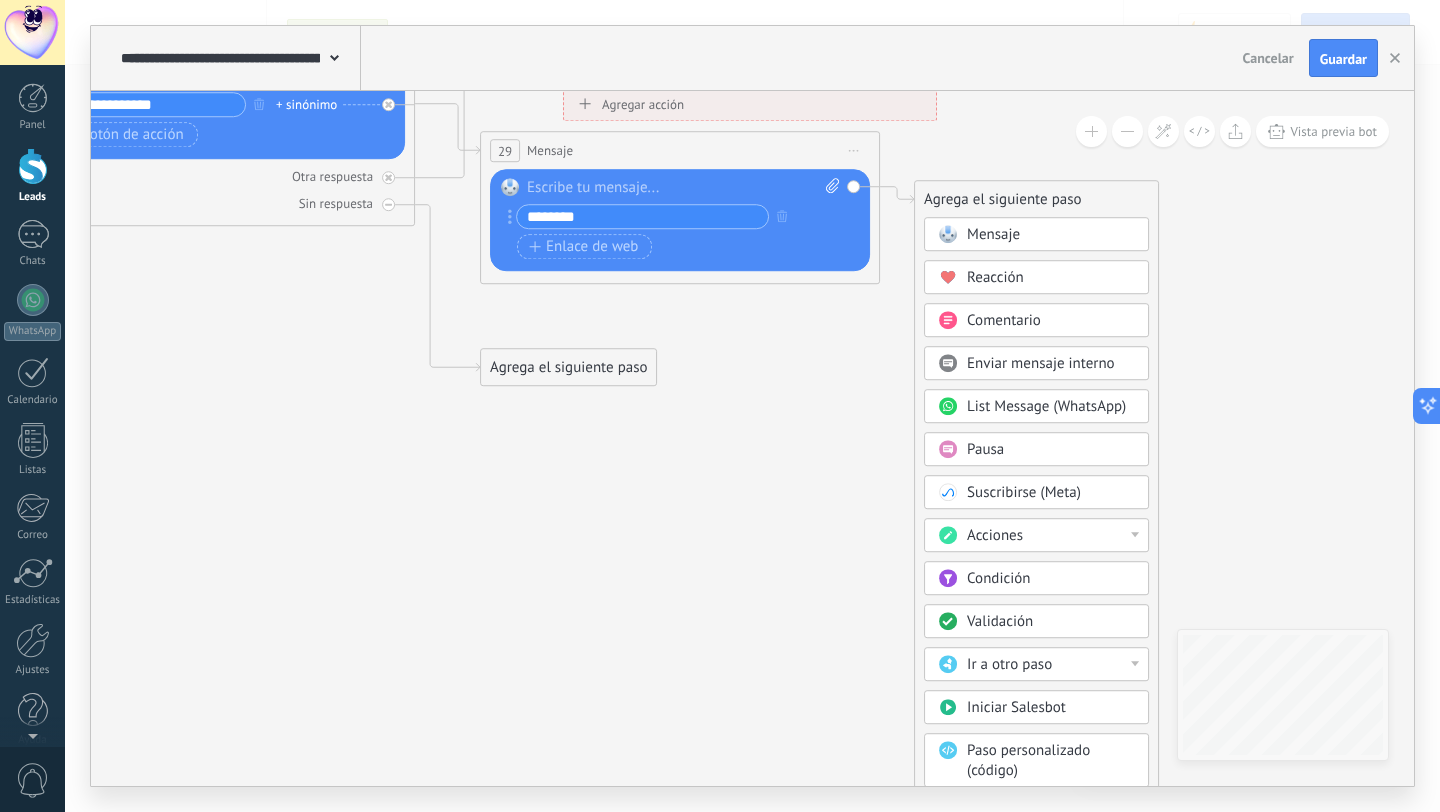 click 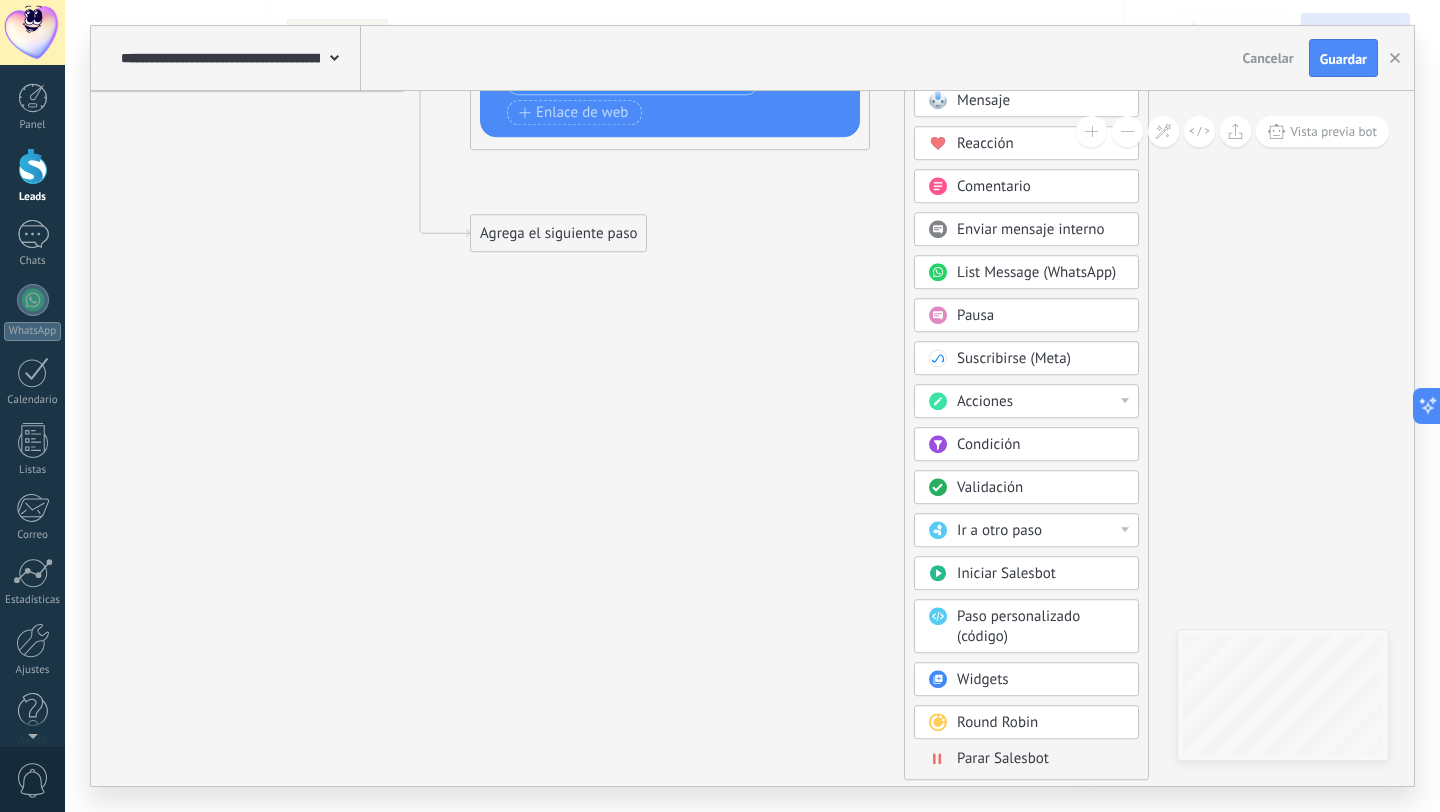 drag, startPoint x: 1238, startPoint y: 454, endPoint x: 1228, endPoint y: 320, distance: 134.37262 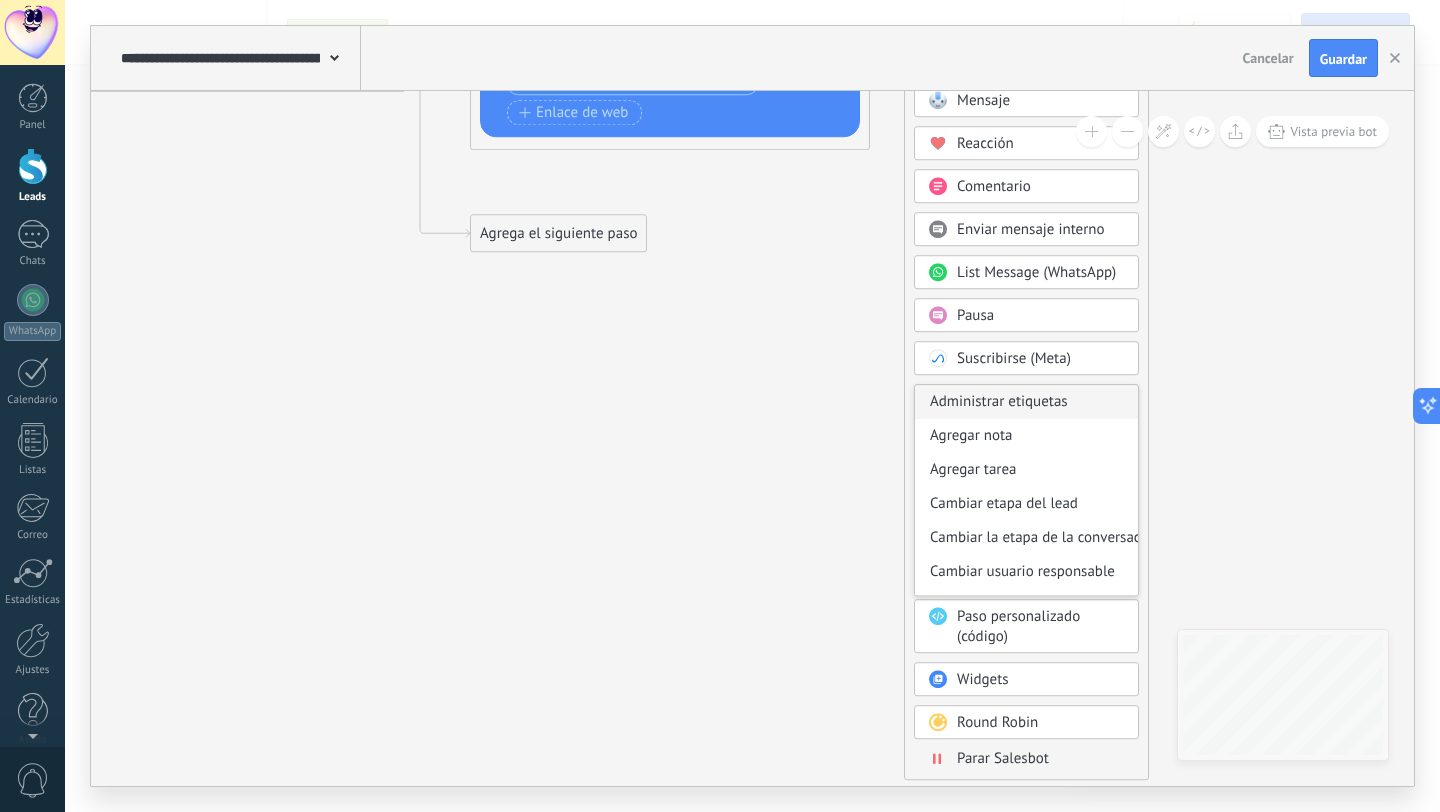 click on "Administrar etiquetas" at bounding box center [1026, 402] 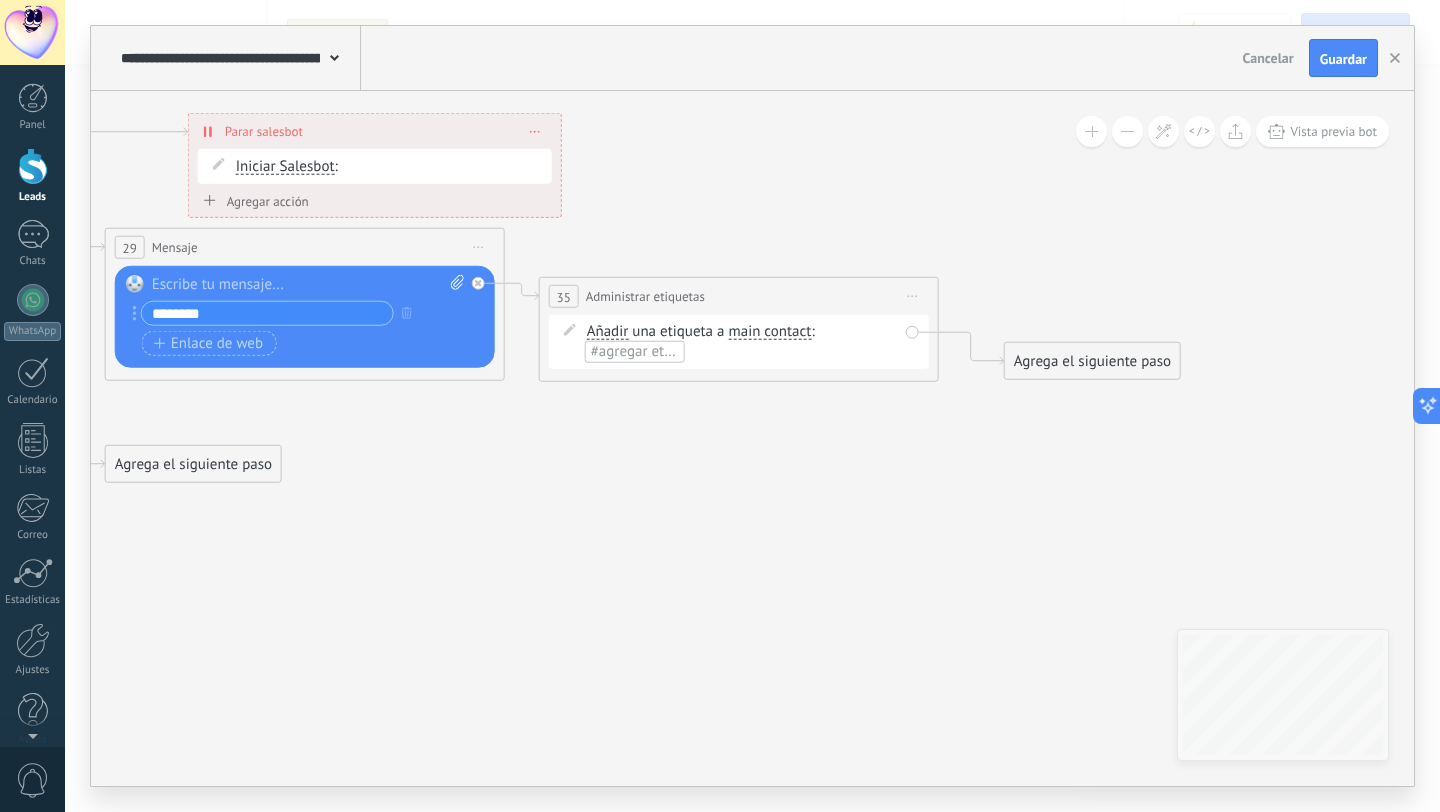 drag, startPoint x: 1100, startPoint y: 399, endPoint x: 1084, endPoint y: 630, distance: 231.55345 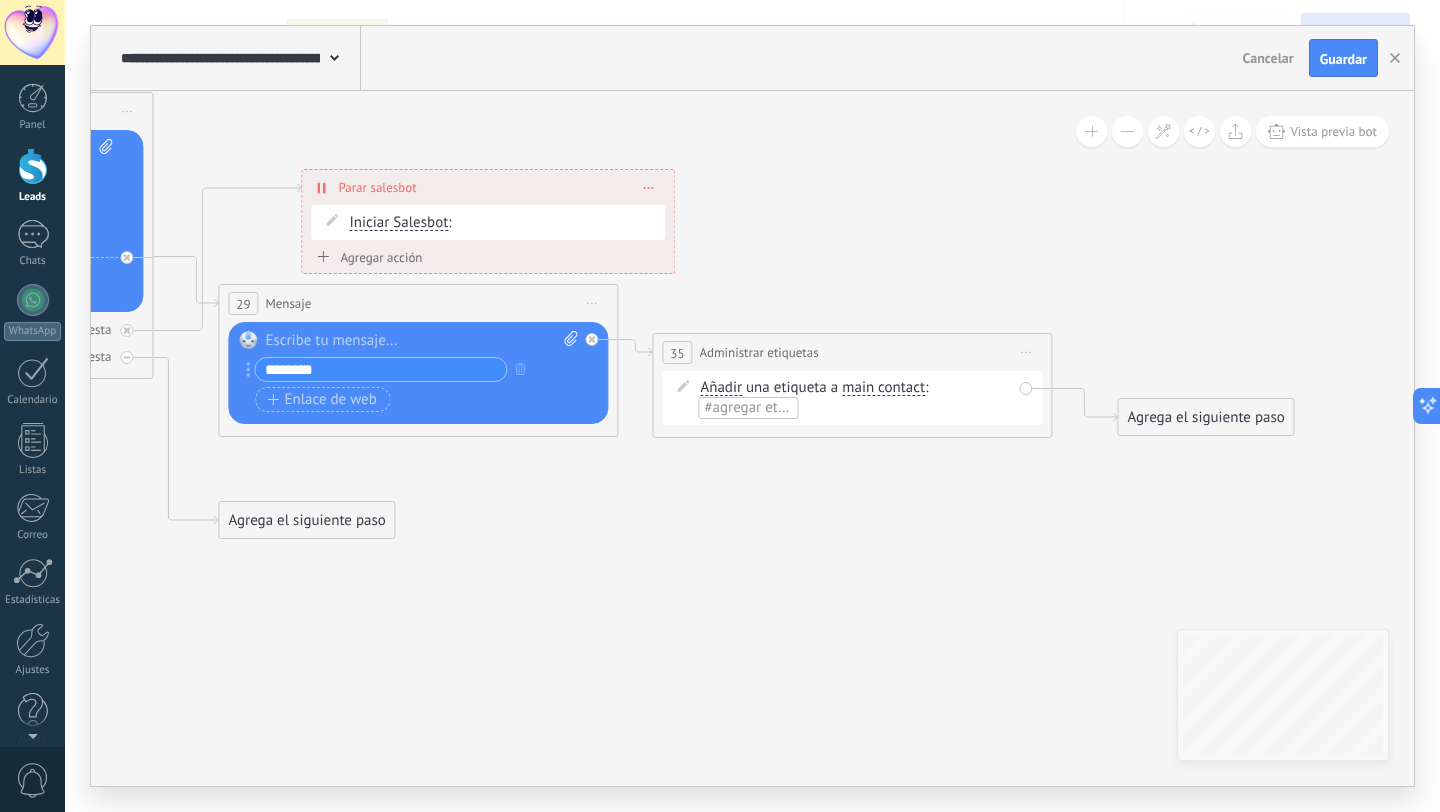 drag, startPoint x: 991, startPoint y: 501, endPoint x: 881, endPoint y: 492, distance: 110.36757 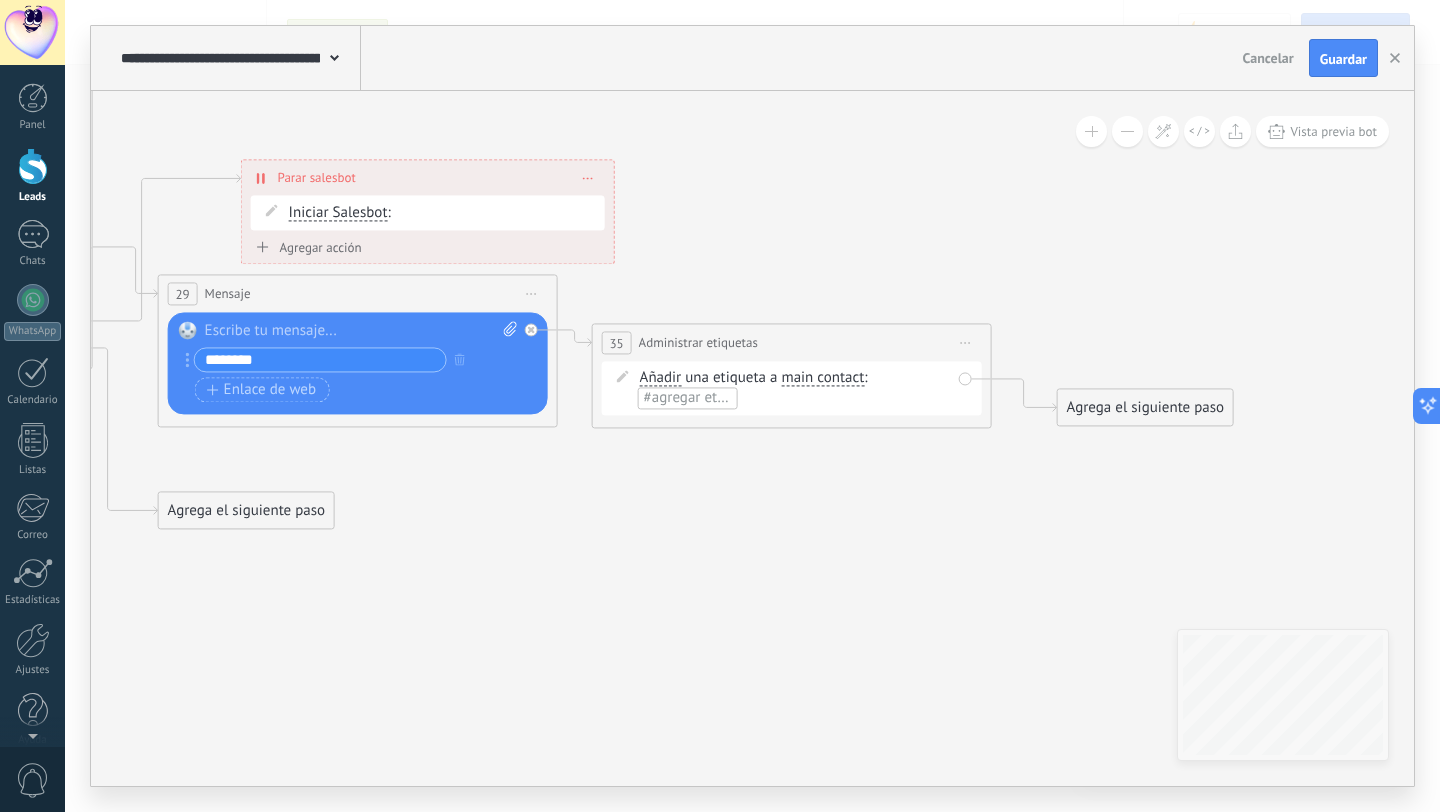 drag, startPoint x: 881, startPoint y: 492, endPoint x: 1052, endPoint y: 555, distance: 182.23611 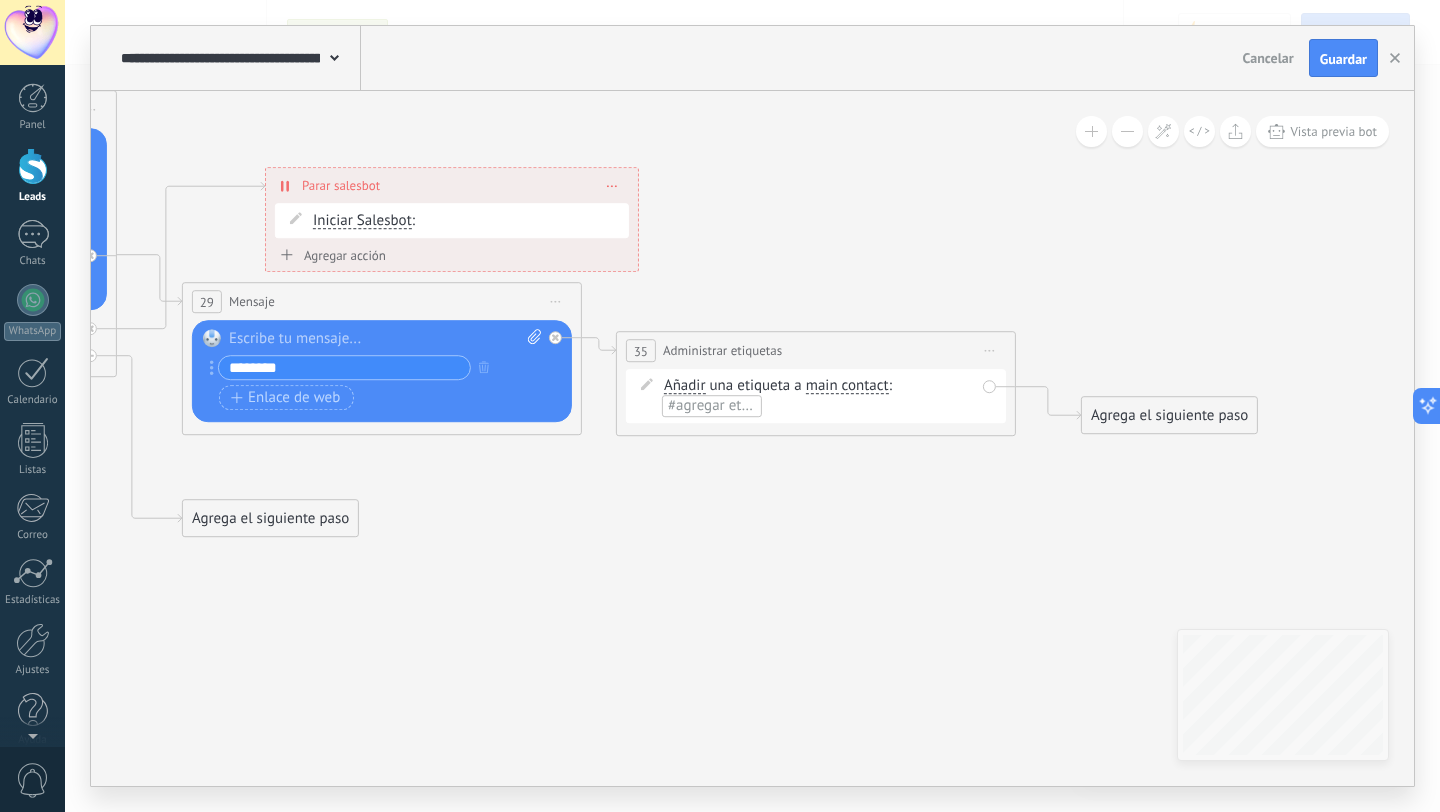 click on "Iniciar vista previa aquí
Cambiar nombre
Duplicar
[GEOGRAPHIC_DATA]" at bounding box center (990, 350) 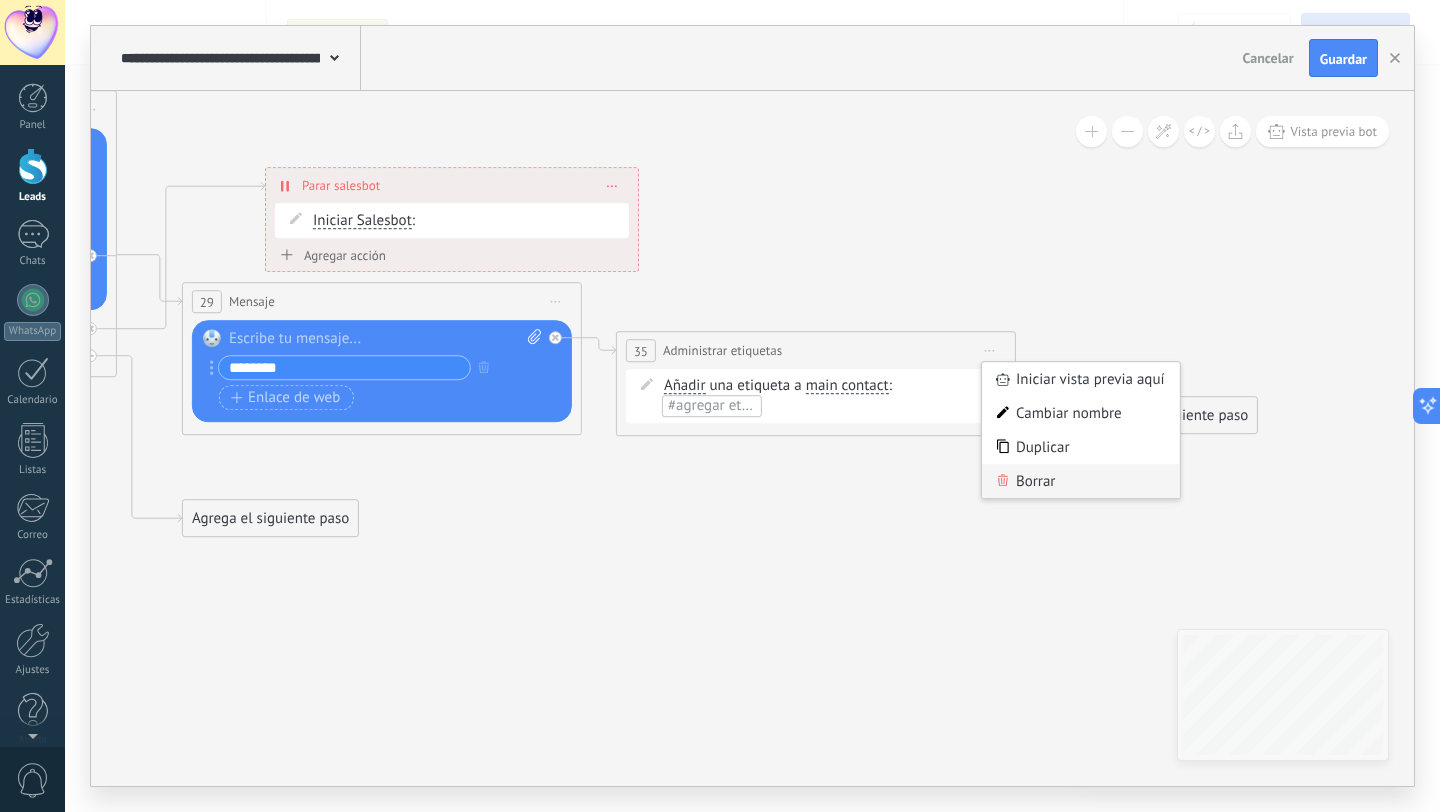 click on "Borrar" at bounding box center (1081, 481) 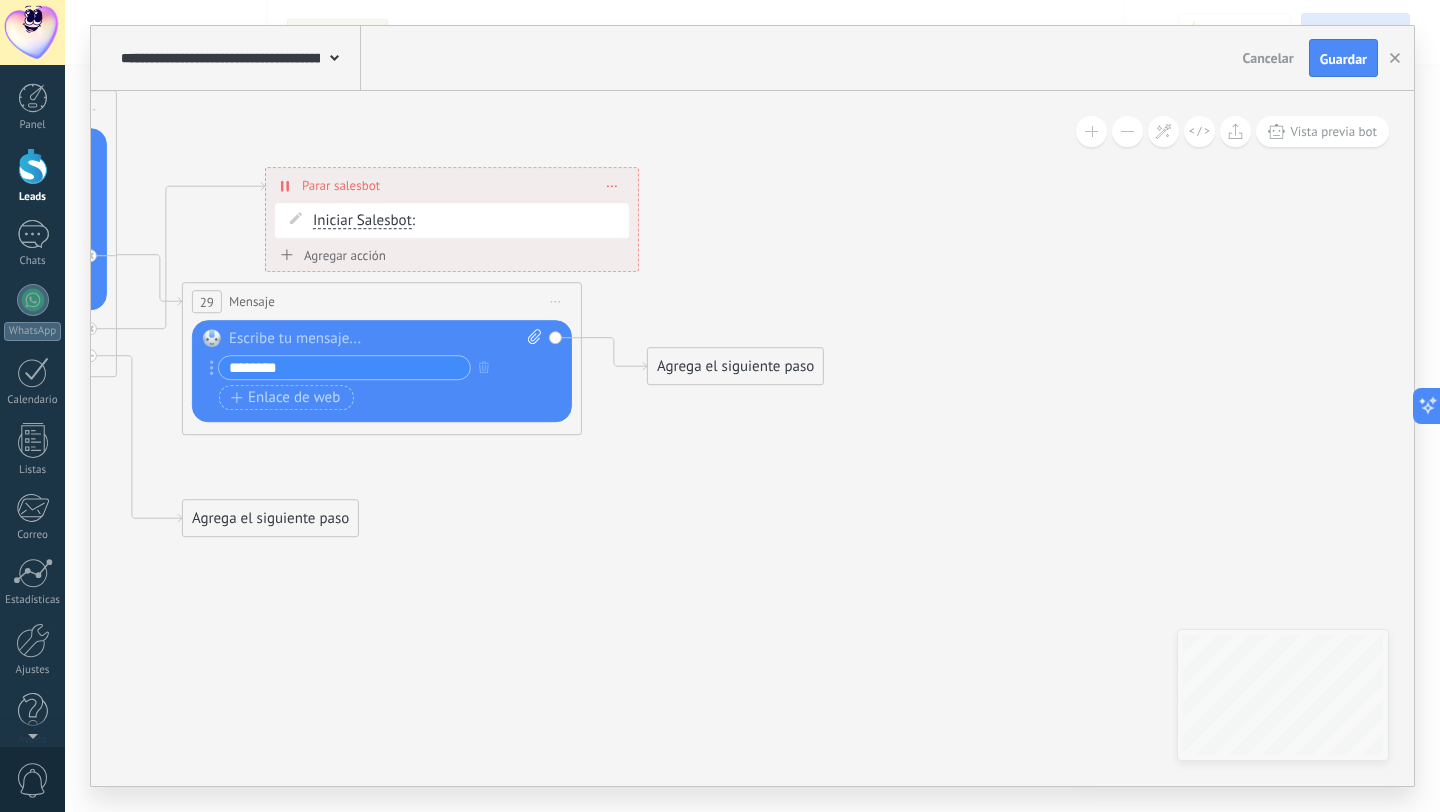 click on "Agrega el siguiente paso" at bounding box center (735, 366) 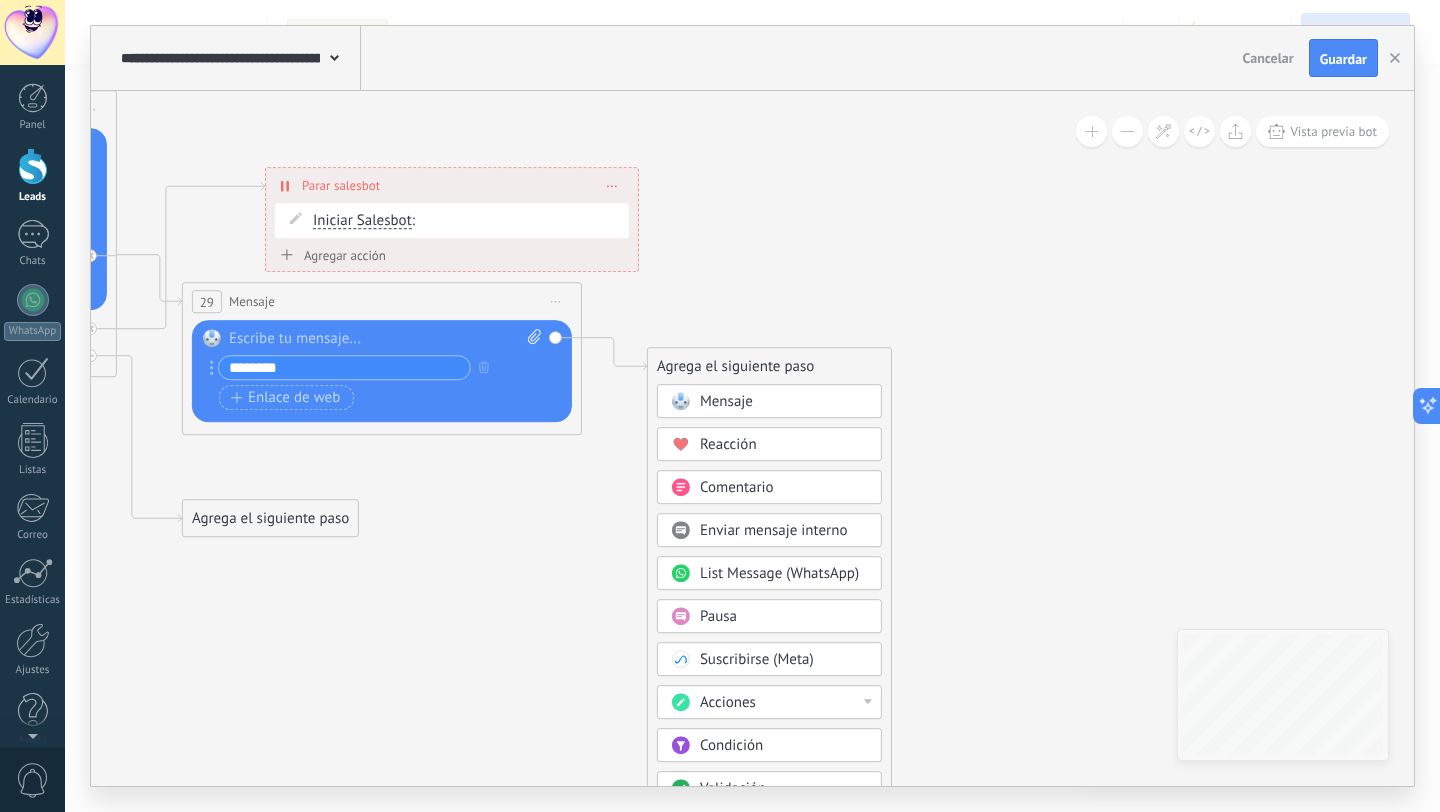 click on "List Message (WhatsApp)" at bounding box center (769, 573) 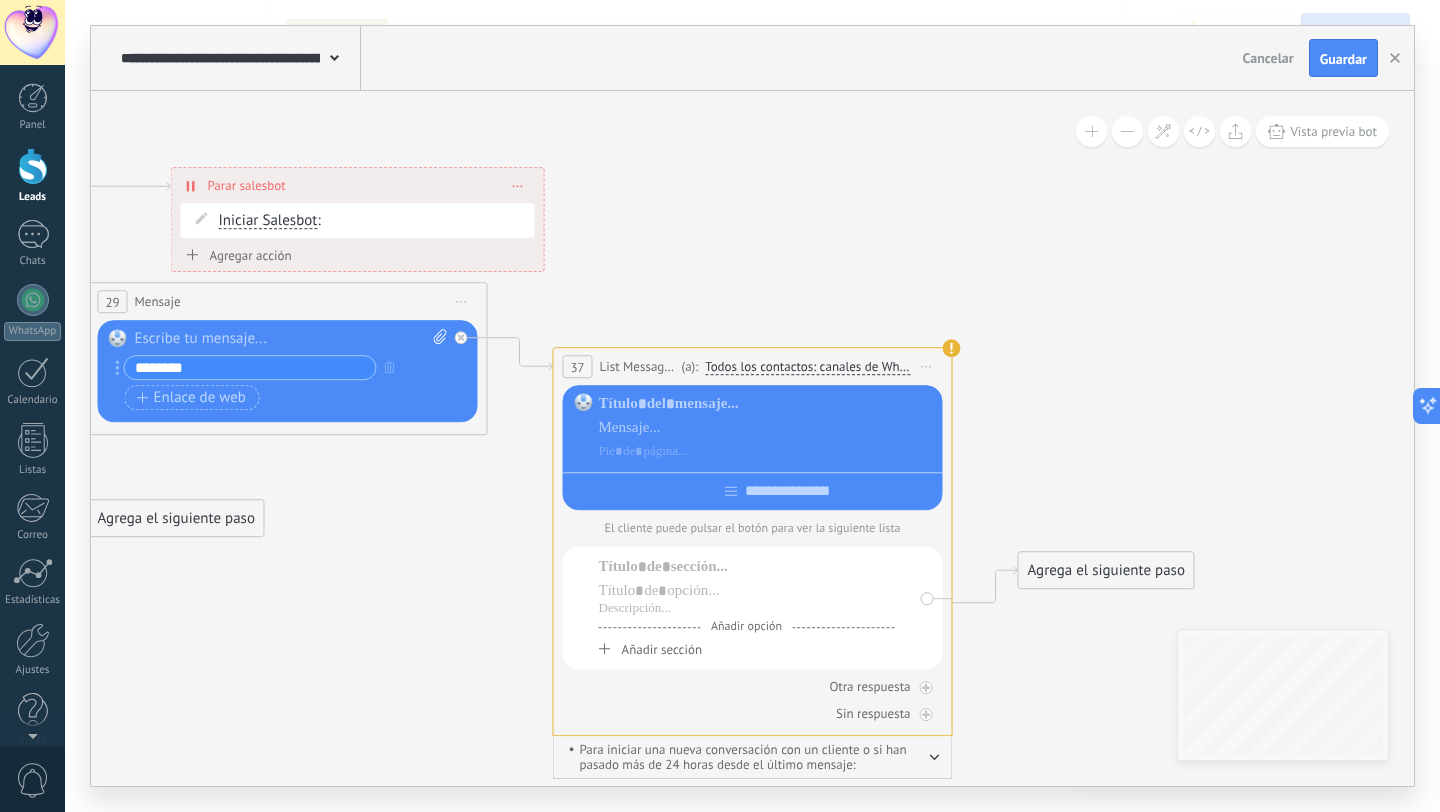 click on "Iniciar vista previa aquí
Cambiar nombre
Duplicar
[GEOGRAPHIC_DATA]" at bounding box center (927, 366) 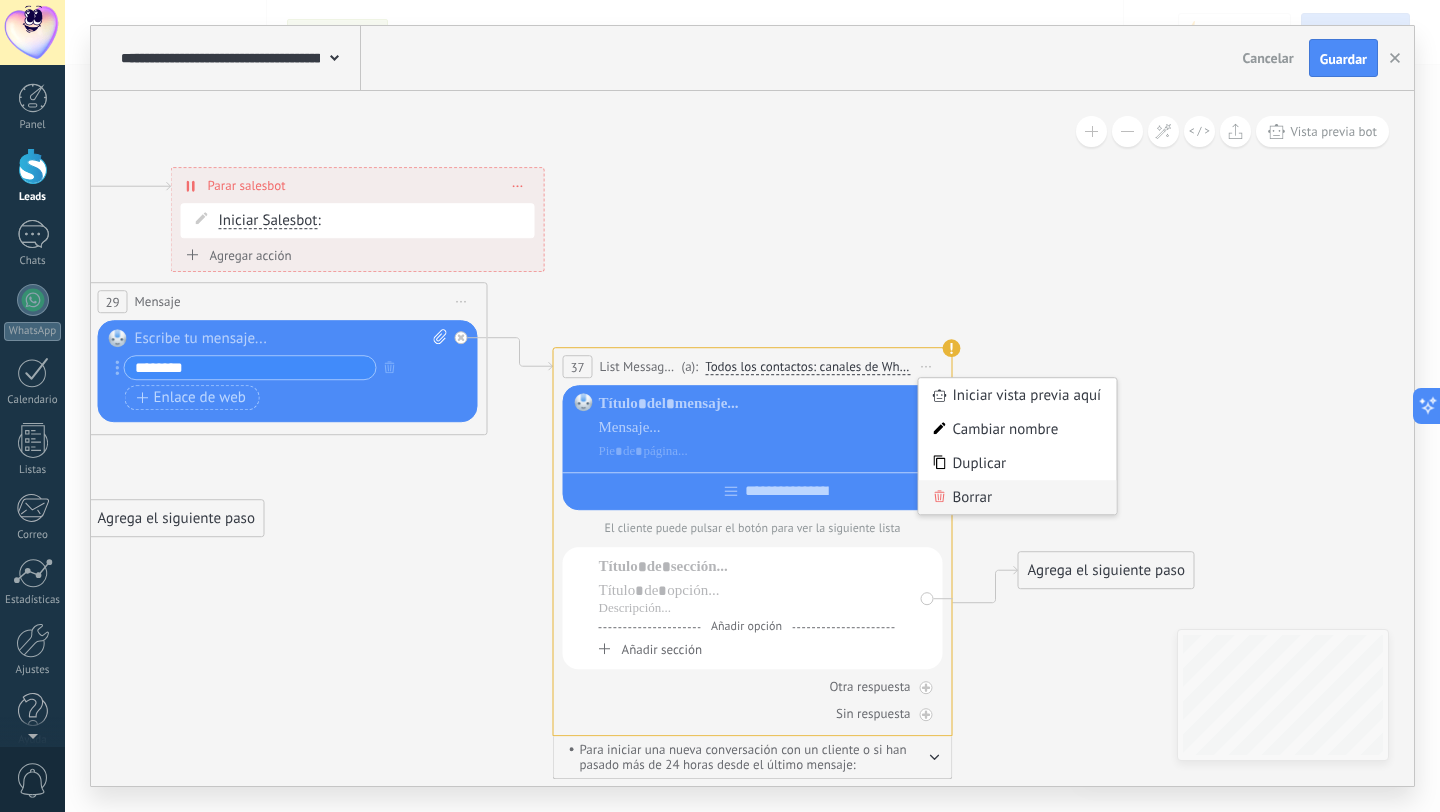 click on "Borrar" at bounding box center [1018, 497] 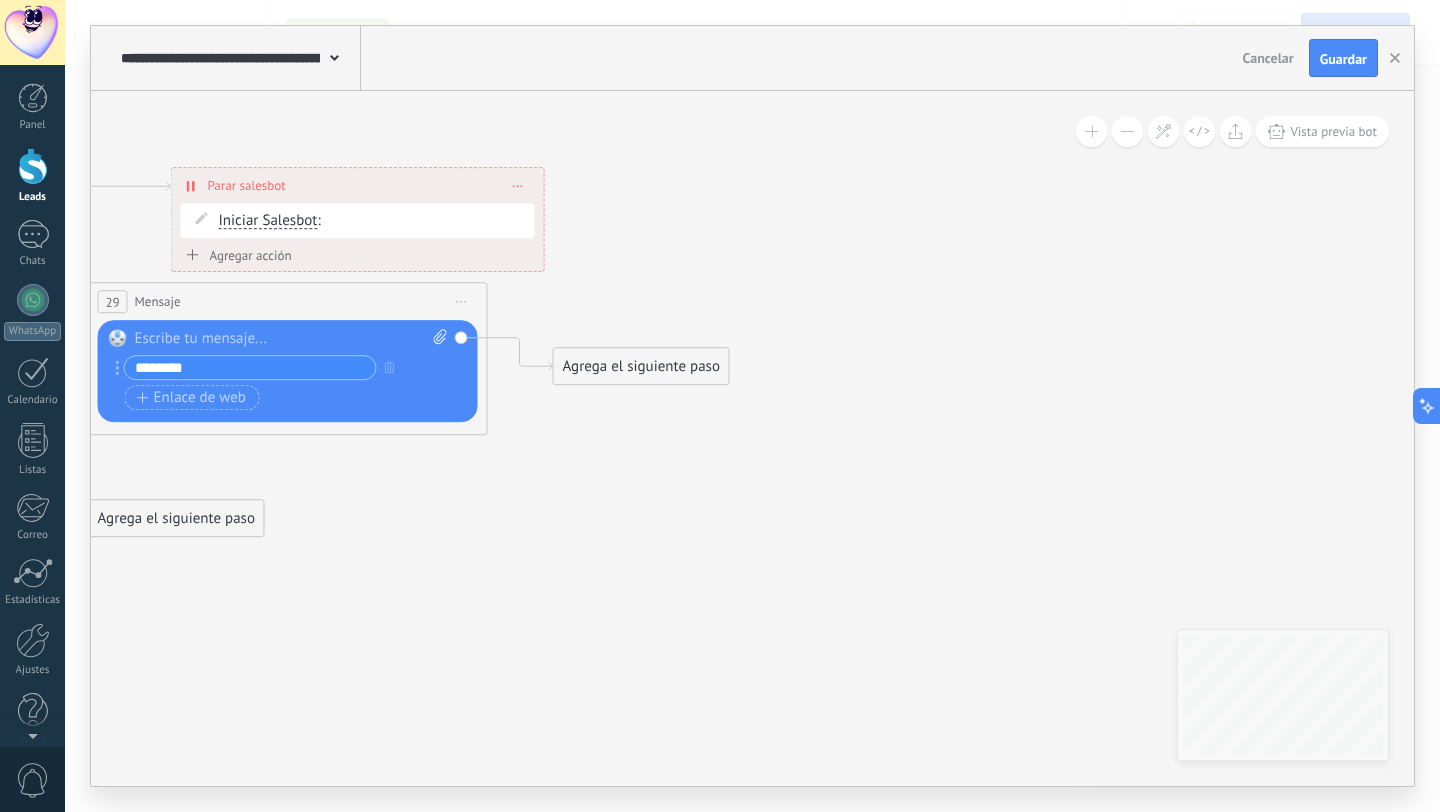 click on "Agrega el siguiente paso" at bounding box center (641, 366) 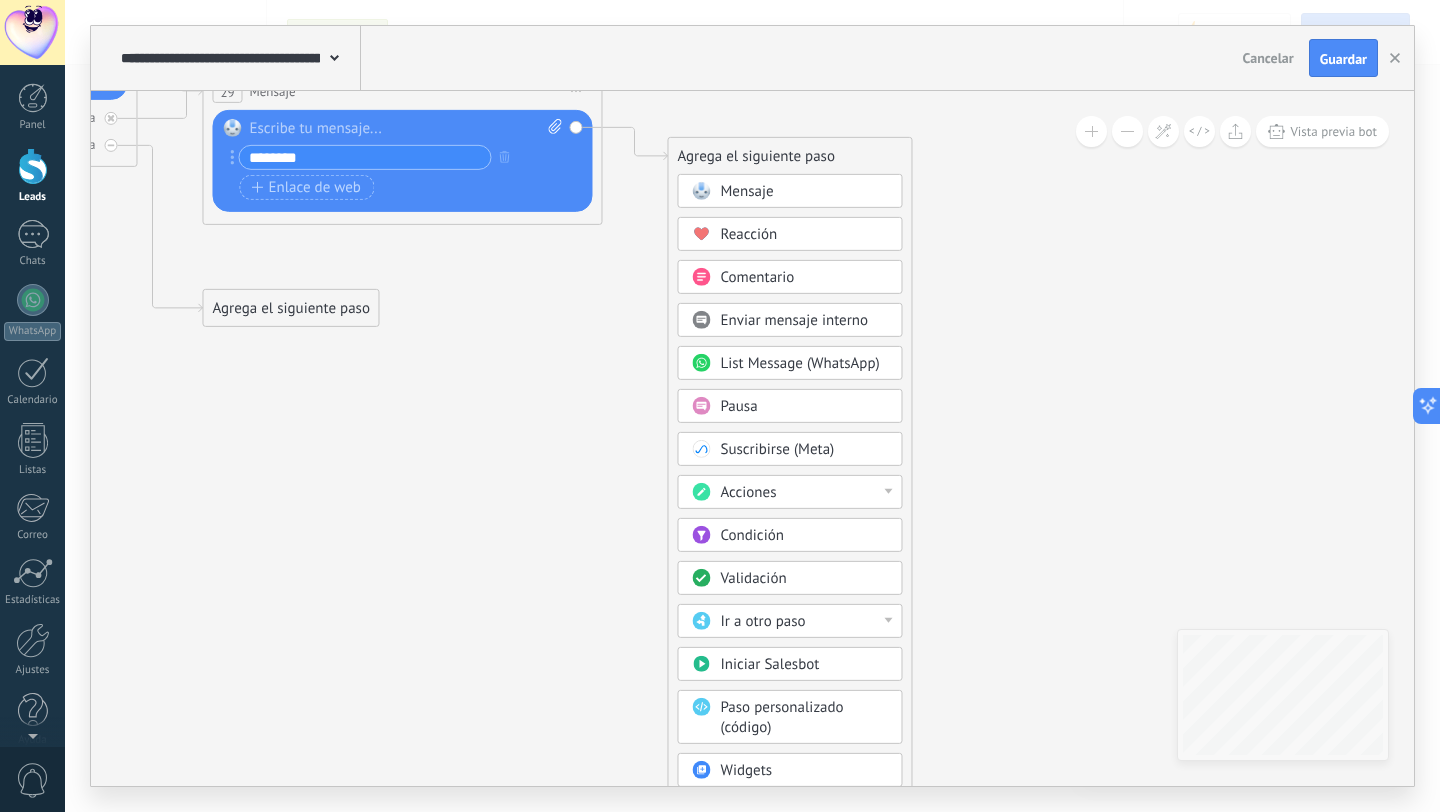 drag, startPoint x: 910, startPoint y: 405, endPoint x: 1025, endPoint y: 195, distance: 239.42639 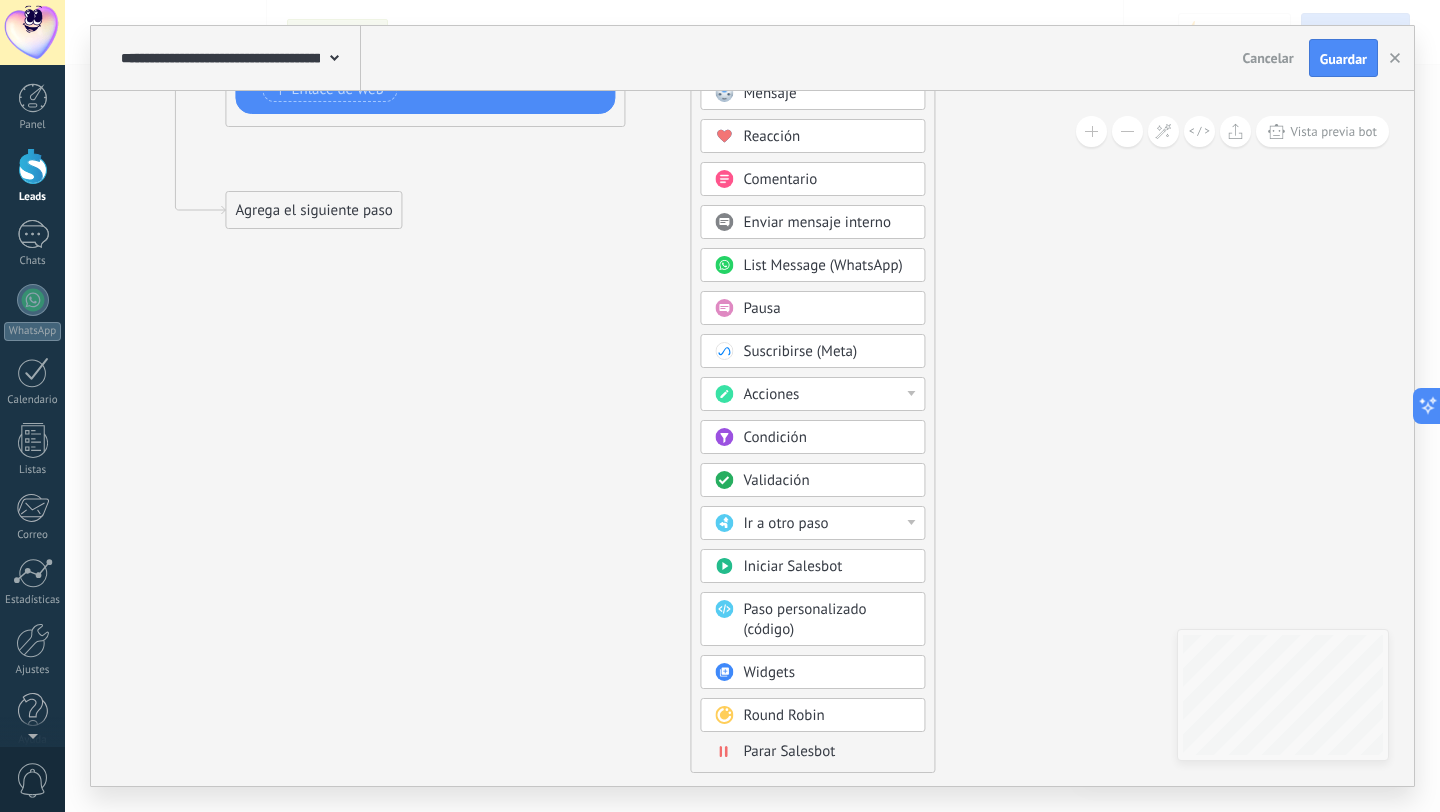 drag, startPoint x: 973, startPoint y: 531, endPoint x: 996, endPoint y: 408, distance: 125.13193 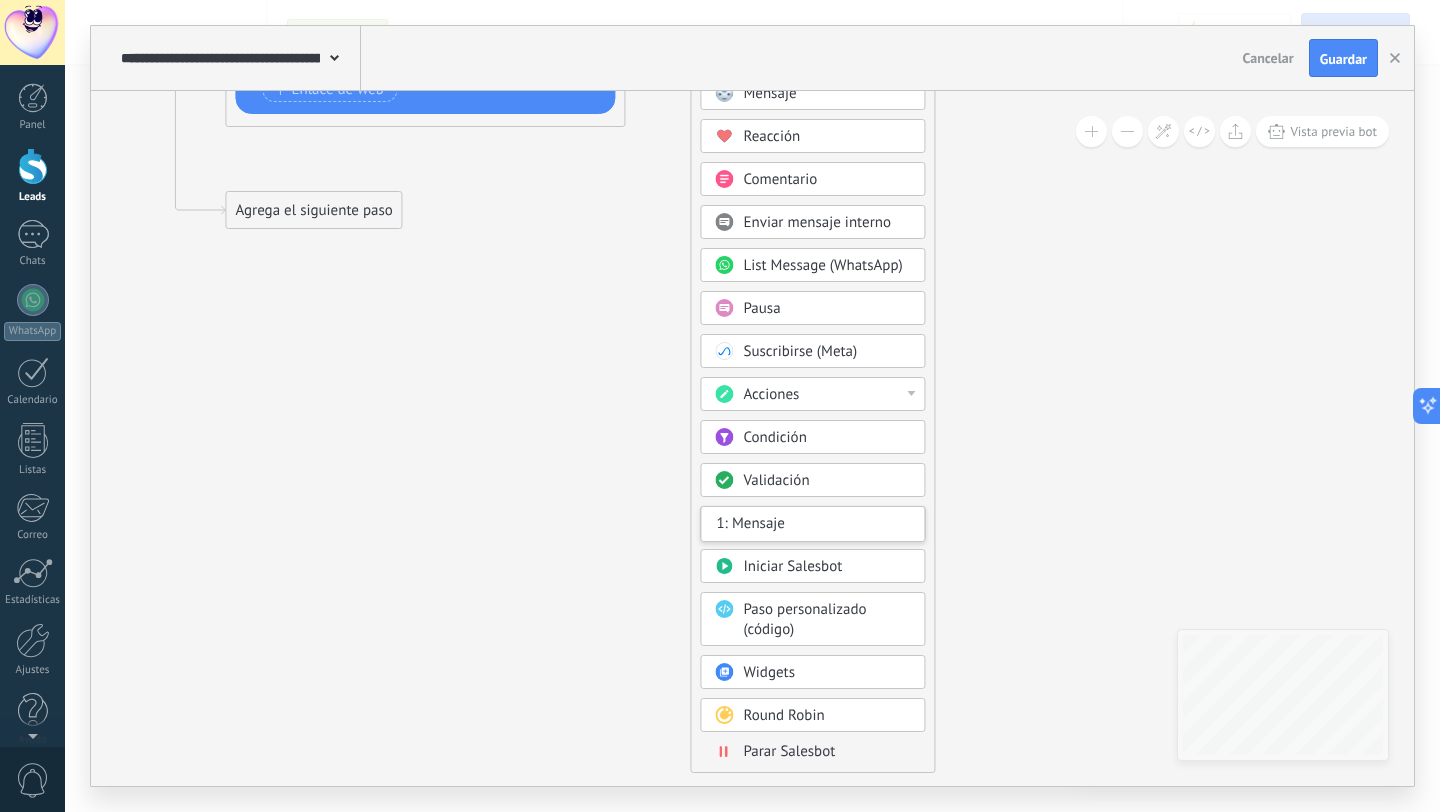click on "1: Mensaje" at bounding box center [812, 524] 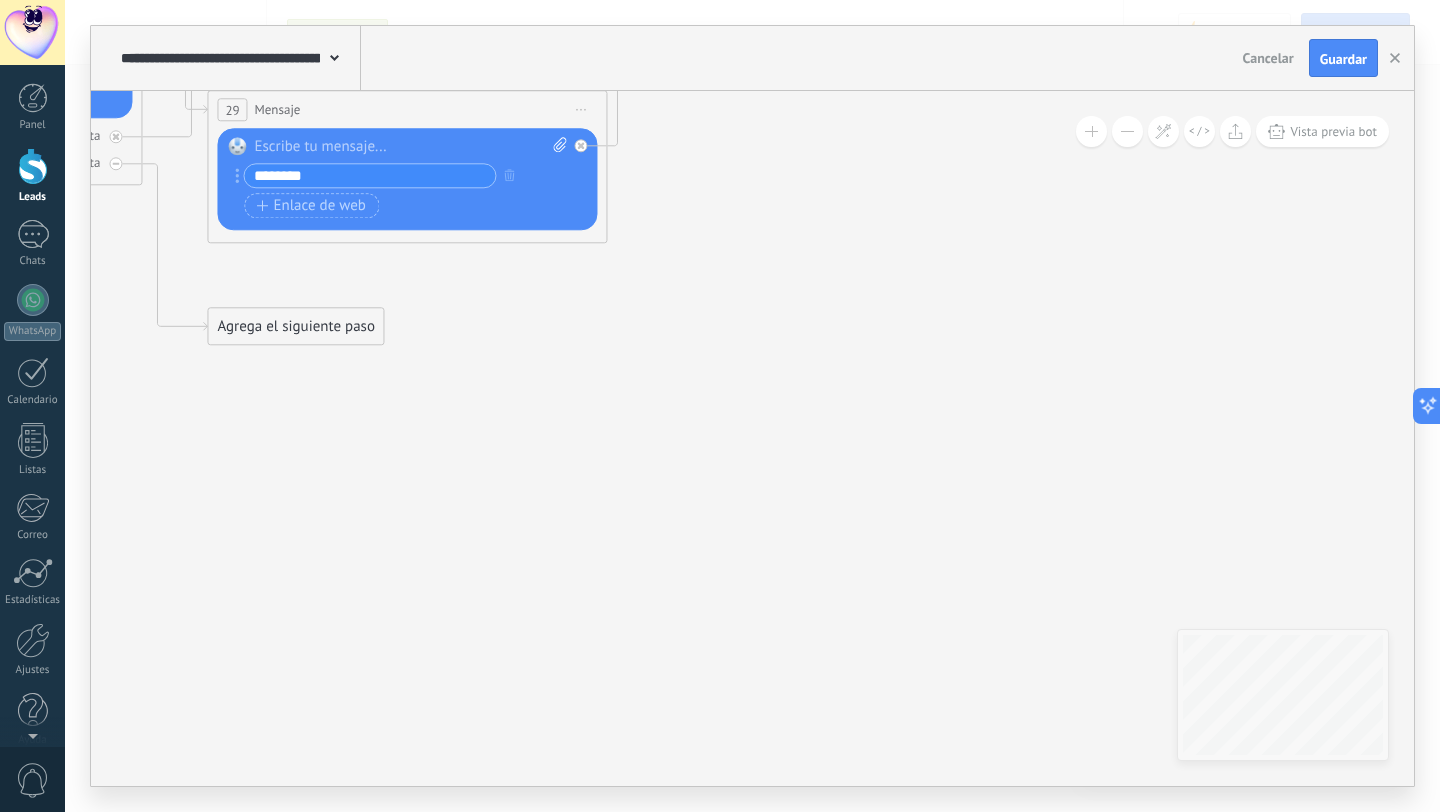 drag, startPoint x: 1003, startPoint y: 257, endPoint x: 986, endPoint y: 361, distance: 105.380264 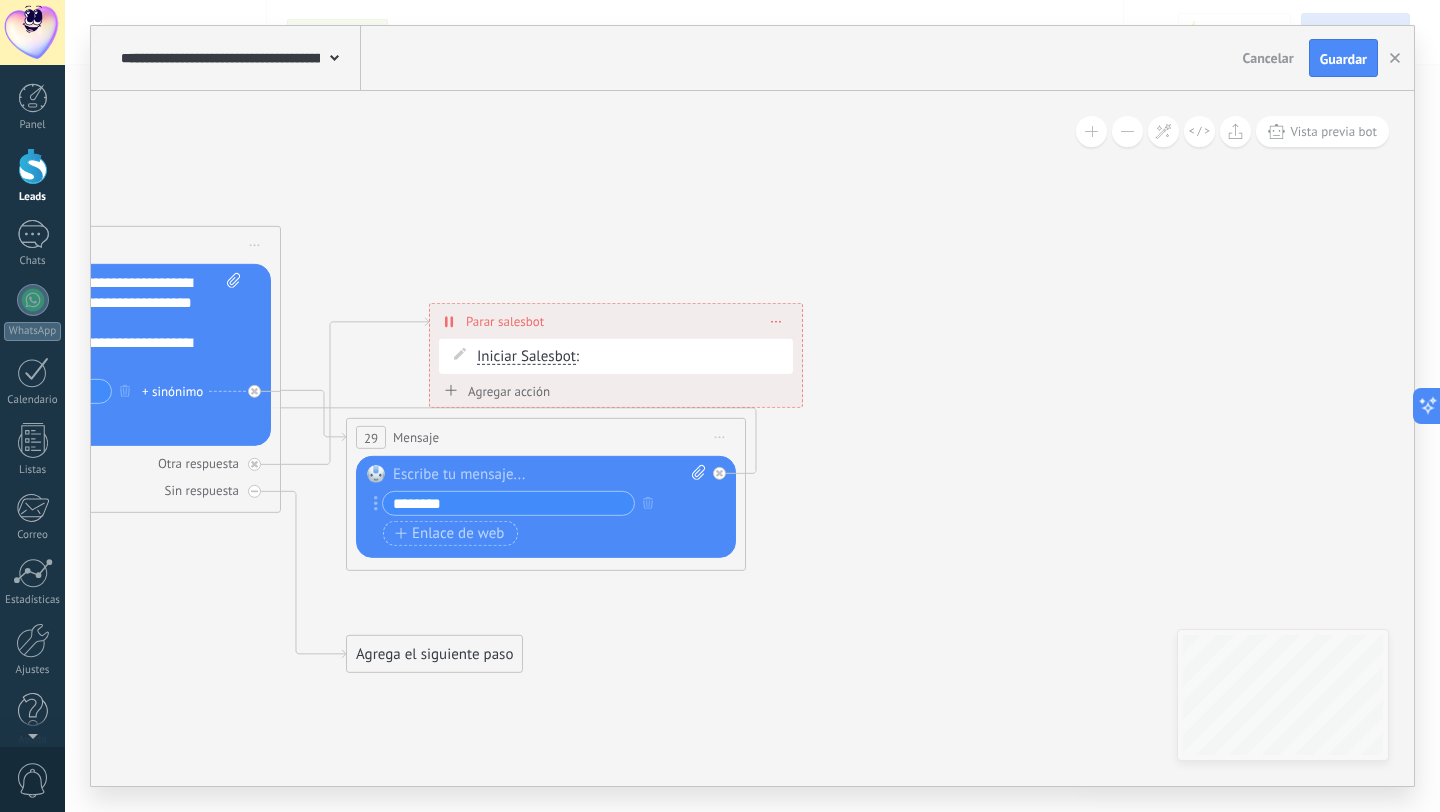 drag, startPoint x: 986, startPoint y: 361, endPoint x: 1125, endPoint y: 698, distance: 364.5408 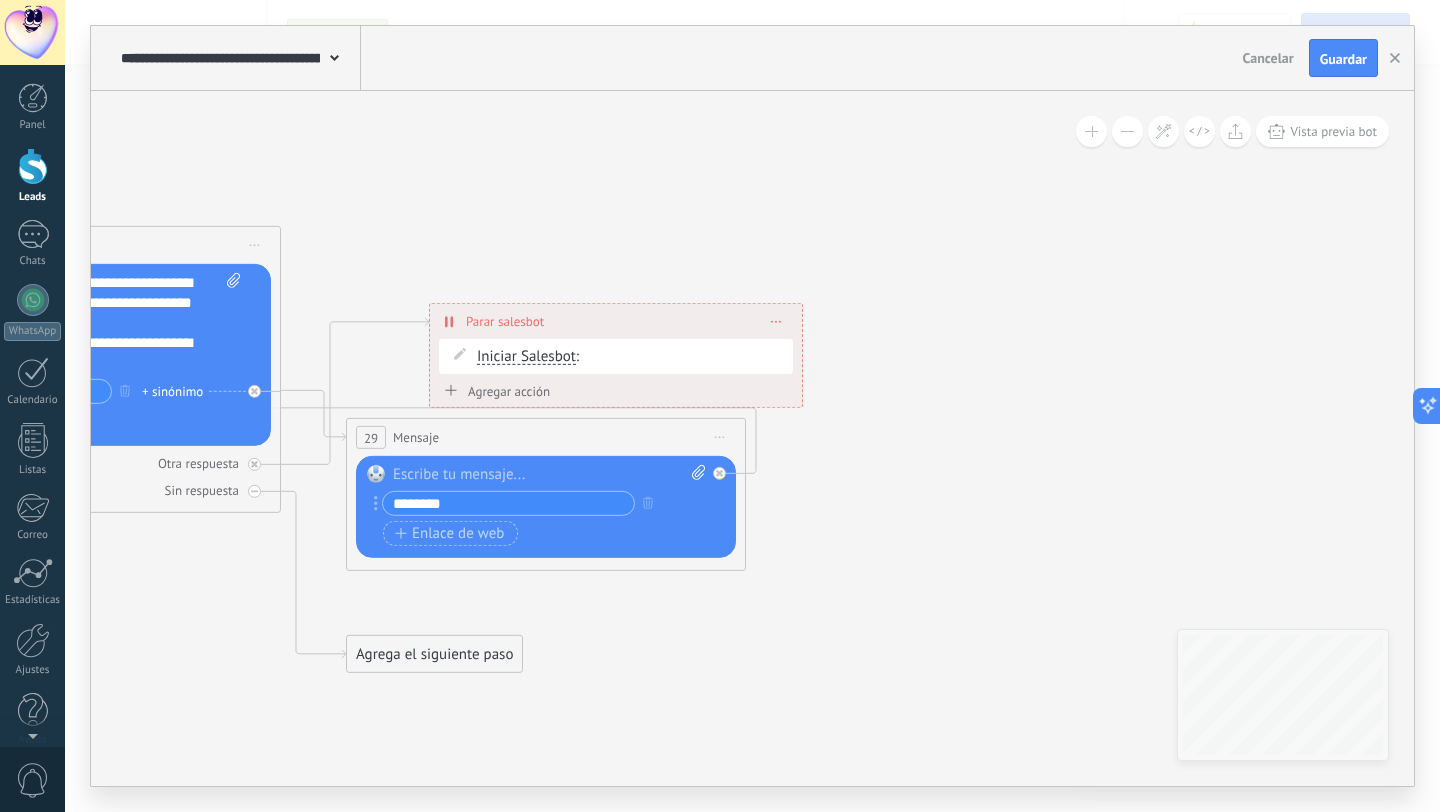 click 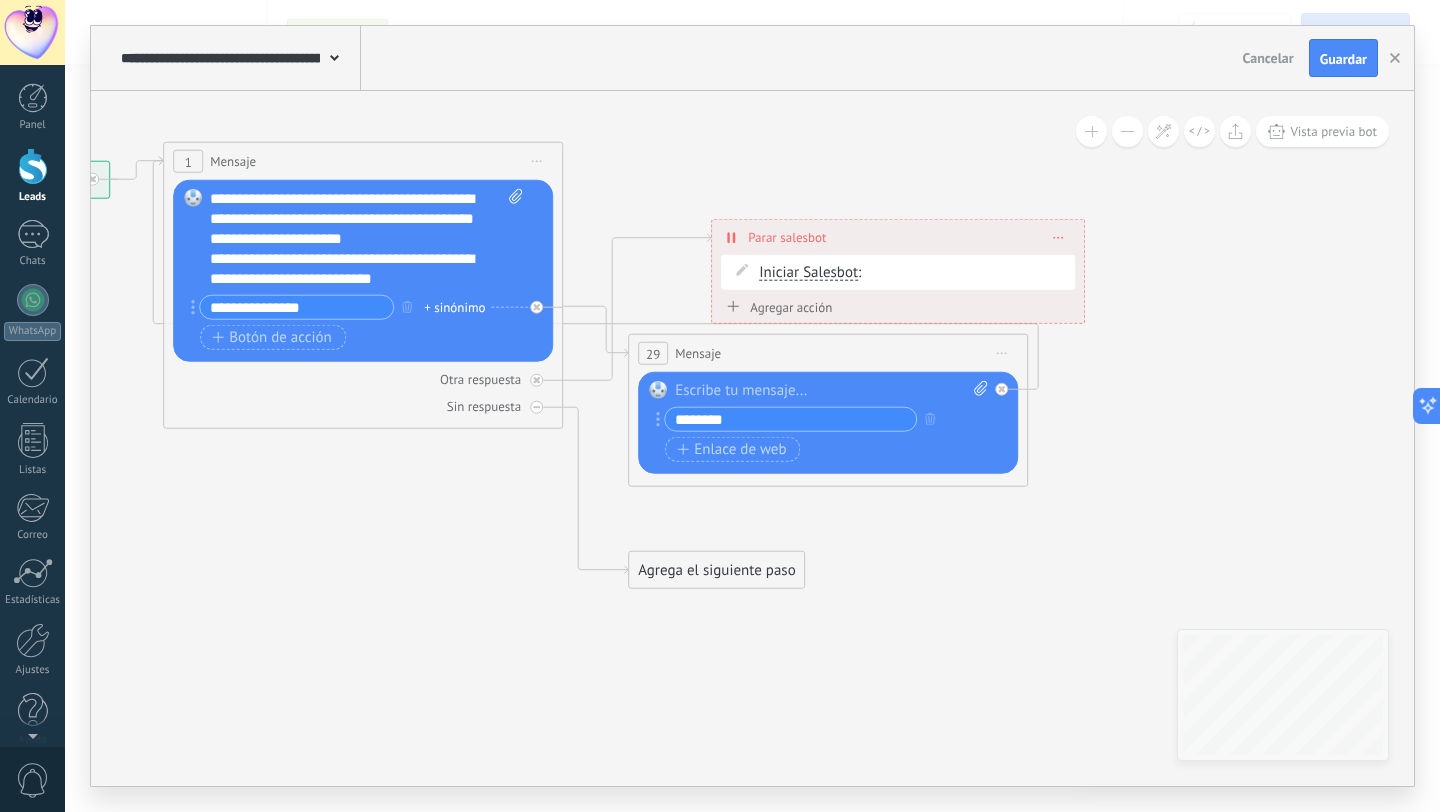 drag, startPoint x: 1044, startPoint y: 488, endPoint x: 1325, endPoint y: 403, distance: 293.57452 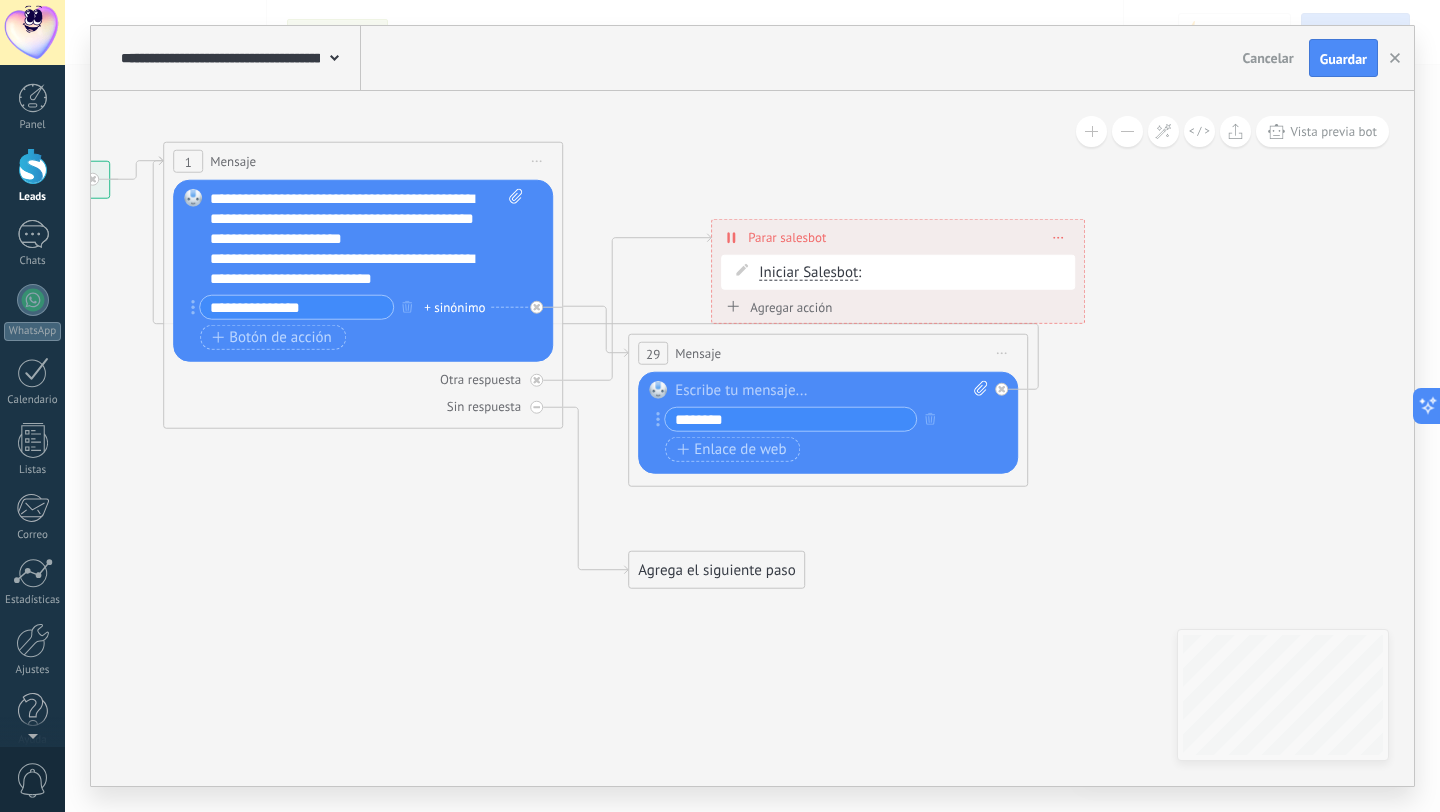 click 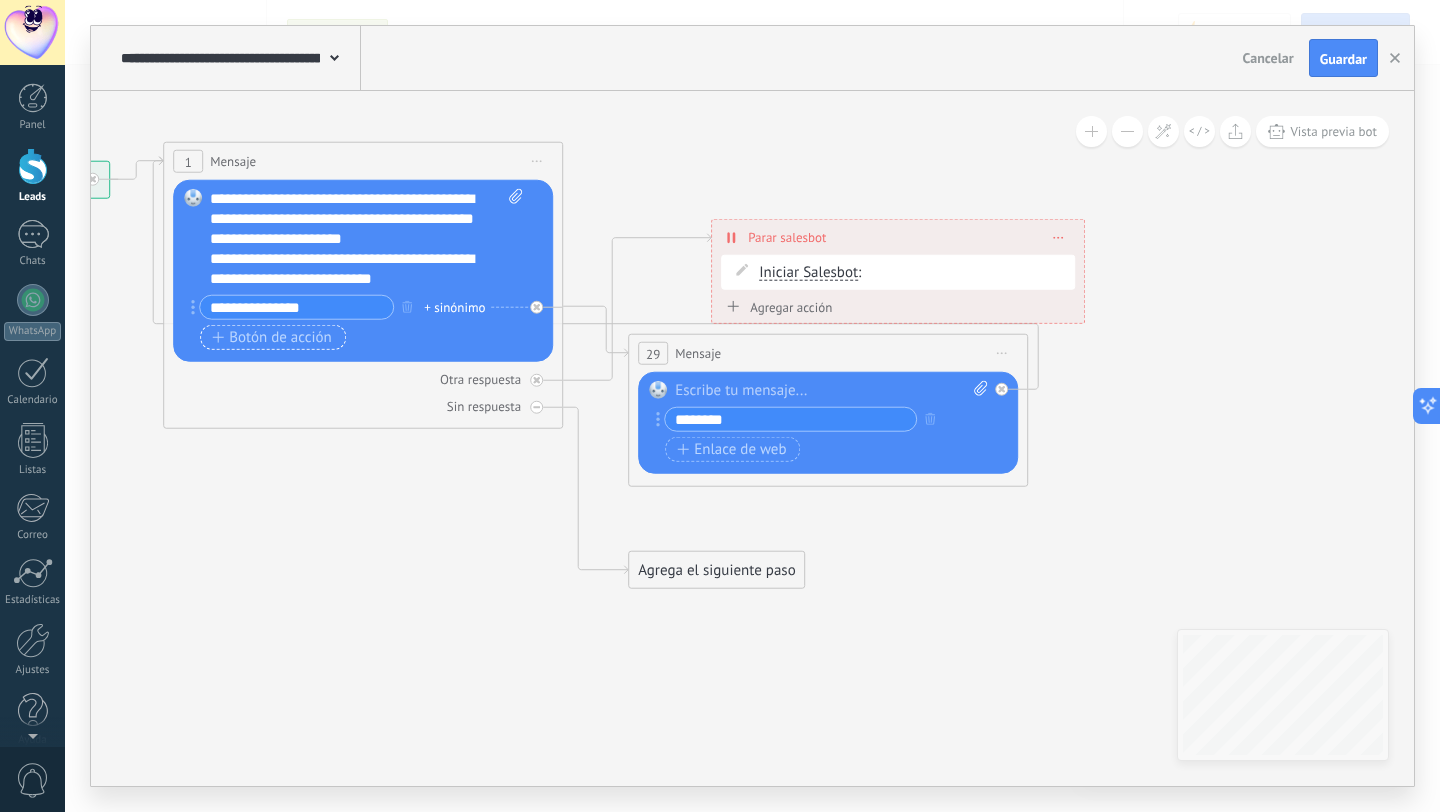 click on "Botón de acción" at bounding box center [272, 337] 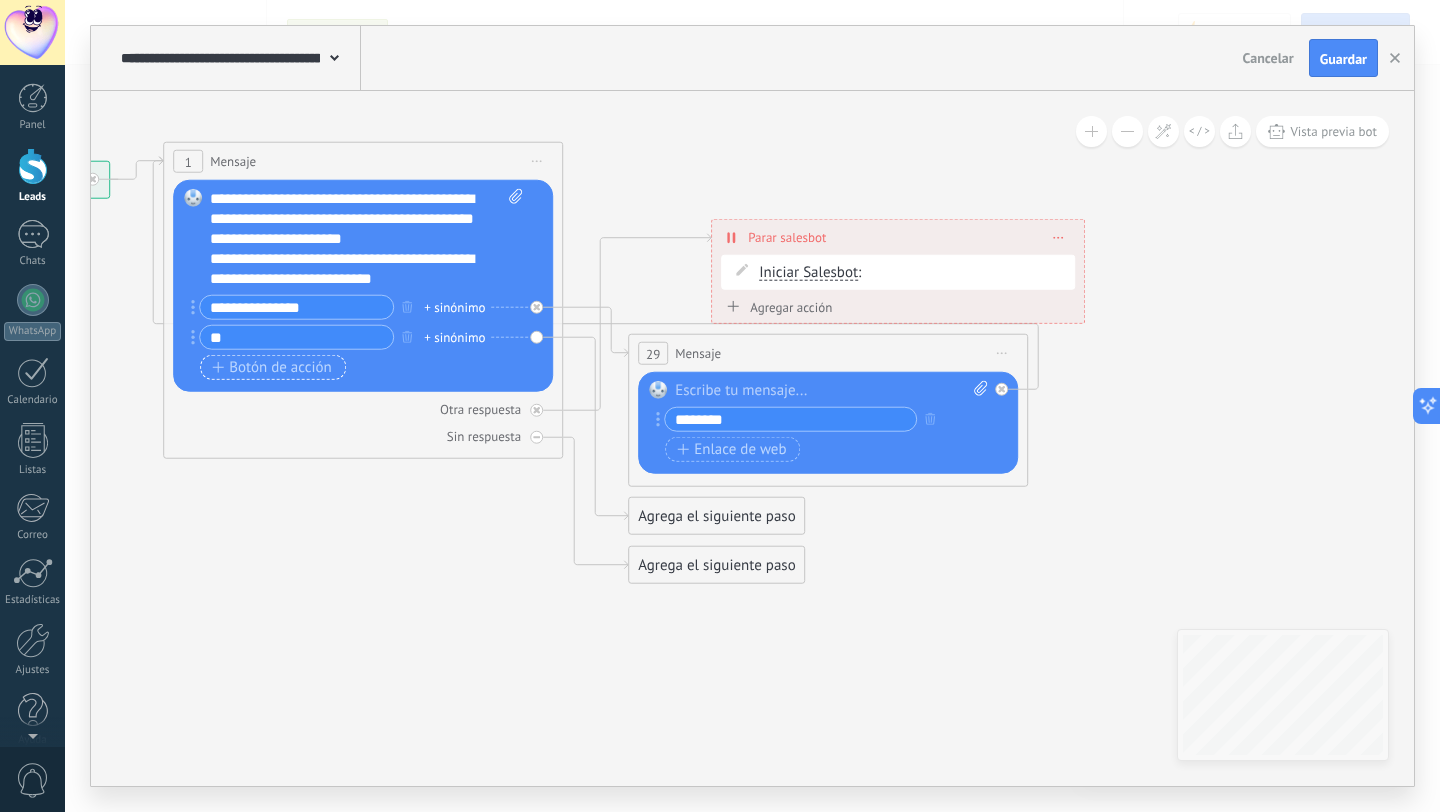 type on "*" 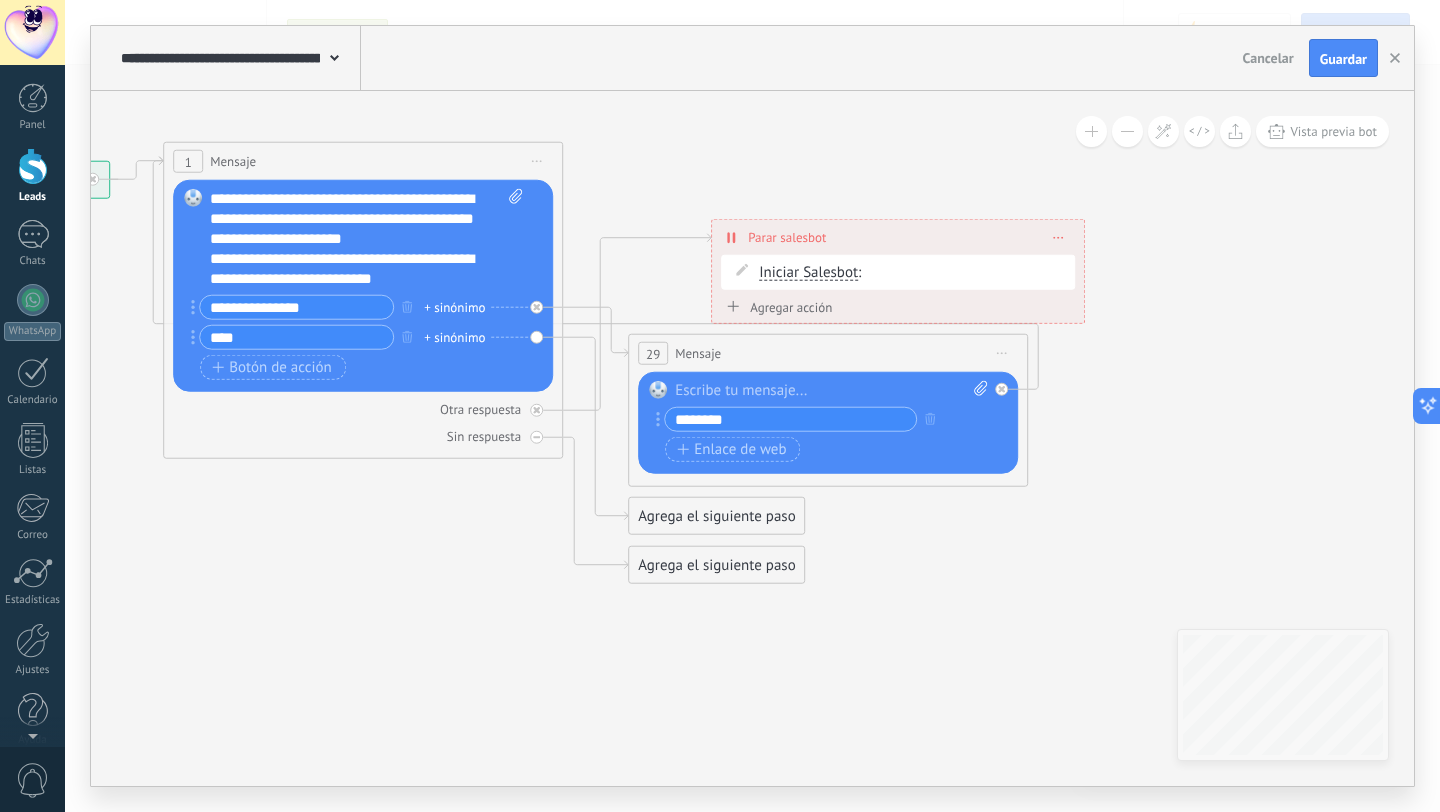 type on "****" 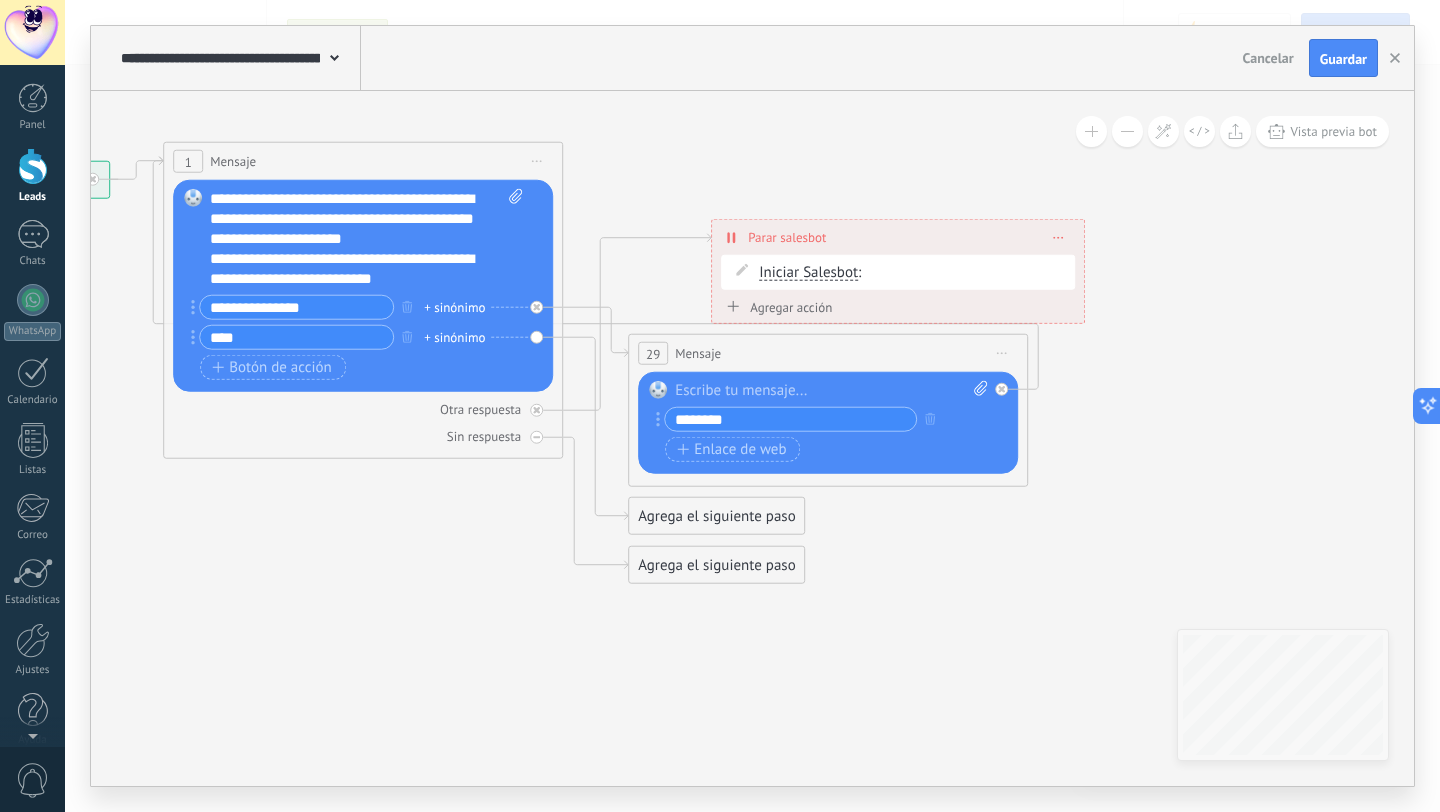 click on "Agrega el siguiente paso" at bounding box center [716, 516] 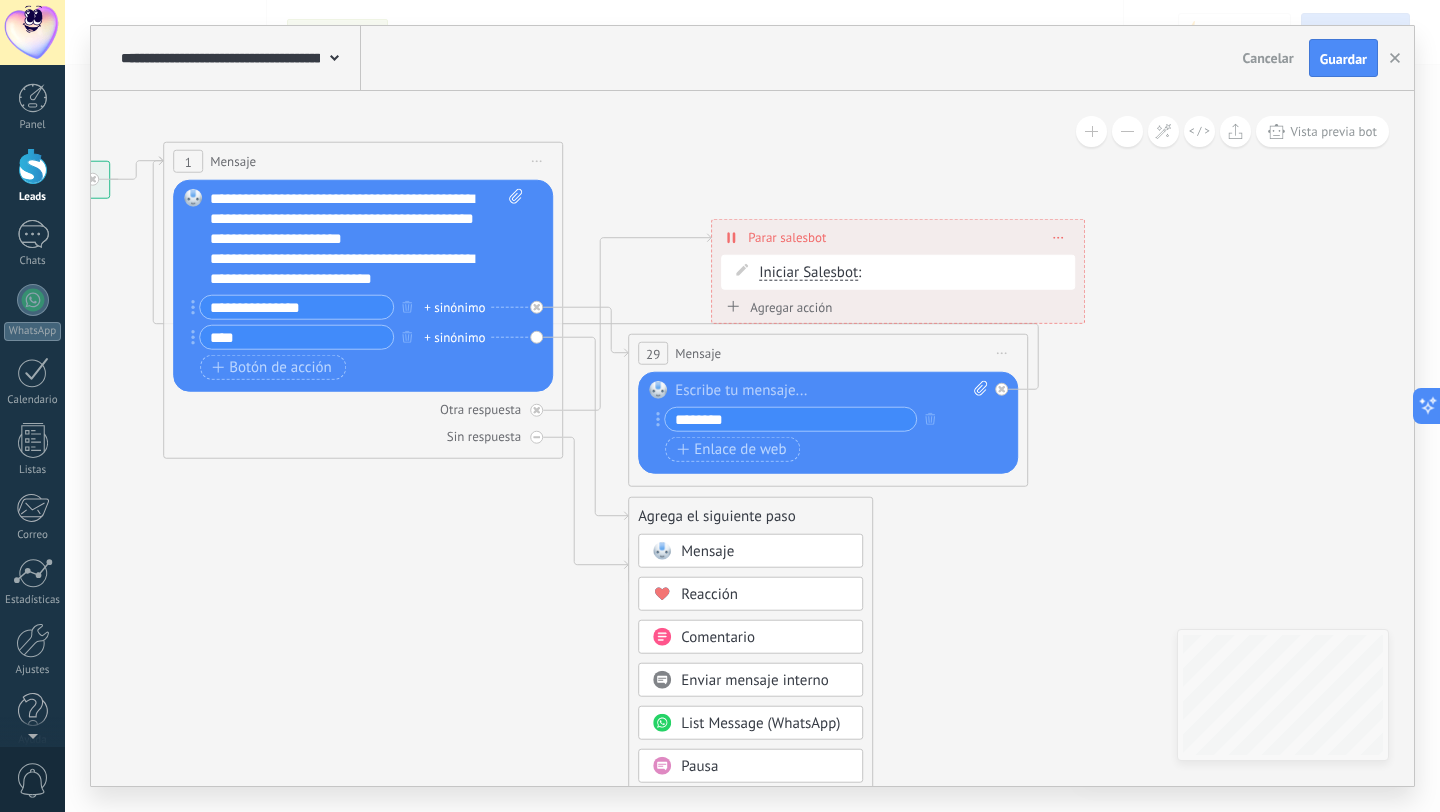 click on "Mensaje" at bounding box center (707, 551) 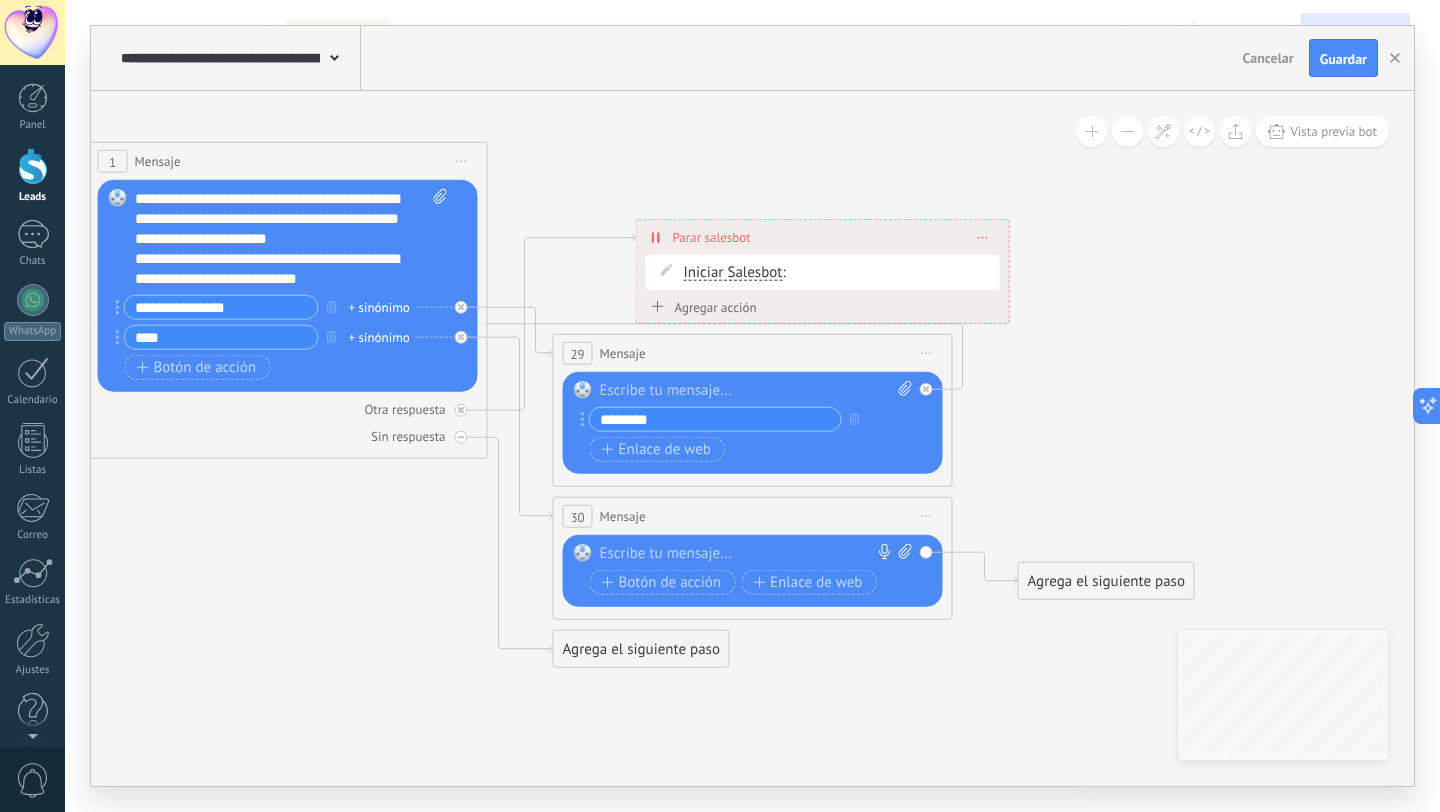 click at bounding box center (748, 554) 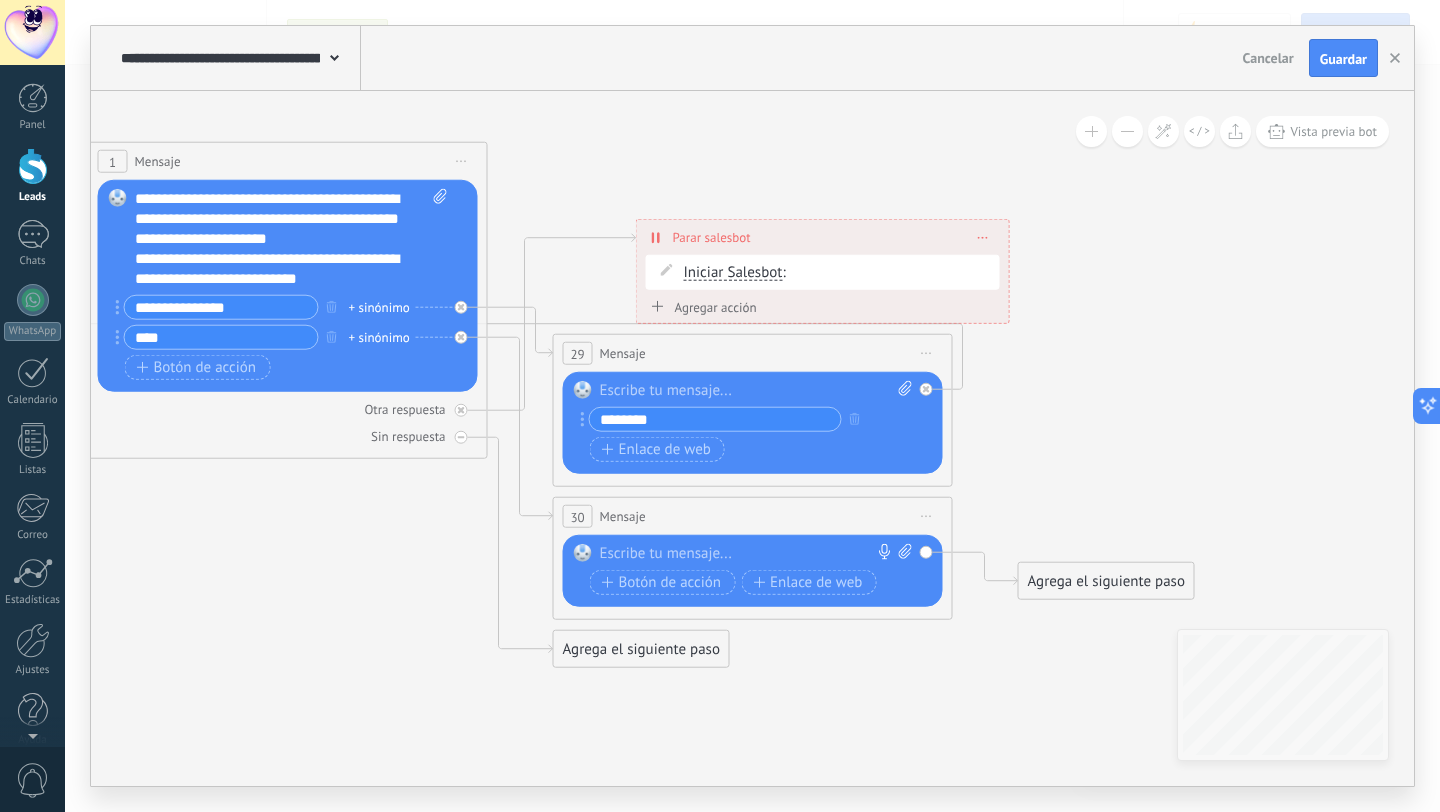 type 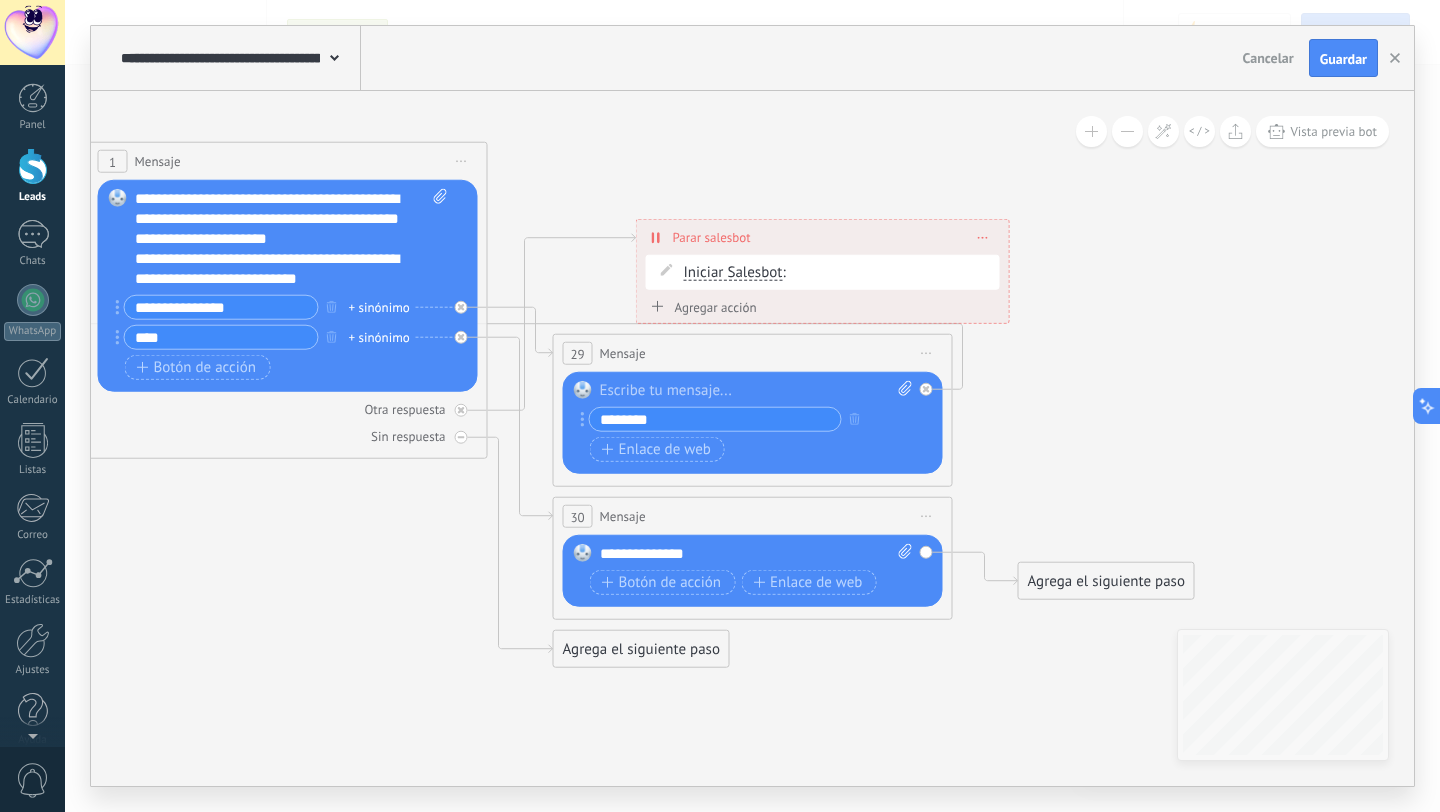 click 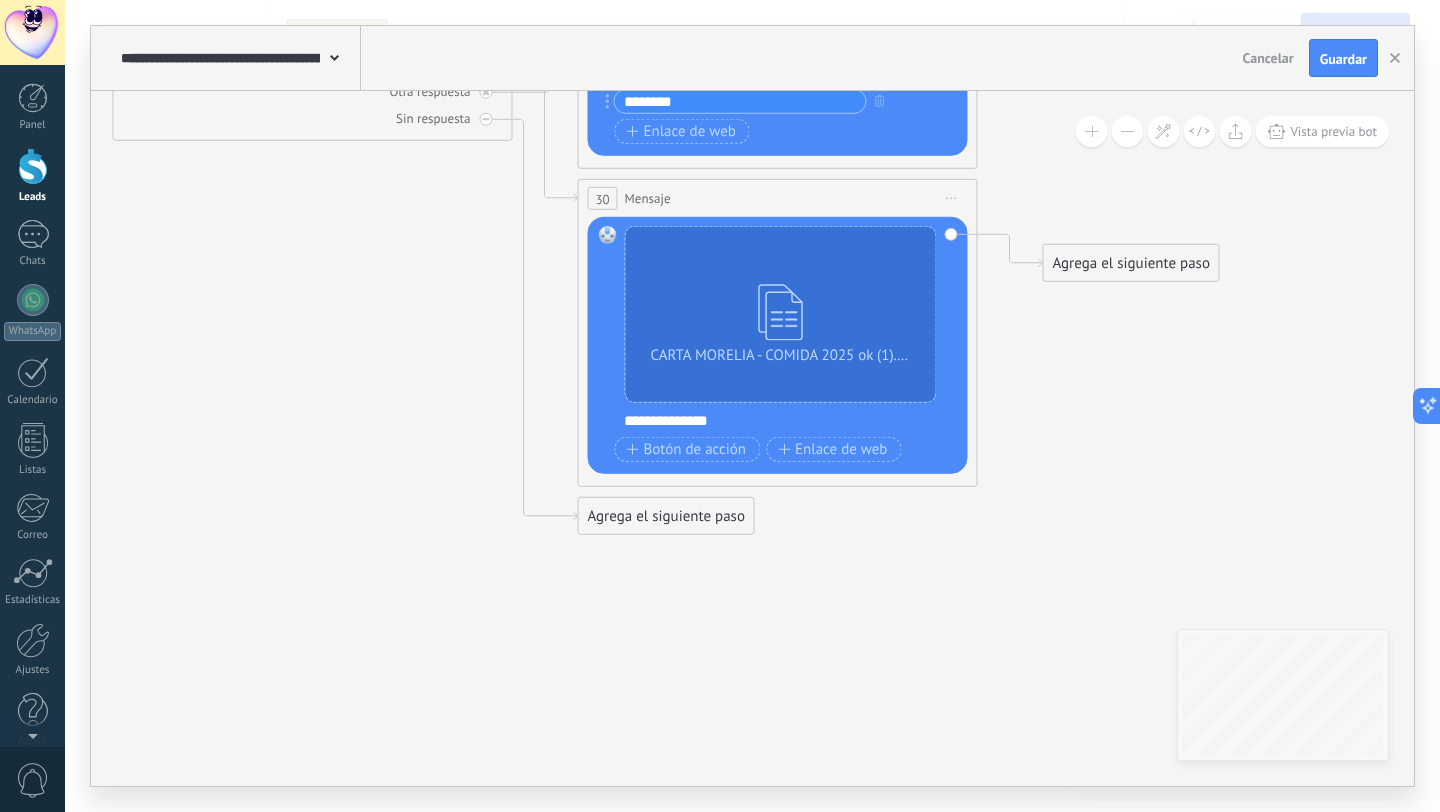 drag, startPoint x: 1158, startPoint y: 388, endPoint x: 1178, endPoint y: 66, distance: 322.6205 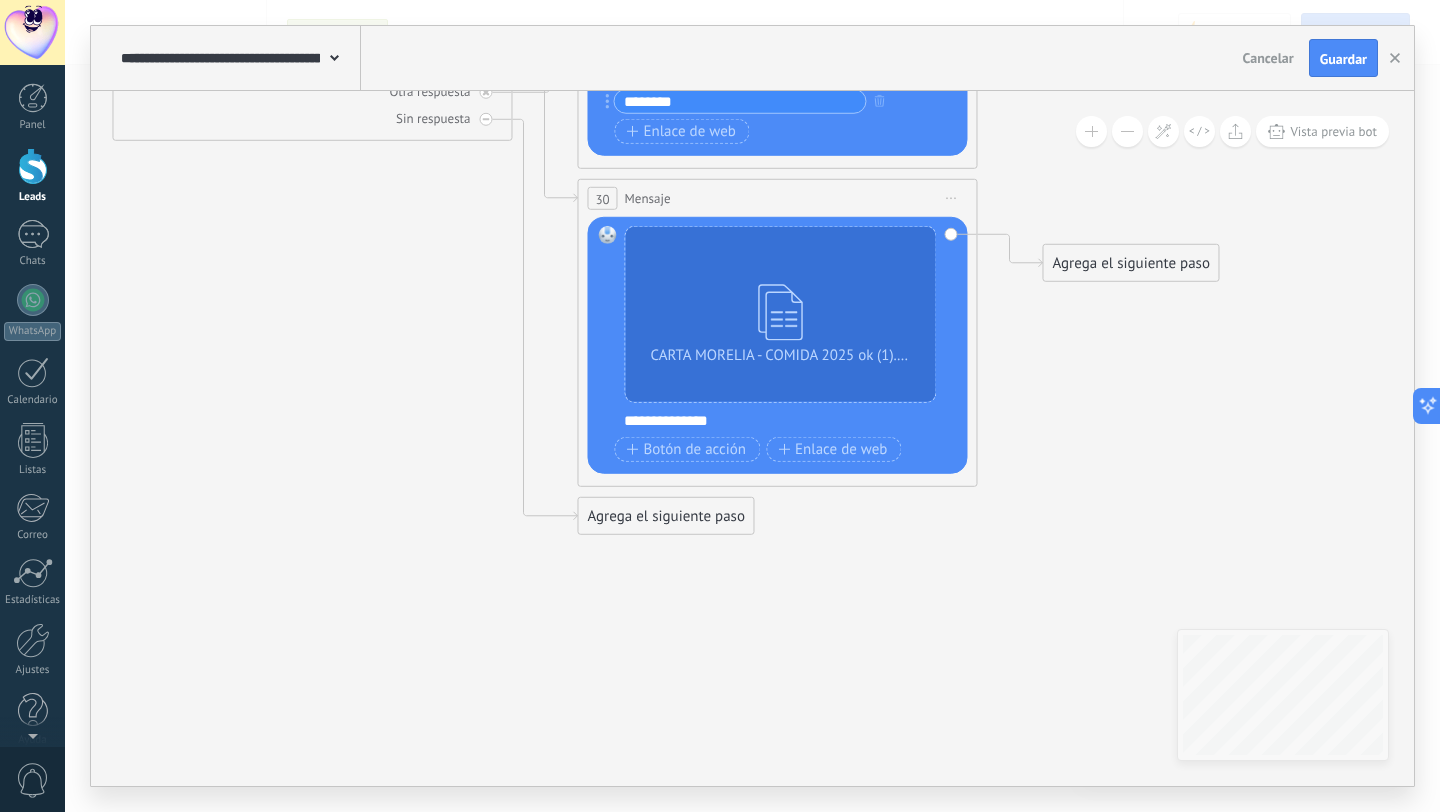 click on "**********" at bounding box center (752, 406) 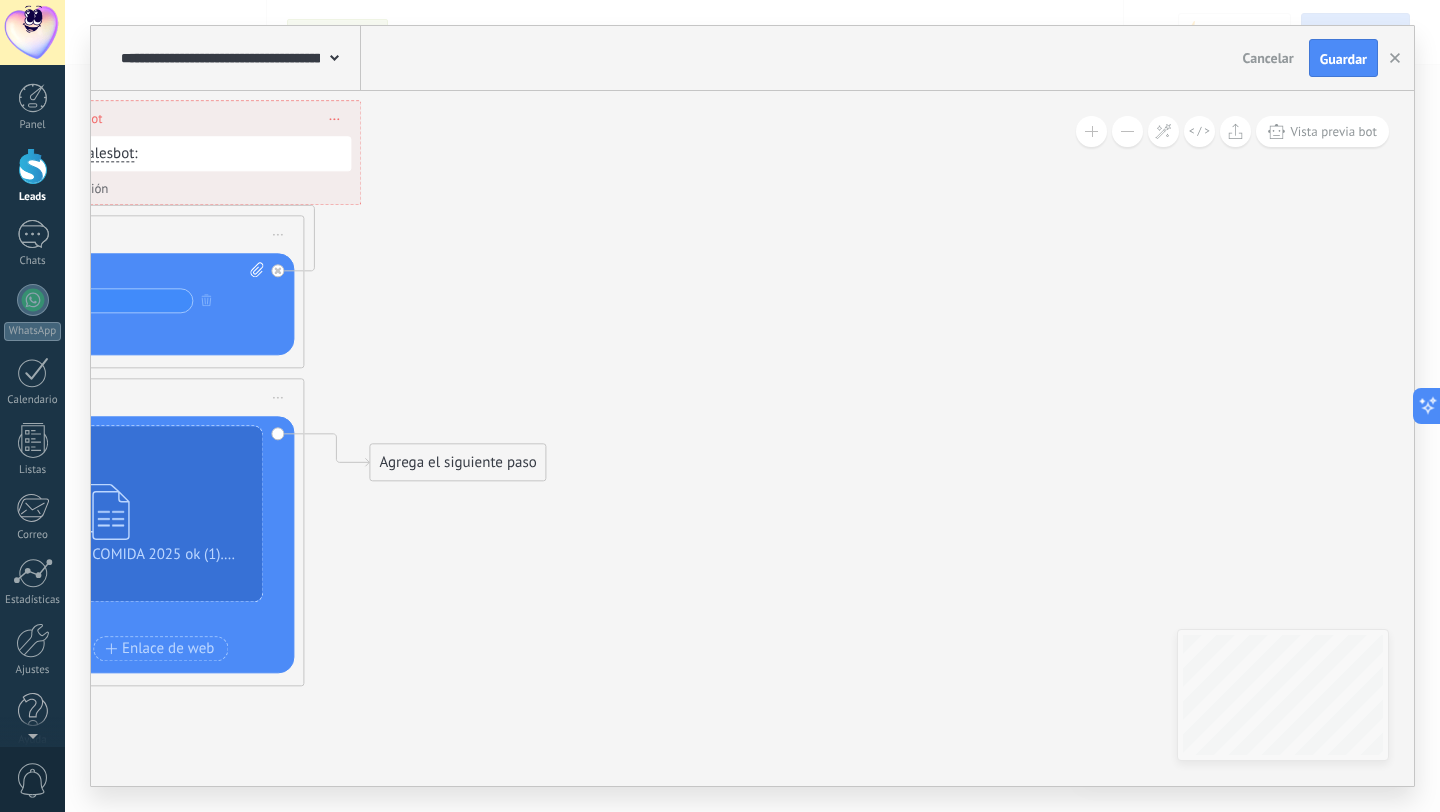 drag, startPoint x: 1086, startPoint y: 352, endPoint x: 460, endPoint y: 510, distance: 645.6315 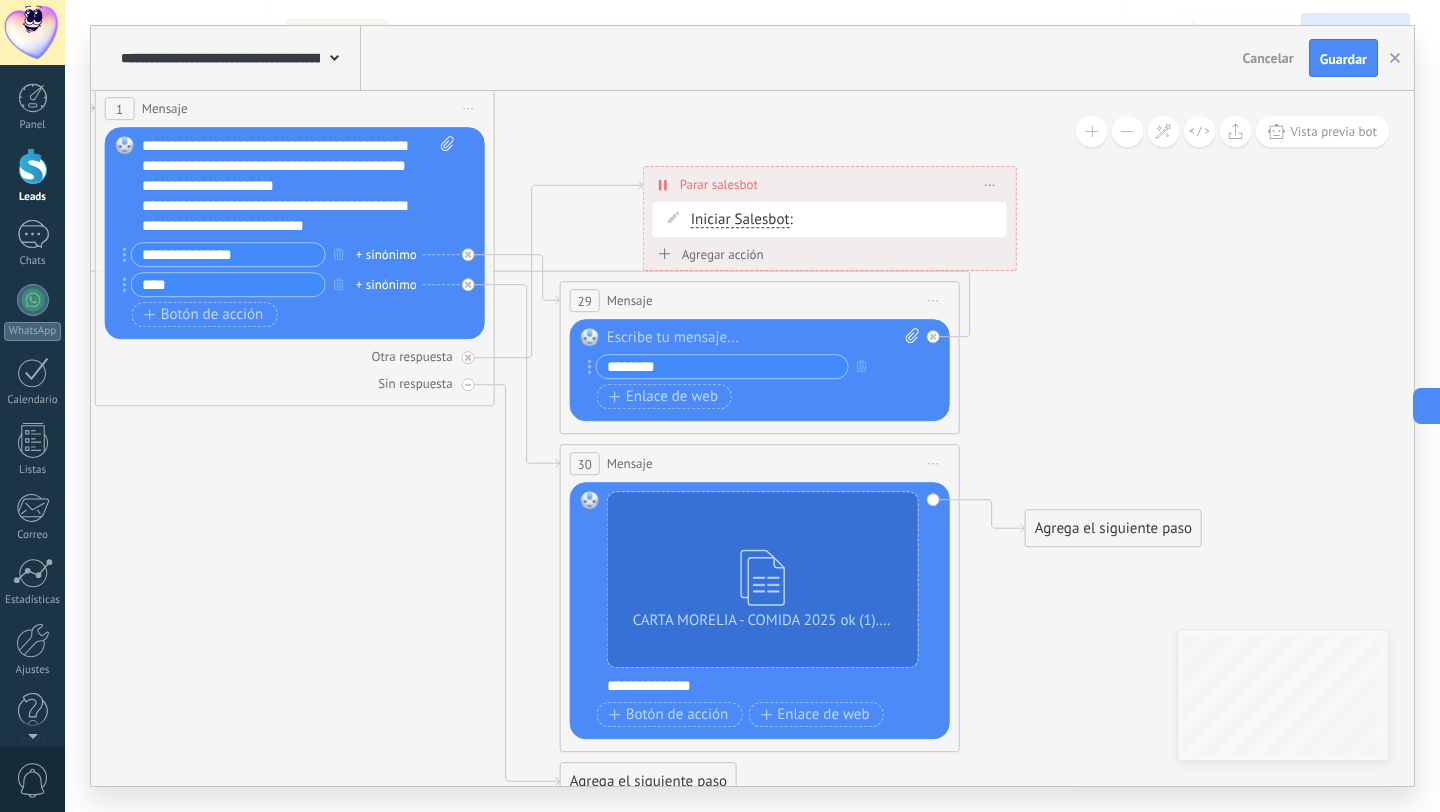 drag, startPoint x: 594, startPoint y: 514, endPoint x: 1372, endPoint y: 625, distance: 785.8785 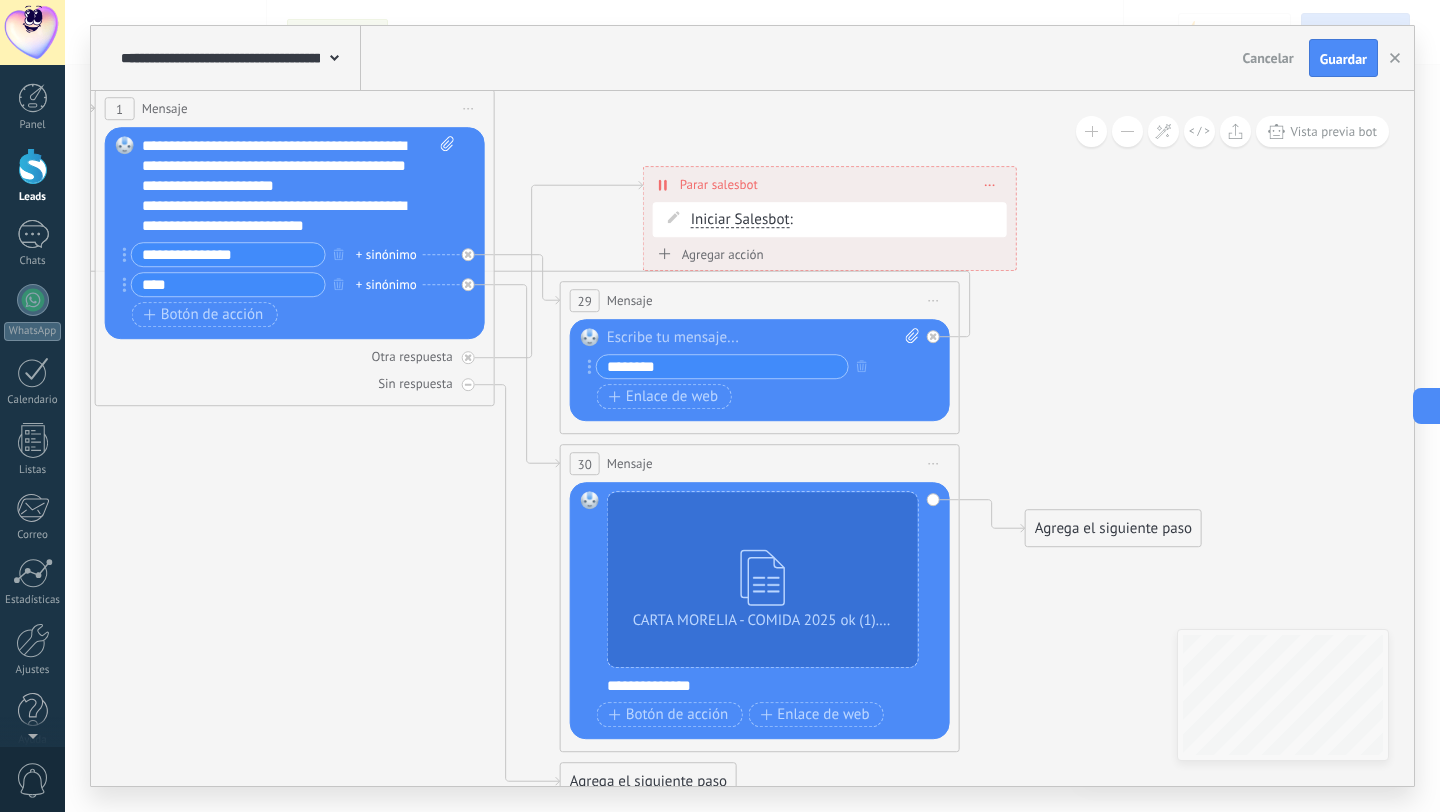 click 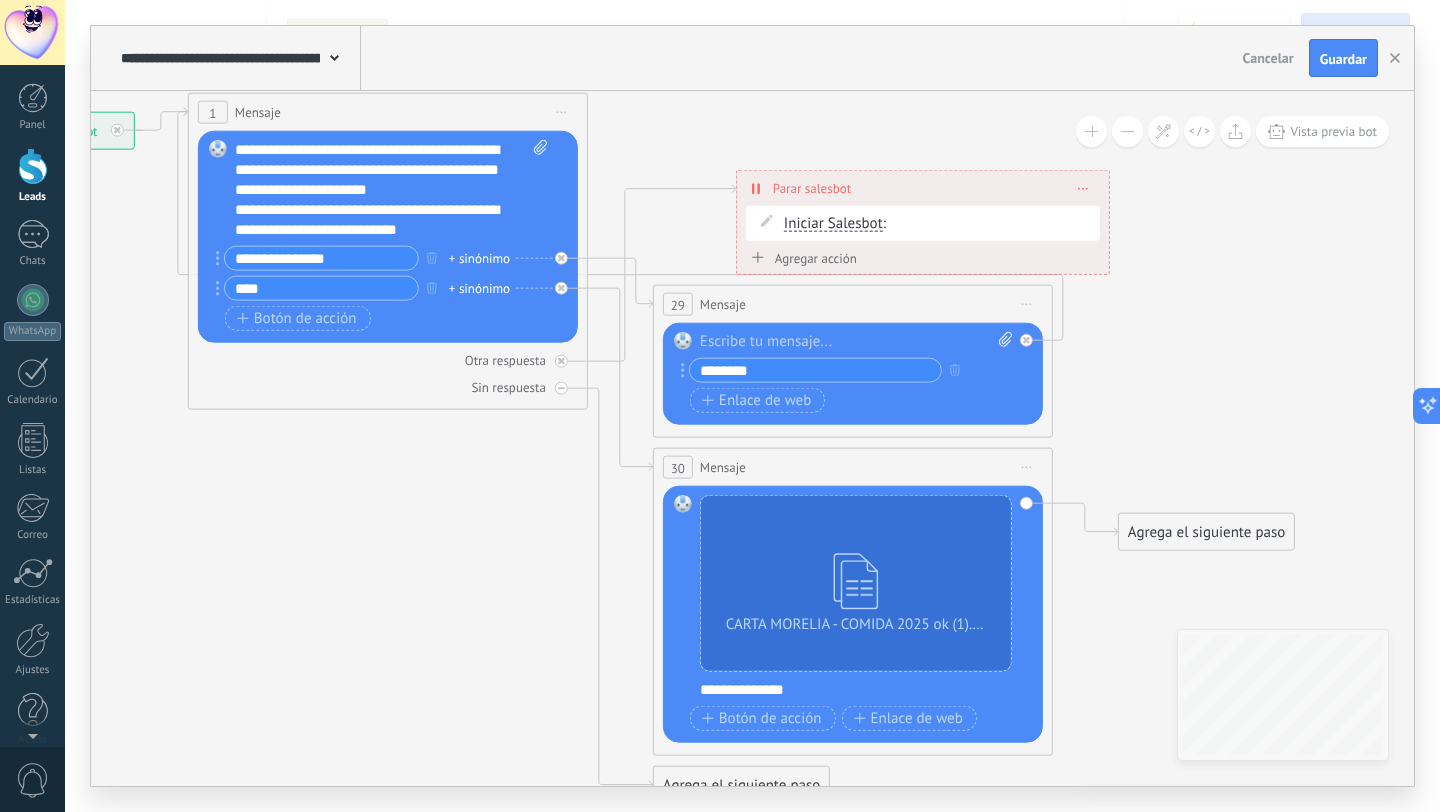 drag, startPoint x: 443, startPoint y: 519, endPoint x: 537, endPoint y: 522, distance: 94.04786 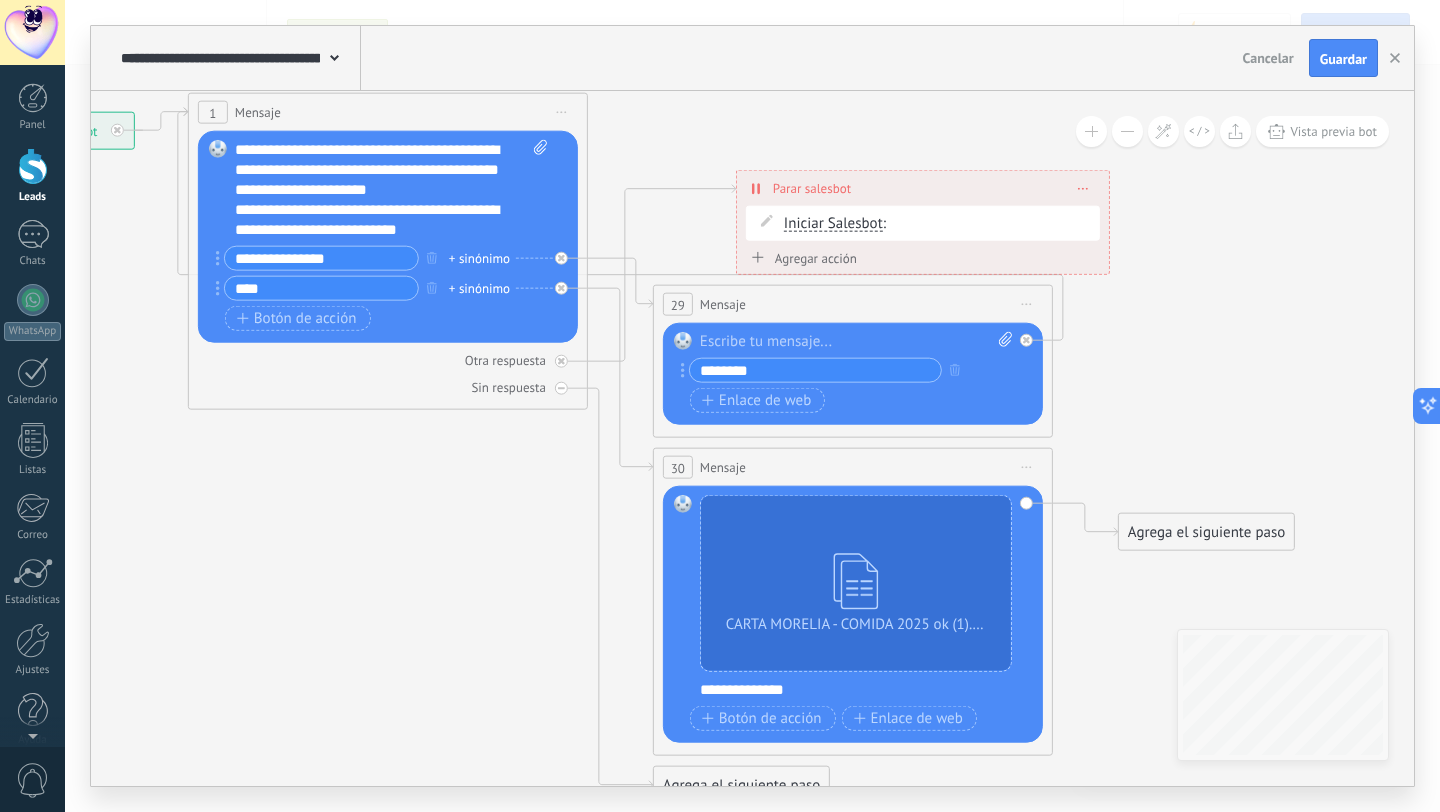 click 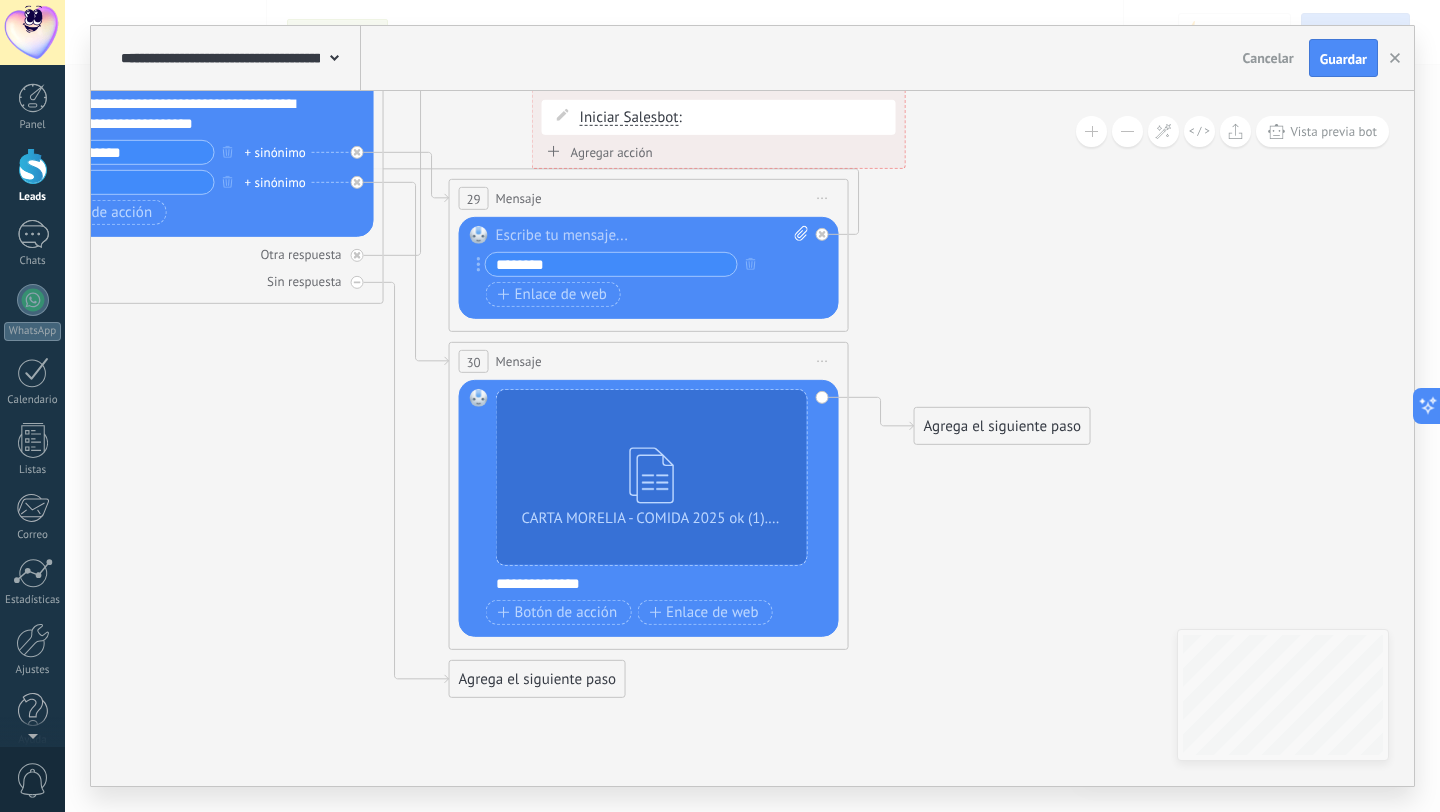 drag, startPoint x: 1181, startPoint y: 333, endPoint x: 954, endPoint y: 226, distance: 250.95418 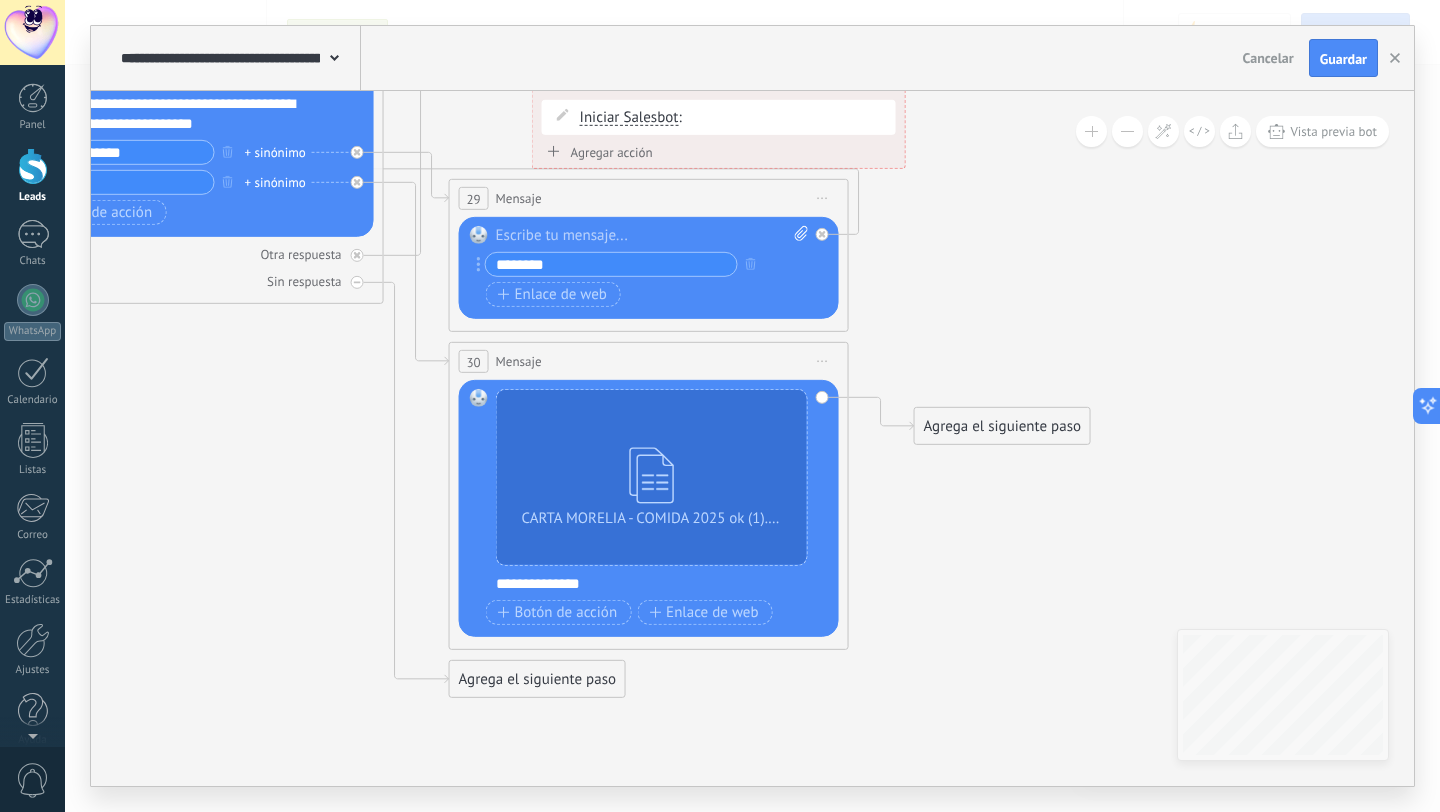 click 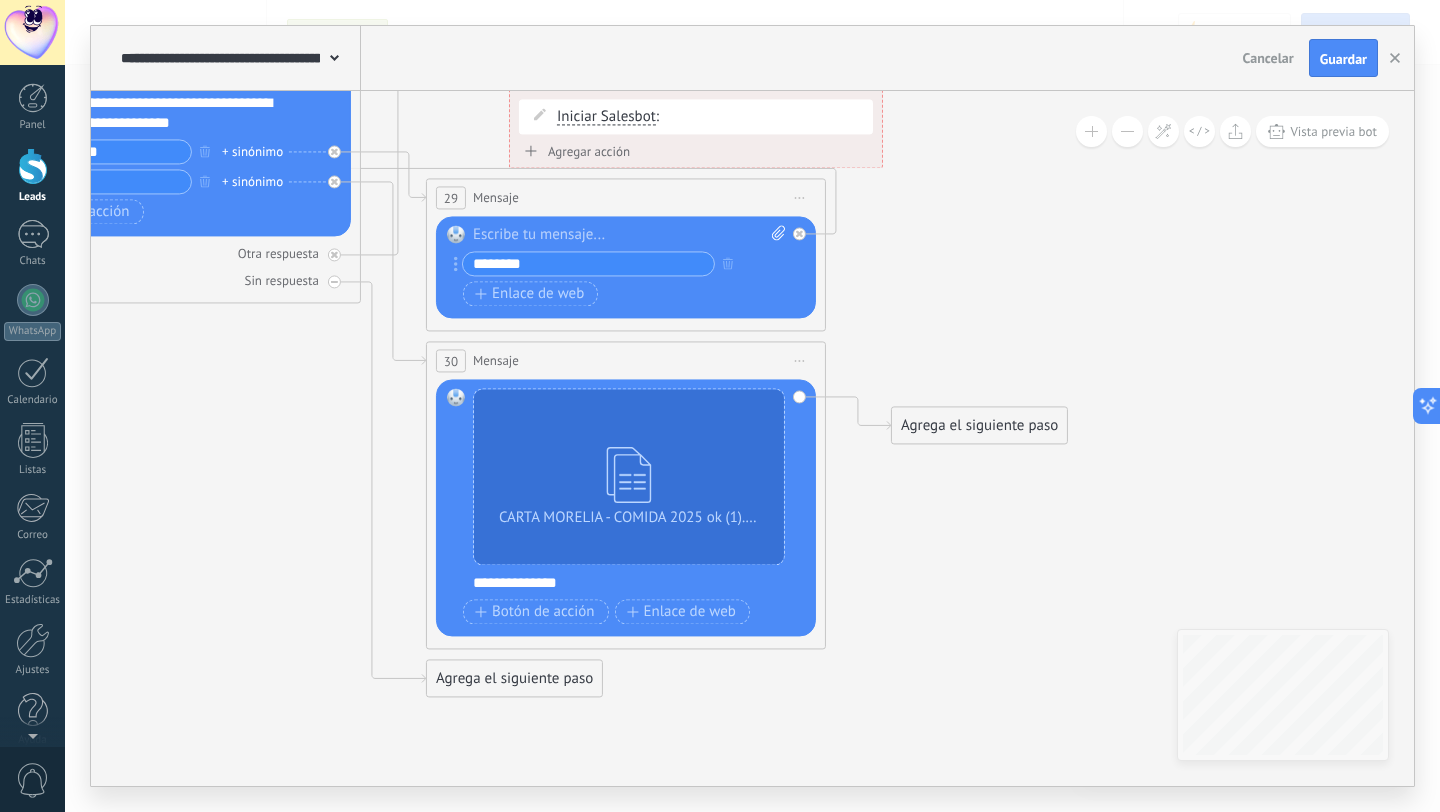 click on "Agrega el siguiente paso" at bounding box center [979, 425] 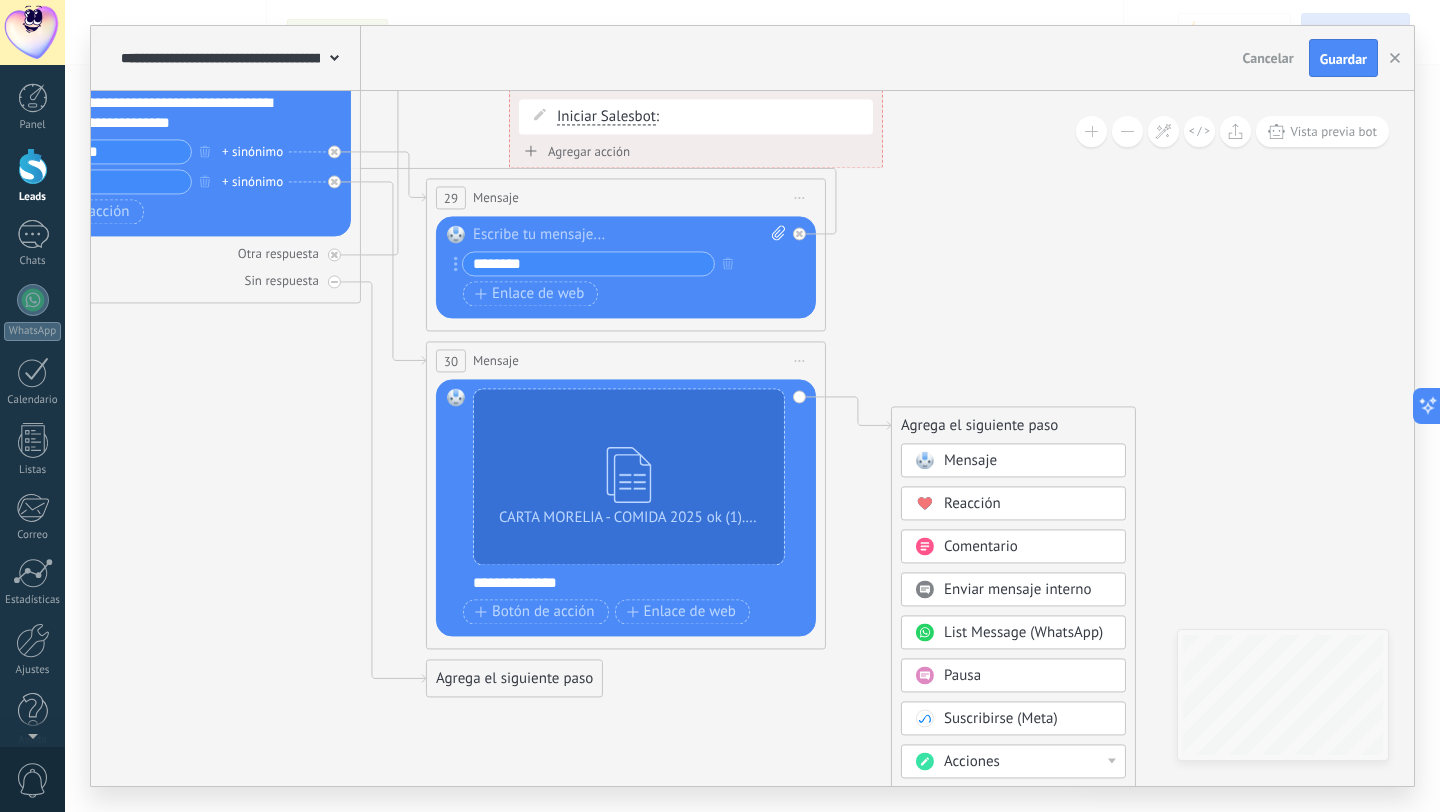 click on "Reacción" at bounding box center (972, 503) 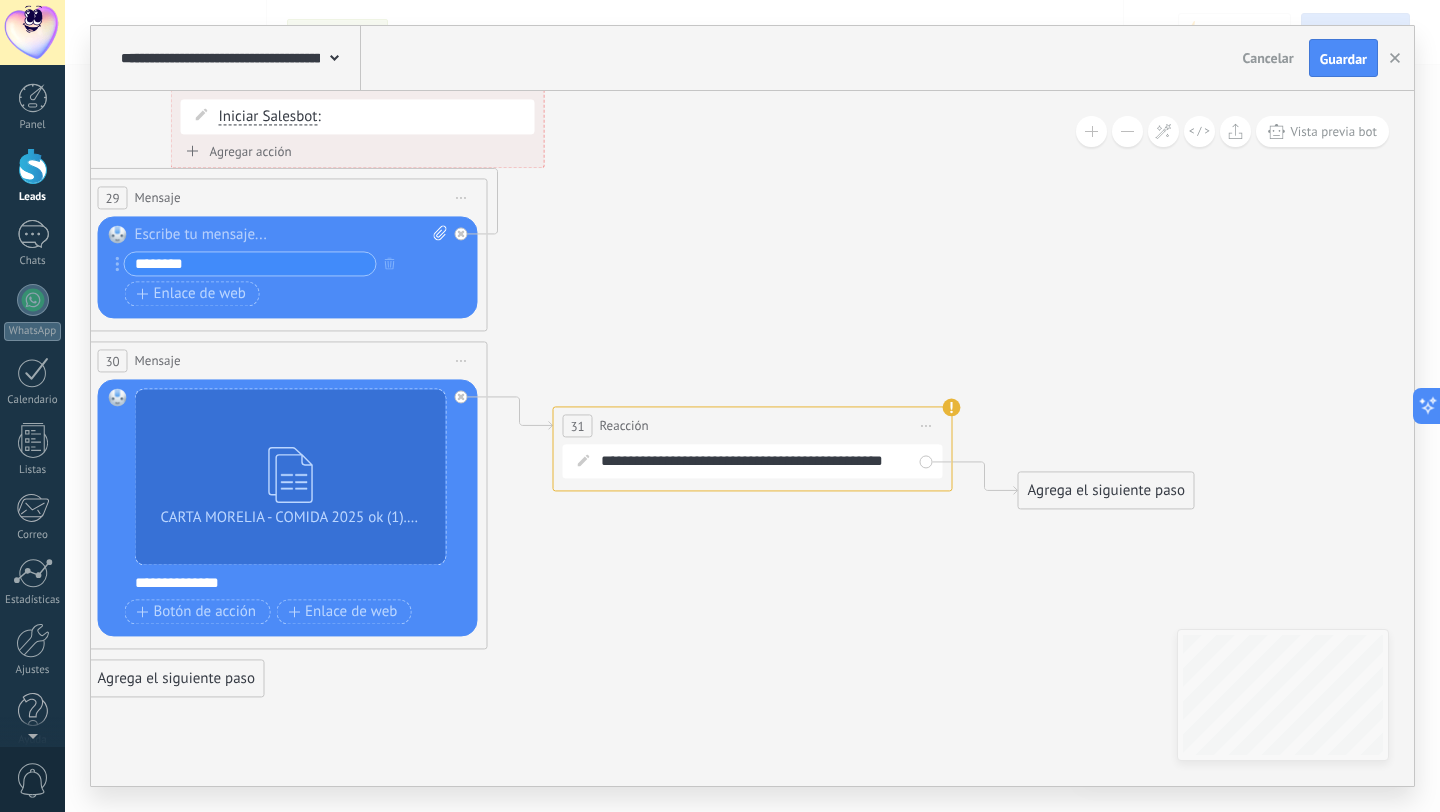click on "Agrega el siguiente paso" at bounding box center [1106, 490] 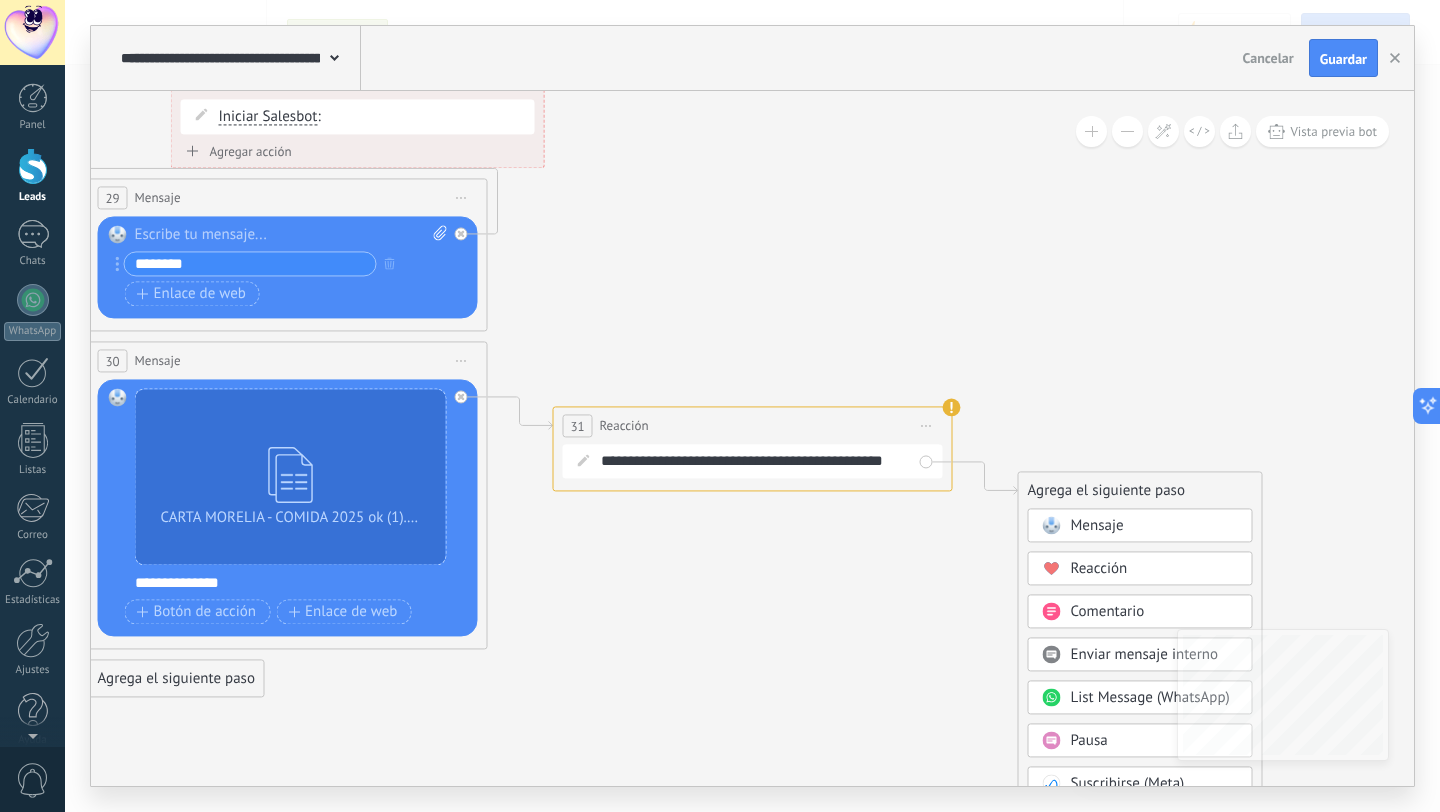 click on "Comentario" at bounding box center (1108, 611) 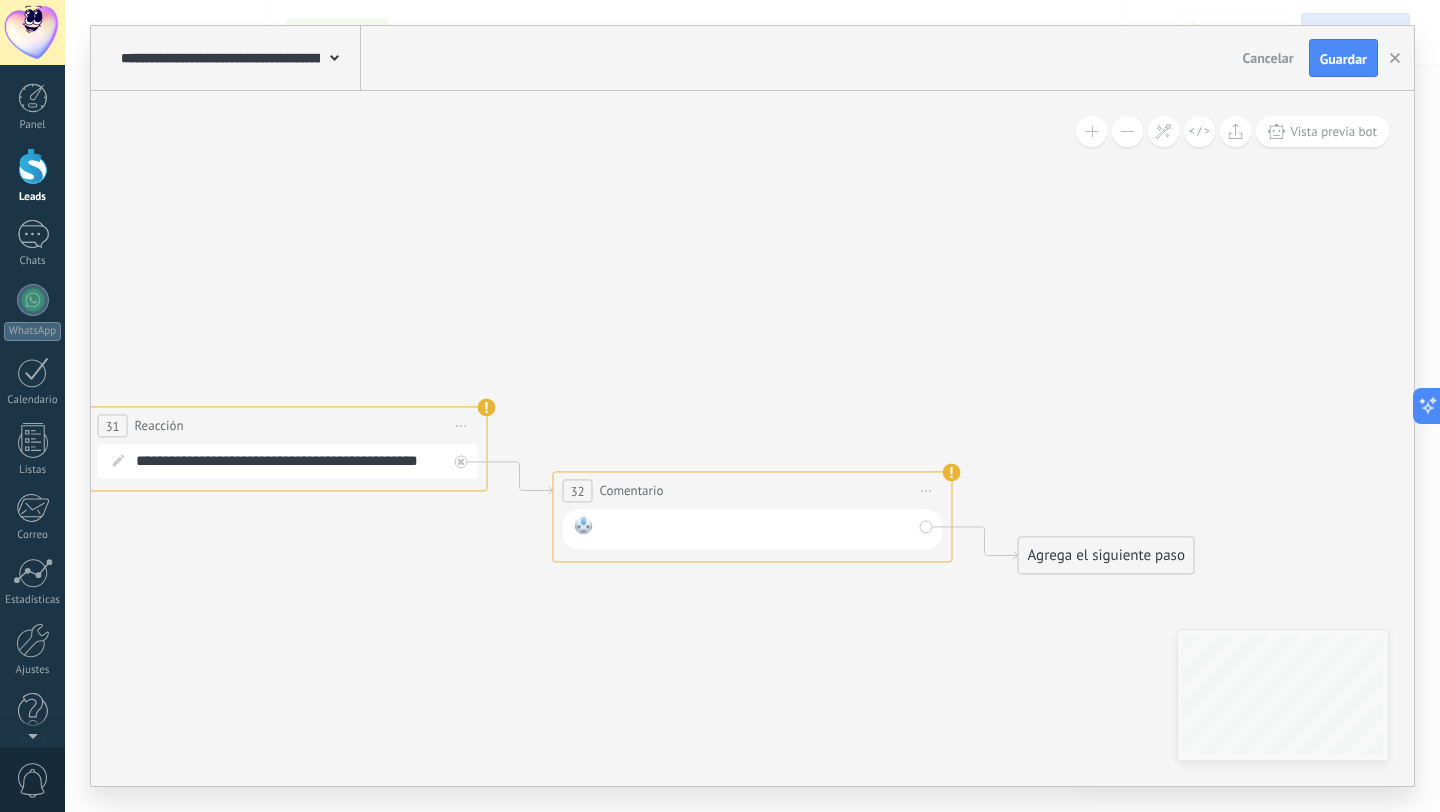 click at bounding box center [756, 529] 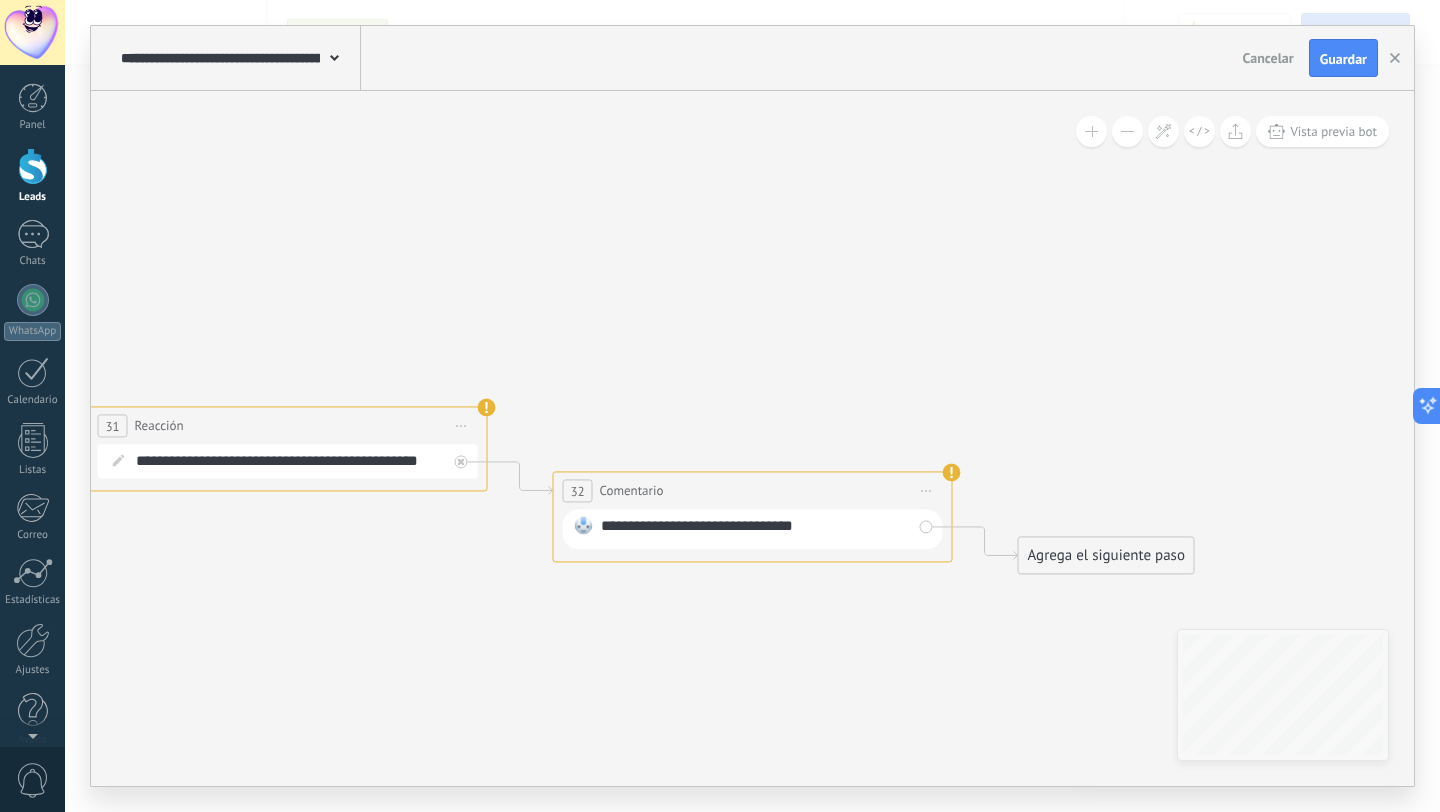 click 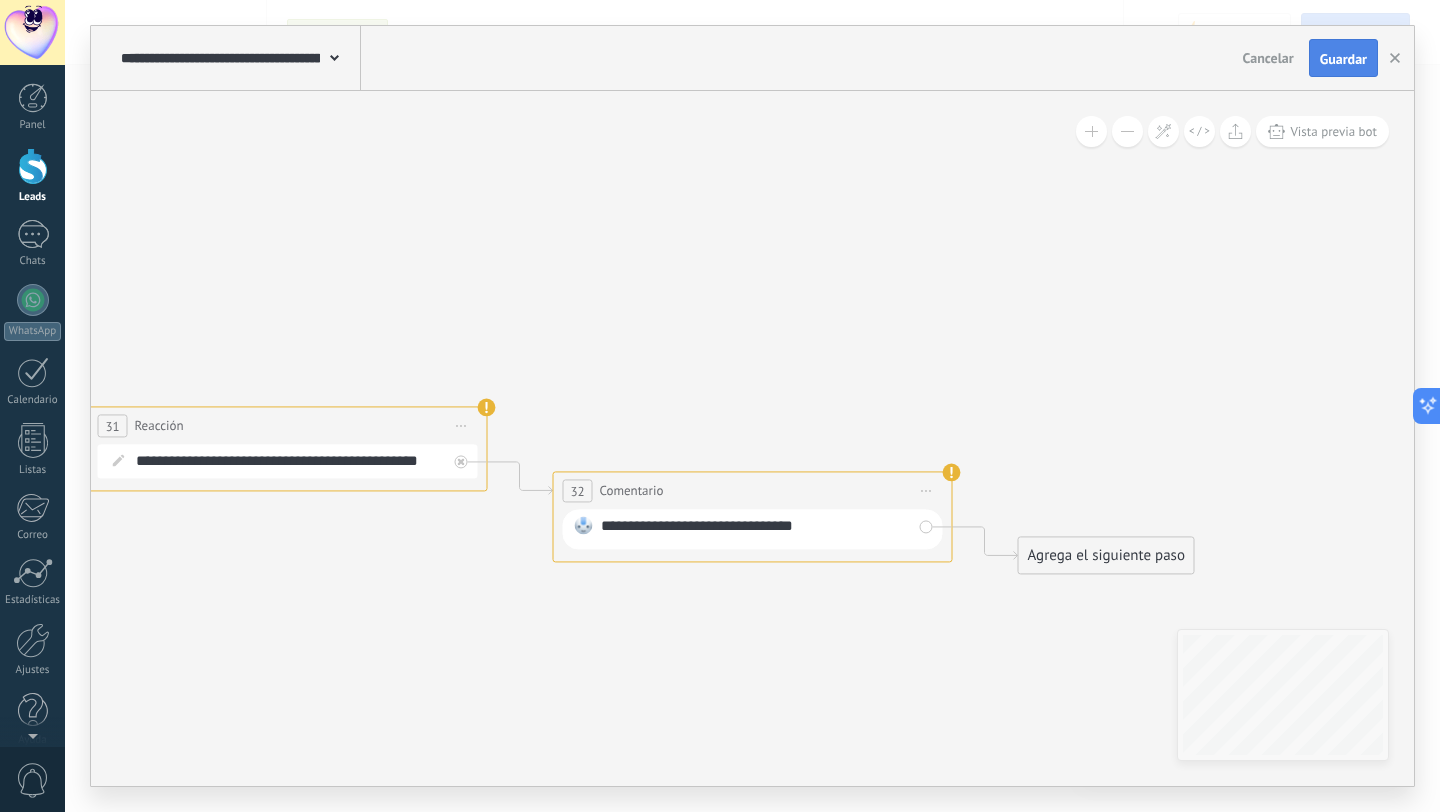 click on "Guardar" at bounding box center [1343, 58] 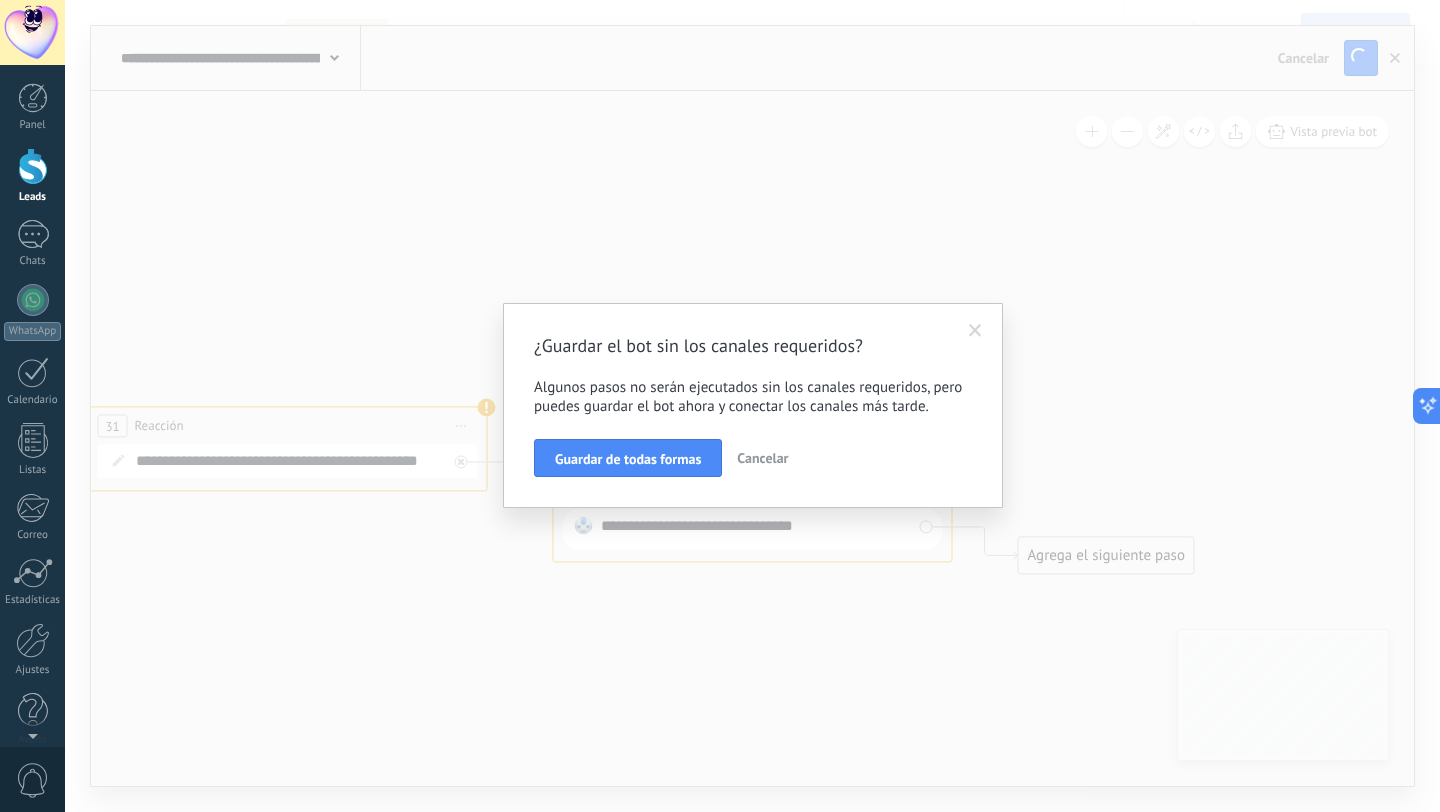 click at bounding box center (975, 331) 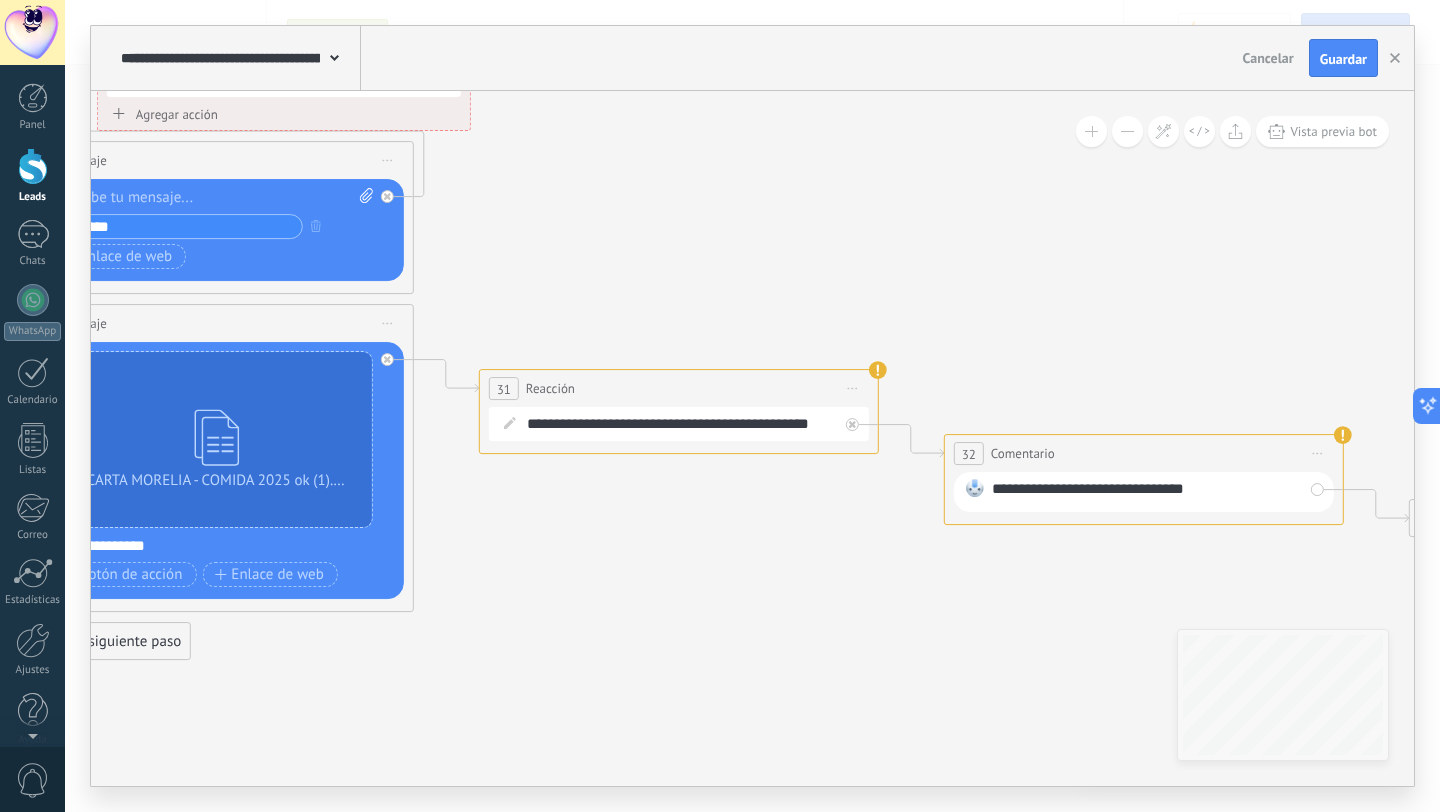 drag, startPoint x: 561, startPoint y: 300, endPoint x: 837, endPoint y: 372, distance: 285.23676 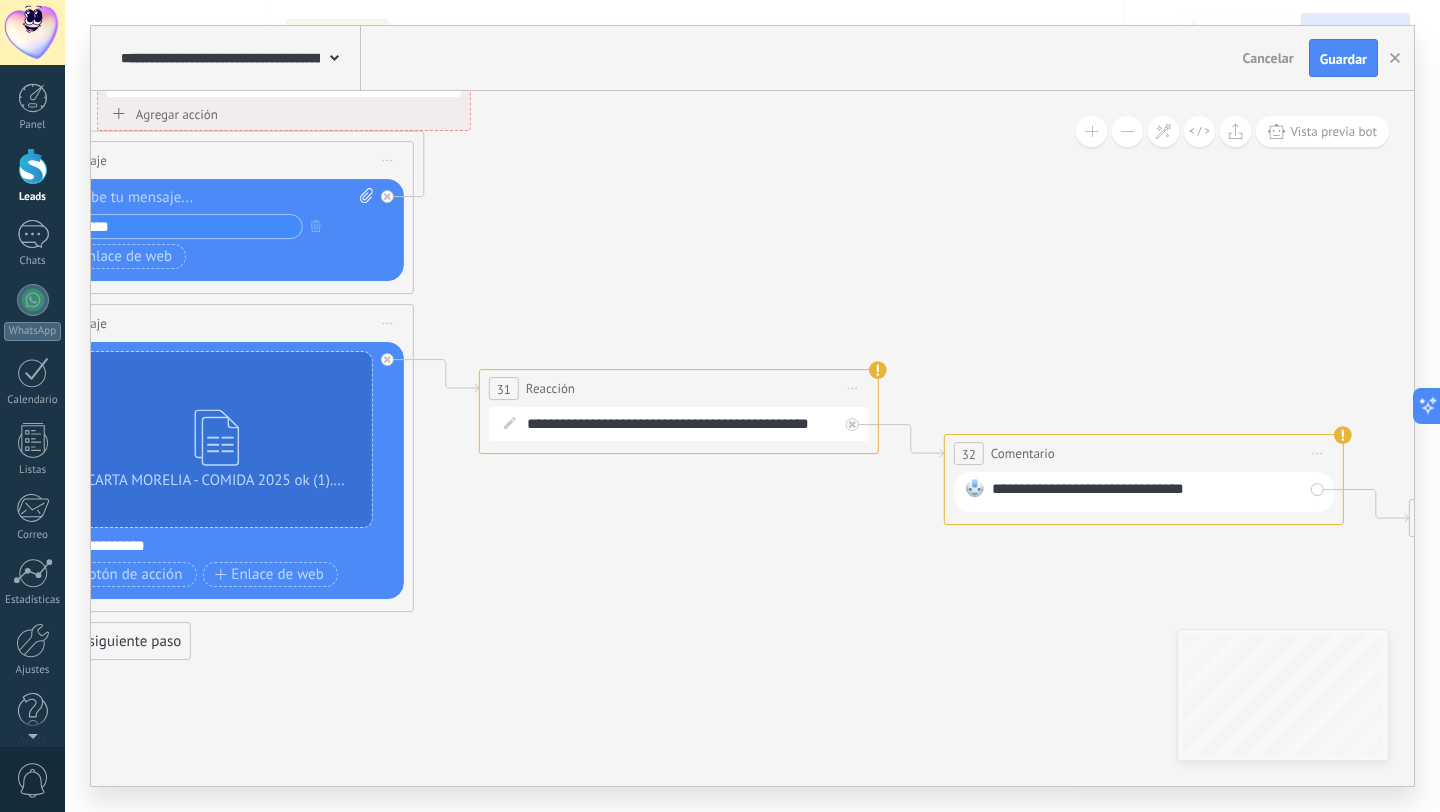 click 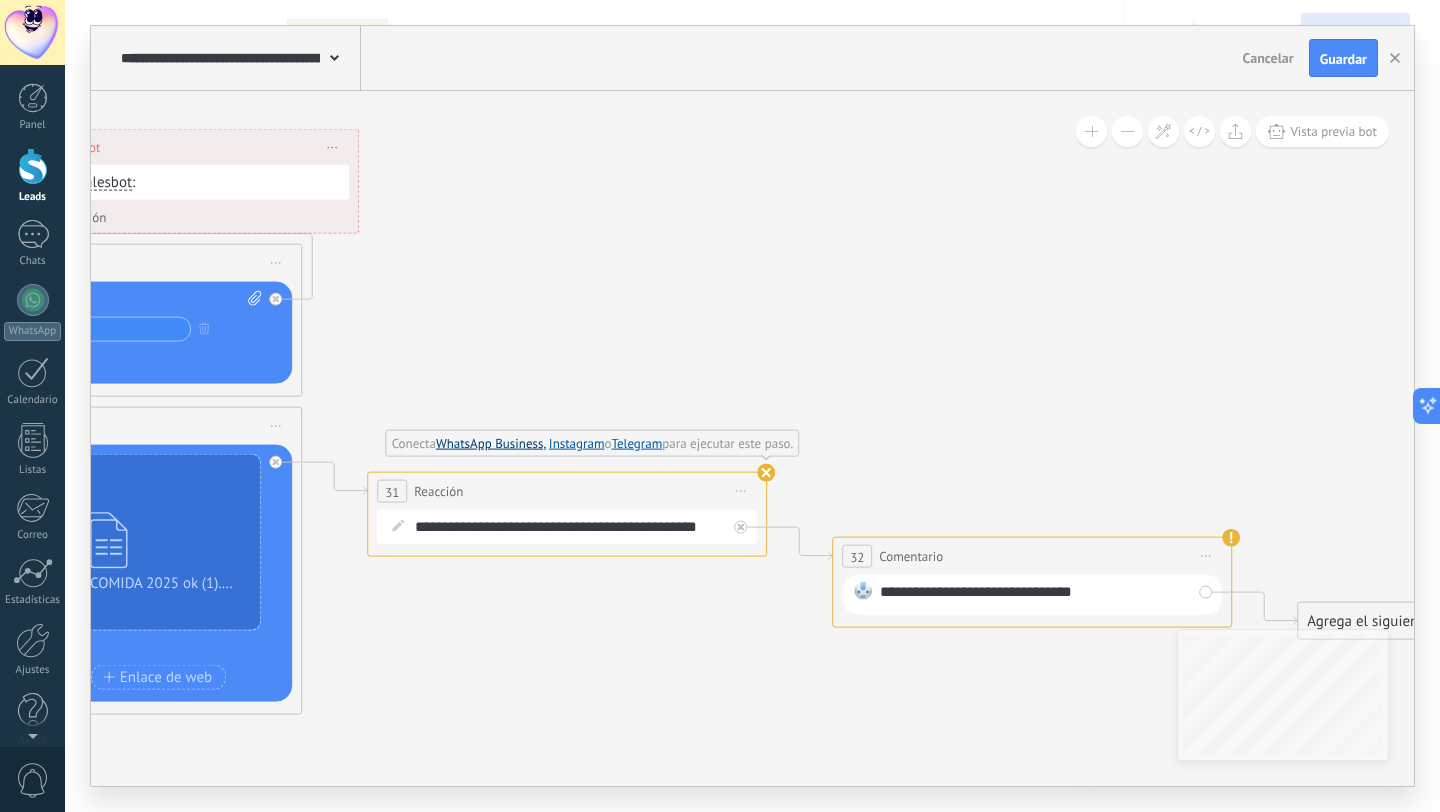 click on "WhatsApp Business," at bounding box center [490, 443] 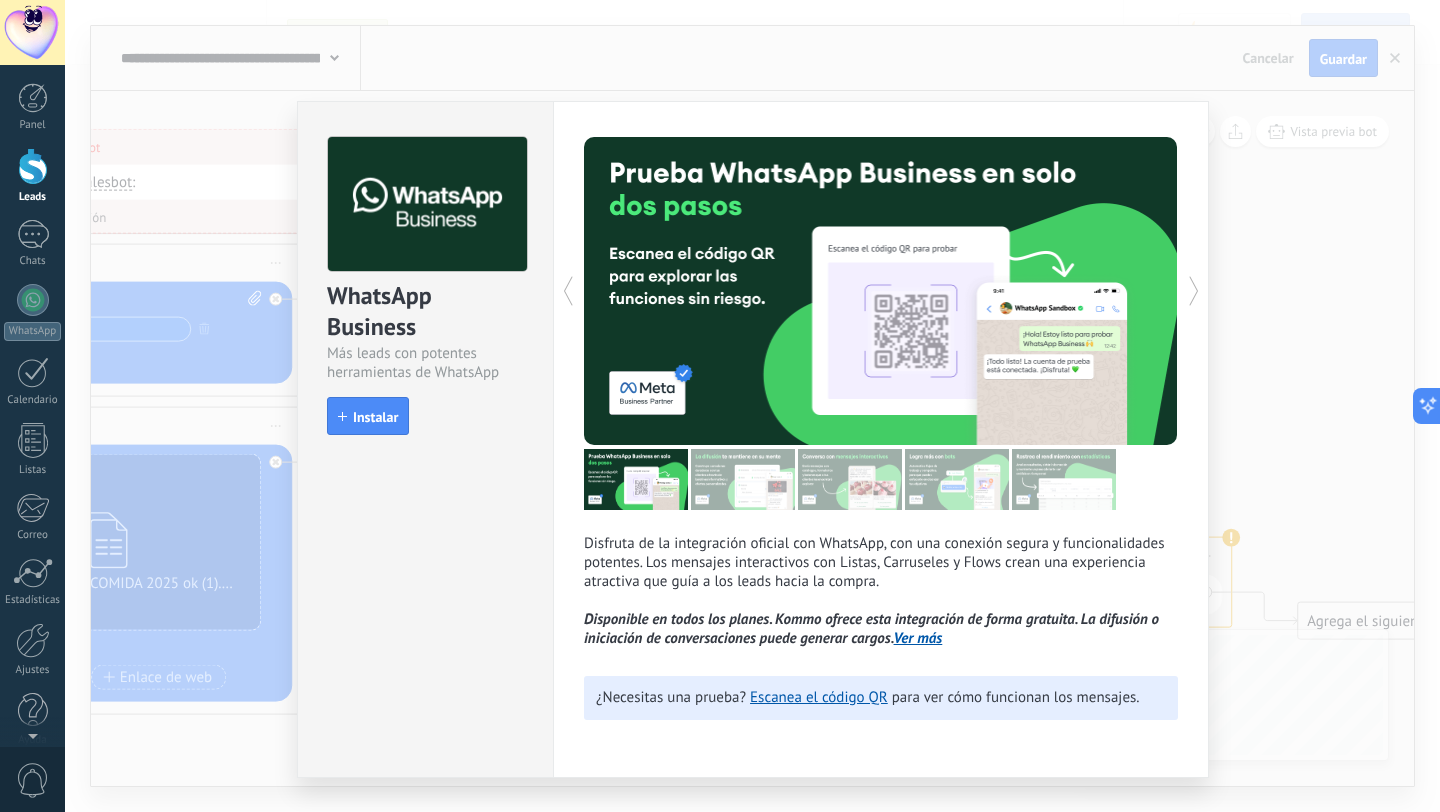 click at bounding box center [1029, 291] 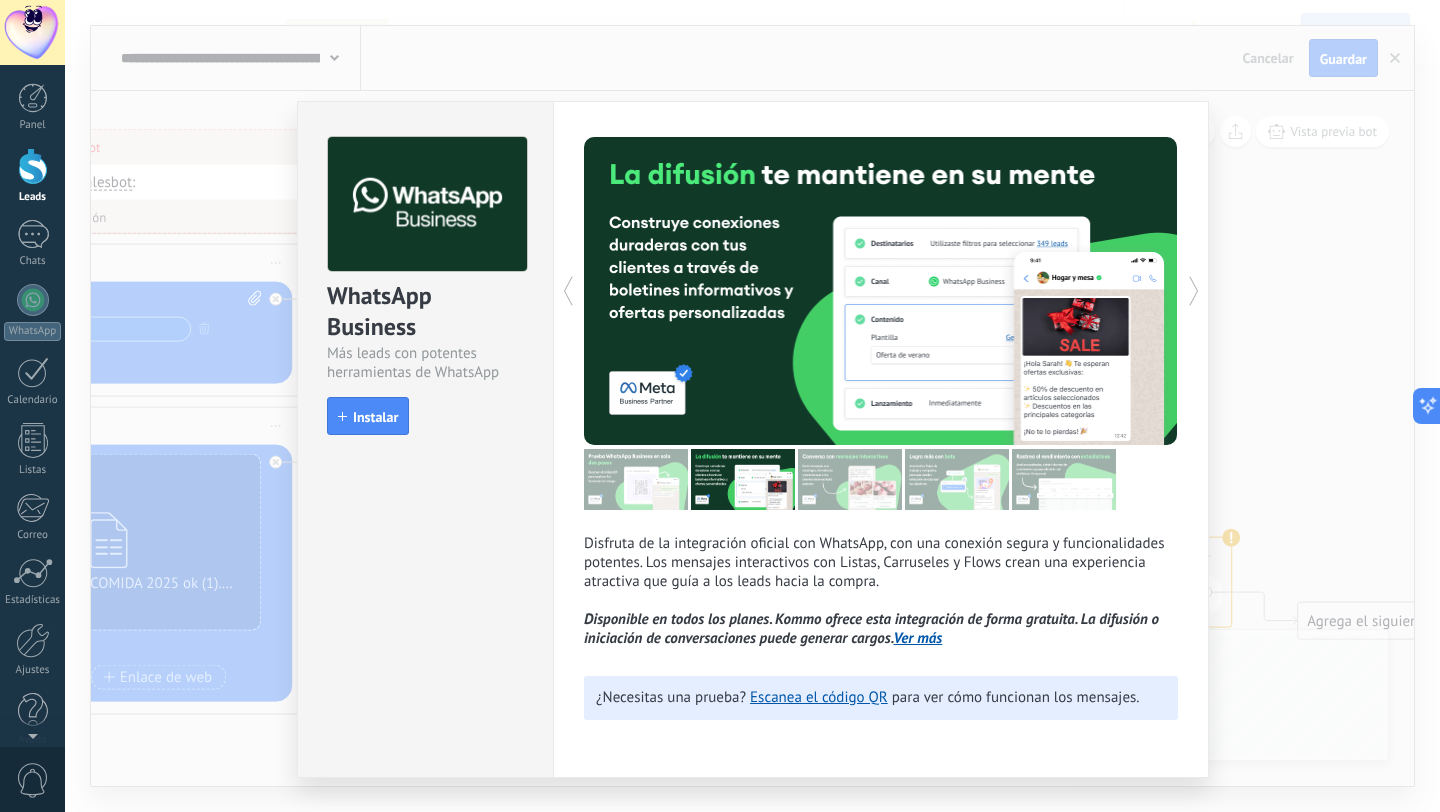 click at bounding box center (636, 479) 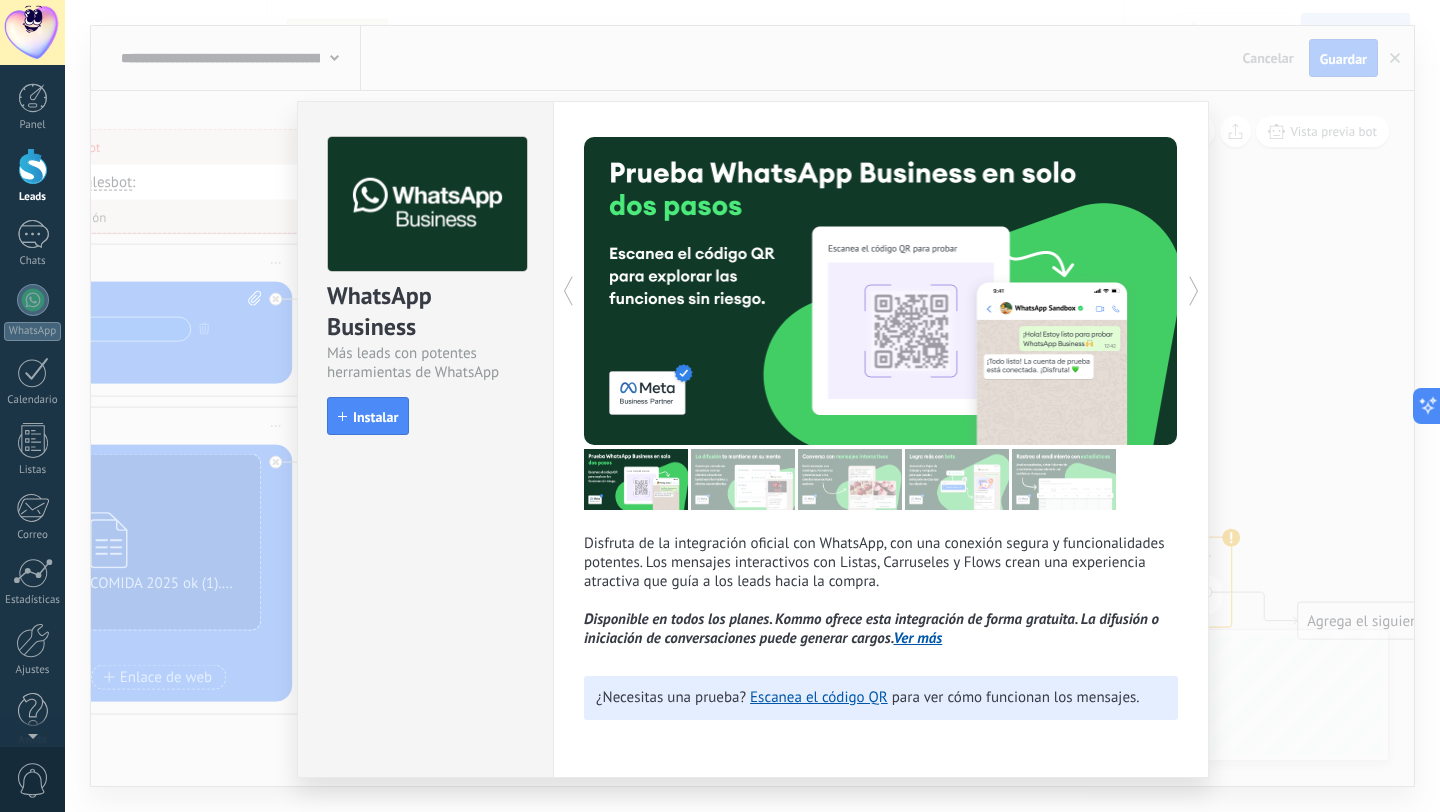 click at bounding box center (850, 479) 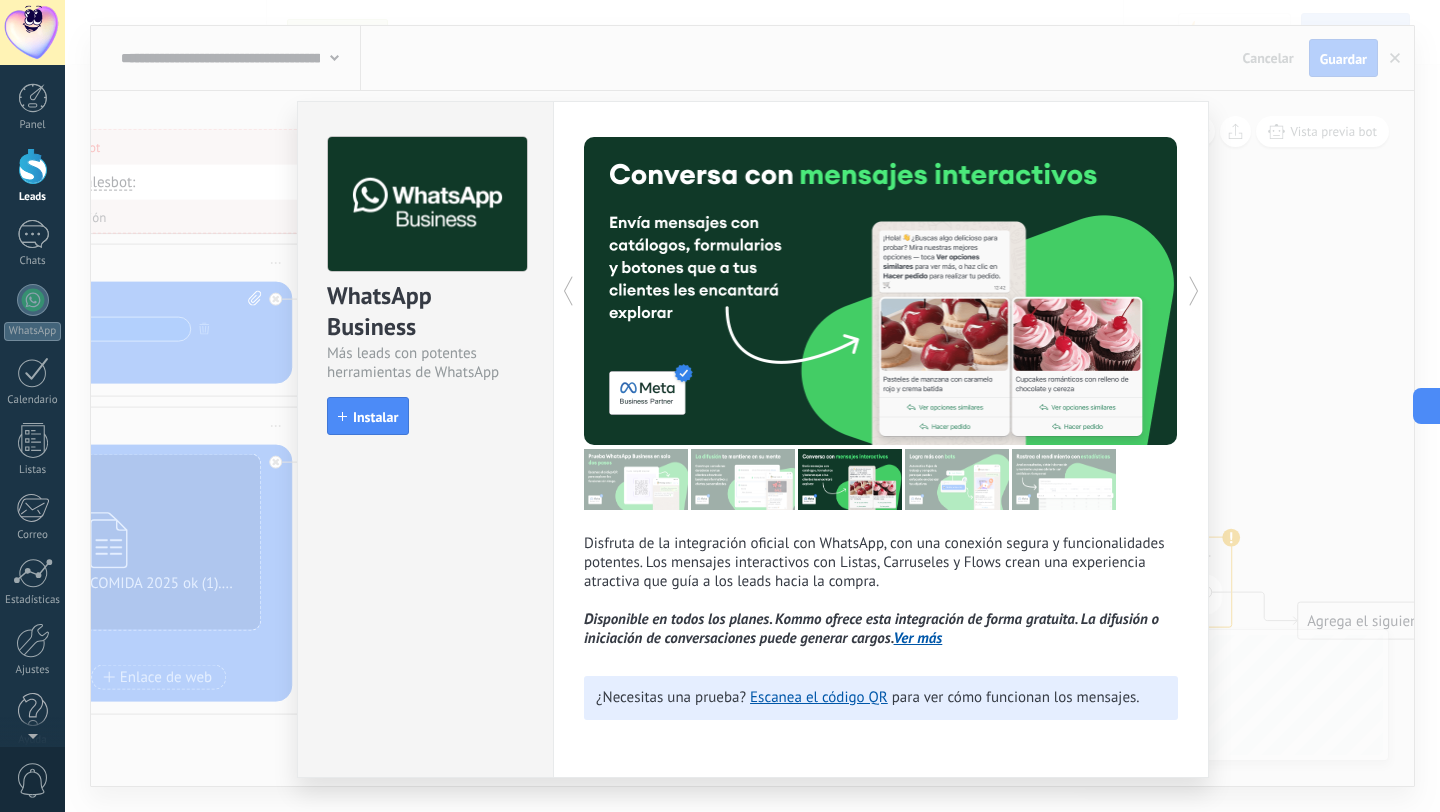 click on "WhatsApp Business Más leads con potentes herramientas de WhatsApp install Instalar Disfruta de la integración oficial con WhatsApp, con una conexión segura y funcionalidades potentes. Los mensajes interactivos con Listas, Carruseles y Flows crean una experiencia atractiva que guía a los leads hacia la compra.    Disponible en todos los planes. Kommo ofrece esta integración de forma gratuita. La difusión o iniciación de conversaciones puede generar cargos.  Ver más más ¿Necesitas una prueba?   Escanea el código QR   para ver cómo funcionan los mensajes." at bounding box center (752, 406) 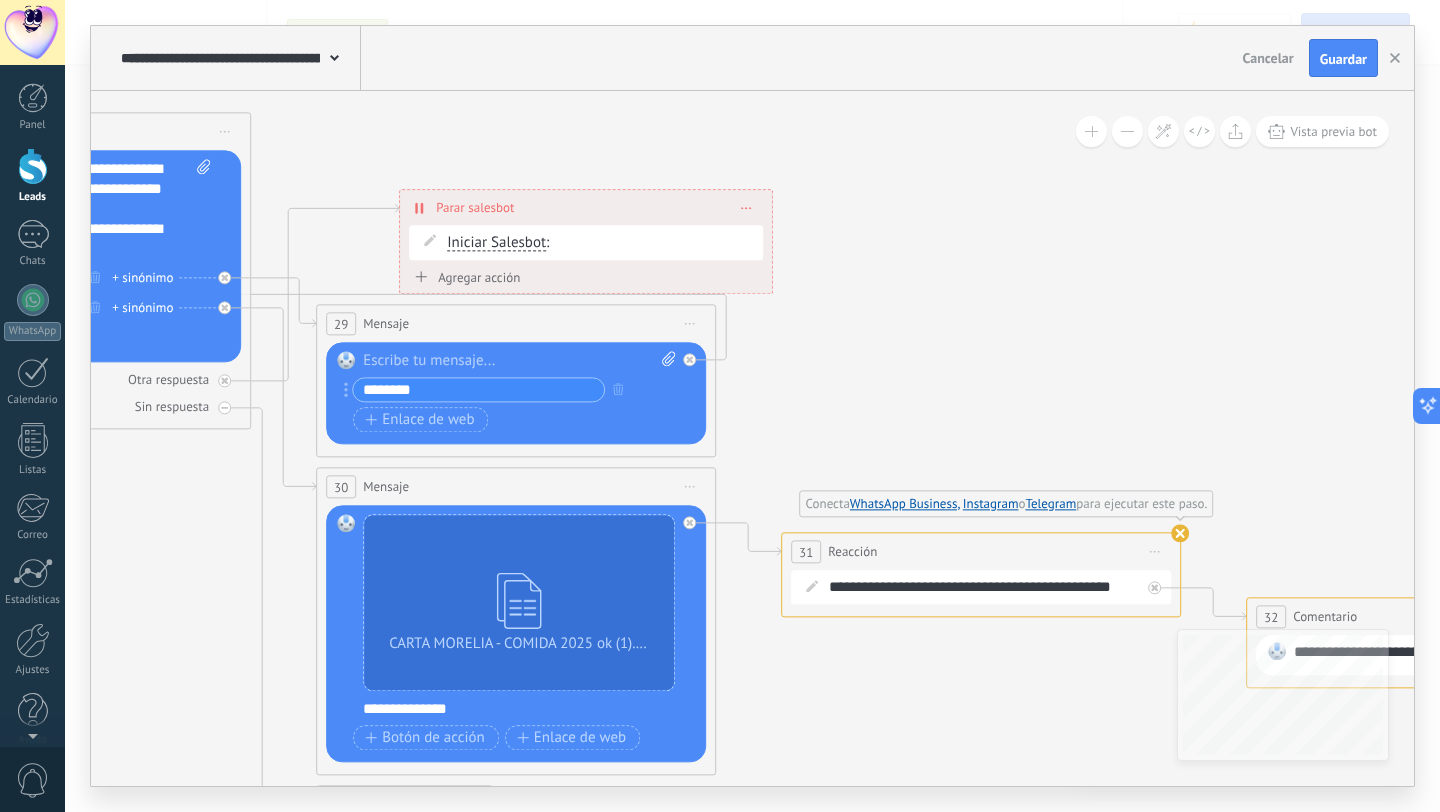 drag, startPoint x: 797, startPoint y: 255, endPoint x: 1211, endPoint y: 316, distance: 418.46982 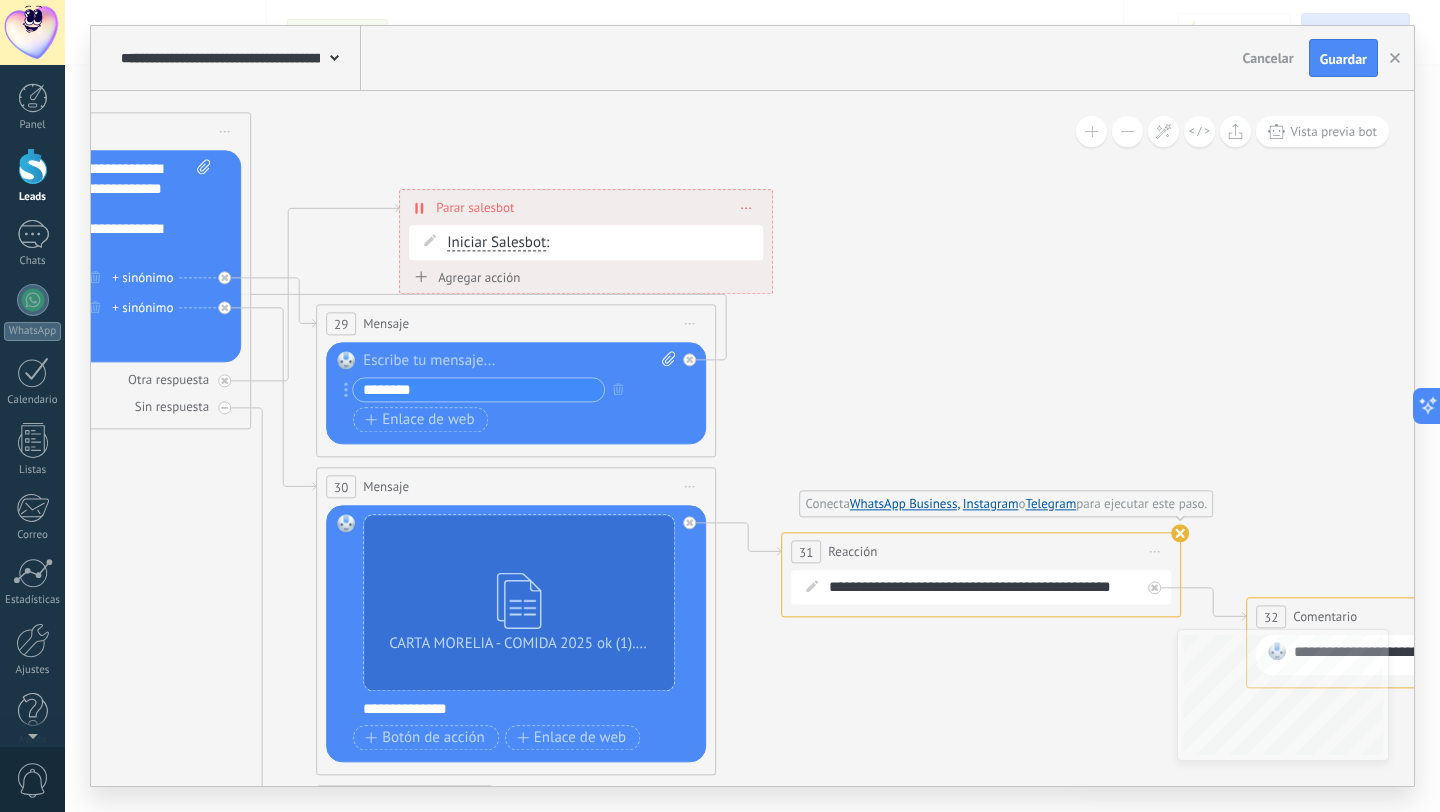 click 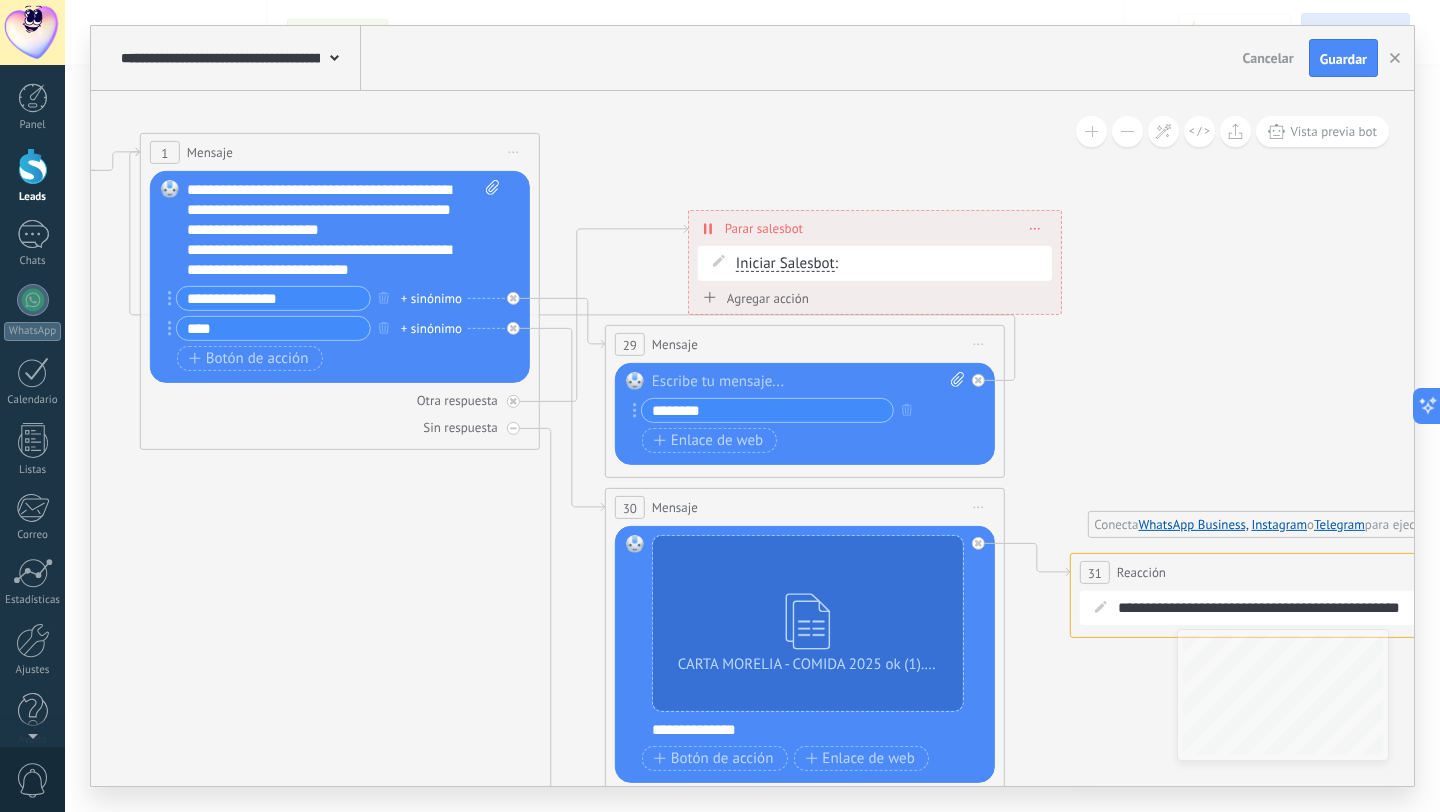 drag, startPoint x: 806, startPoint y: 182, endPoint x: 1094, endPoint y: 202, distance: 288.6936 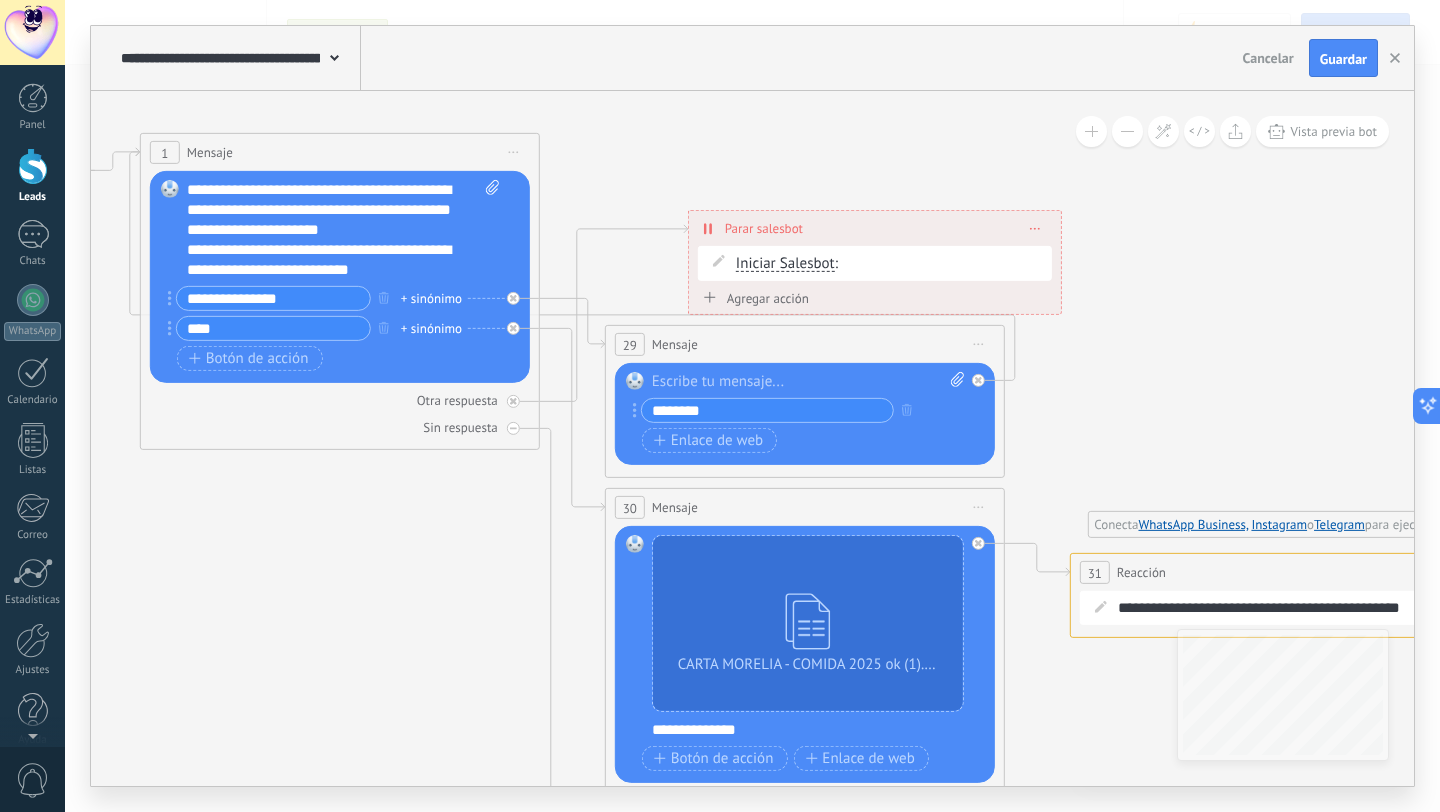 click 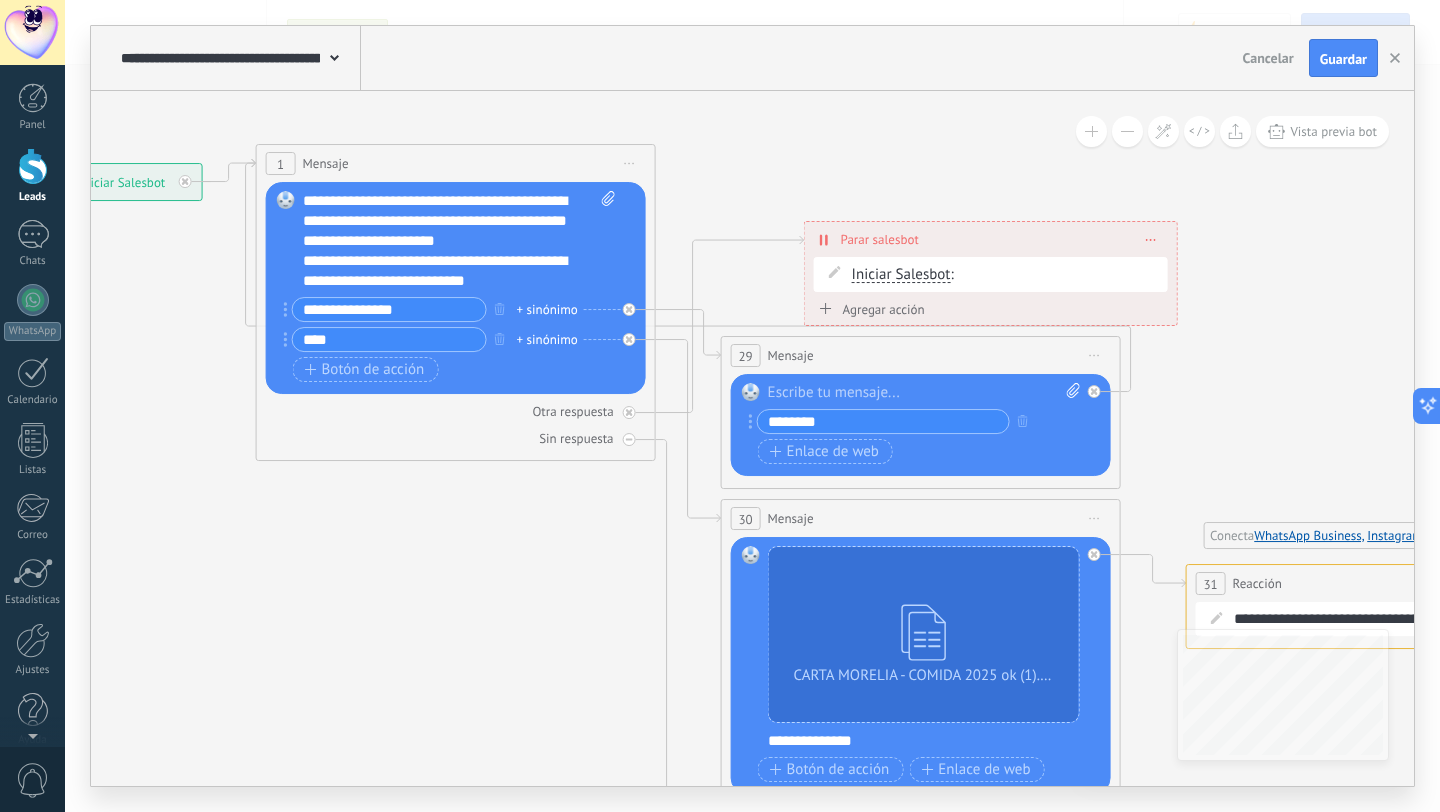 drag, startPoint x: 848, startPoint y: 150, endPoint x: 964, endPoint y: 162, distance: 116.61904 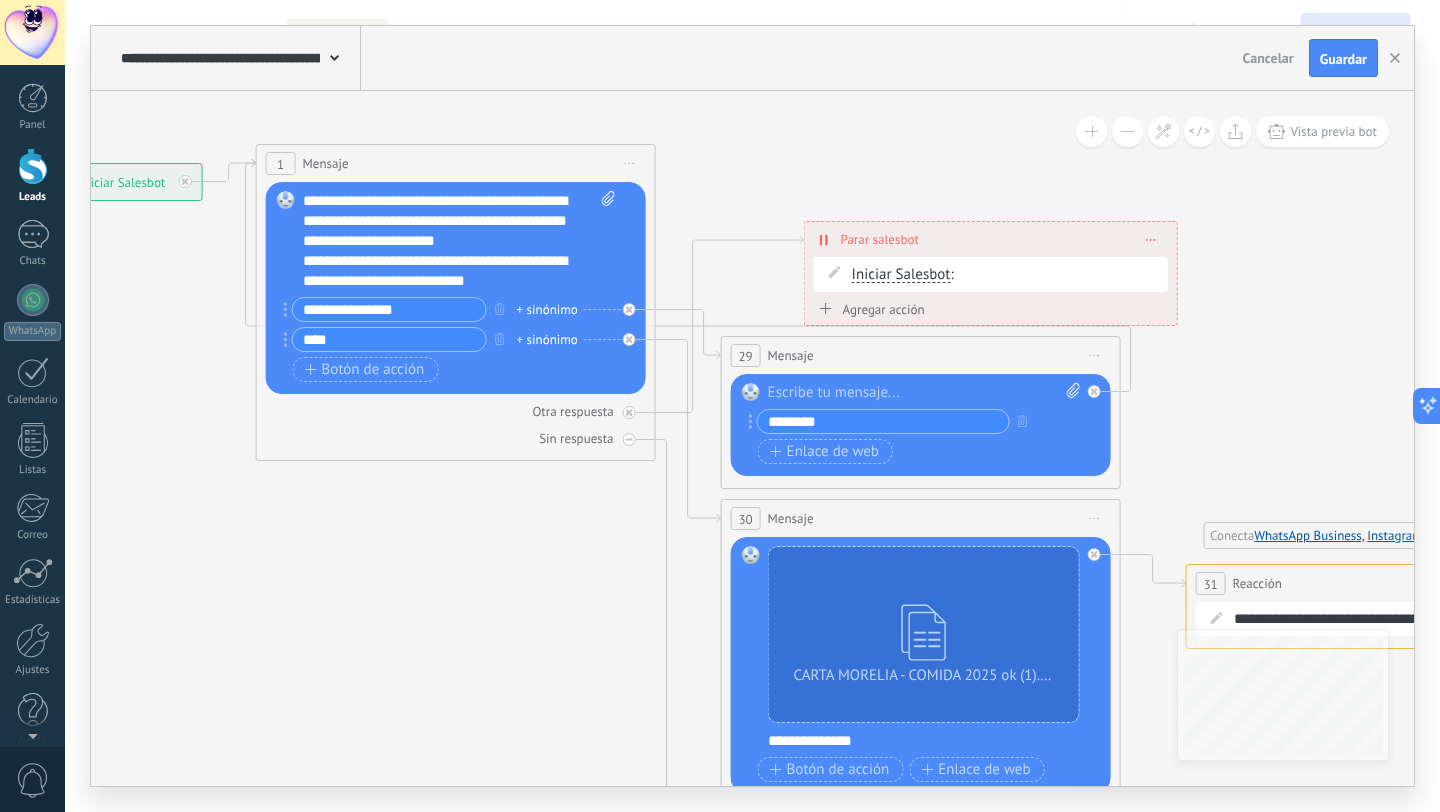 click 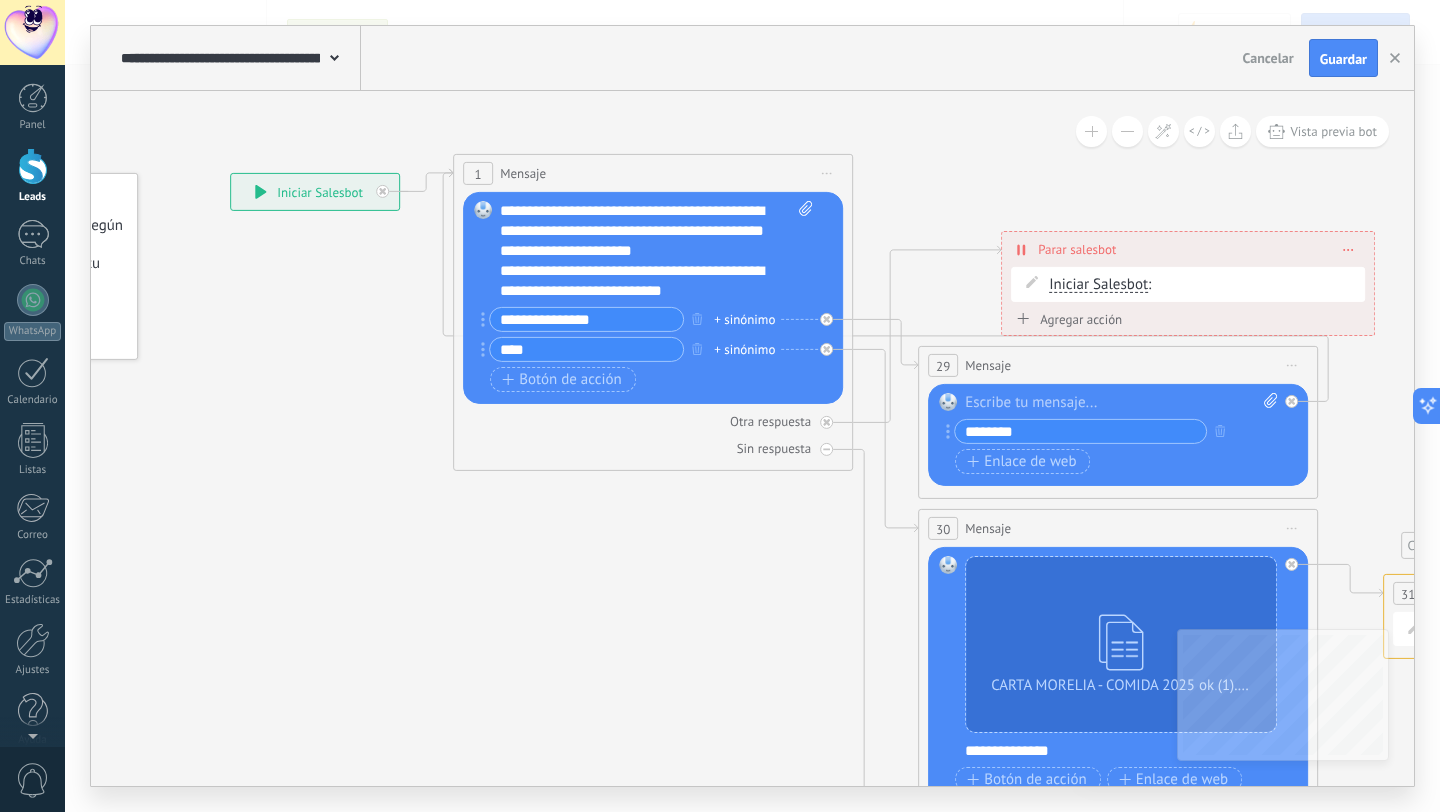 drag, startPoint x: 671, startPoint y: 142, endPoint x: 885, endPoint y: 142, distance: 214 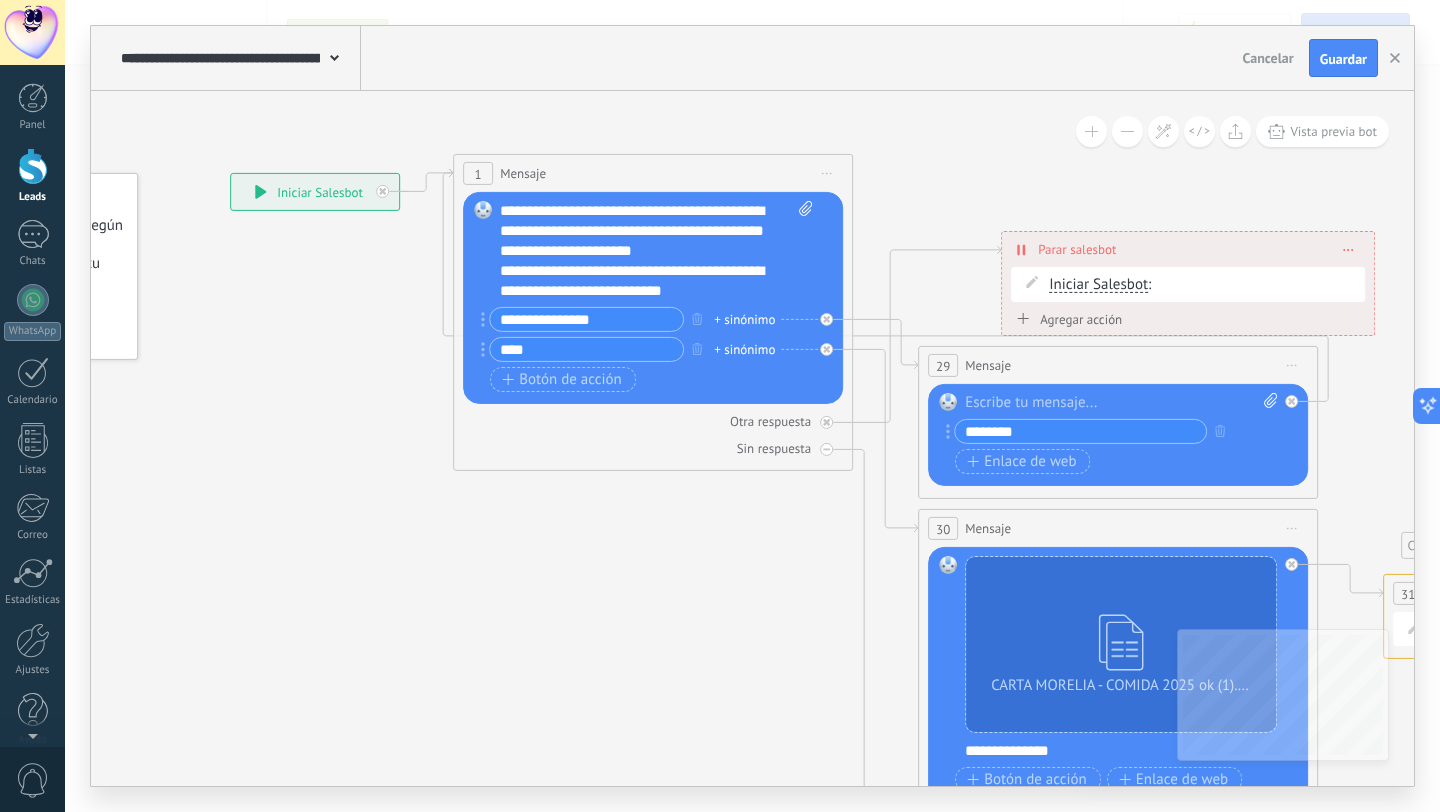 click 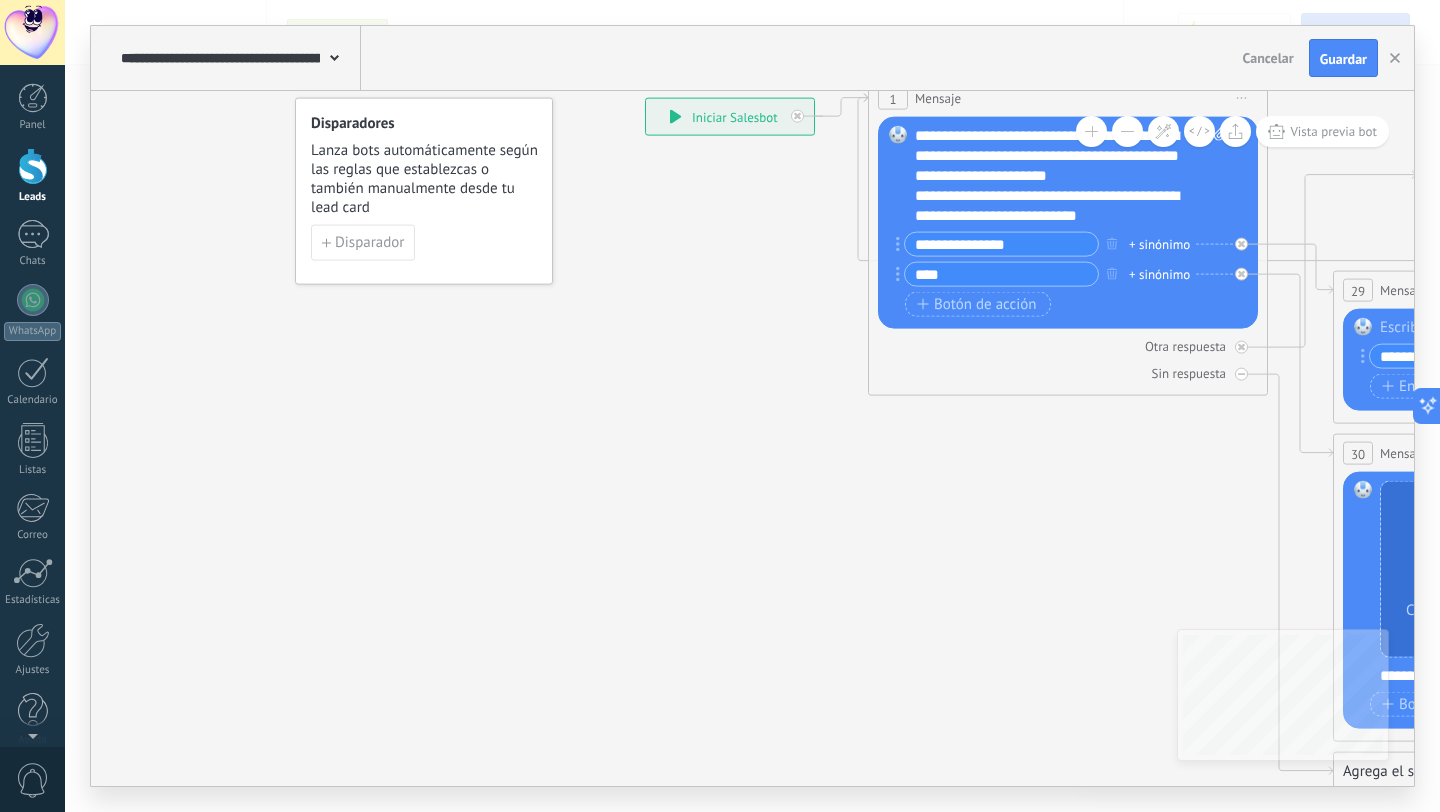 drag, startPoint x: 274, startPoint y: 294, endPoint x: 791, endPoint y: 196, distance: 526.20624 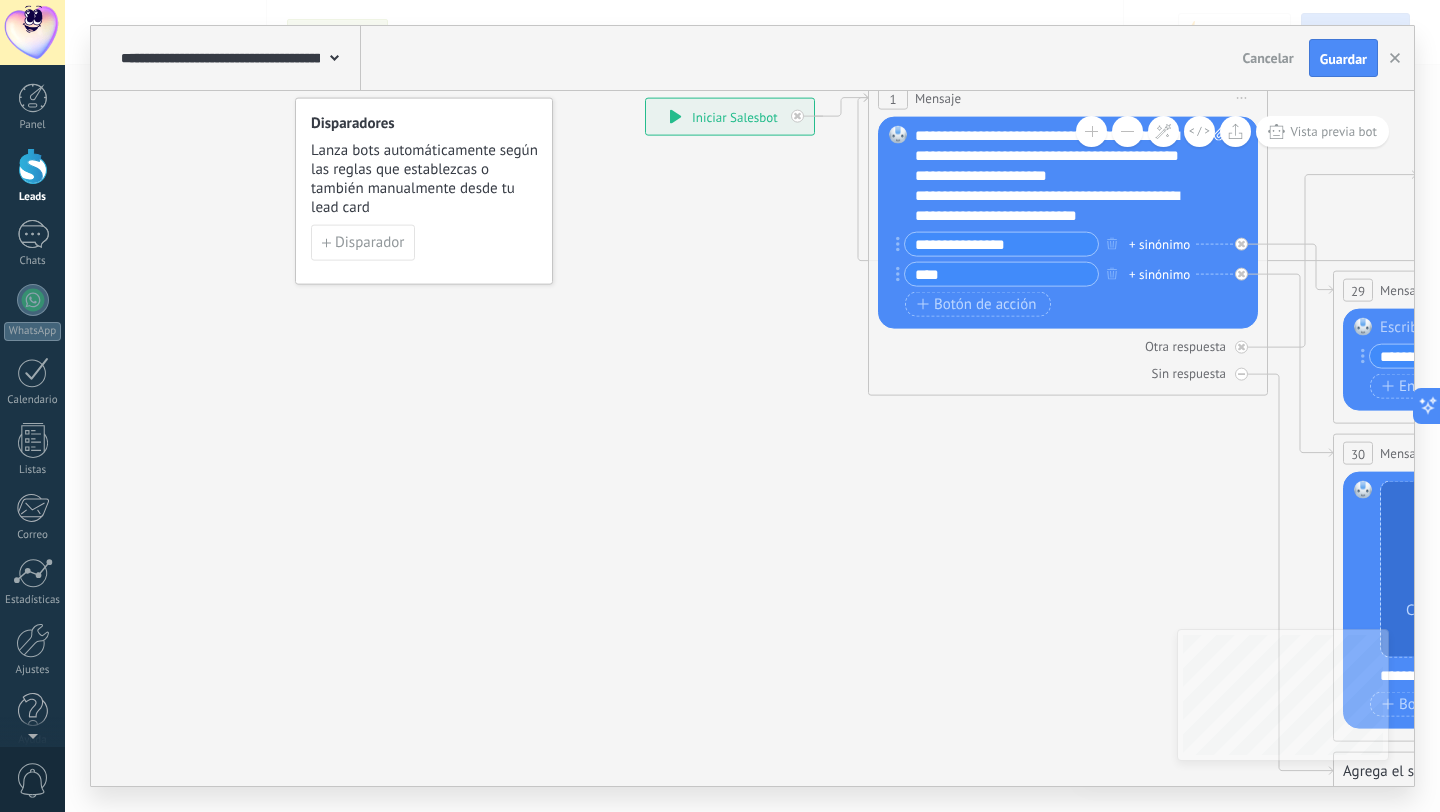 click 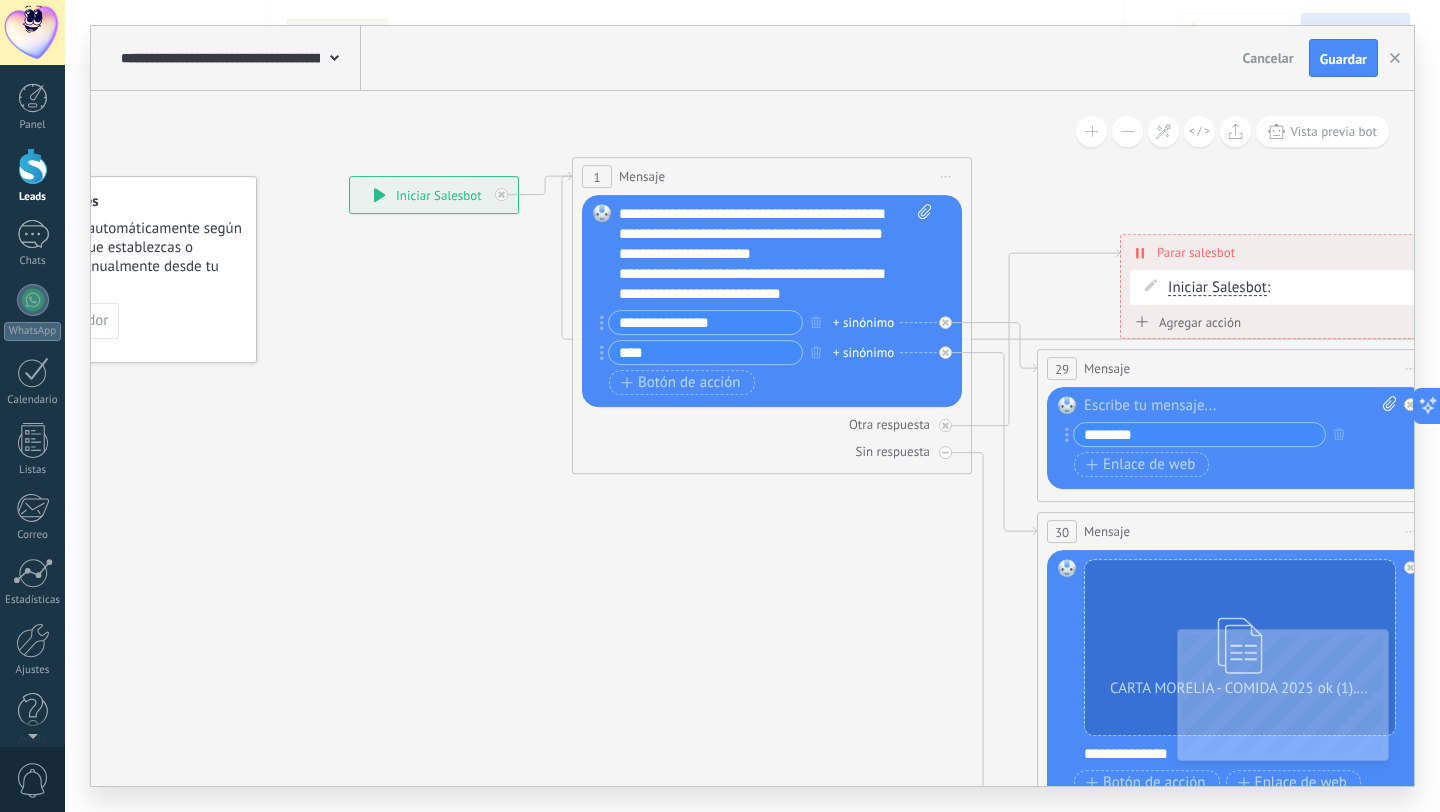 drag, startPoint x: 596, startPoint y: 444, endPoint x: 185, endPoint y: 555, distance: 425.72525 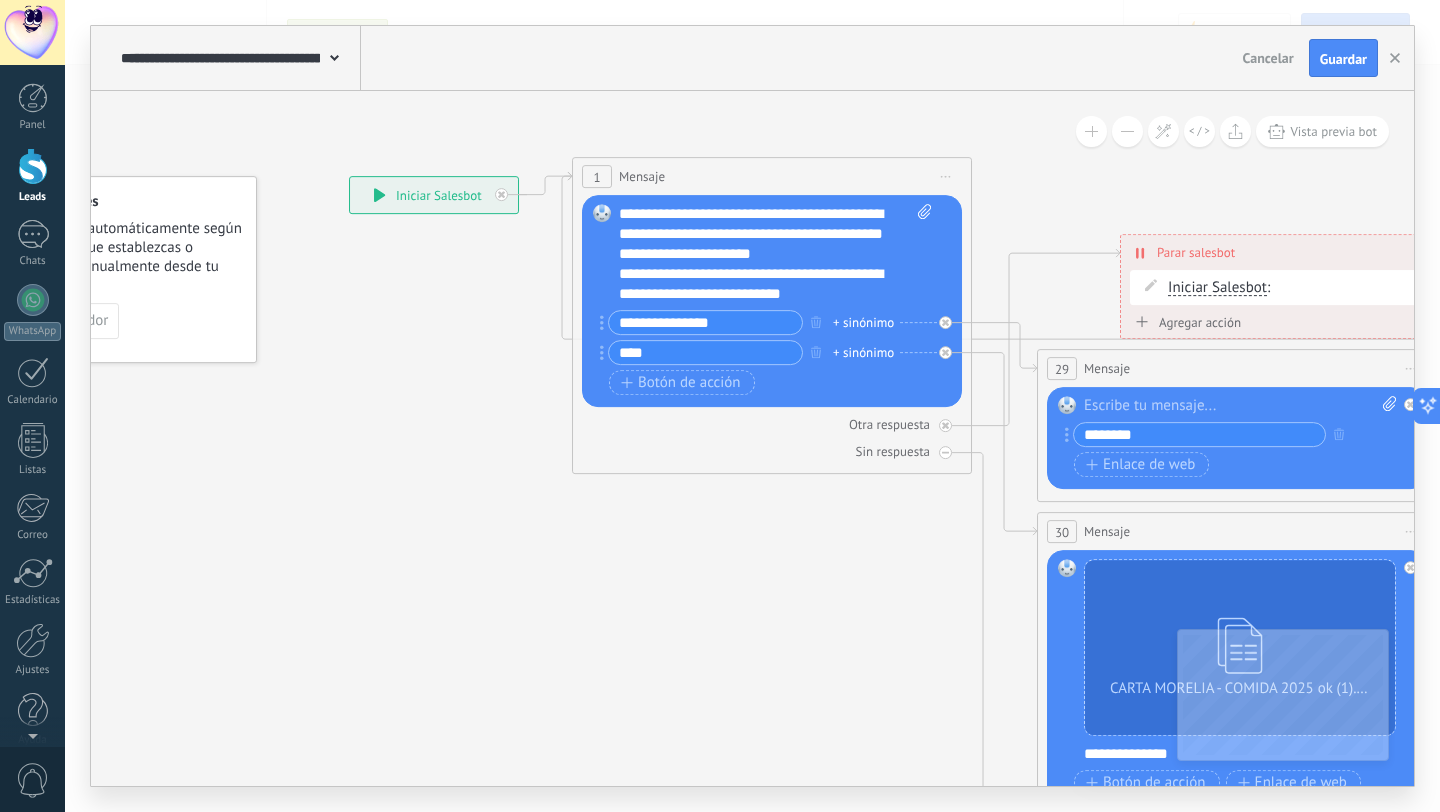 click 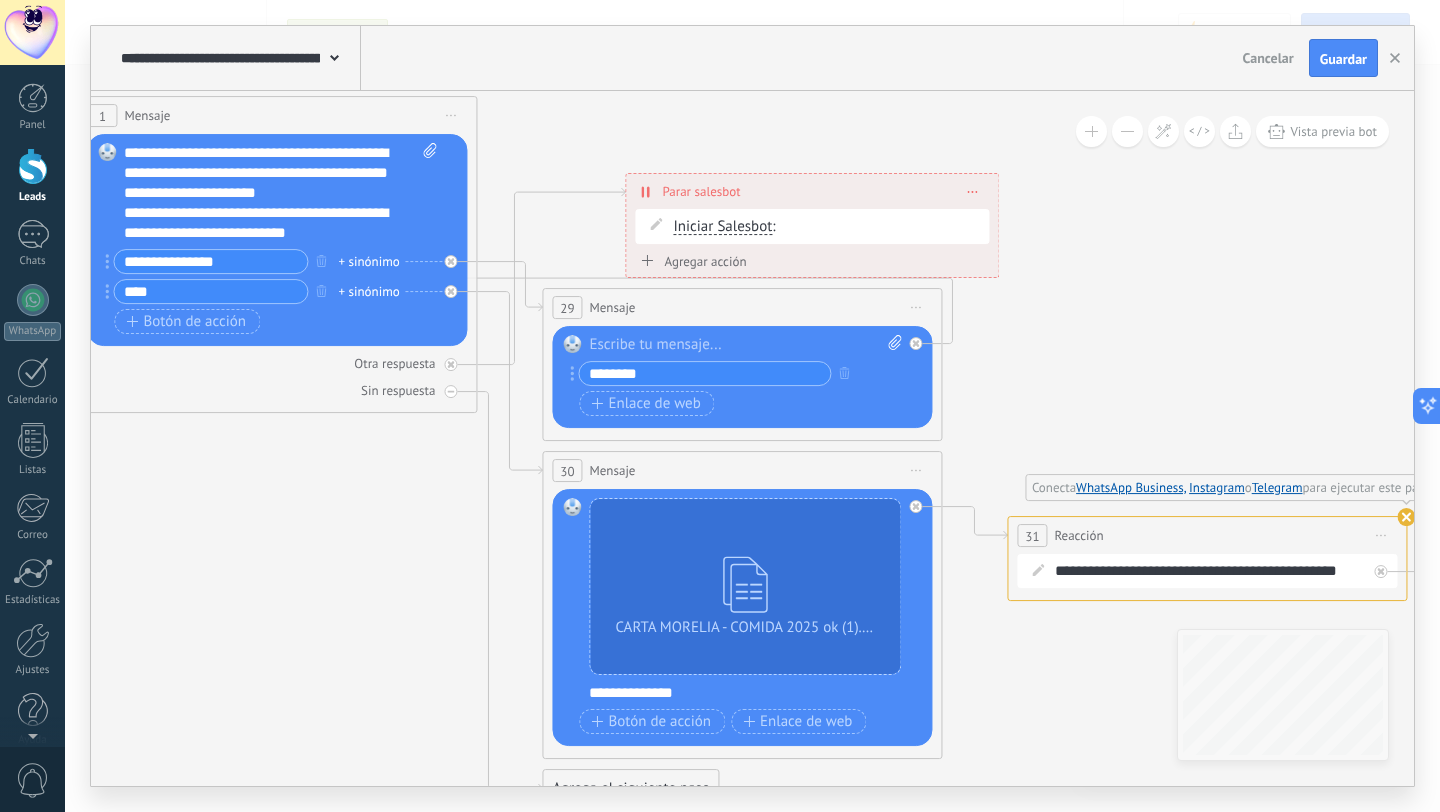 drag, startPoint x: 848, startPoint y: 609, endPoint x: 353, endPoint y: 548, distance: 498.74442 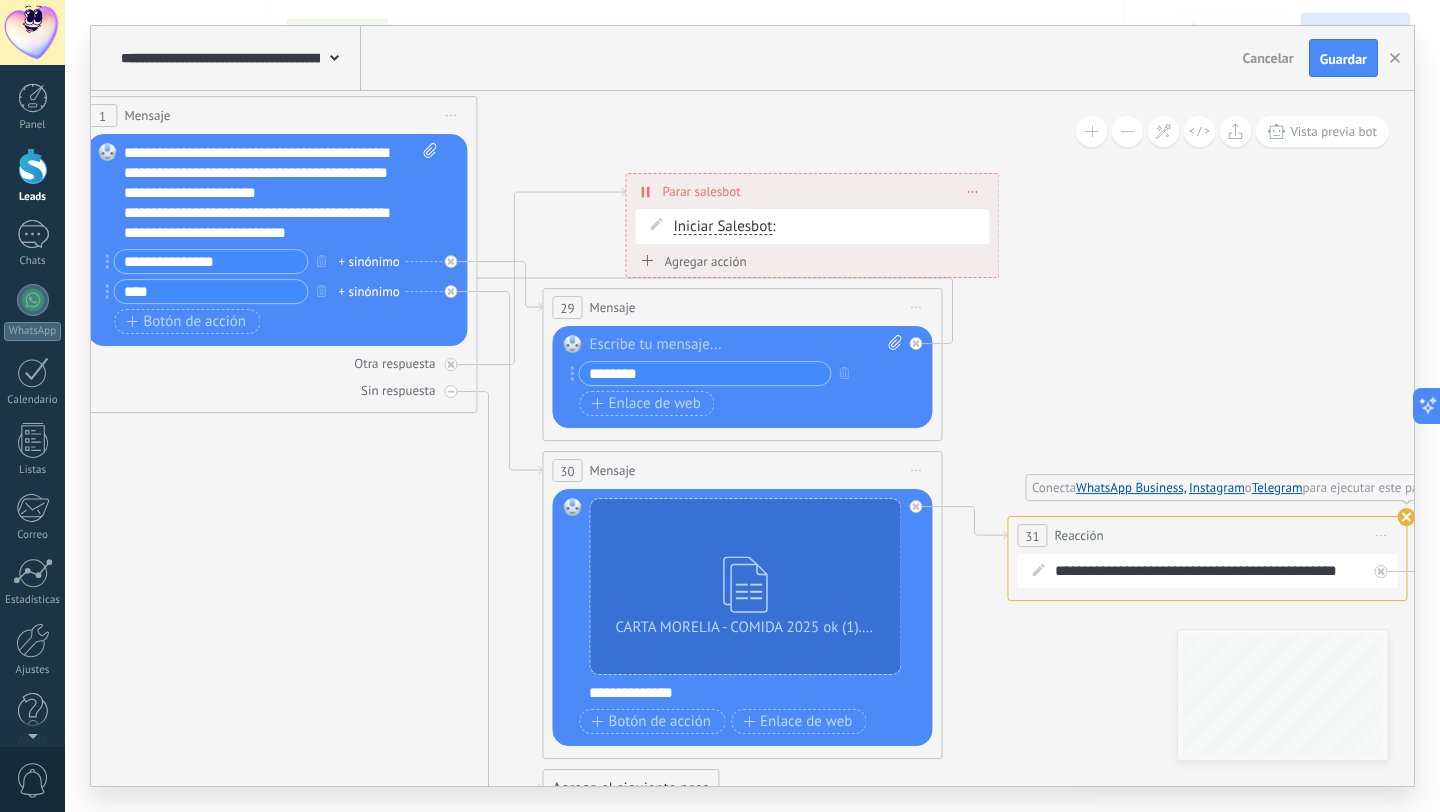 click 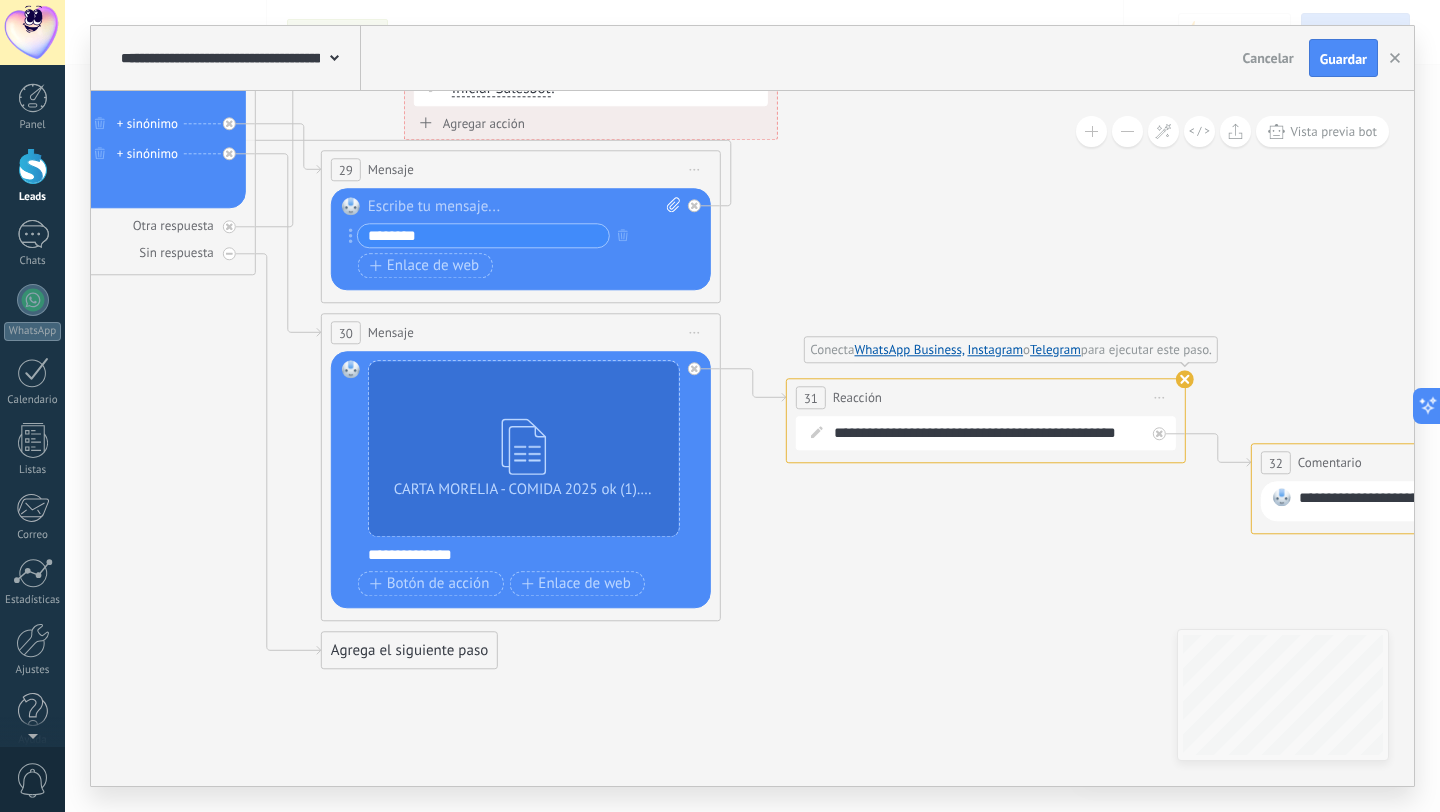 drag, startPoint x: 1085, startPoint y: 356, endPoint x: 862, endPoint y: 217, distance: 262.77368 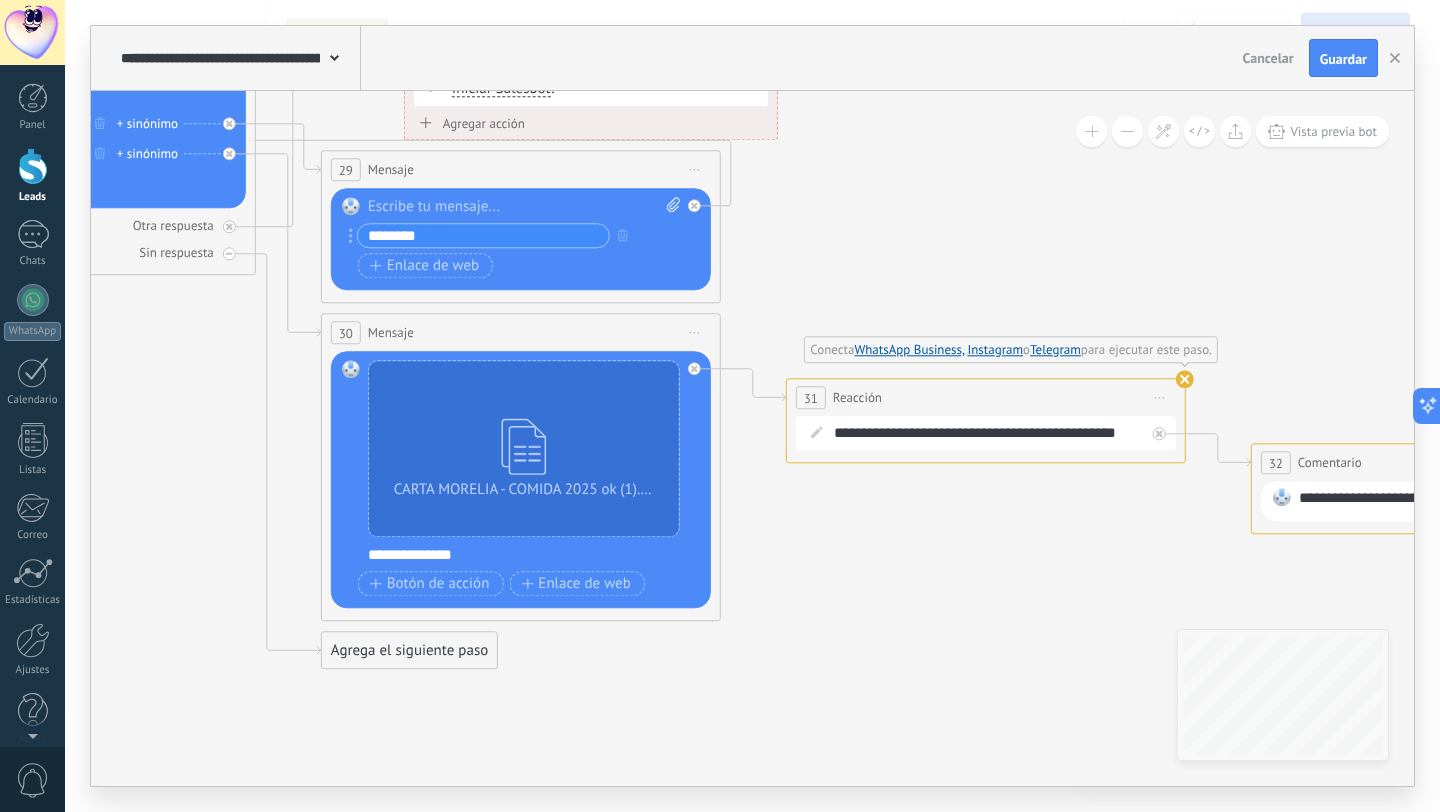 click 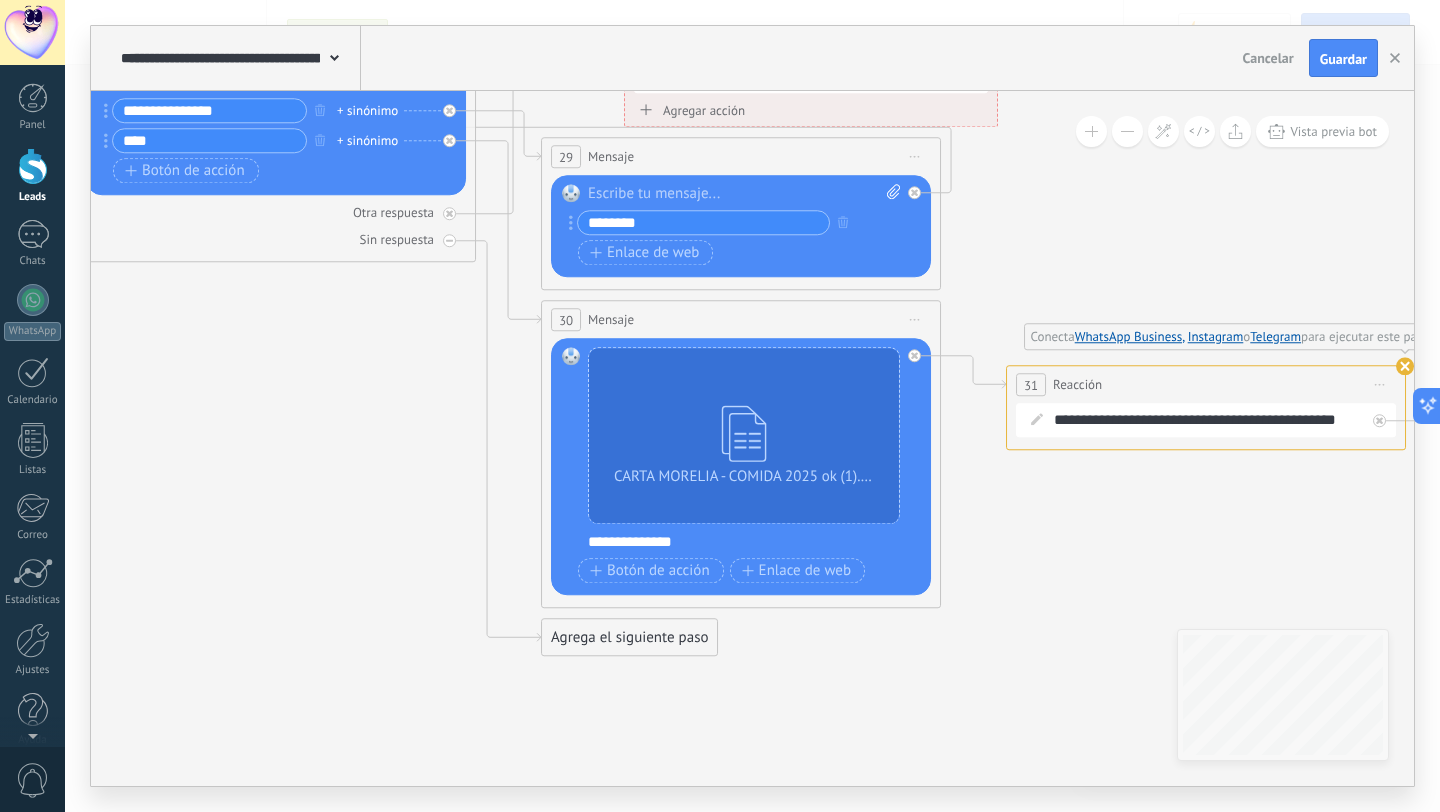 drag, startPoint x: 899, startPoint y: 210, endPoint x: 1120, endPoint y: 196, distance: 221.443 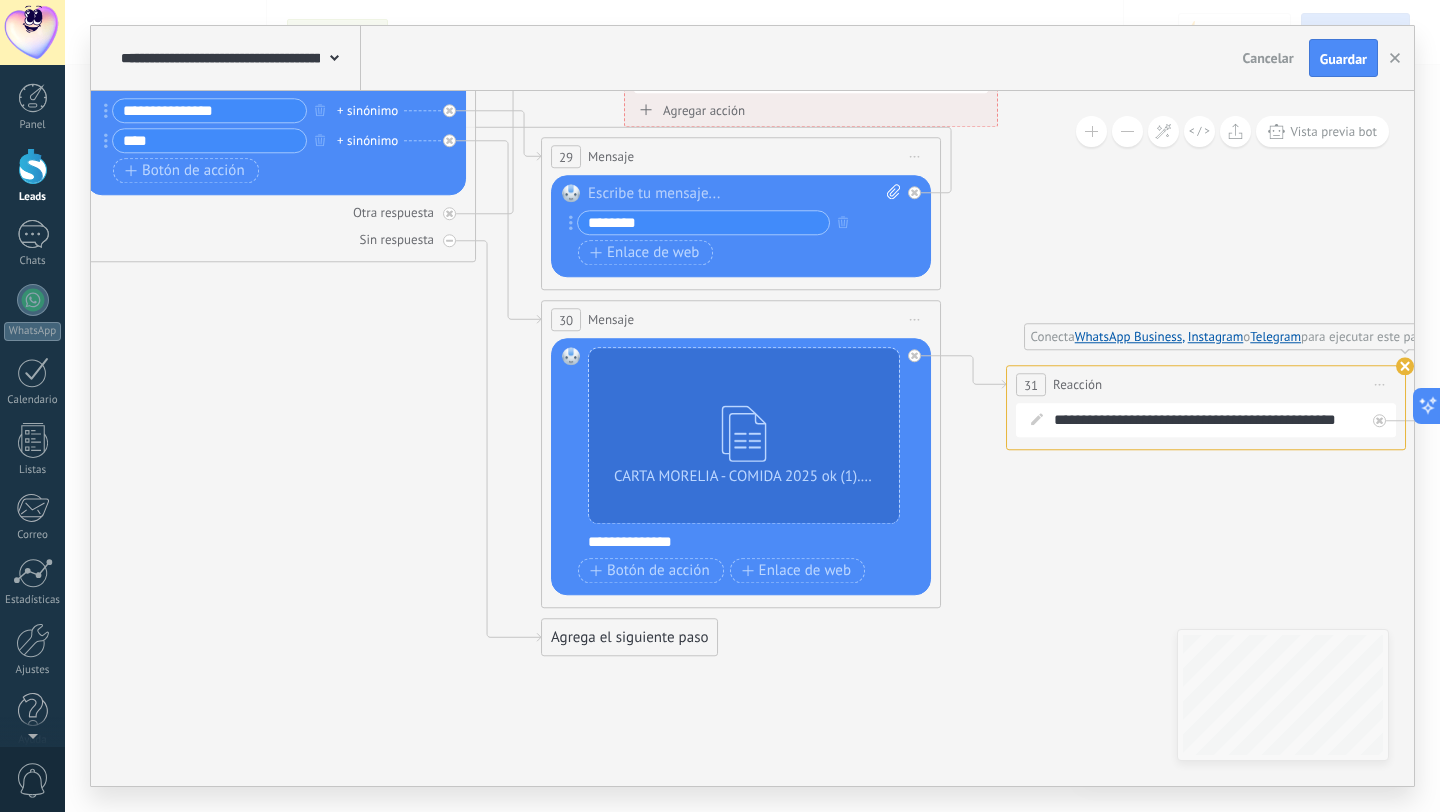 click 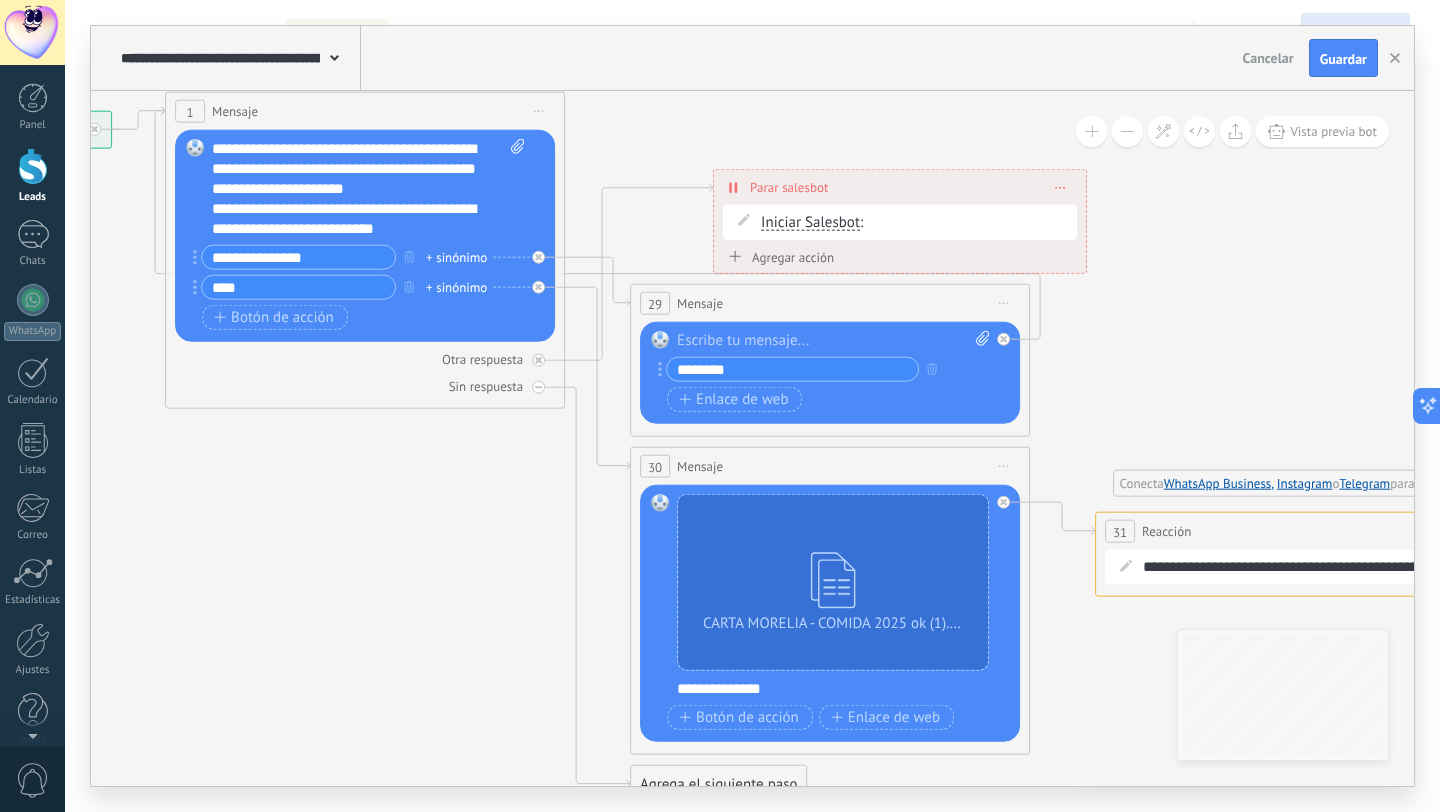 drag, startPoint x: 281, startPoint y: 307, endPoint x: 365, endPoint y: 454, distance: 169.30742 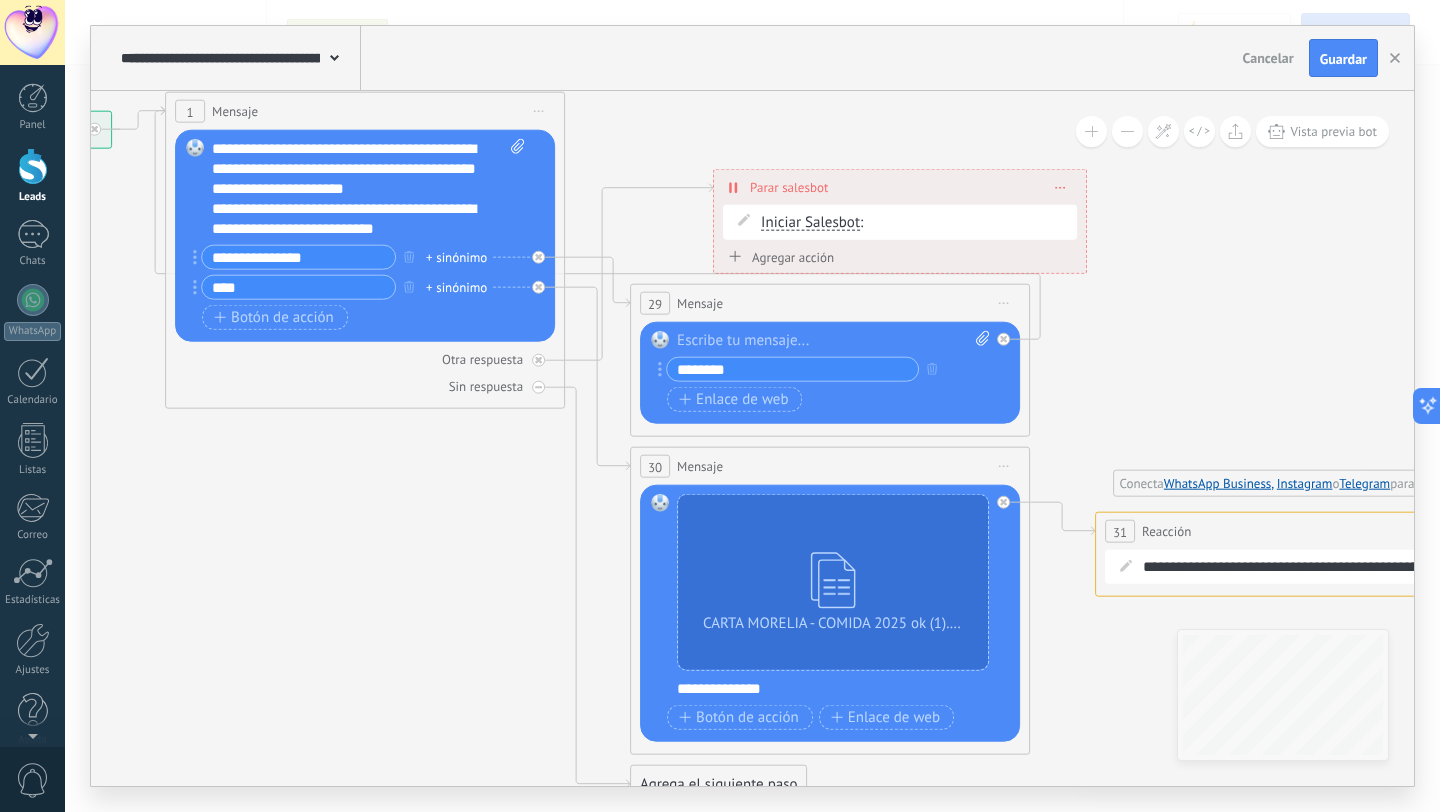 click 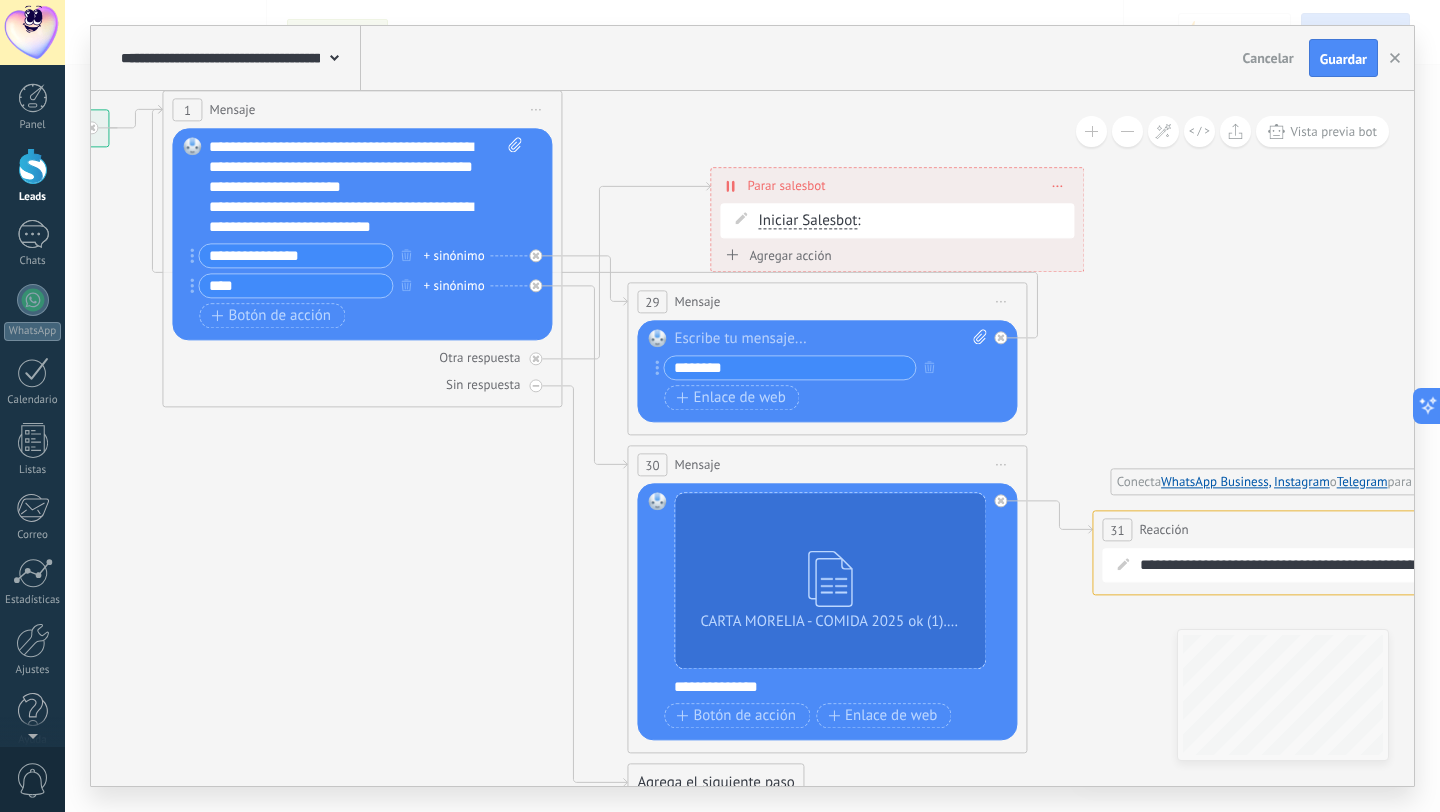 drag, startPoint x: 193, startPoint y: 396, endPoint x: 321, endPoint y: 540, distance: 192.66551 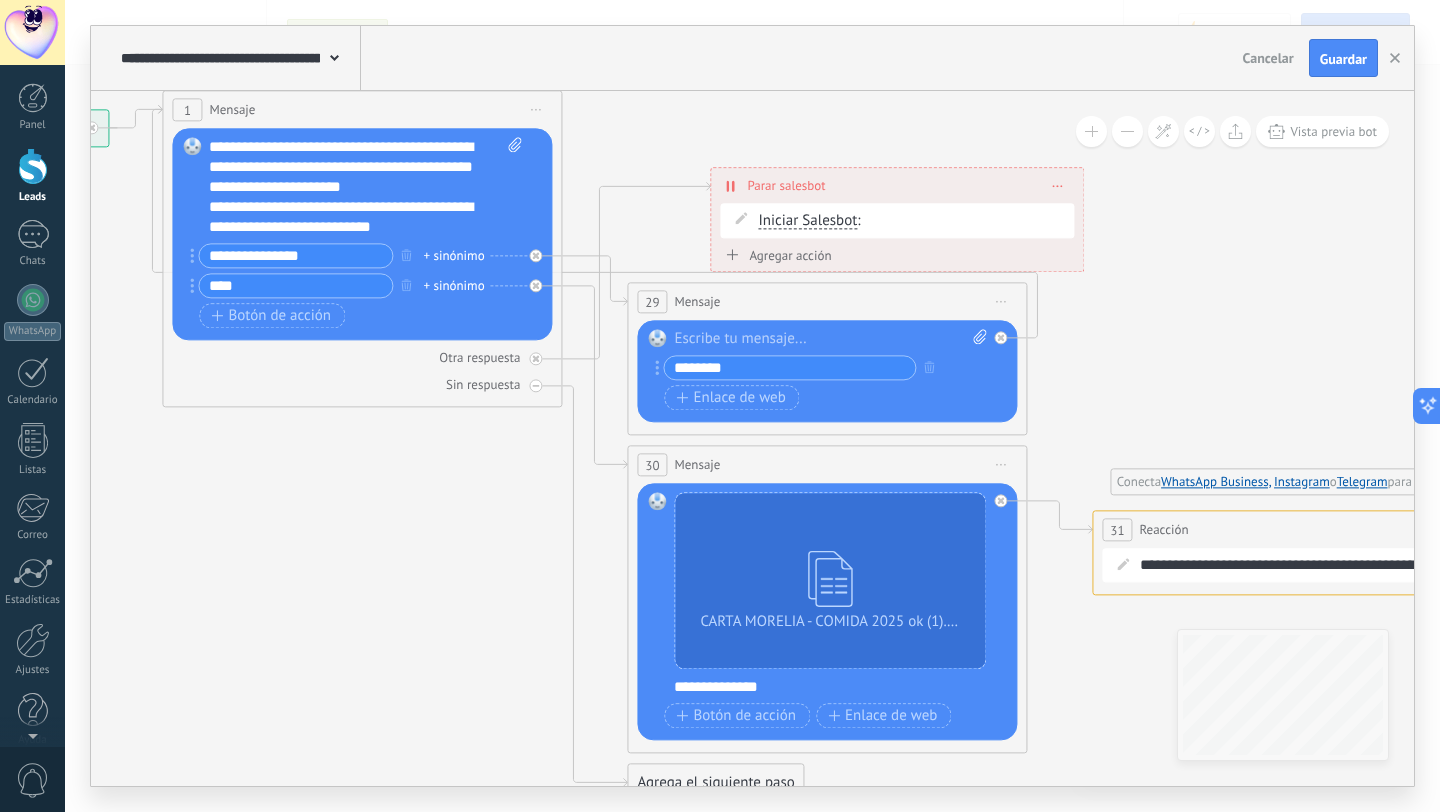 click on "**********" at bounding box center [-61, 109] 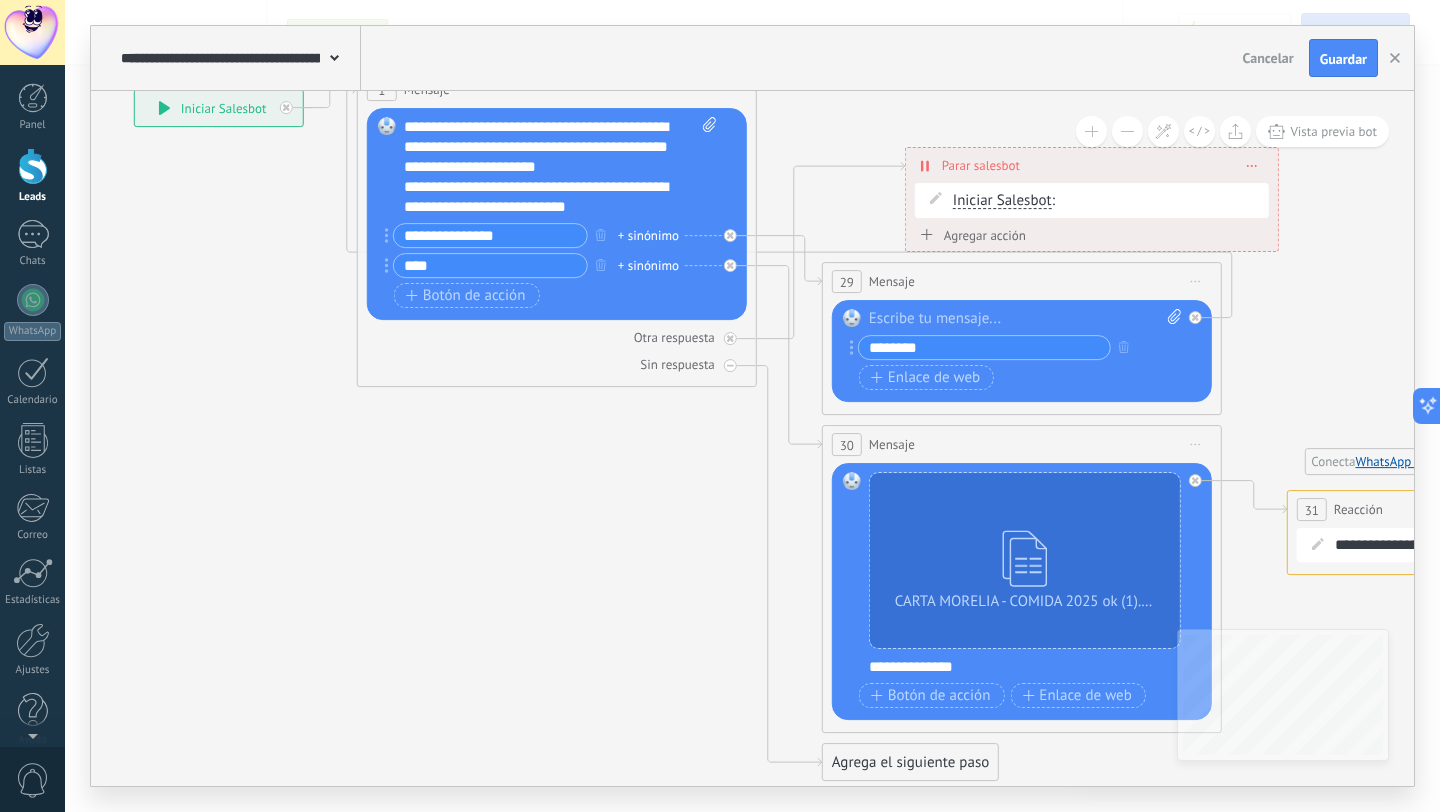 drag, startPoint x: 321, startPoint y: 540, endPoint x: 562, endPoint y: 515, distance: 242.29321 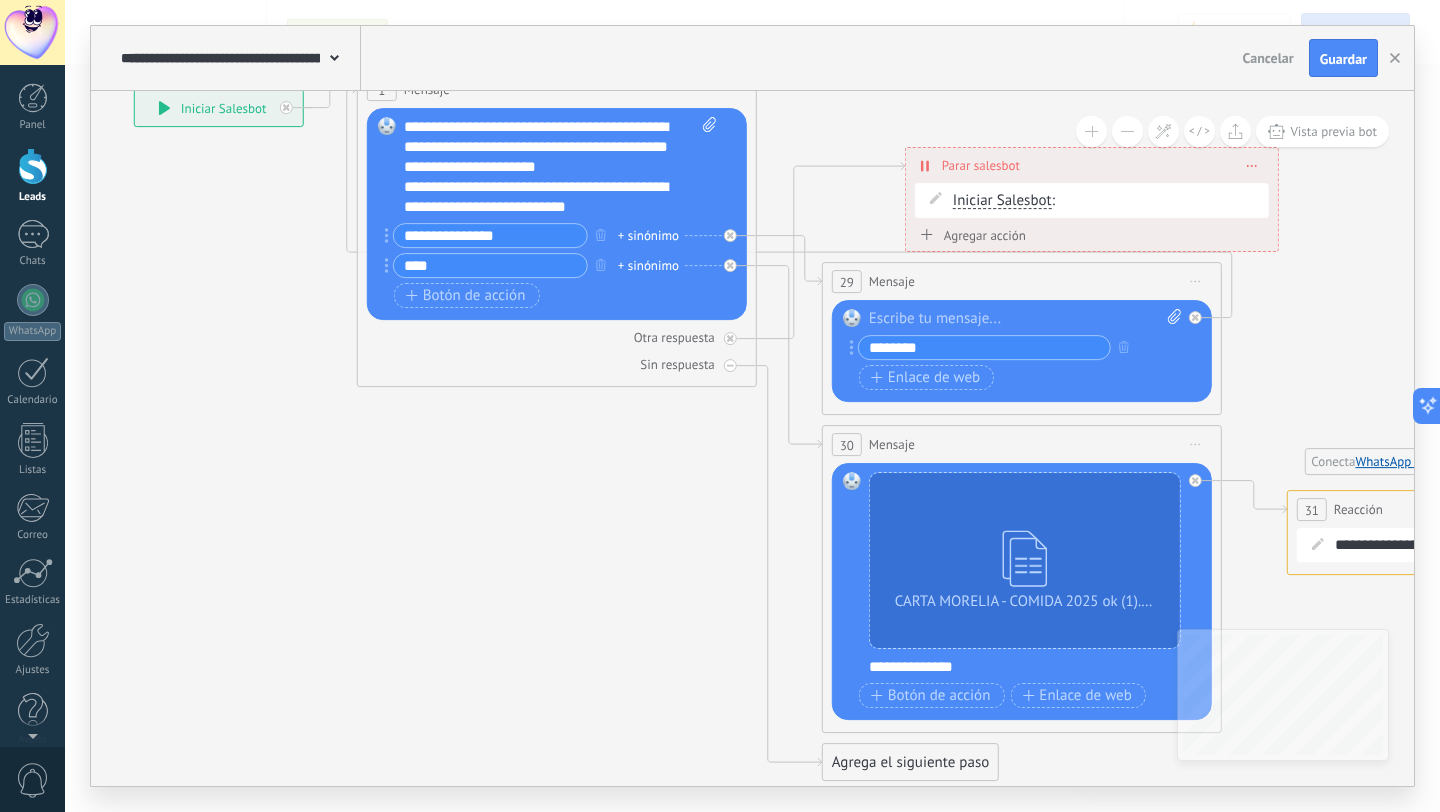 click 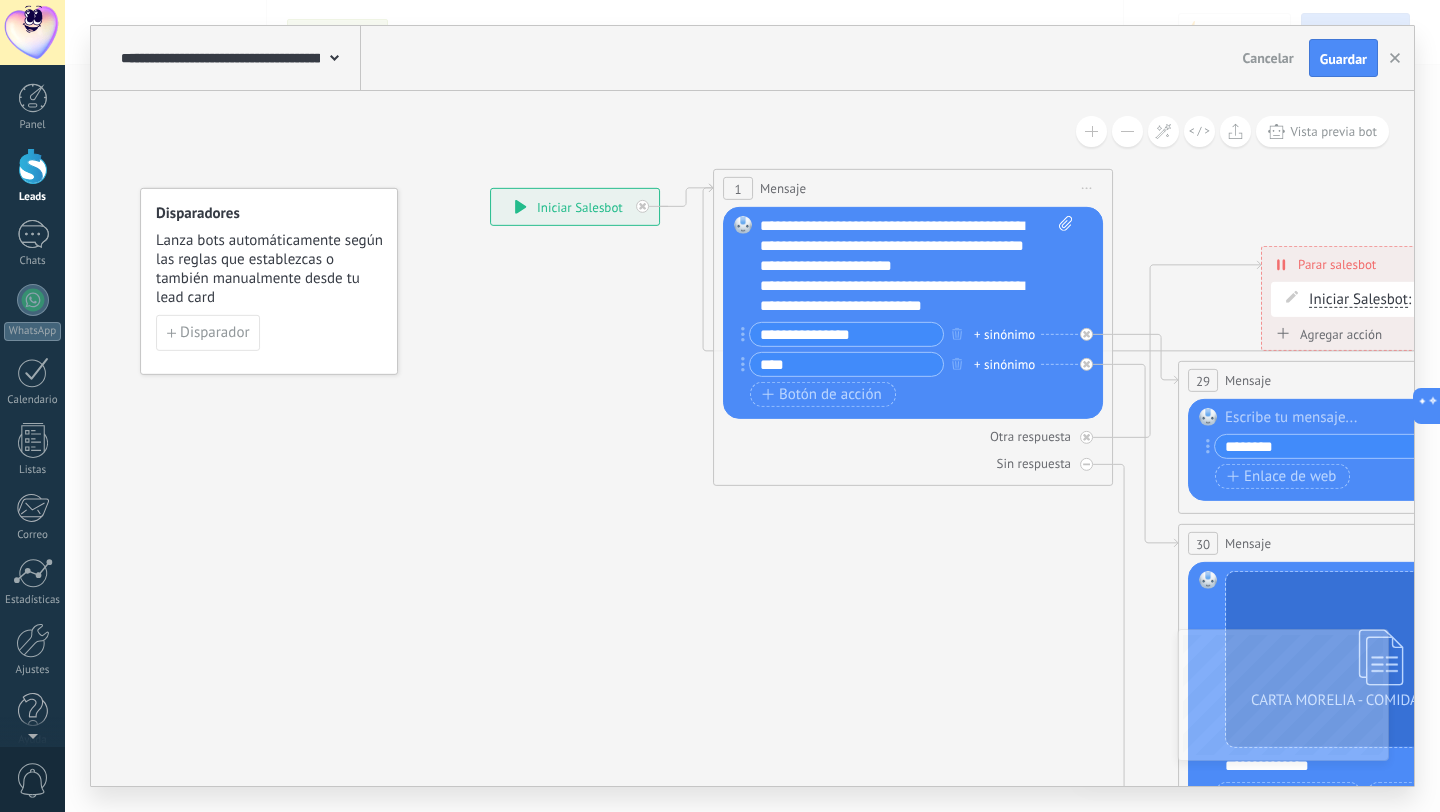drag, startPoint x: 245, startPoint y: 343, endPoint x: 555, endPoint y: 446, distance: 326.66342 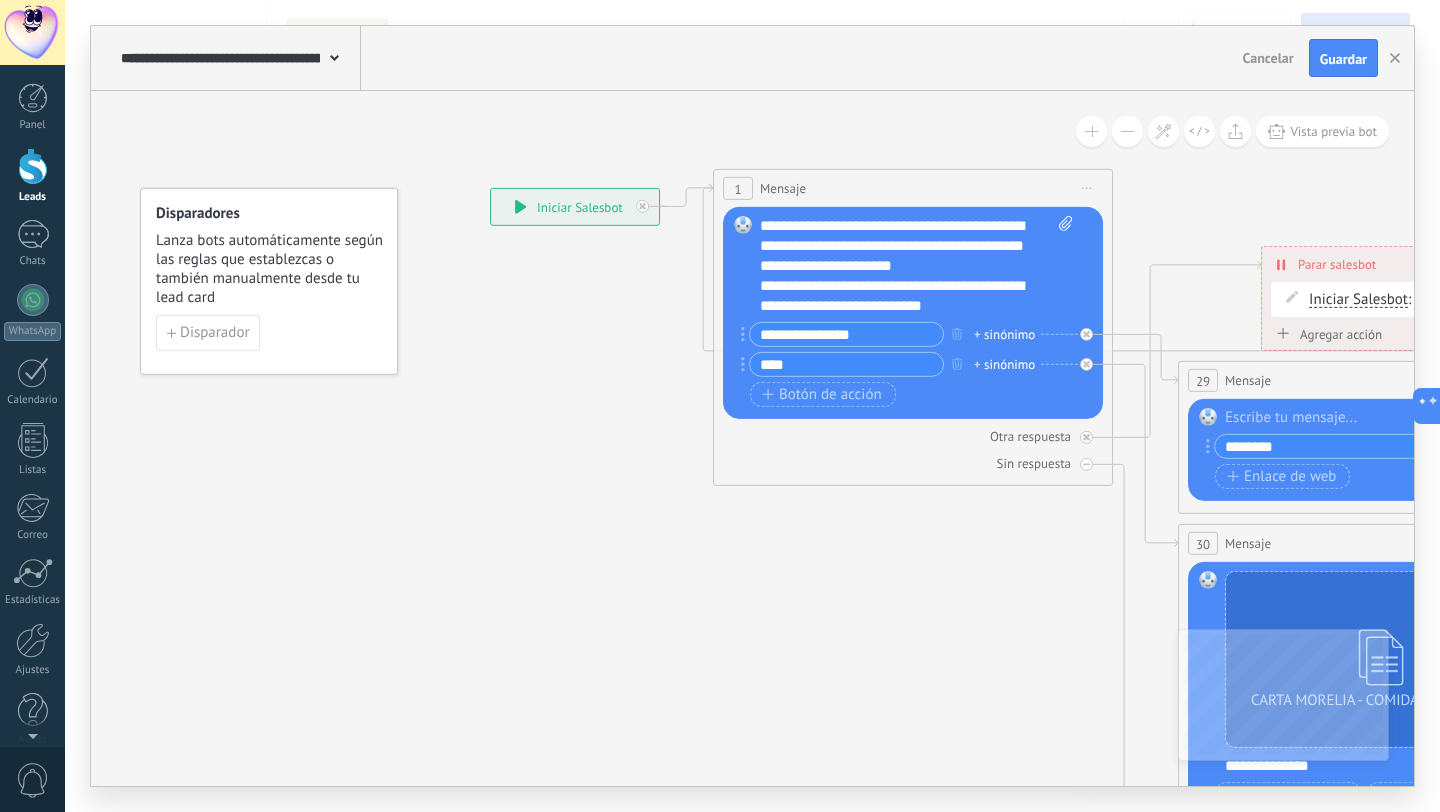 click 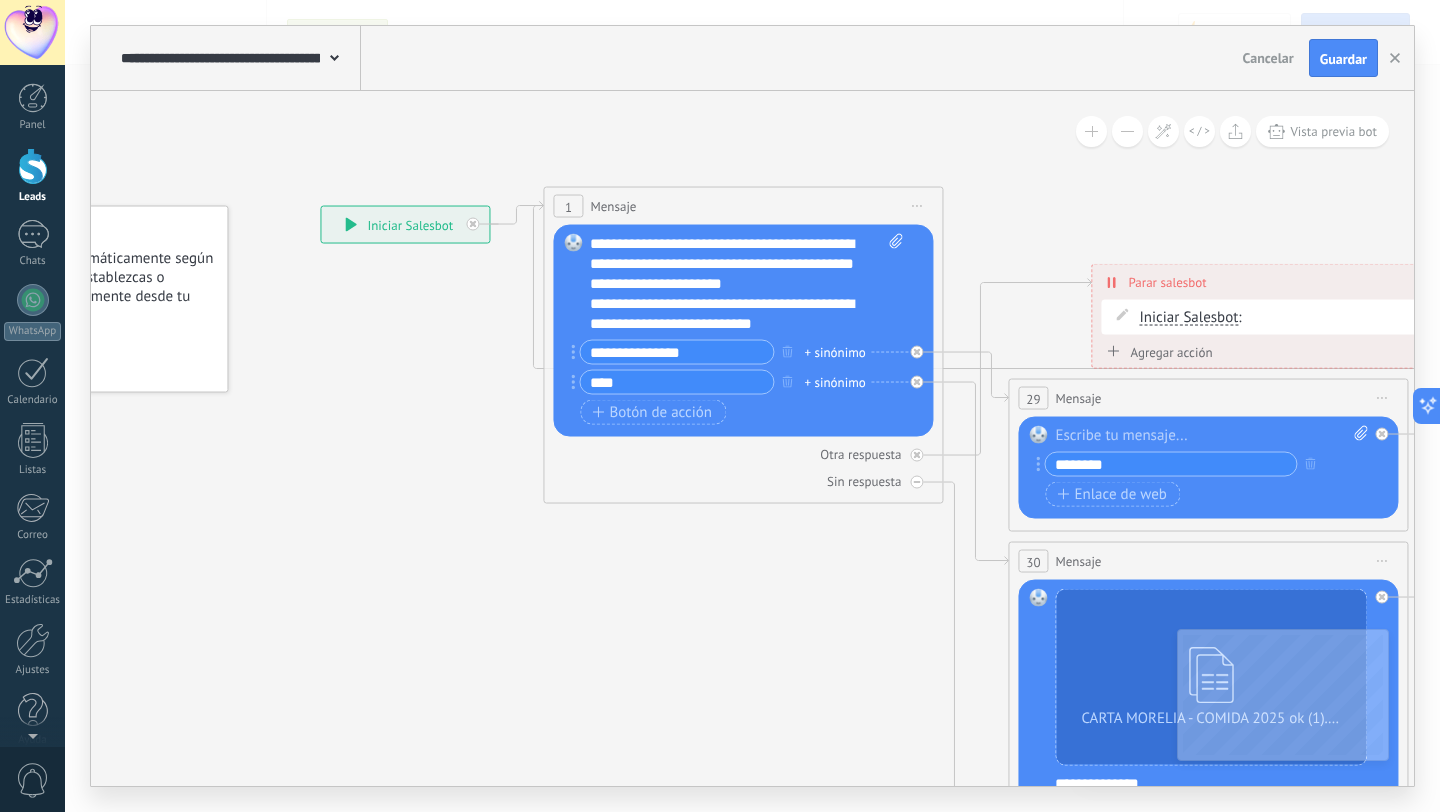 drag, startPoint x: 555, startPoint y: 446, endPoint x: 381, endPoint y: 463, distance: 174.82849 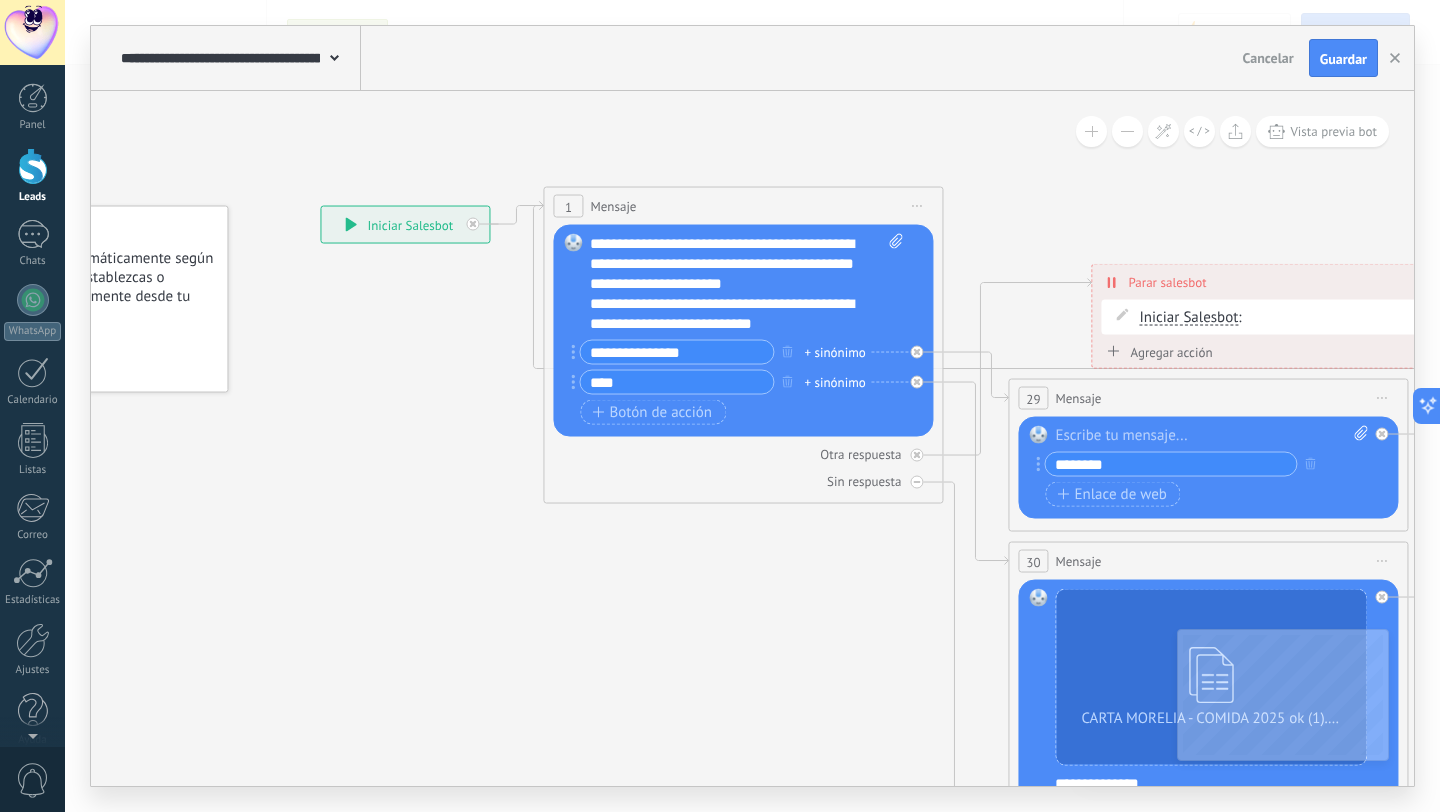 click 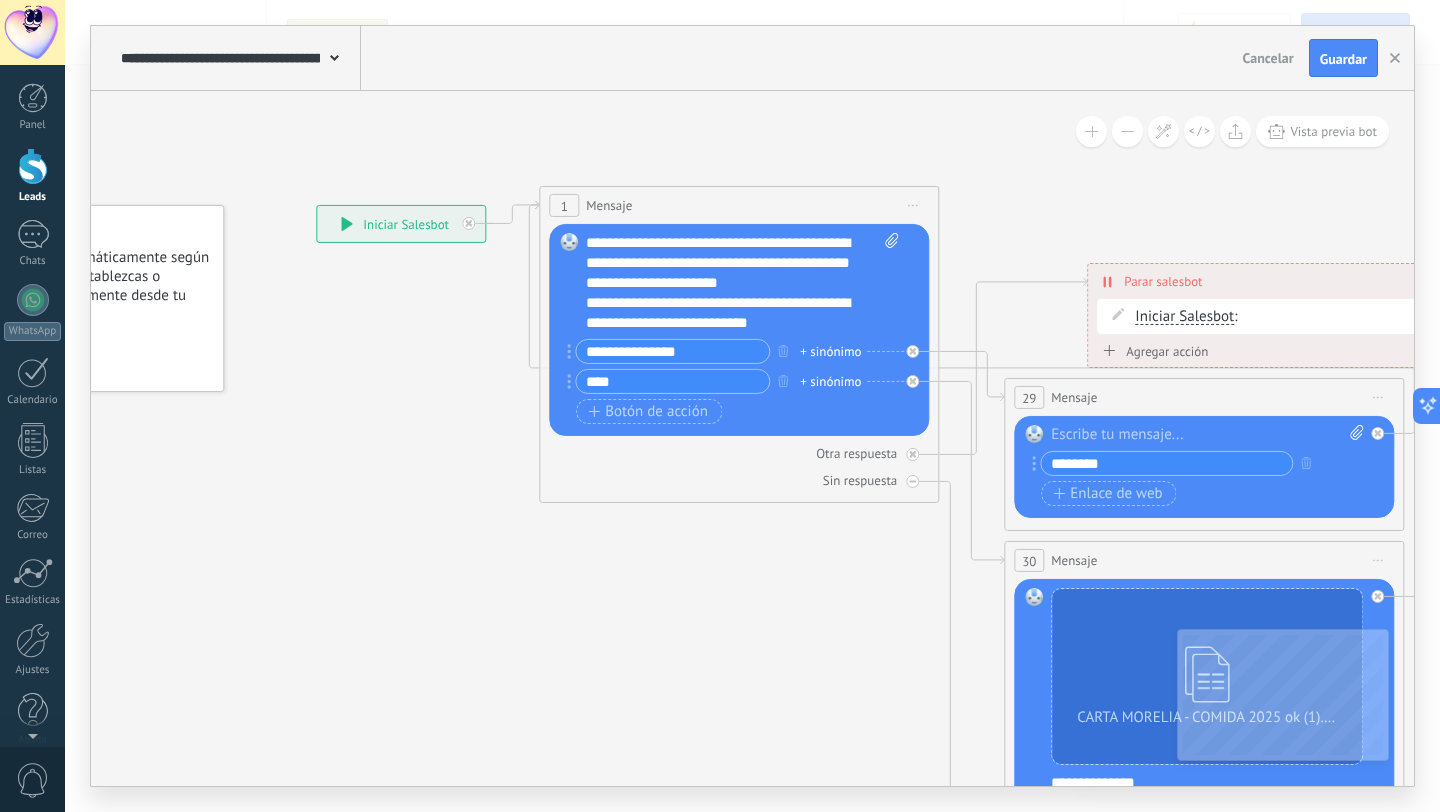 drag, startPoint x: 708, startPoint y: 449, endPoint x: 661, endPoint y: 650, distance: 206.4219 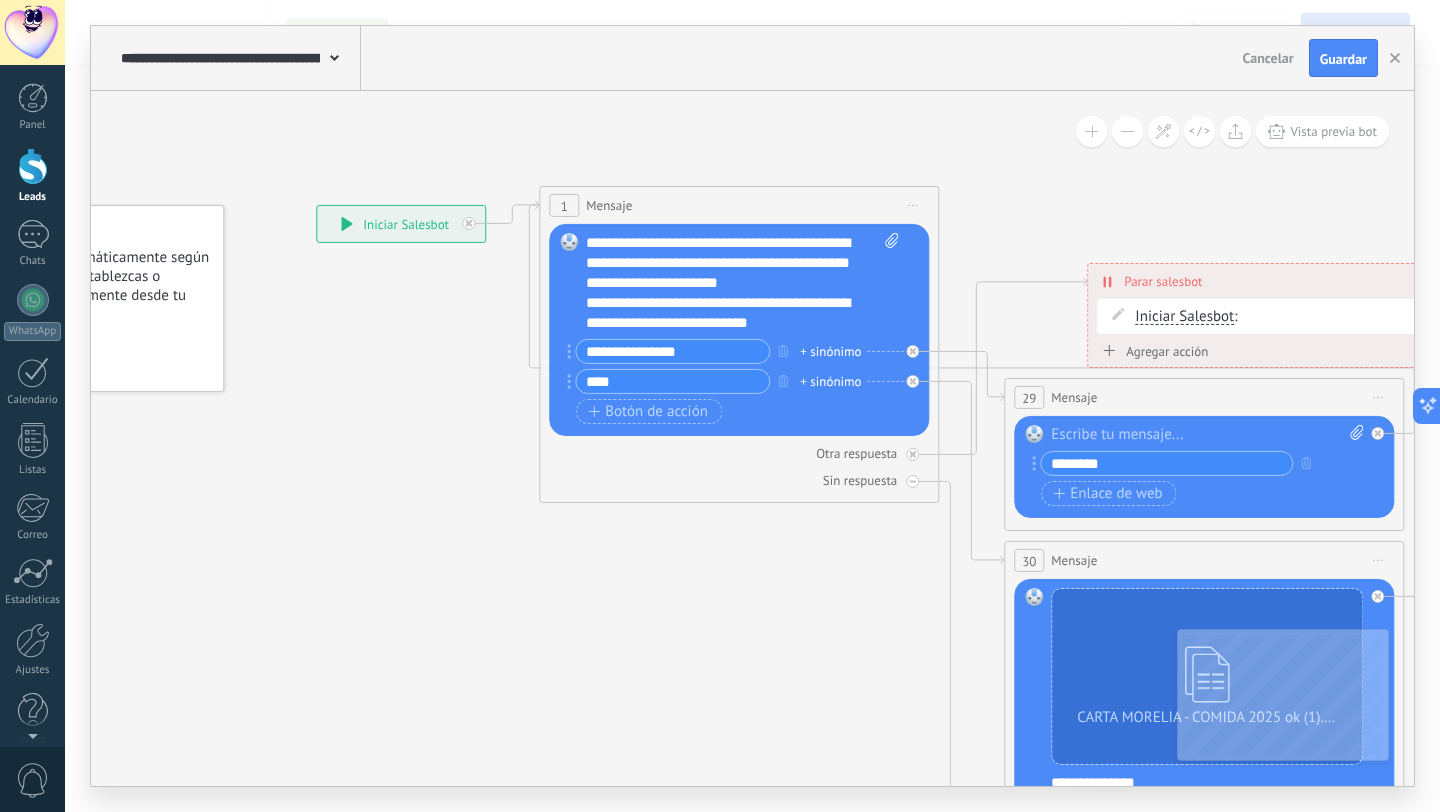 click on "**********" at bounding box center (316, 205) 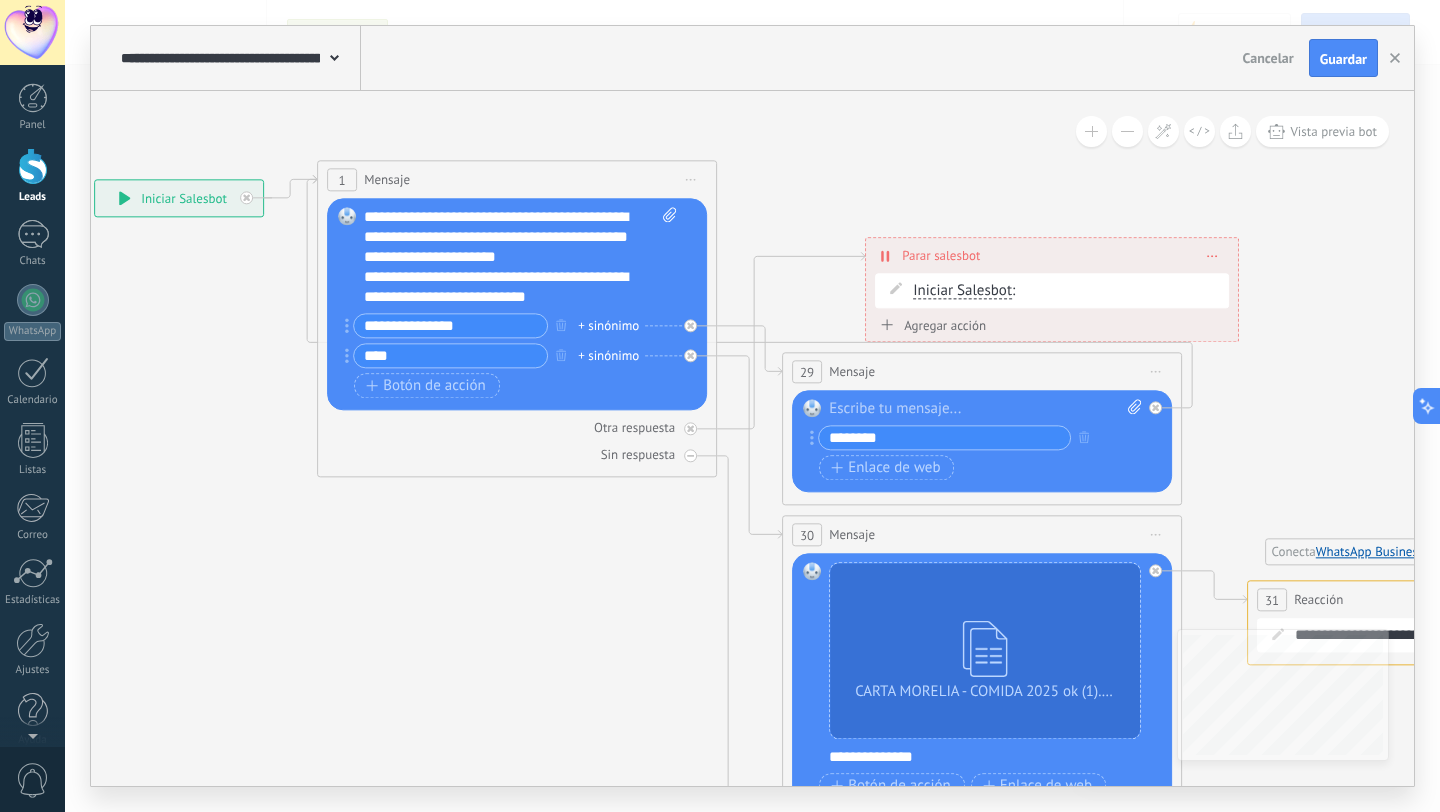 drag, startPoint x: 727, startPoint y: 634, endPoint x: 505, endPoint y: 609, distance: 223.40323 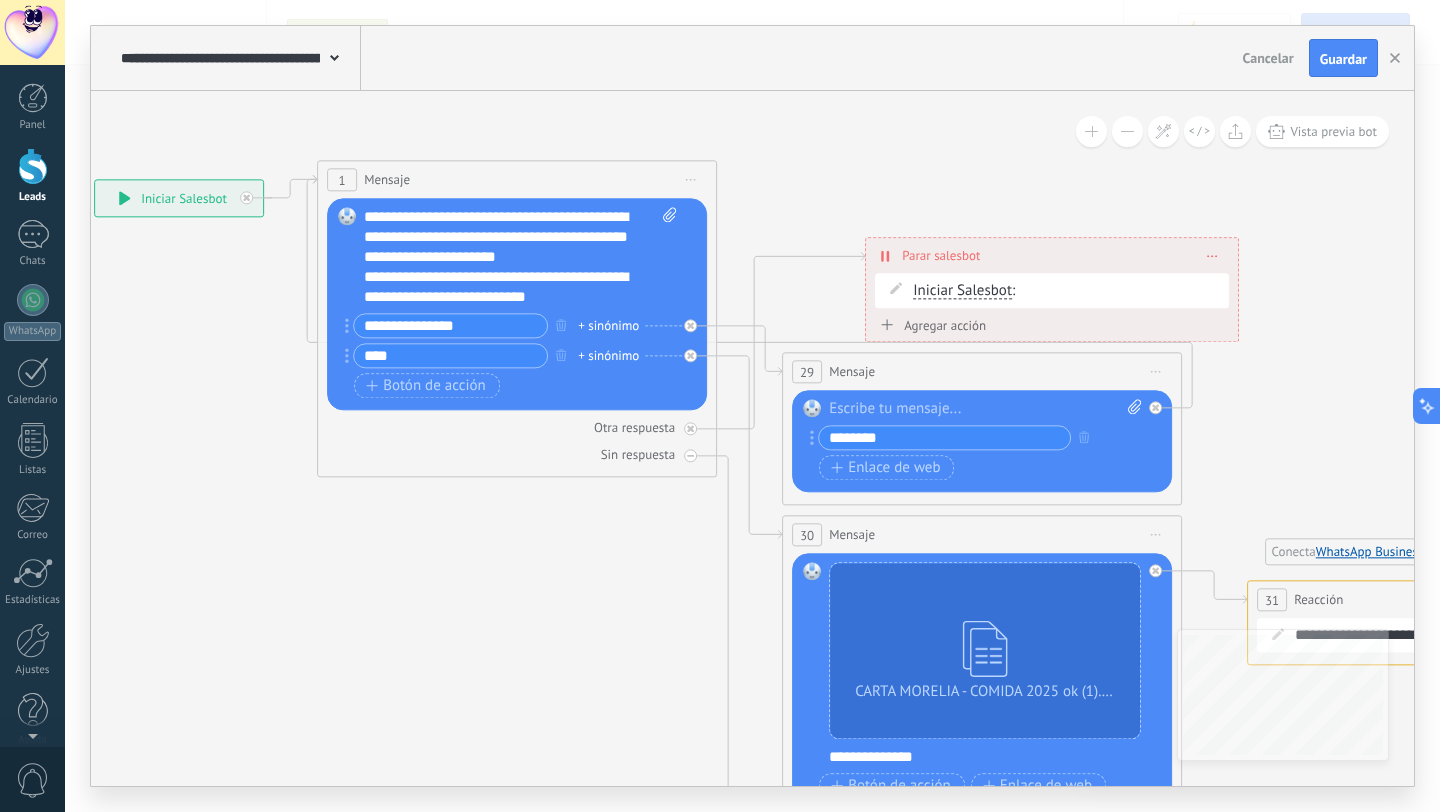 click 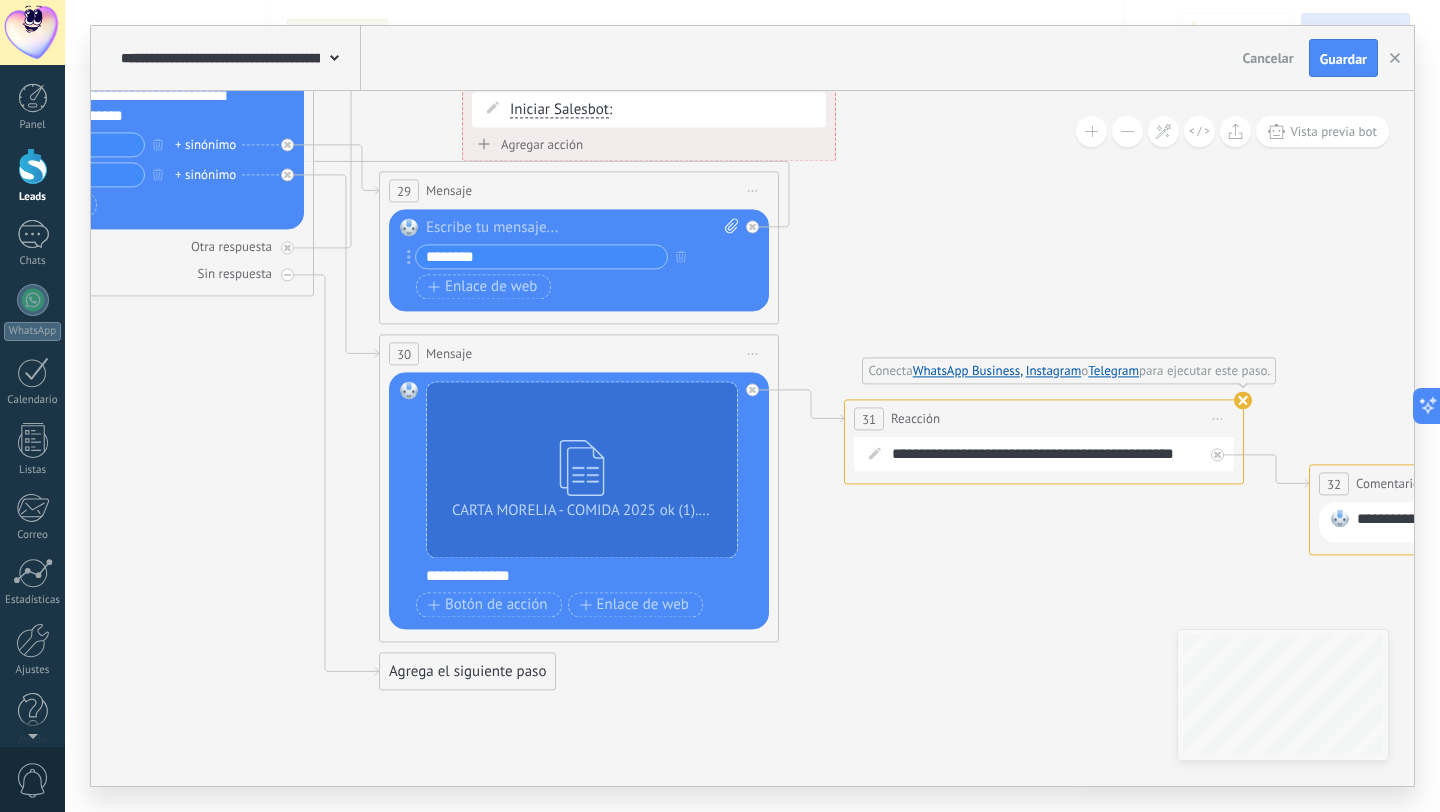 drag, startPoint x: 1234, startPoint y: 494, endPoint x: 831, endPoint y: 313, distance: 441.7805 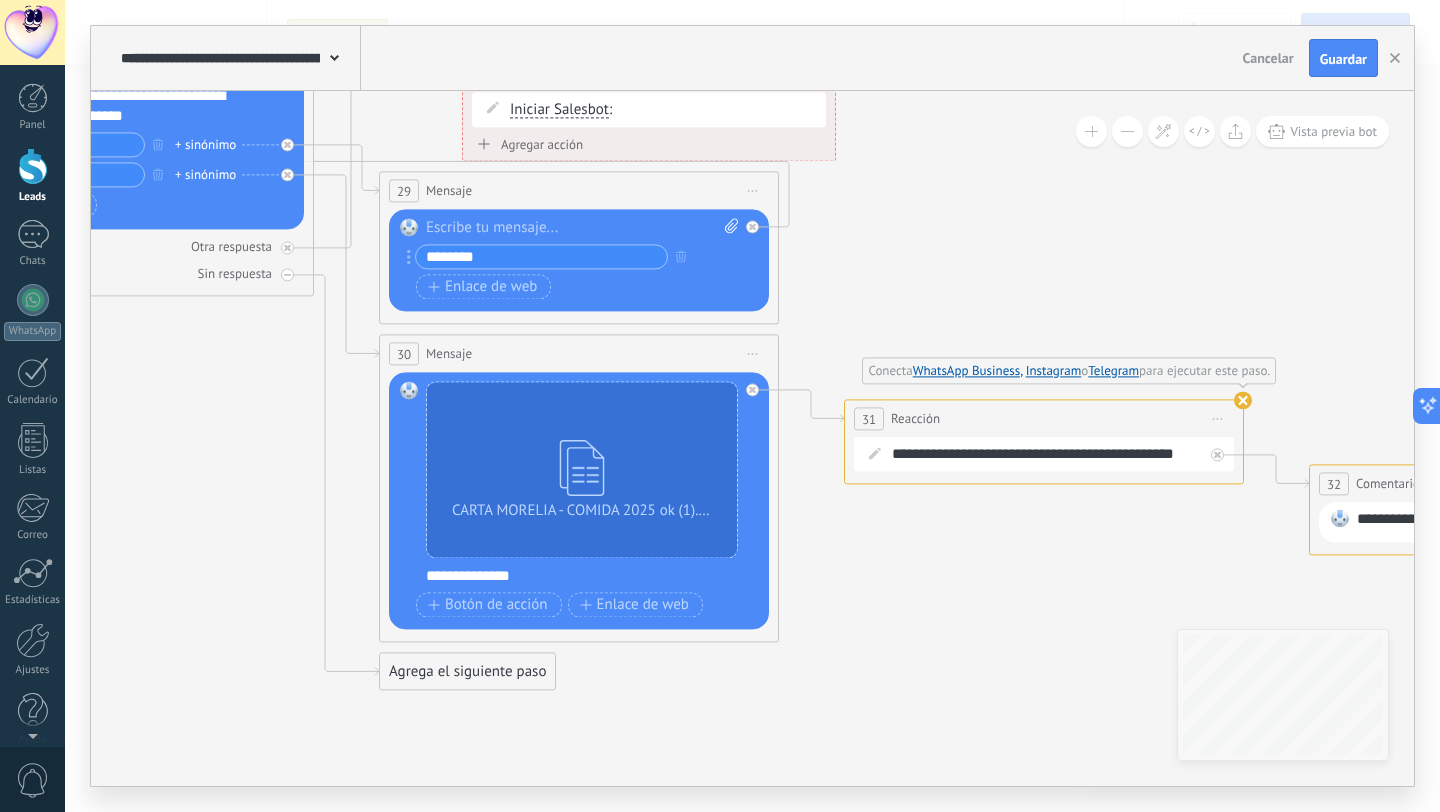 click 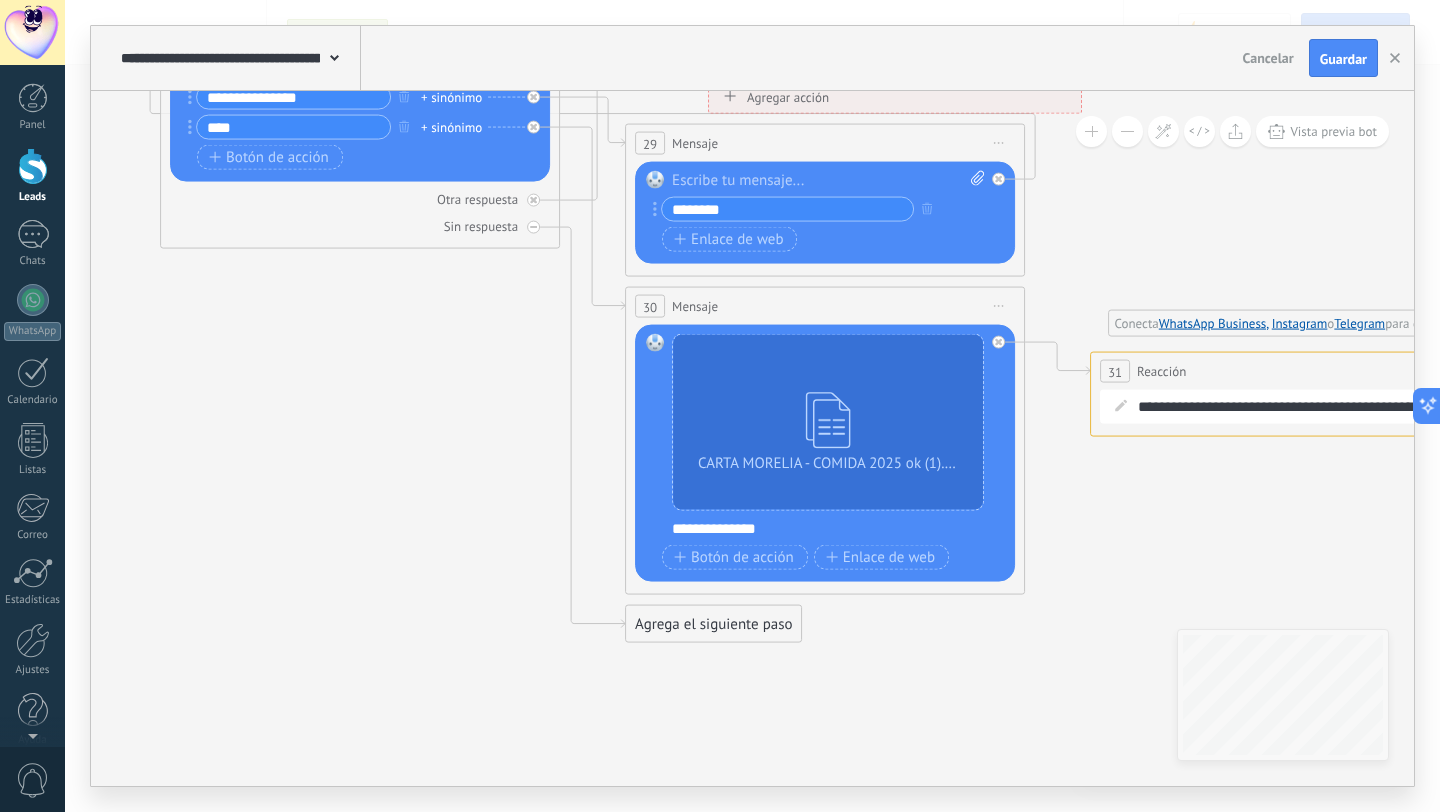 drag, startPoint x: 894, startPoint y: 569, endPoint x: 1140, endPoint y: 521, distance: 250.63918 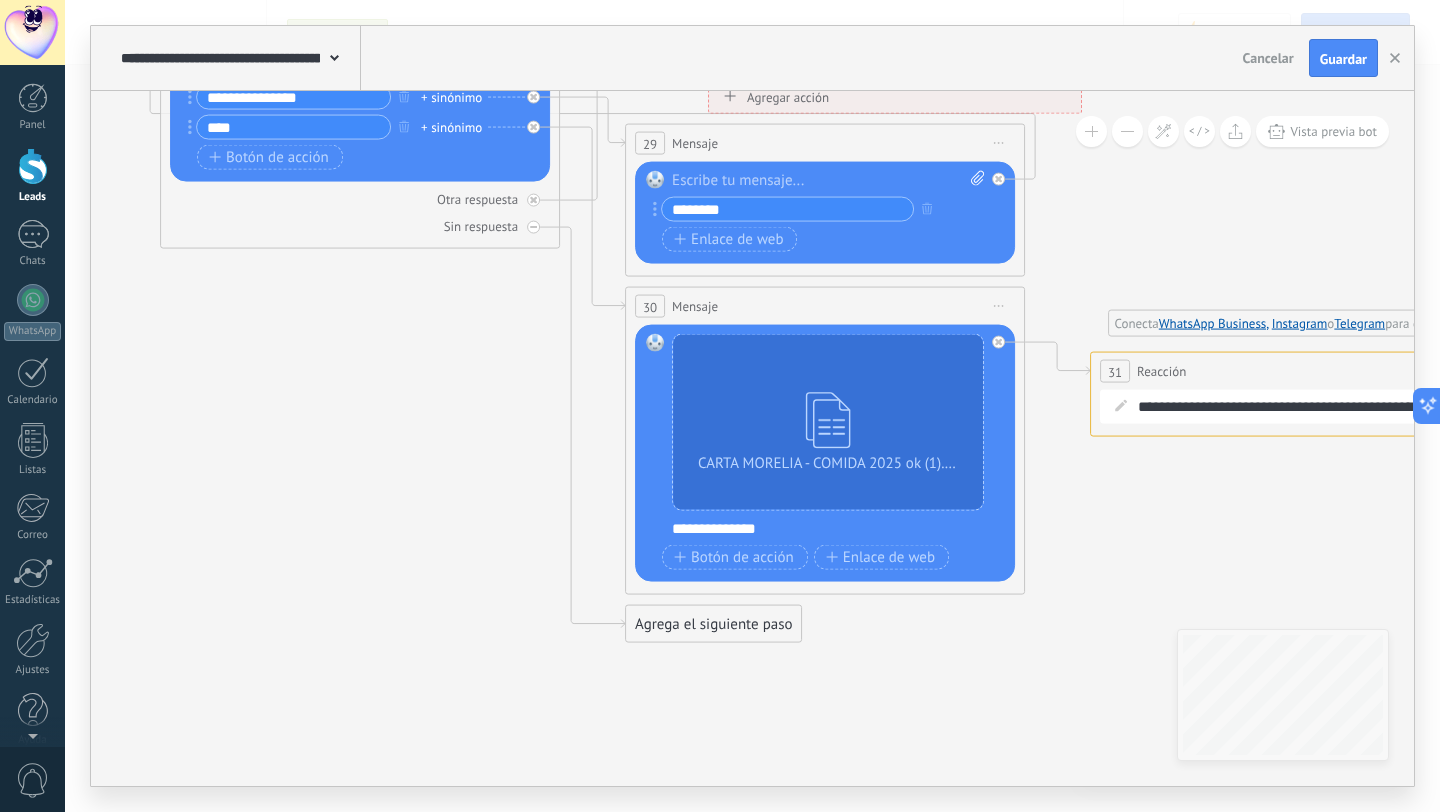 click 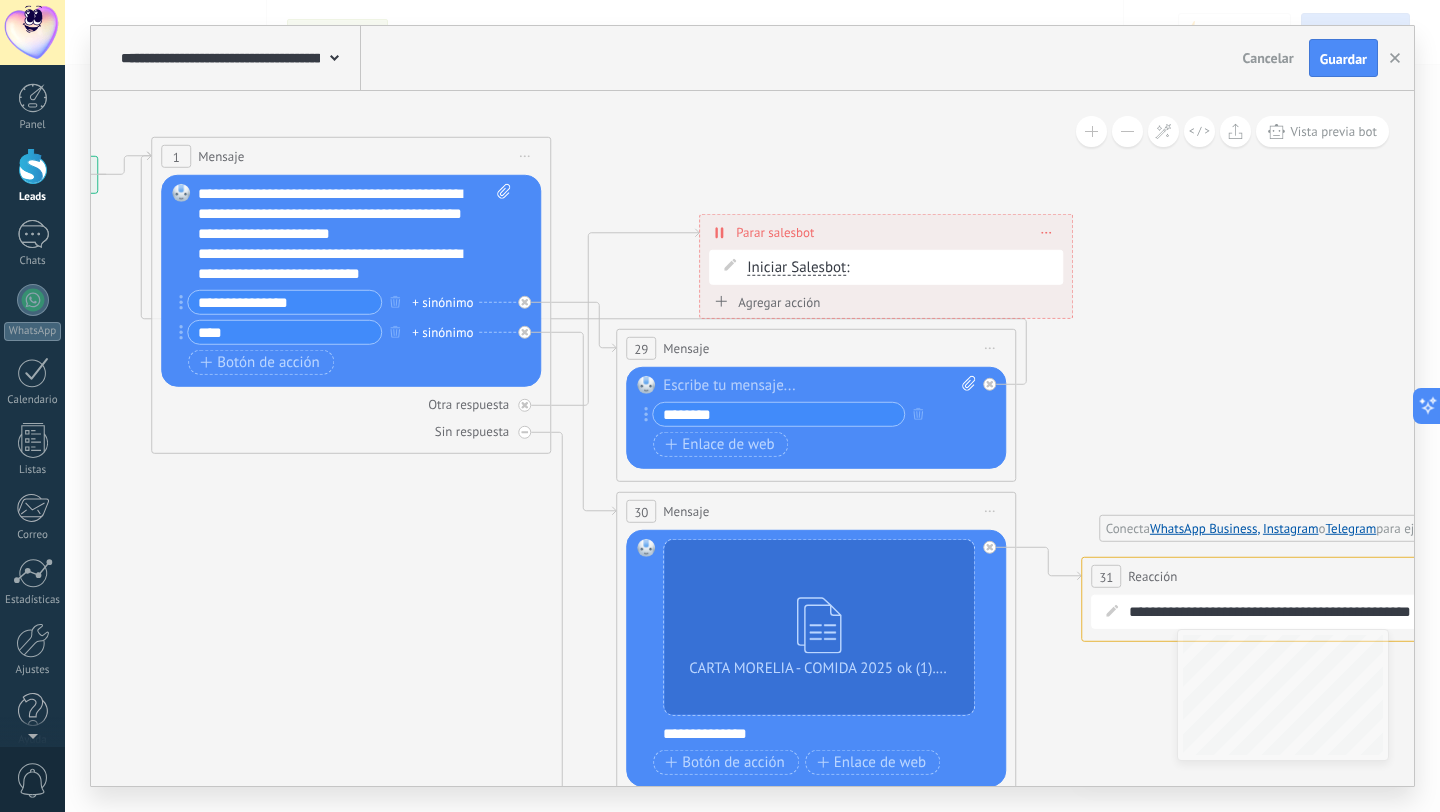 drag, startPoint x: 499, startPoint y: 576, endPoint x: 488, endPoint y: 778, distance: 202.29929 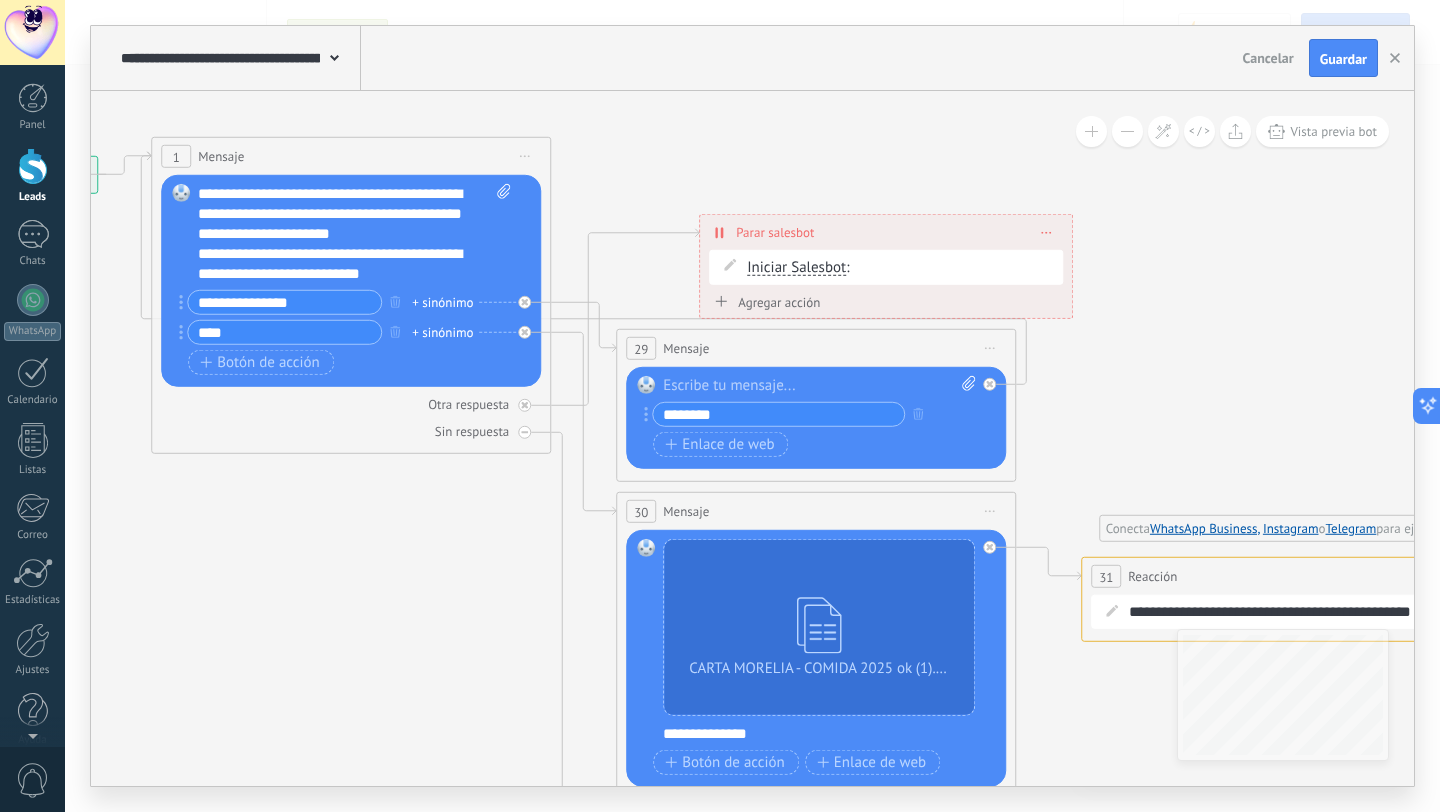 click 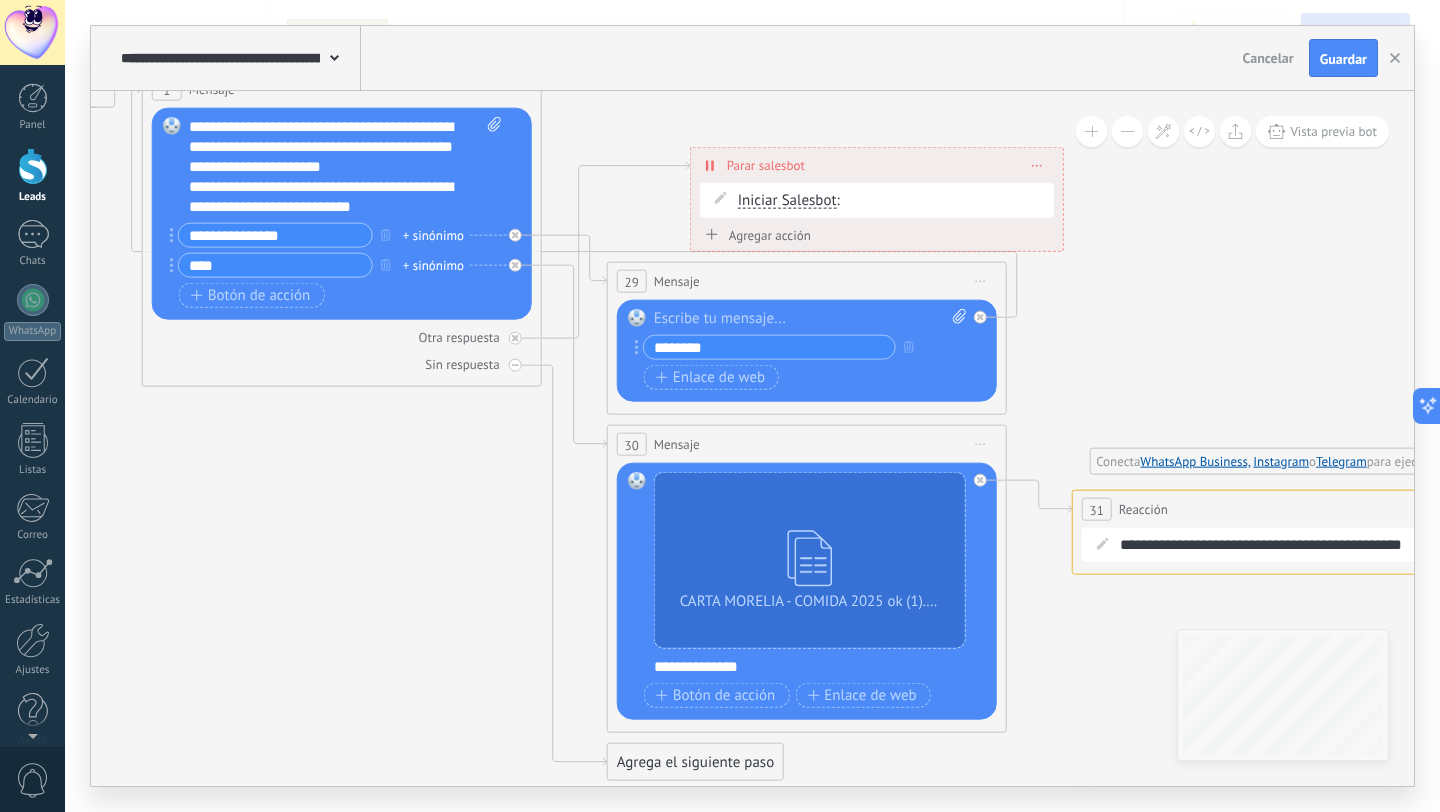 drag, startPoint x: 413, startPoint y: 531, endPoint x: 403, endPoint y: 465, distance: 66.75328 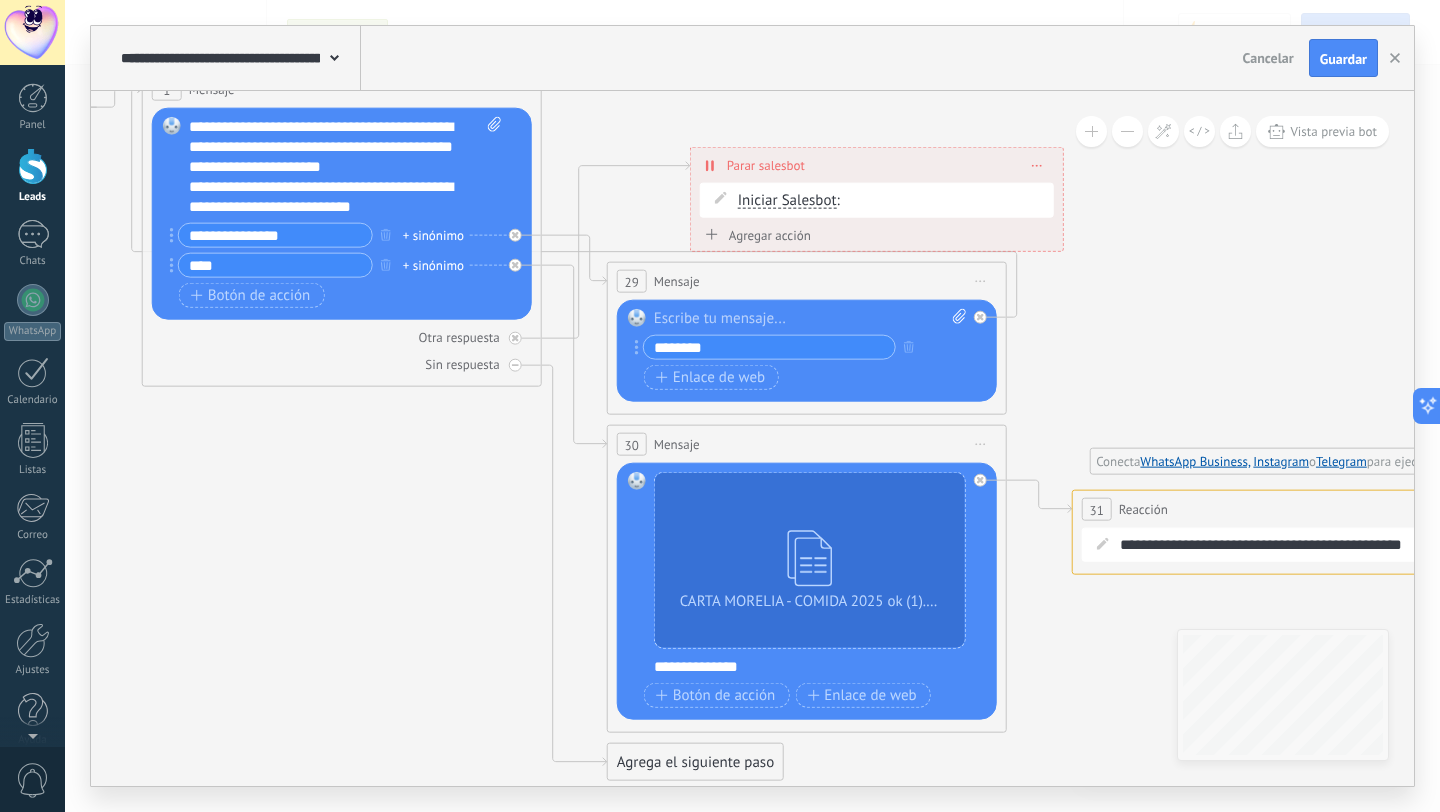 click 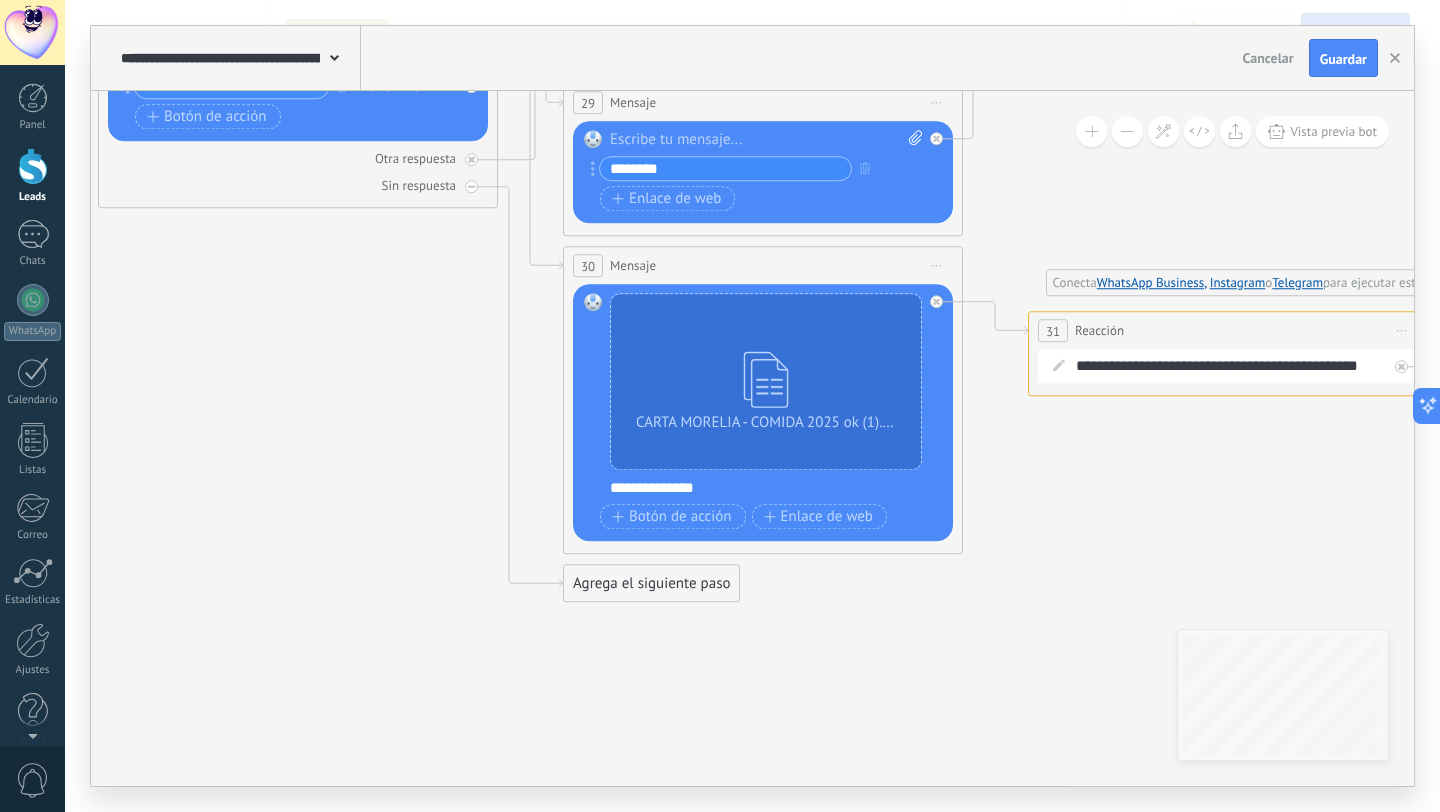 drag, startPoint x: 1071, startPoint y: 652, endPoint x: 1028, endPoint y: 473, distance: 184.09236 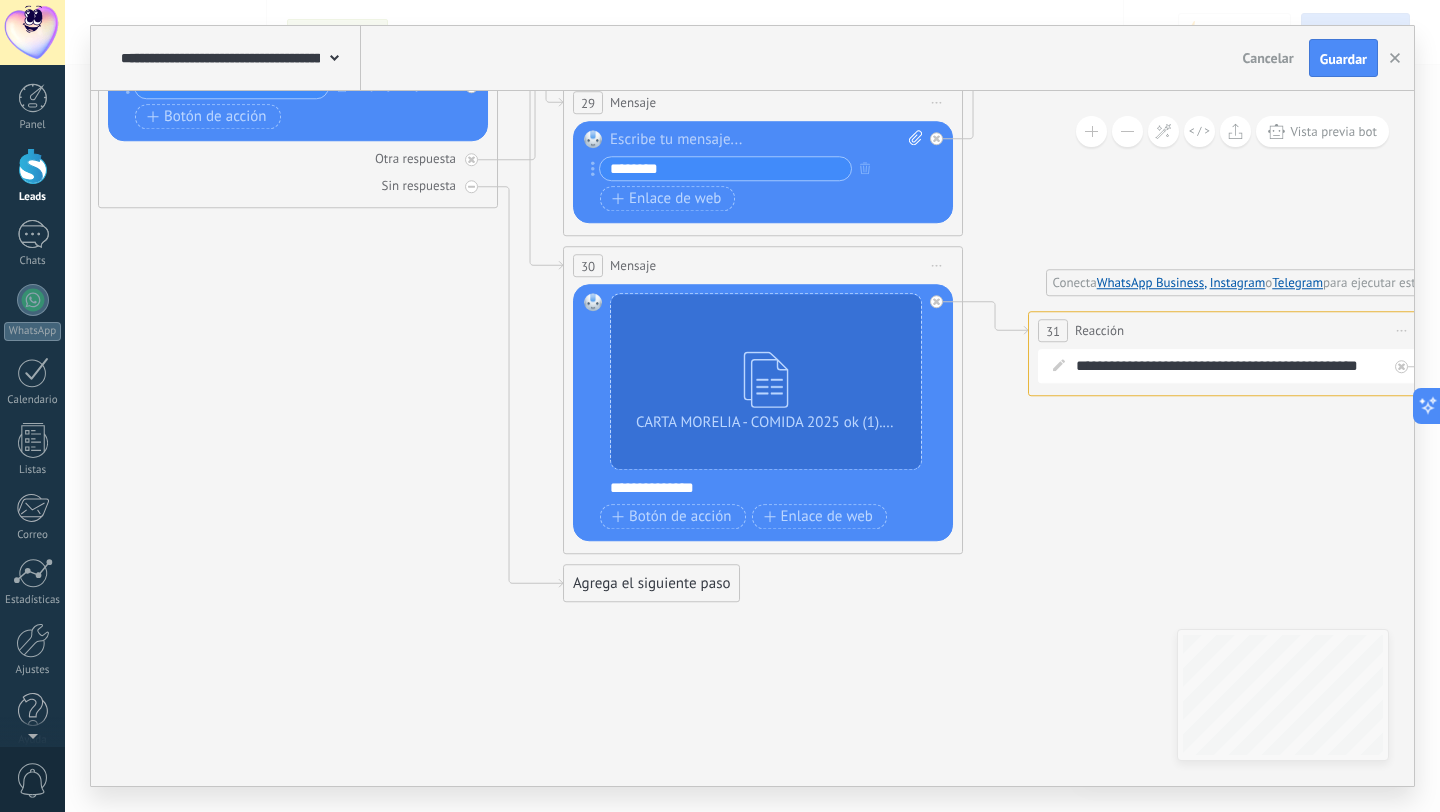 click 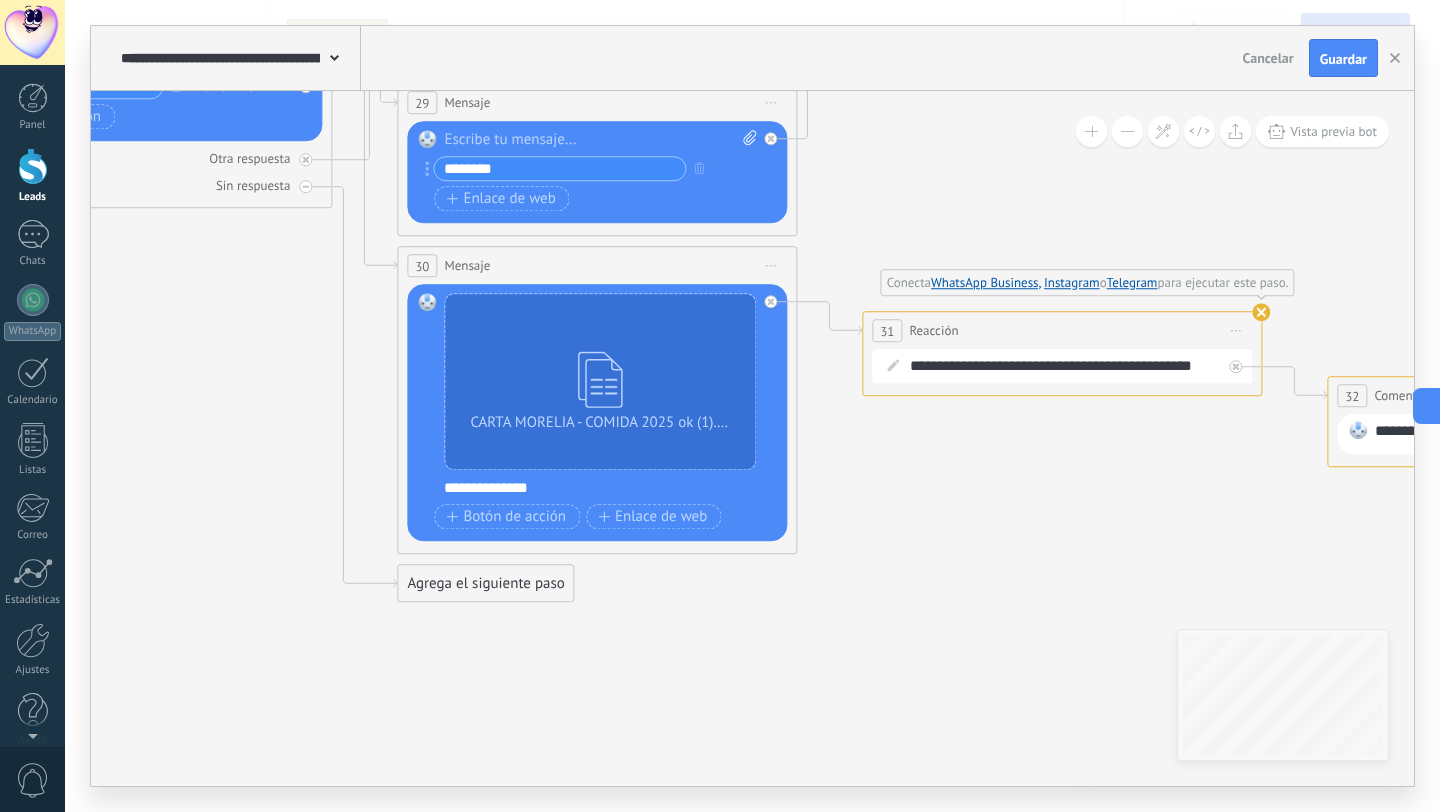 drag, startPoint x: 1096, startPoint y: 427, endPoint x: 920, endPoint y: 426, distance: 176.00284 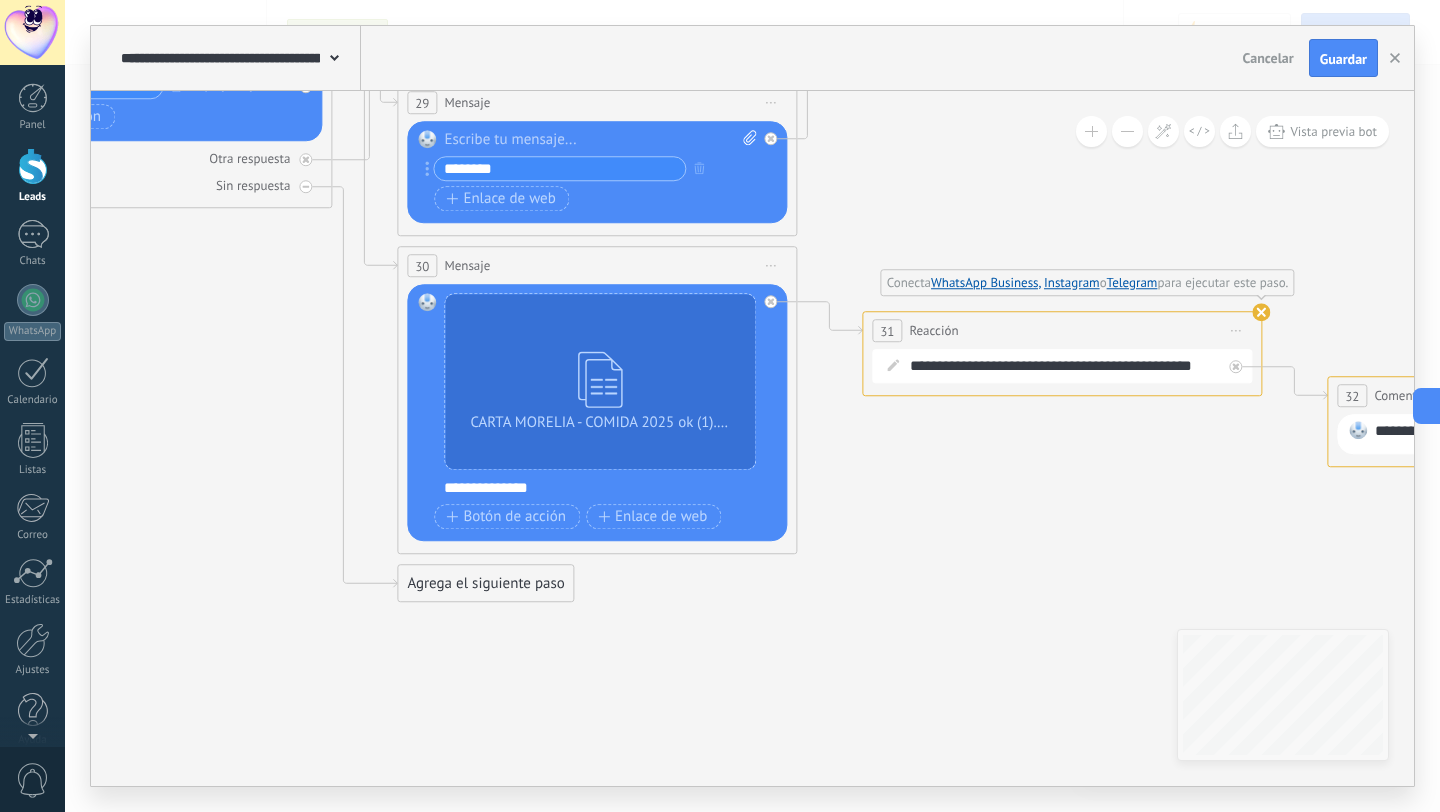 click 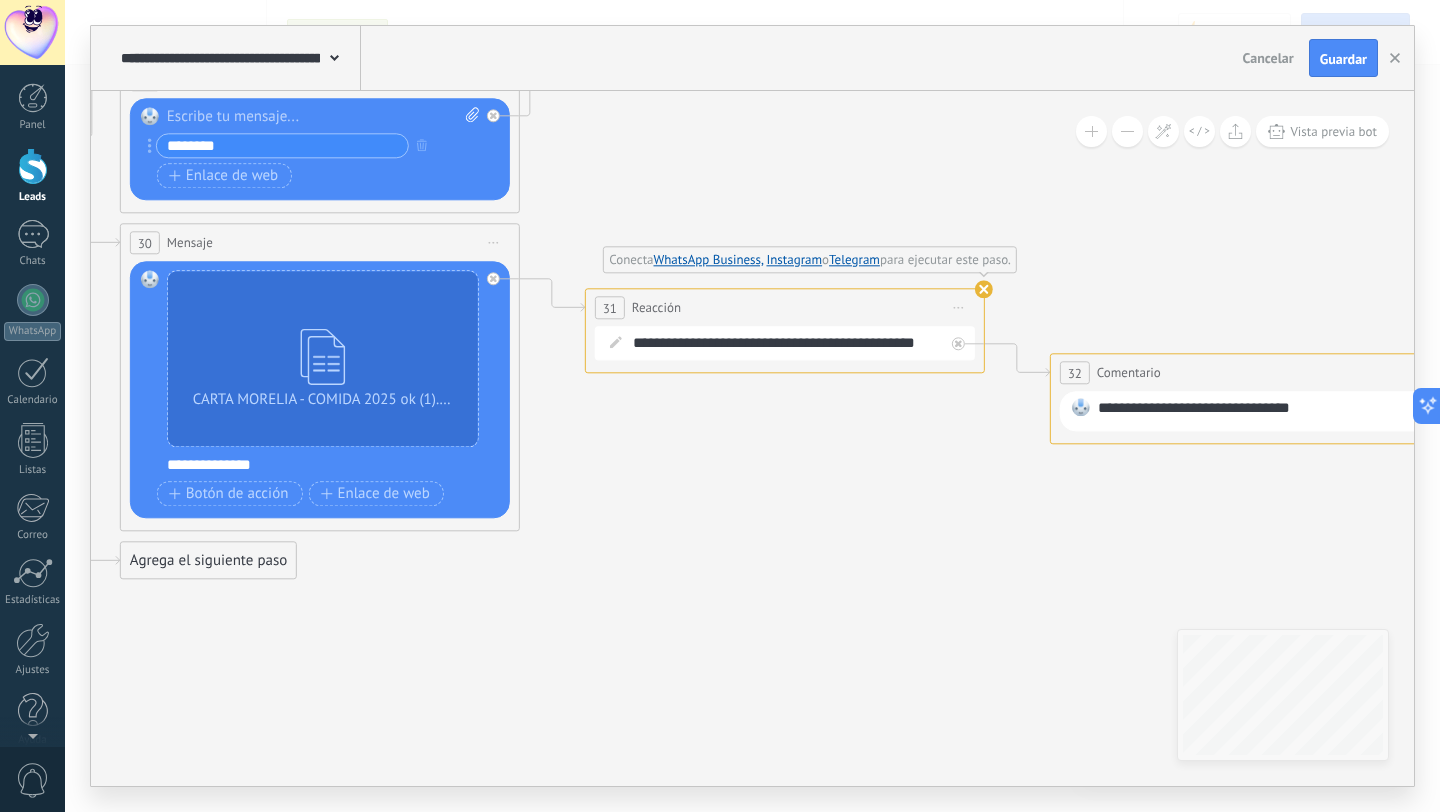 drag, startPoint x: 1204, startPoint y: 535, endPoint x: 929, endPoint y: 513, distance: 275.8786 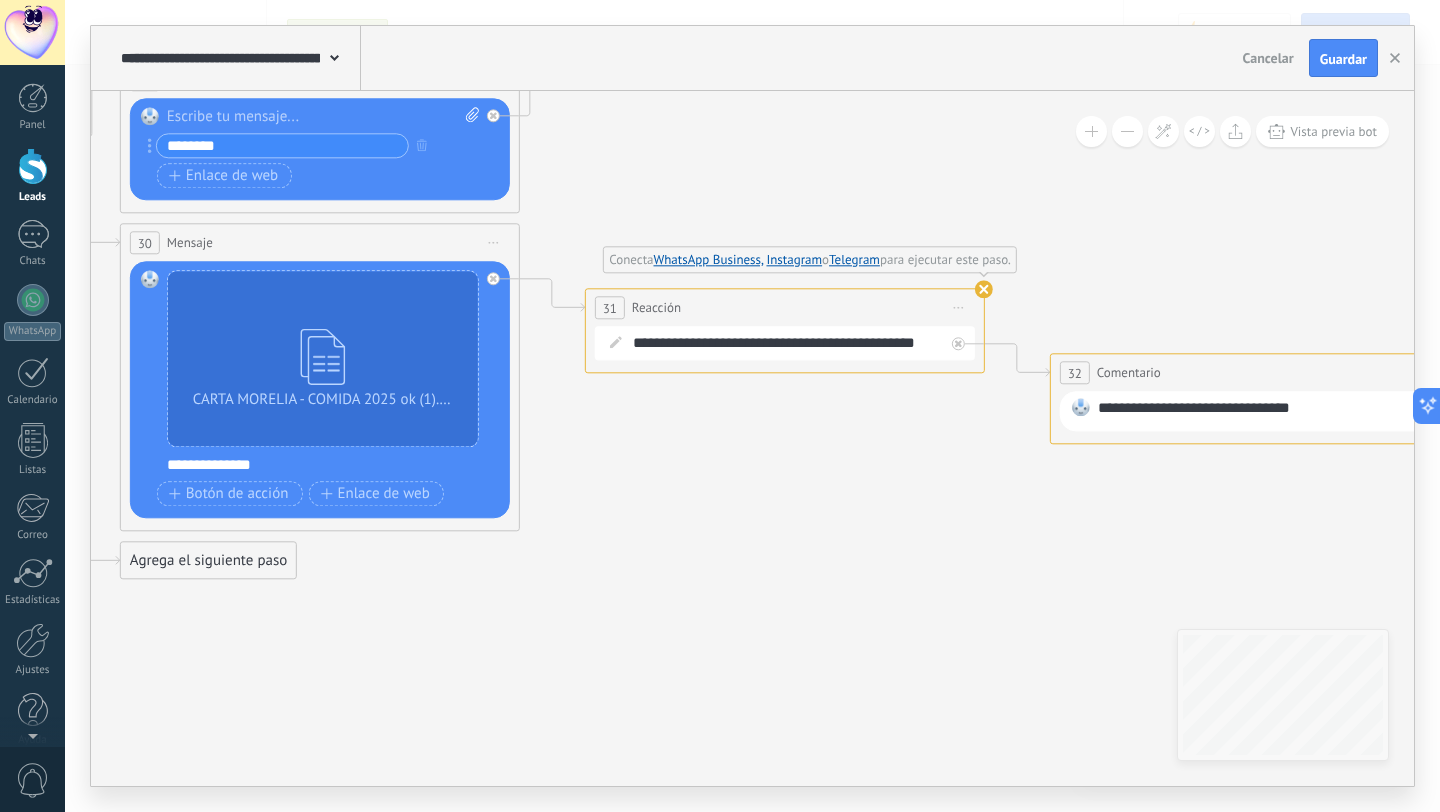 click 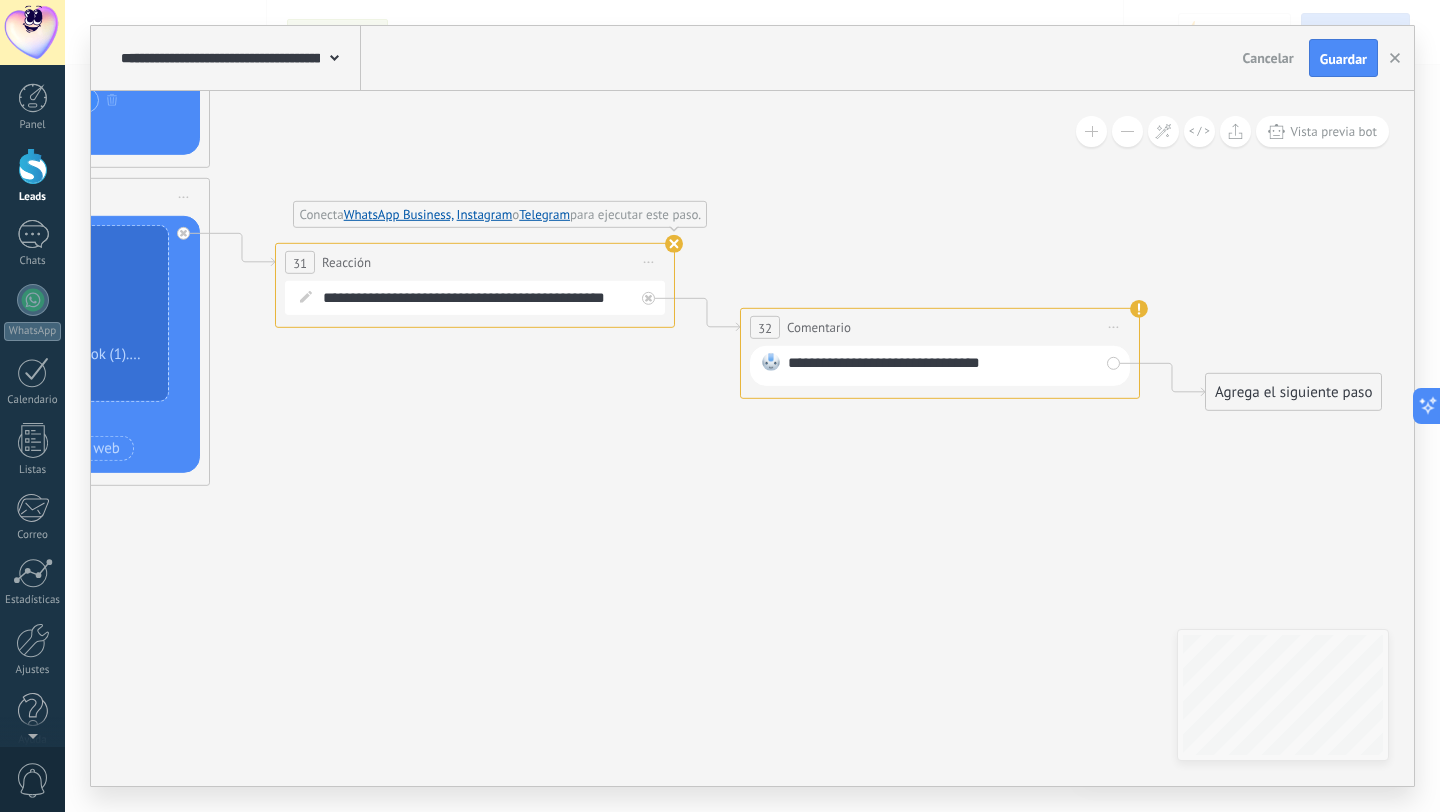 drag, startPoint x: 1047, startPoint y: 512, endPoint x: 744, endPoint y: 467, distance: 306.32336 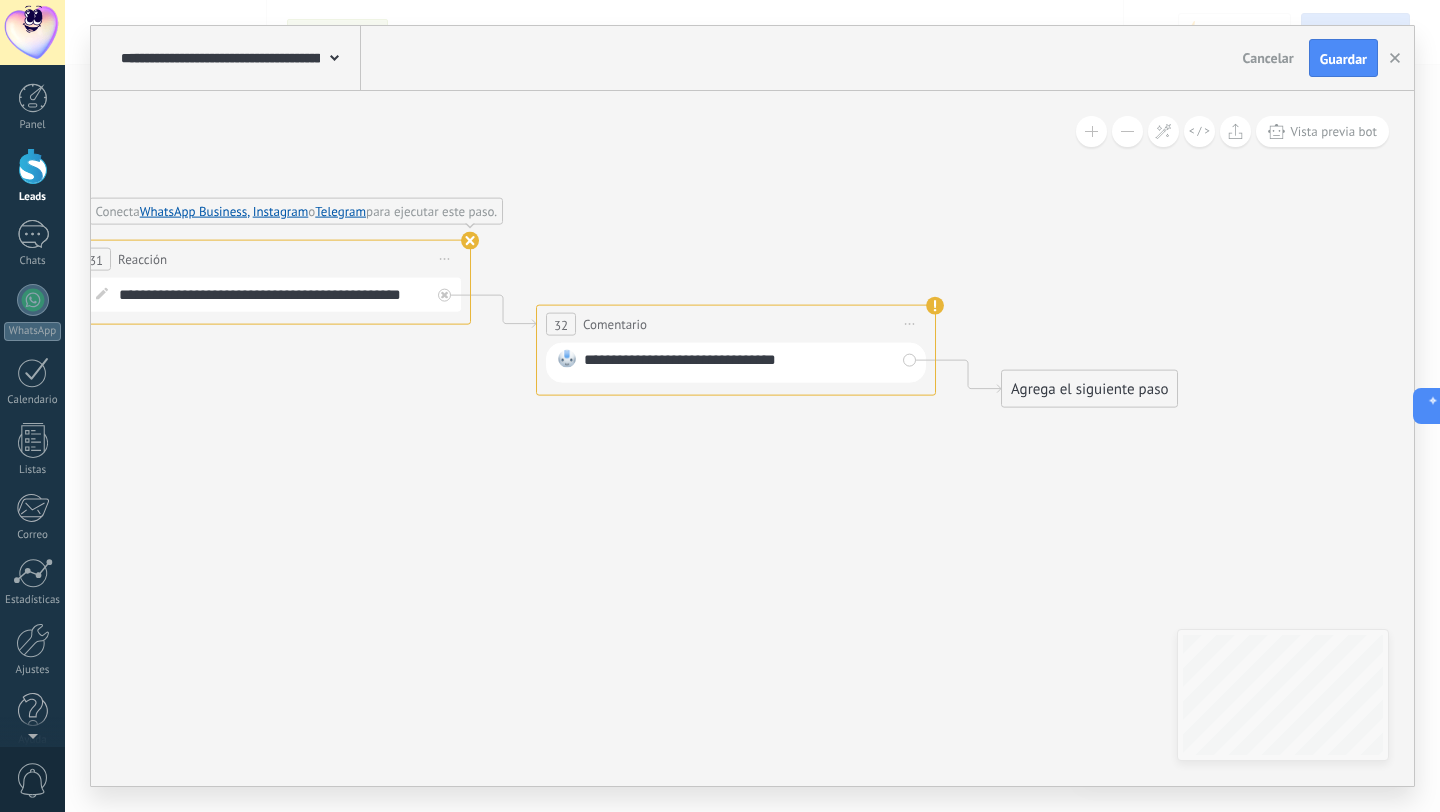 drag, startPoint x: 1139, startPoint y: 506, endPoint x: 937, endPoint y: 502, distance: 202.0396 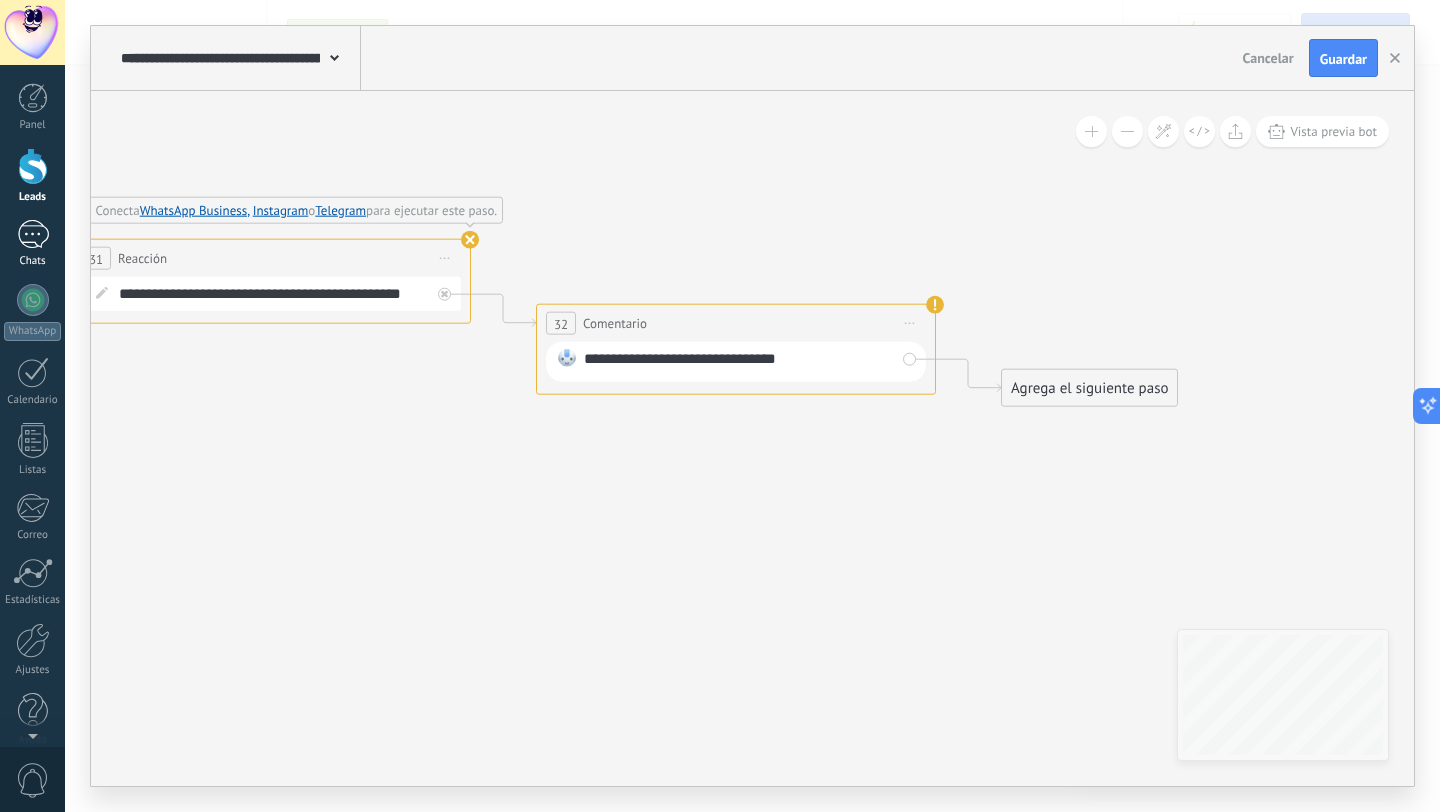 click on "Chats" at bounding box center [32, 244] 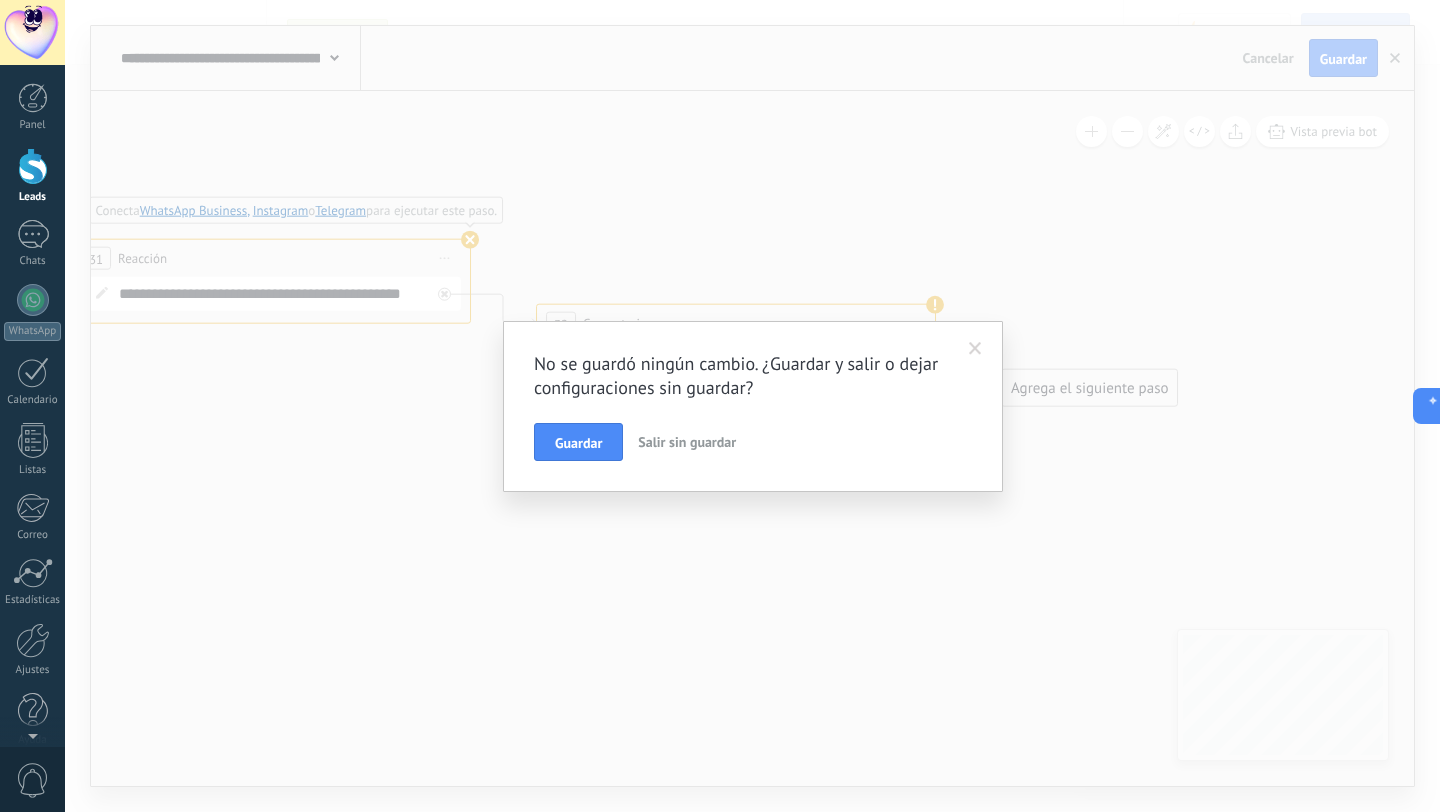 click on "Salir sin guardar" at bounding box center [687, 442] 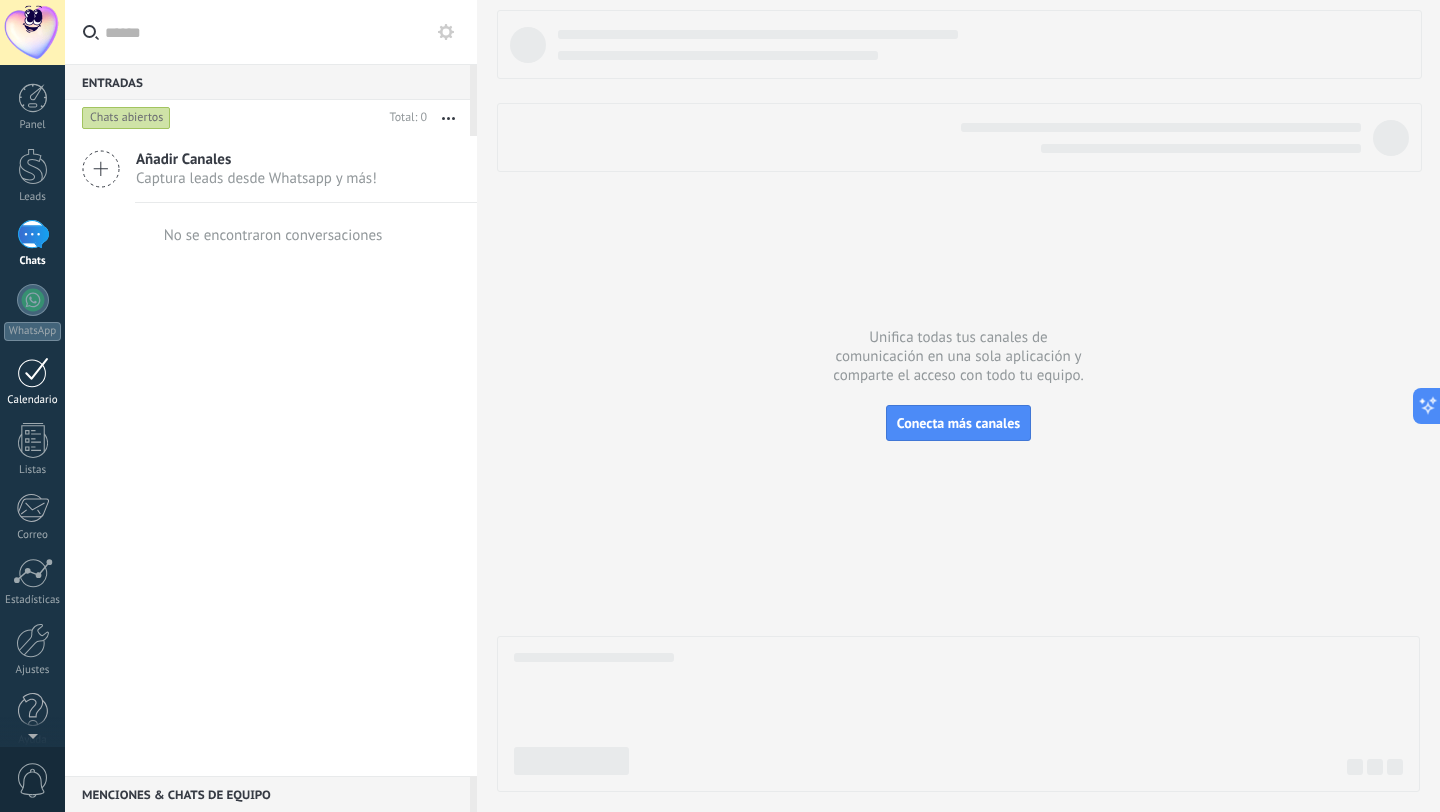 click at bounding box center (33, 372) 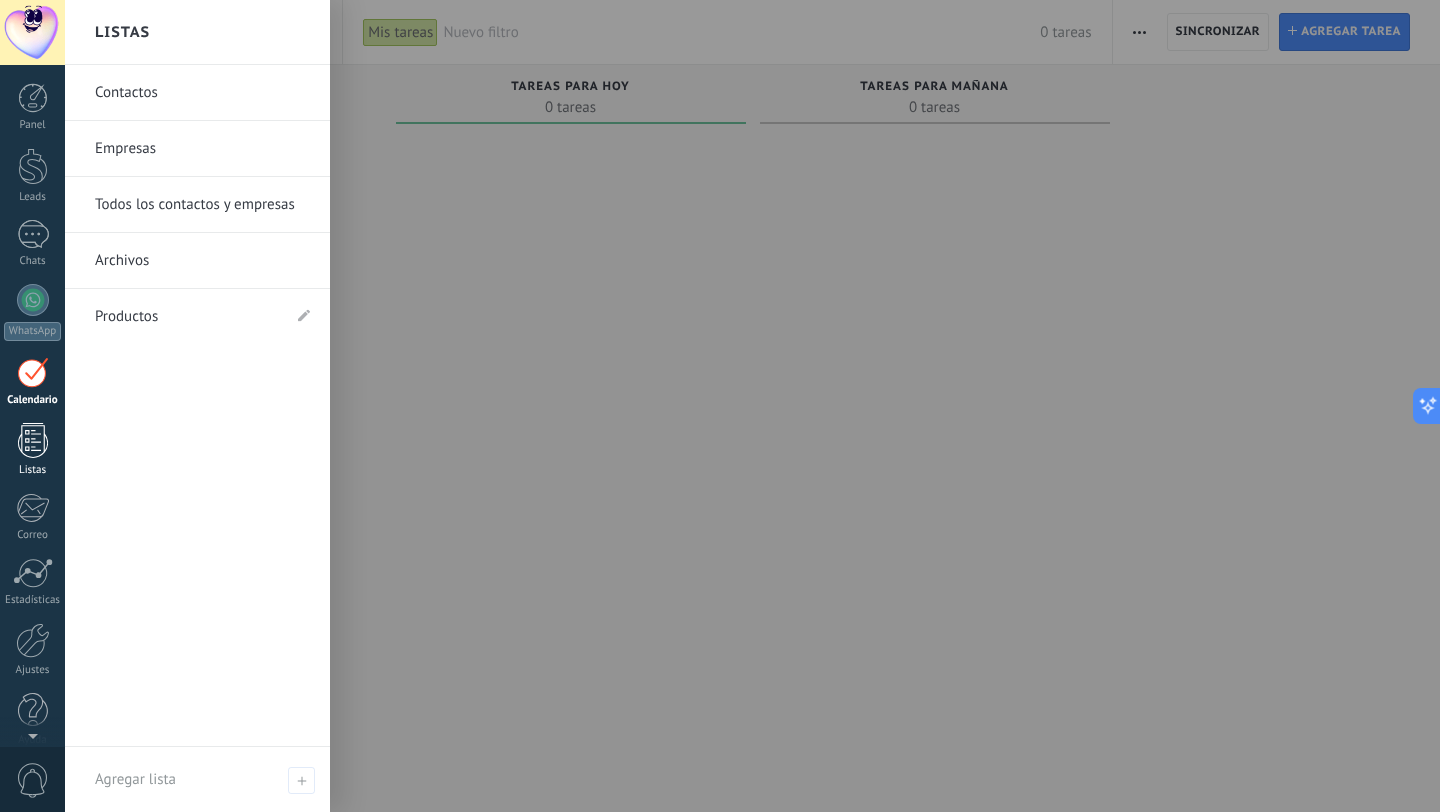 click at bounding box center (33, 440) 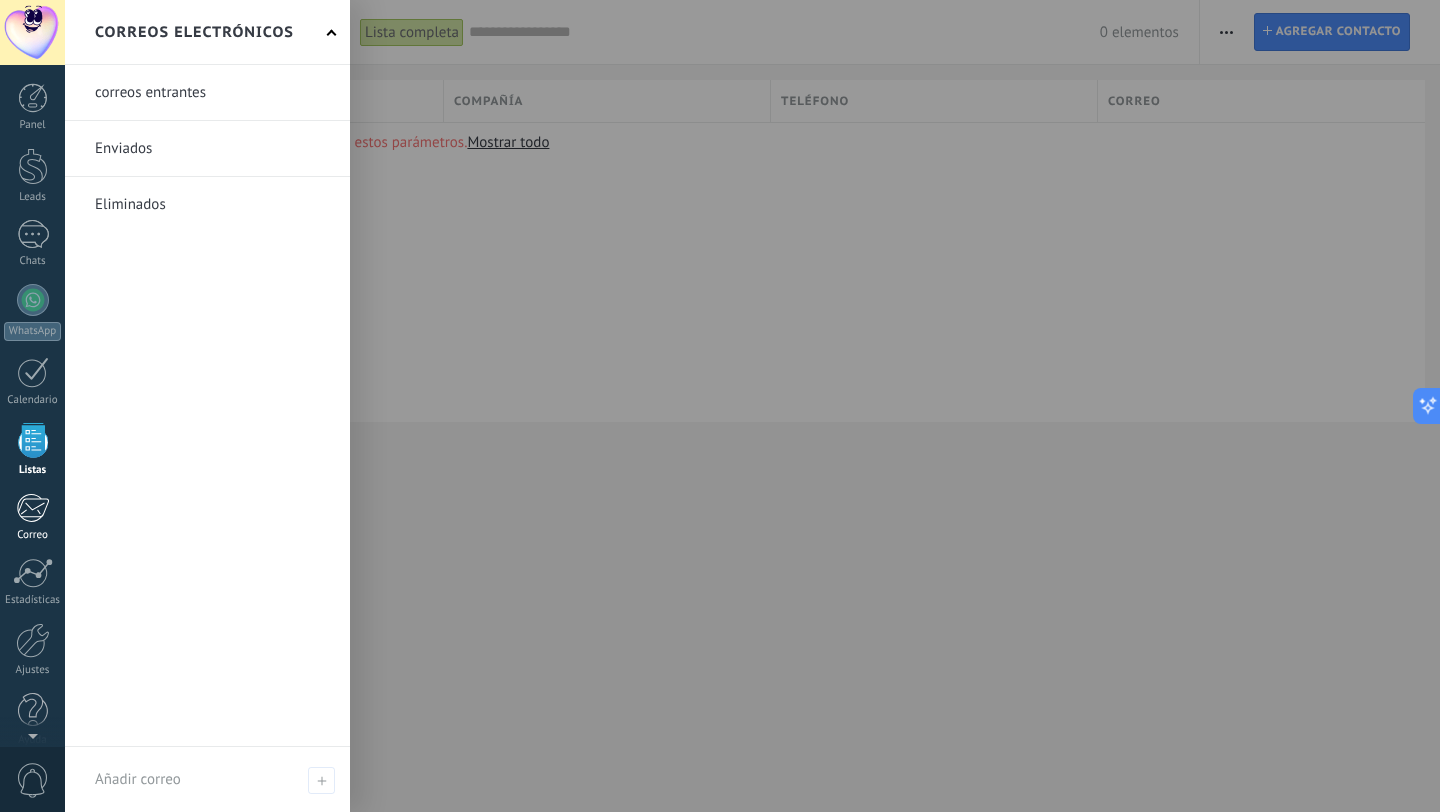 click at bounding box center (32, 508) 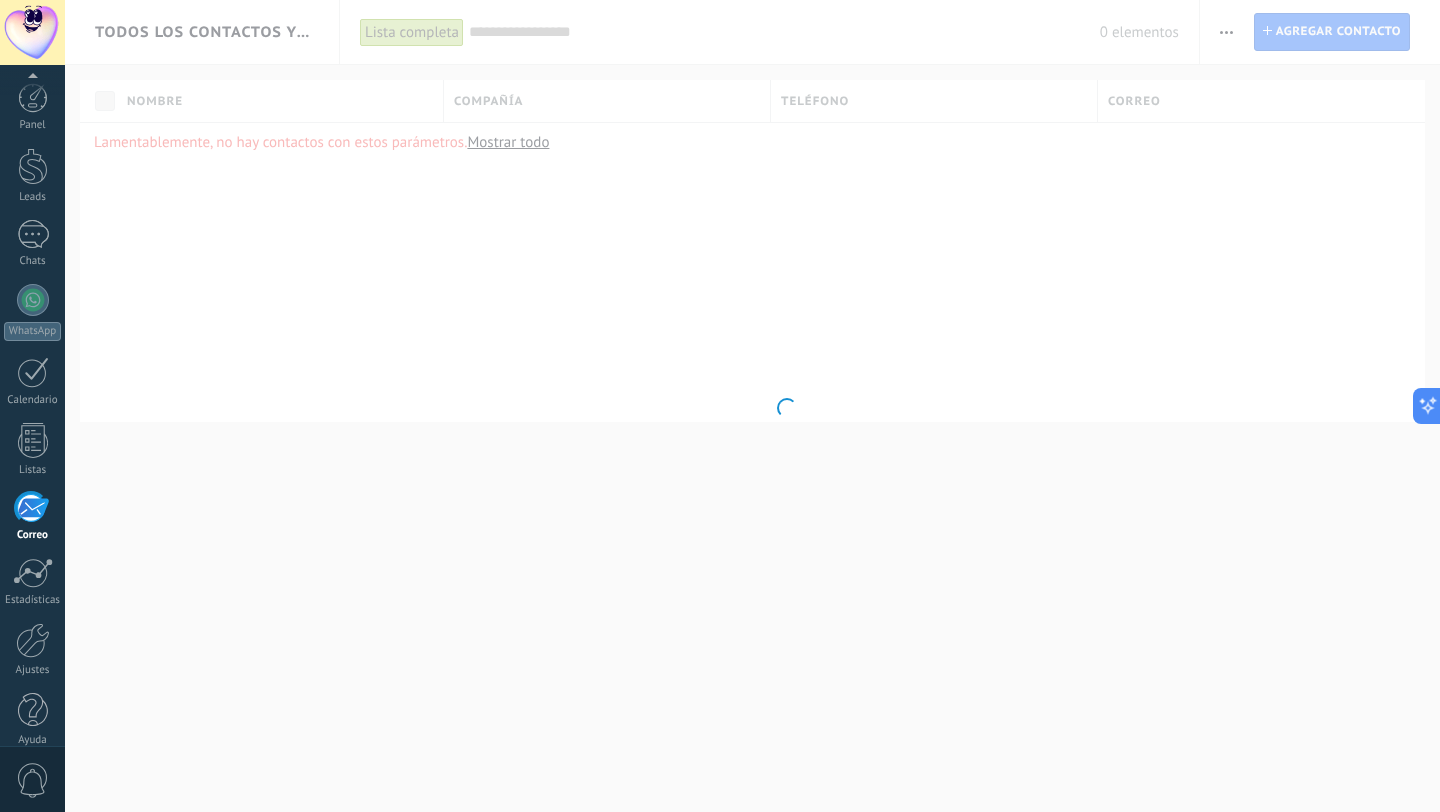 scroll, scrollTop: 20, scrollLeft: 0, axis: vertical 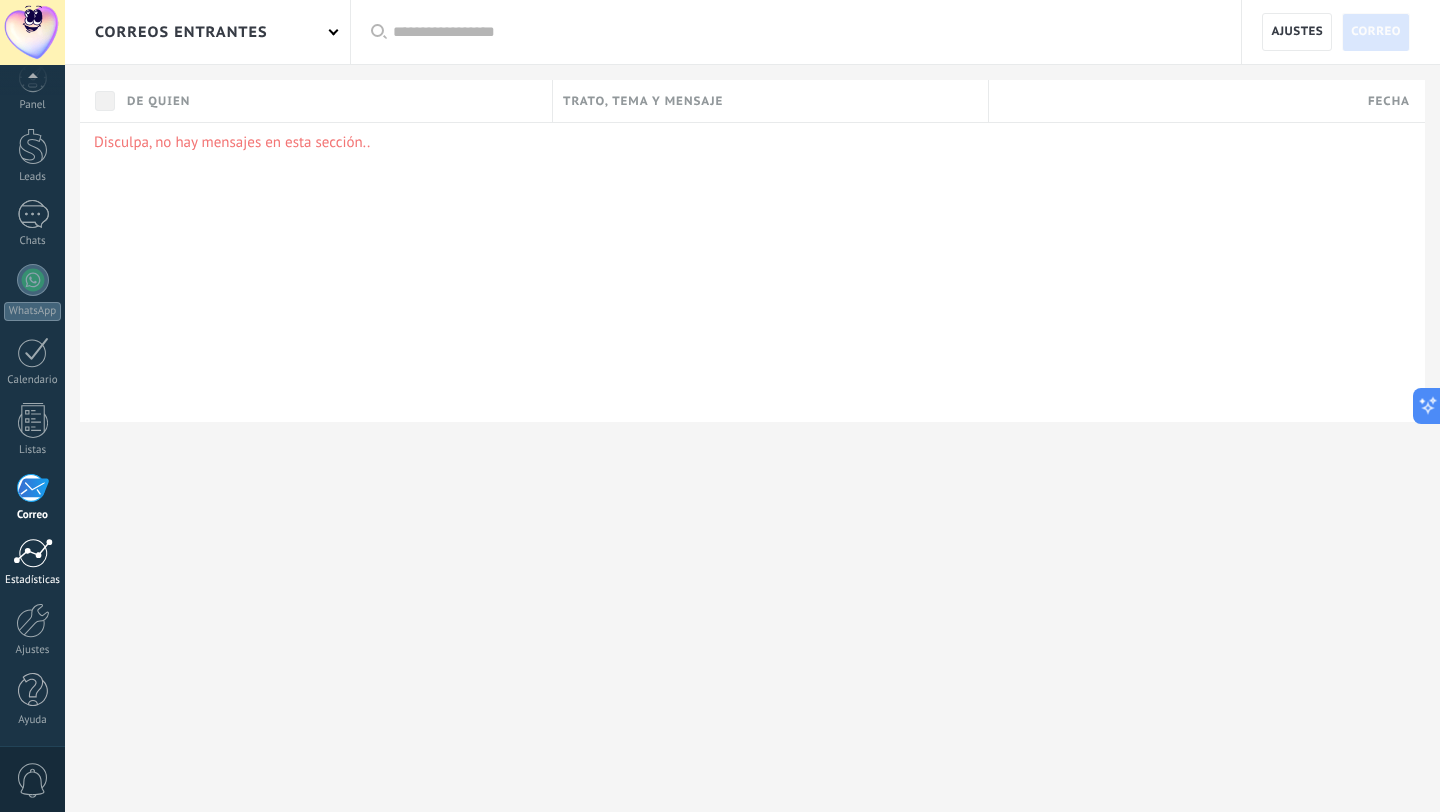 click at bounding box center [33, 553] 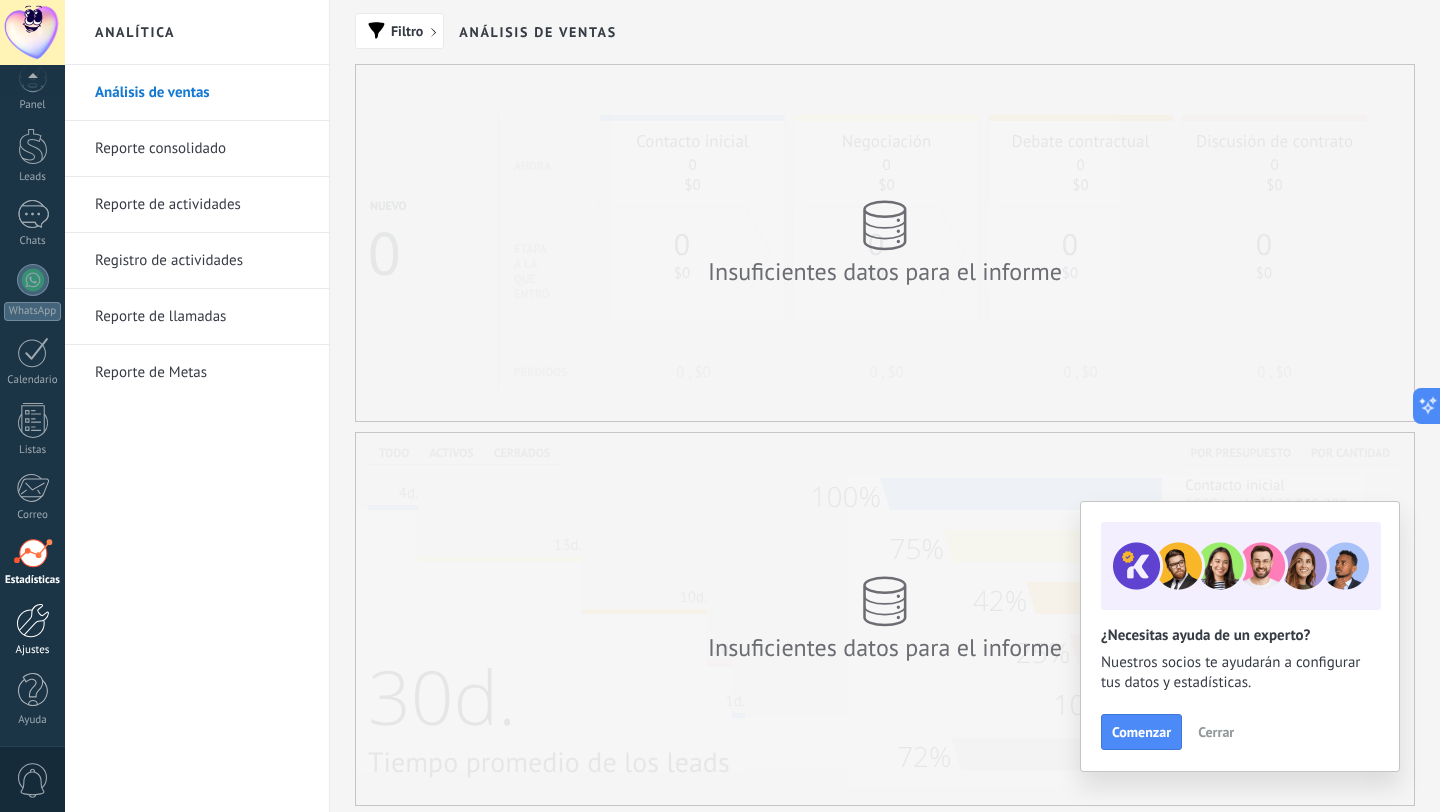 click at bounding box center [33, 620] 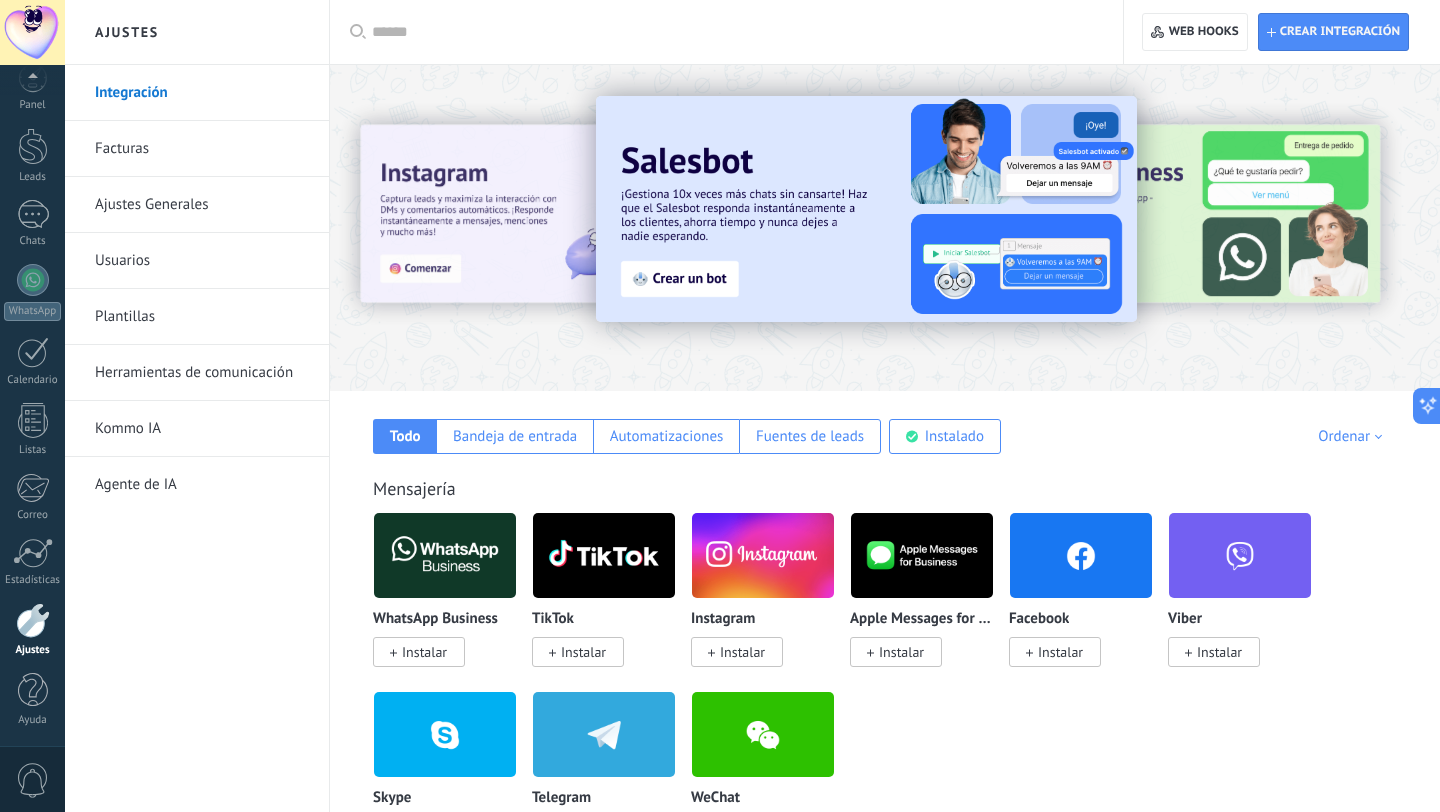 scroll, scrollTop: 0, scrollLeft: 0, axis: both 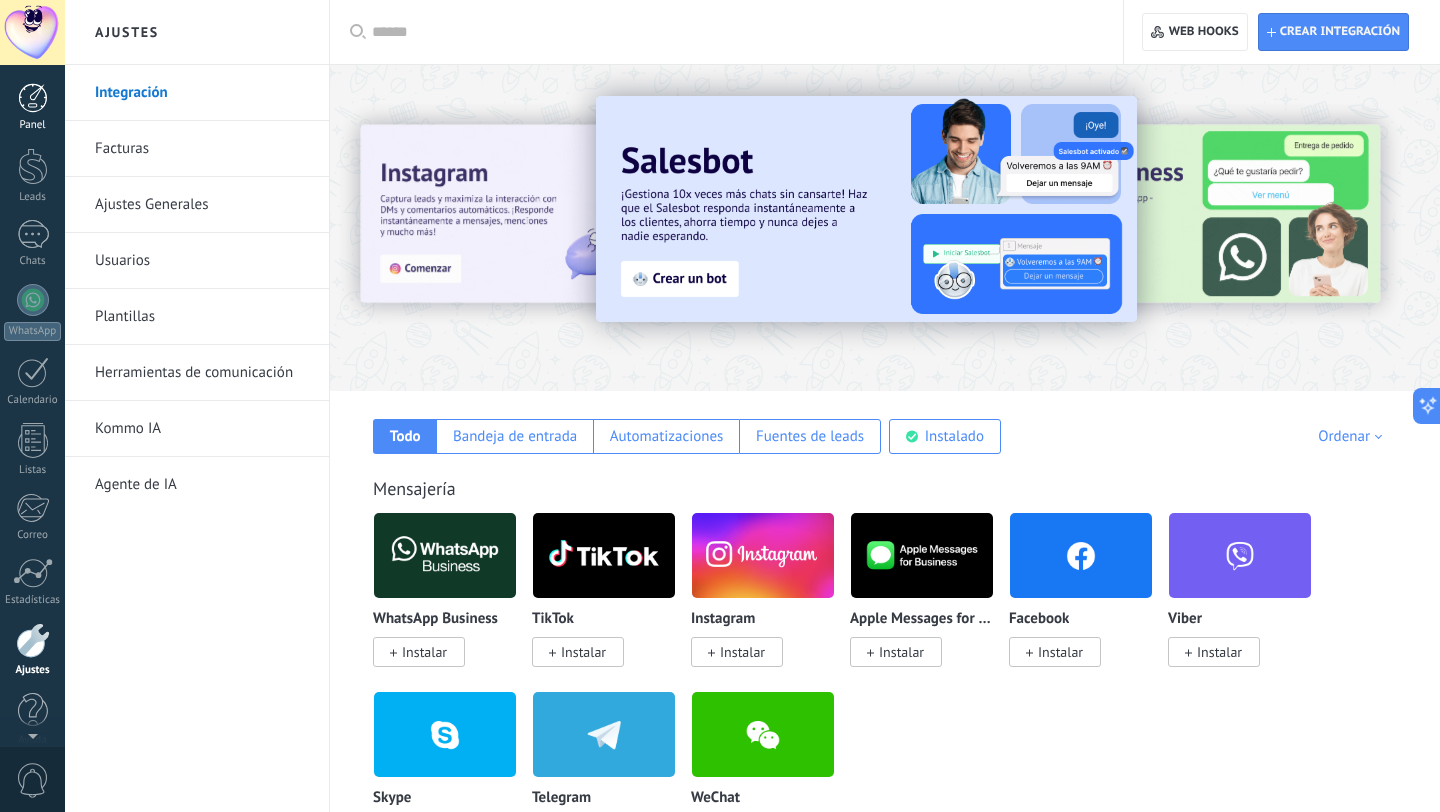 click at bounding box center (33, 98) 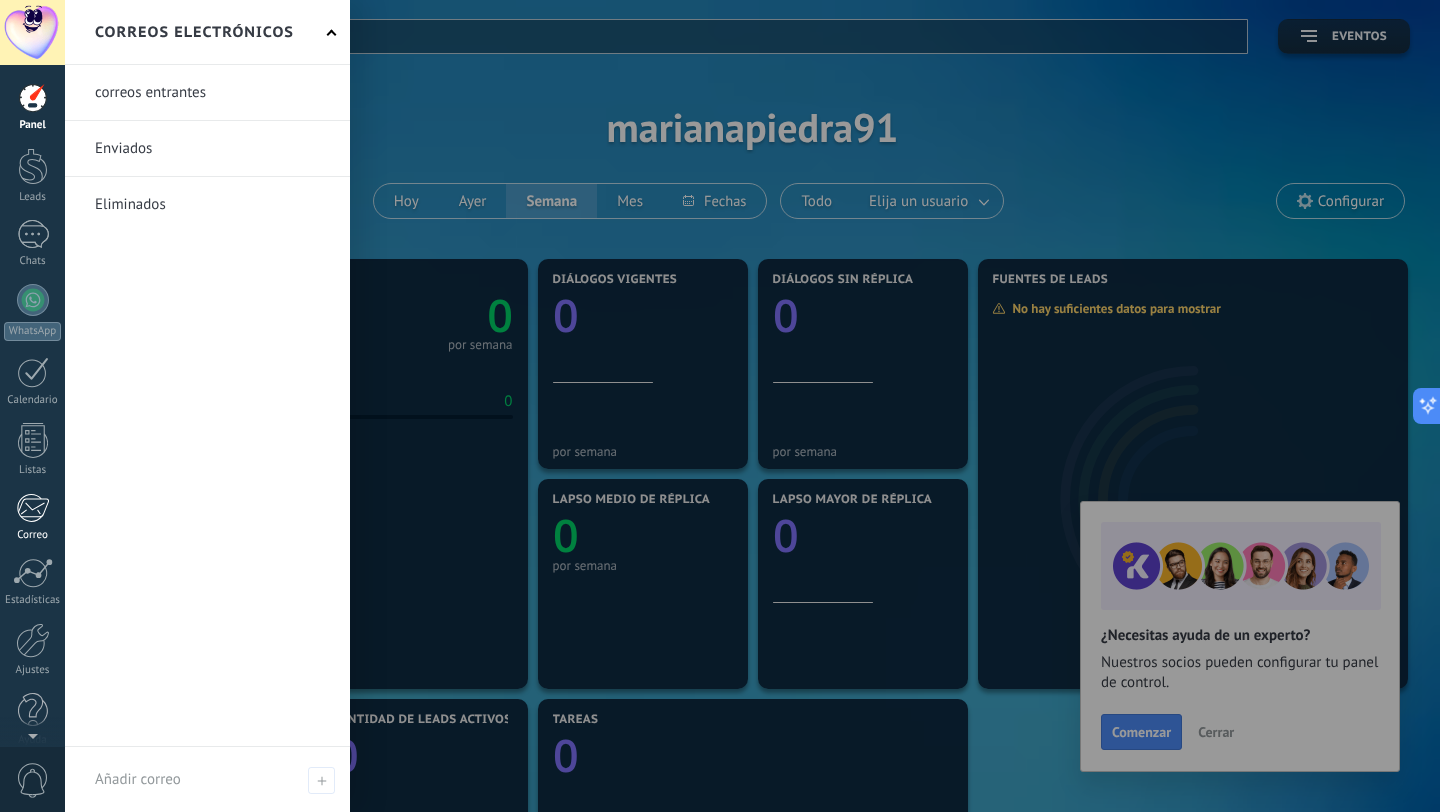 click at bounding box center (32, 508) 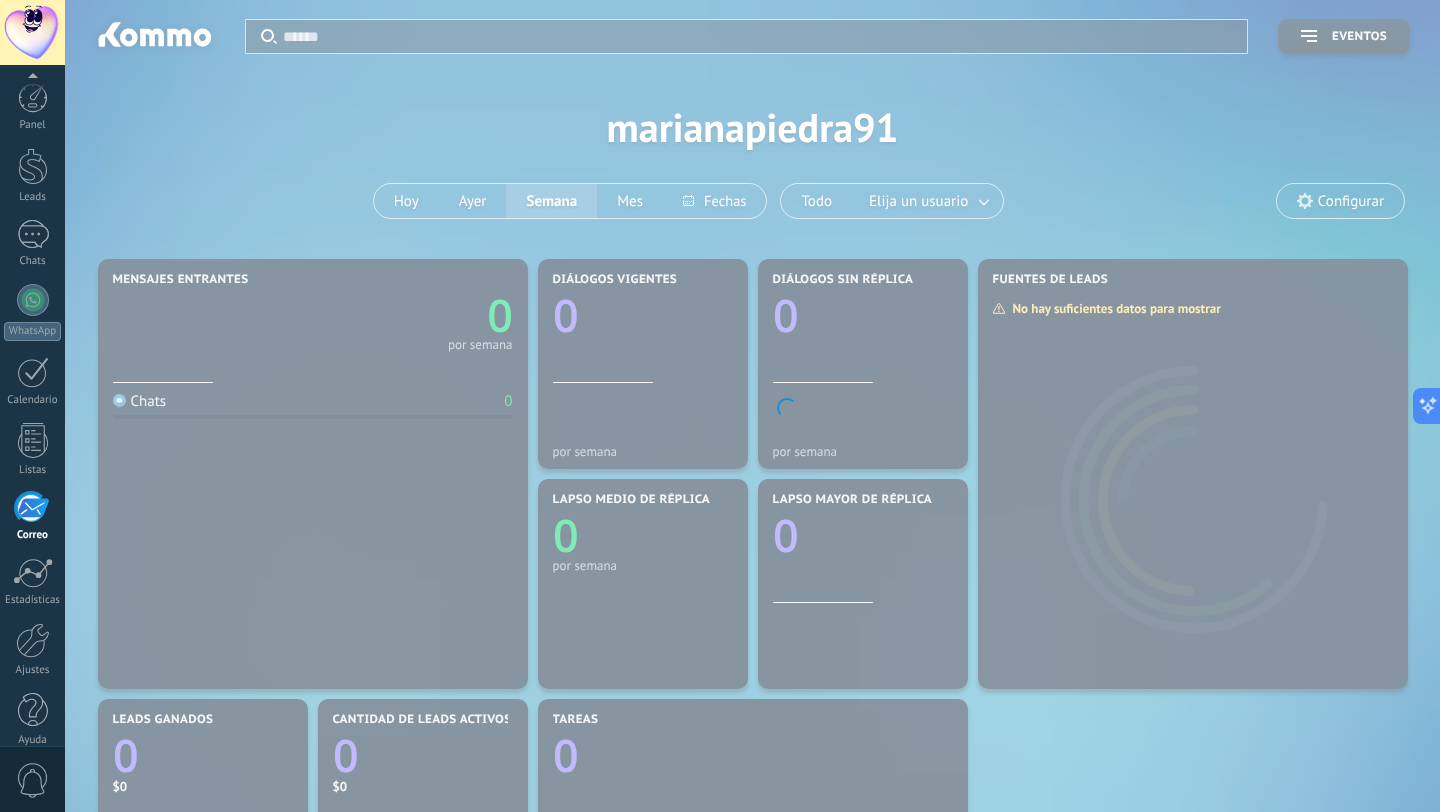scroll, scrollTop: 20, scrollLeft: 0, axis: vertical 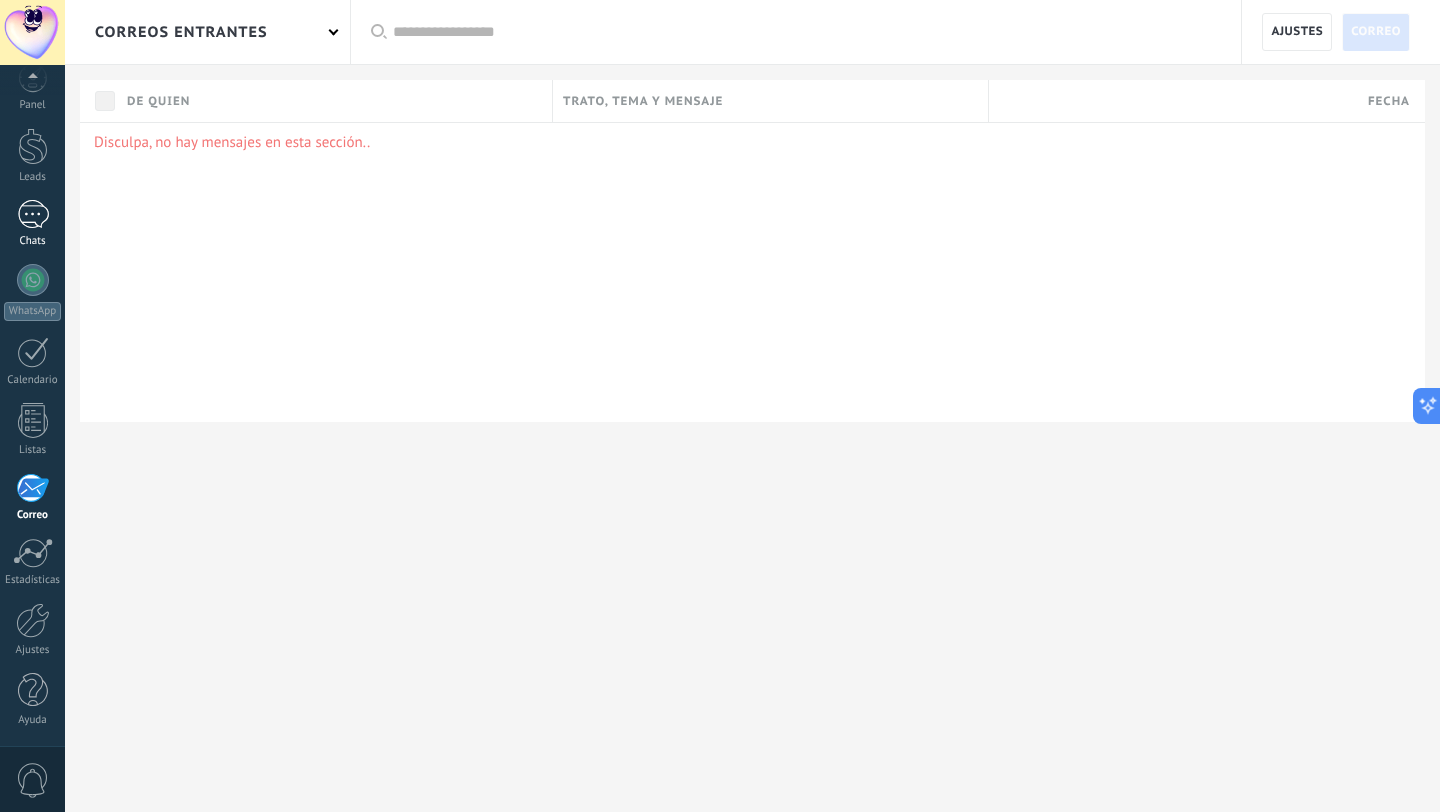 click at bounding box center [33, 214] 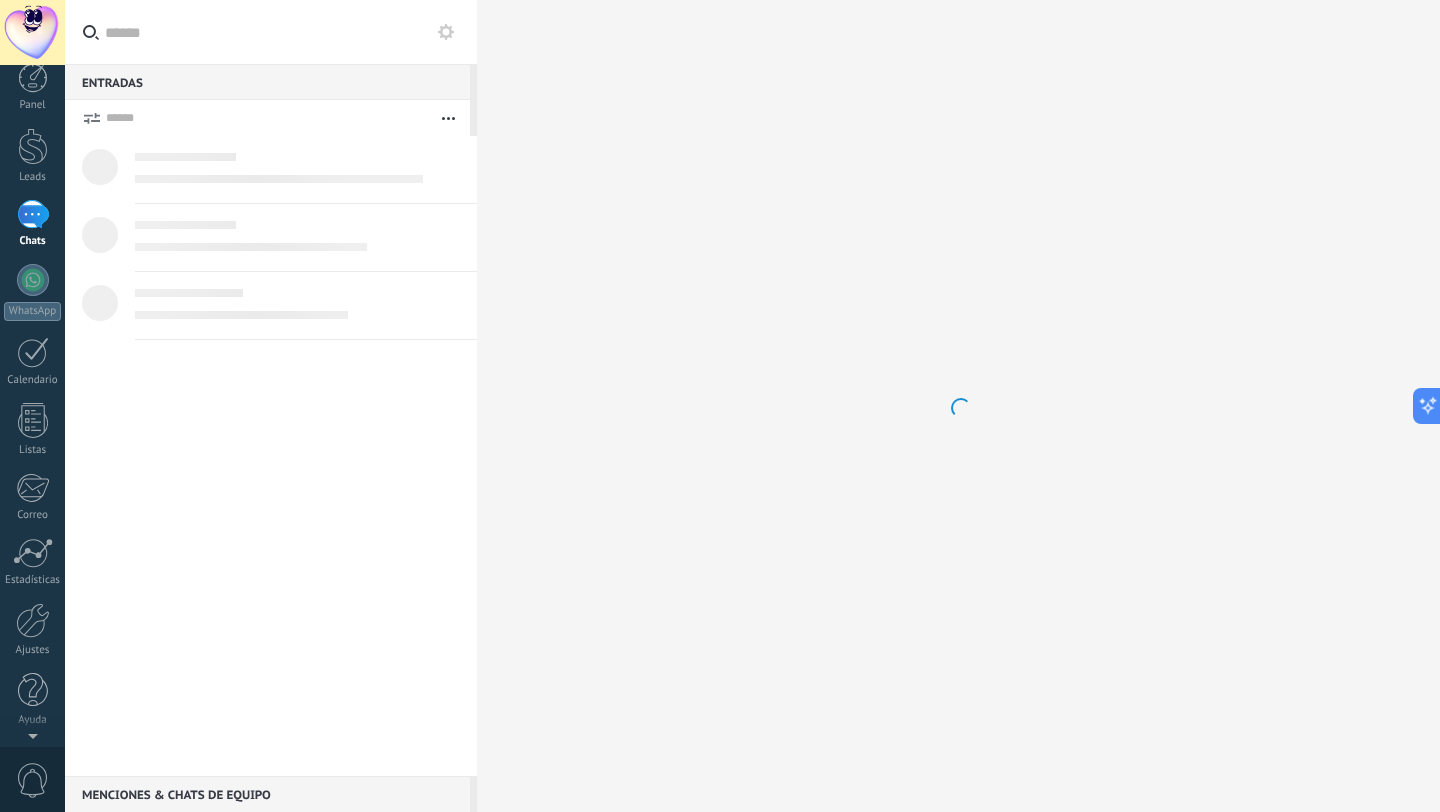 scroll, scrollTop: 0, scrollLeft: 0, axis: both 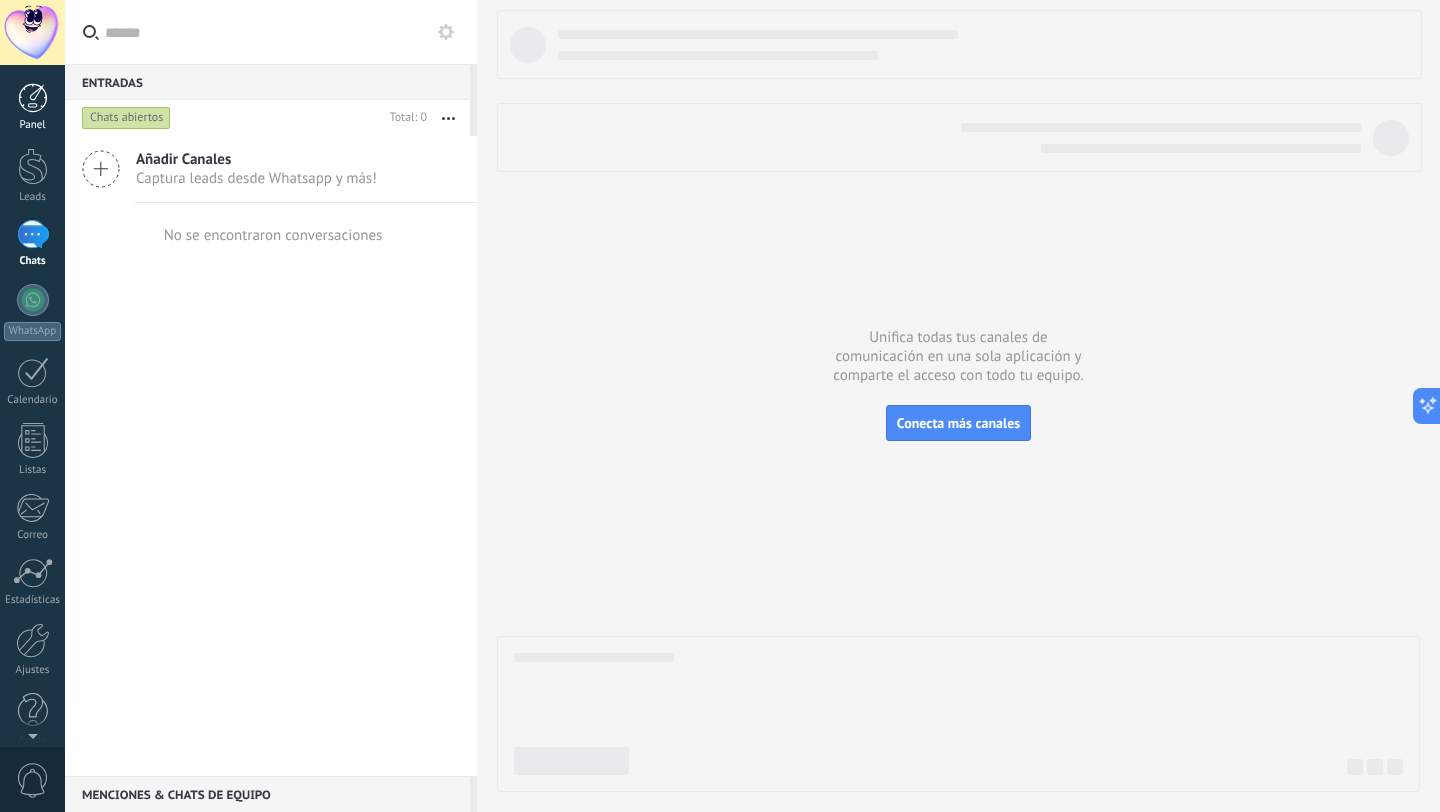 click at bounding box center (33, 98) 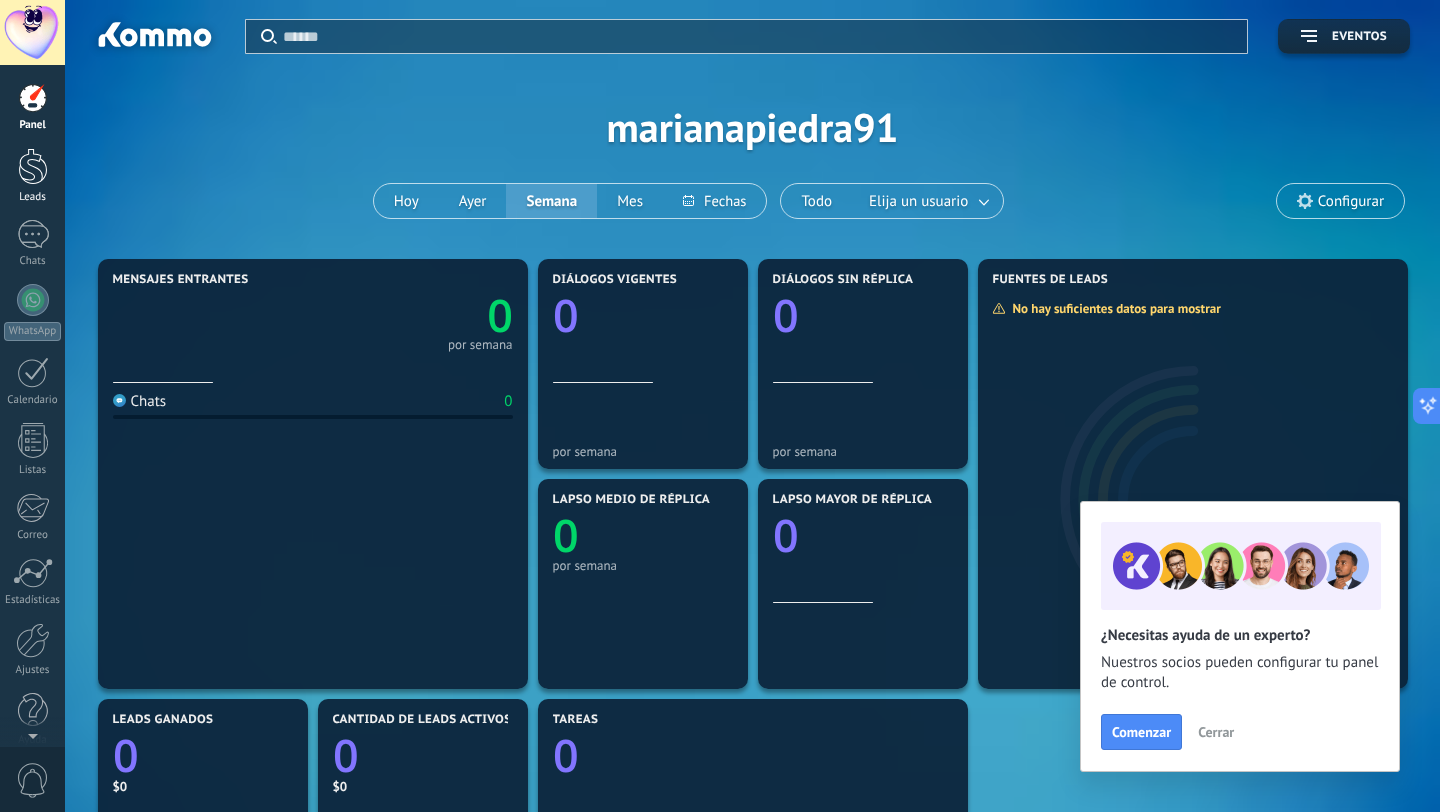 click on "Leads" at bounding box center [32, 176] 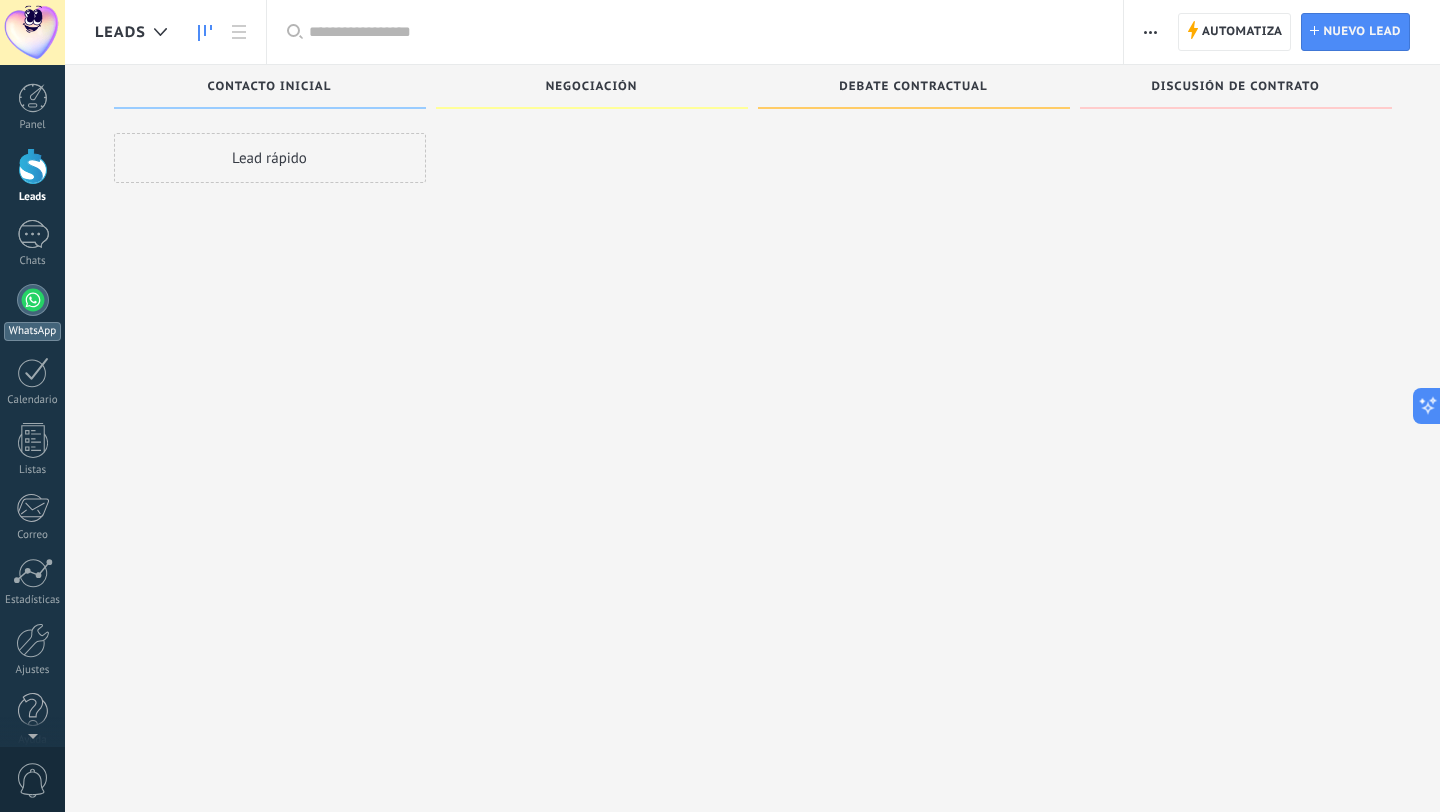 click at bounding box center [33, 300] 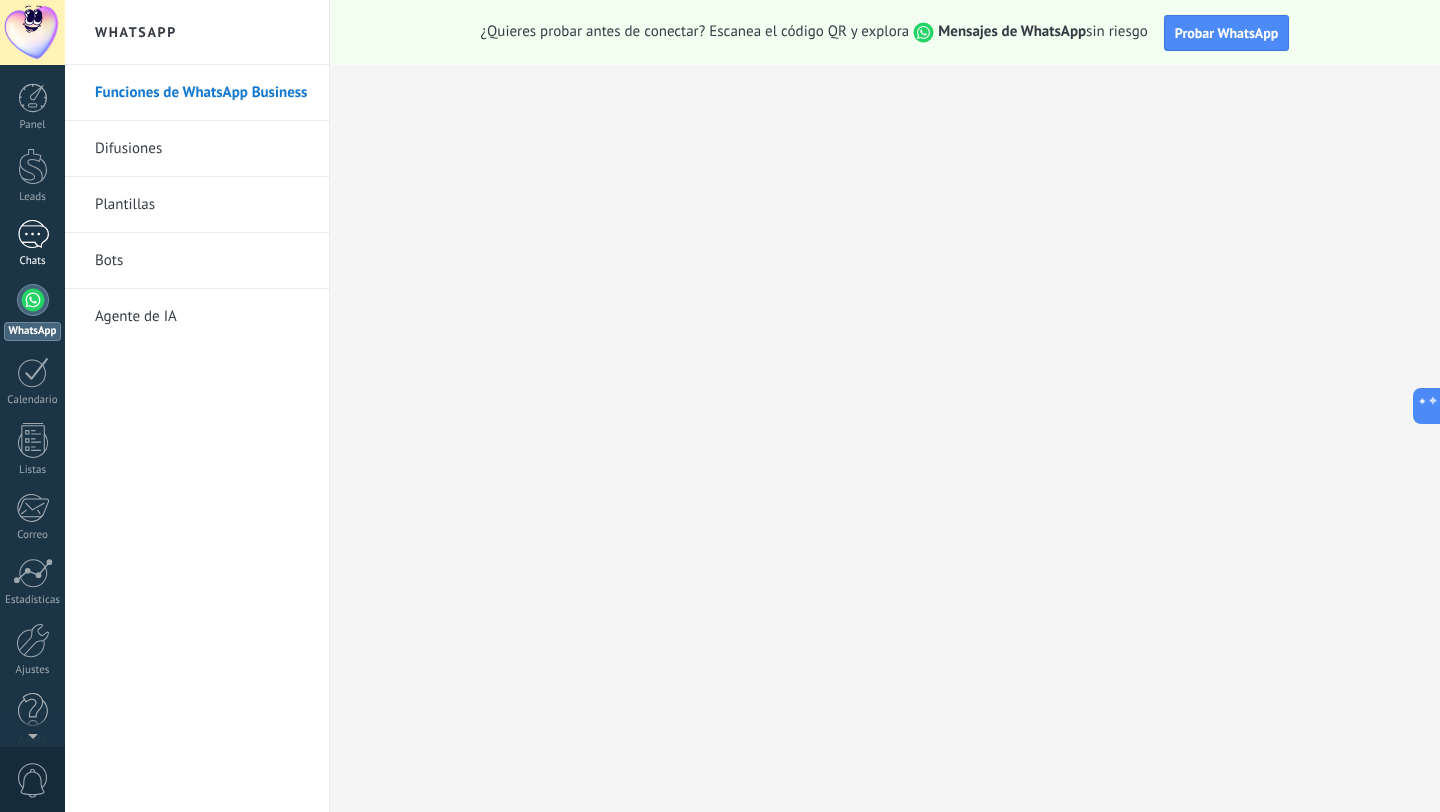 click at bounding box center (33, 234) 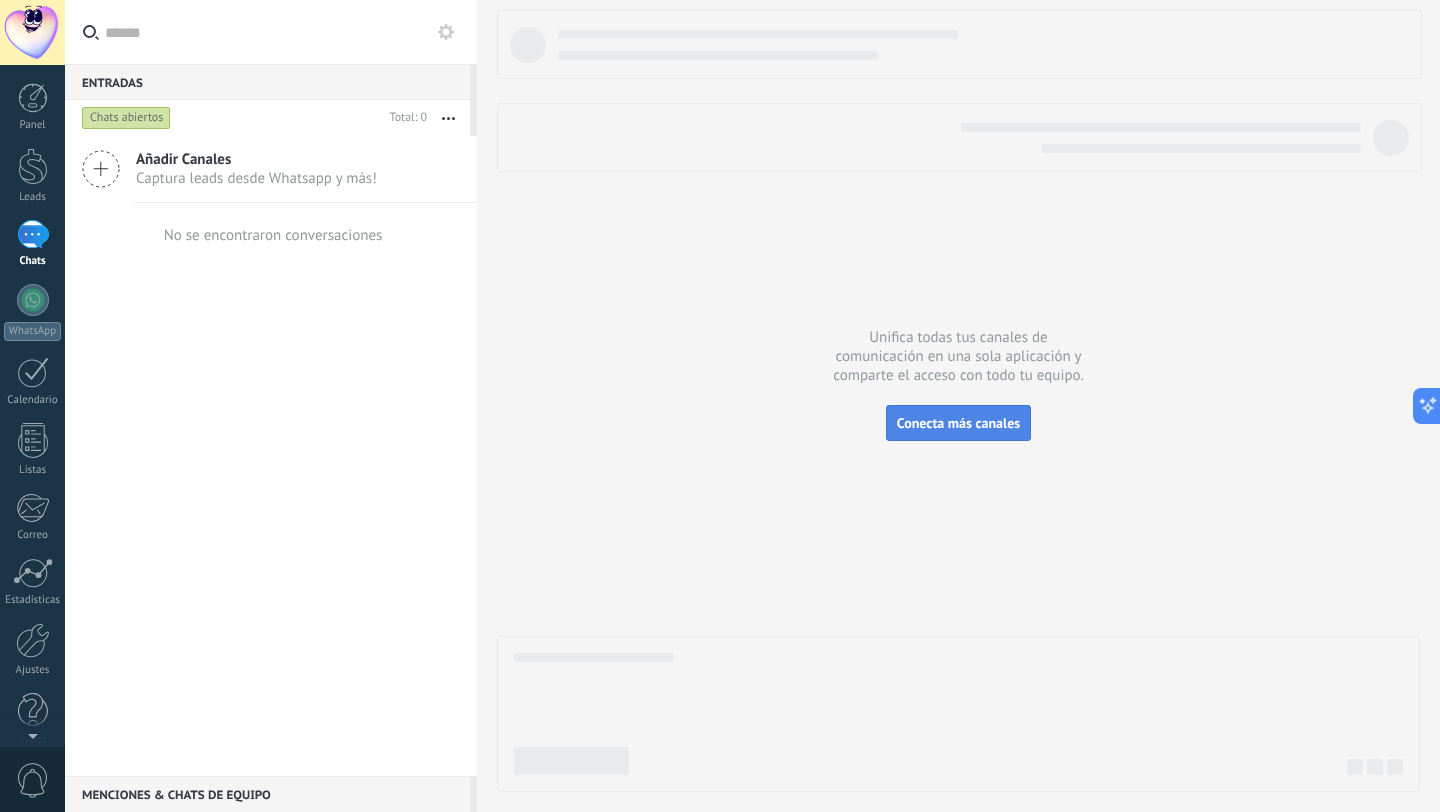 click on "Conecta más canales" at bounding box center (958, 423) 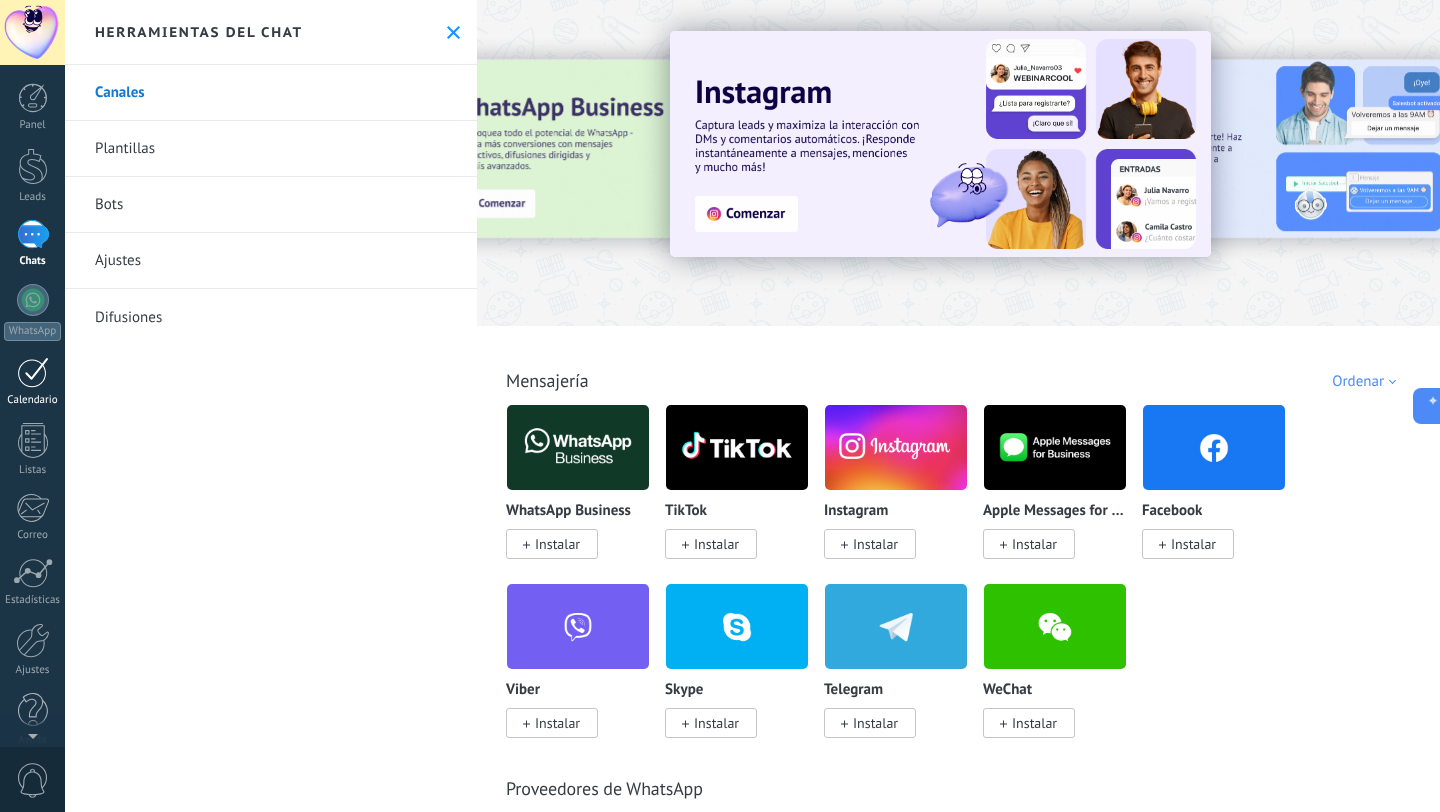 click at bounding box center [33, 372] 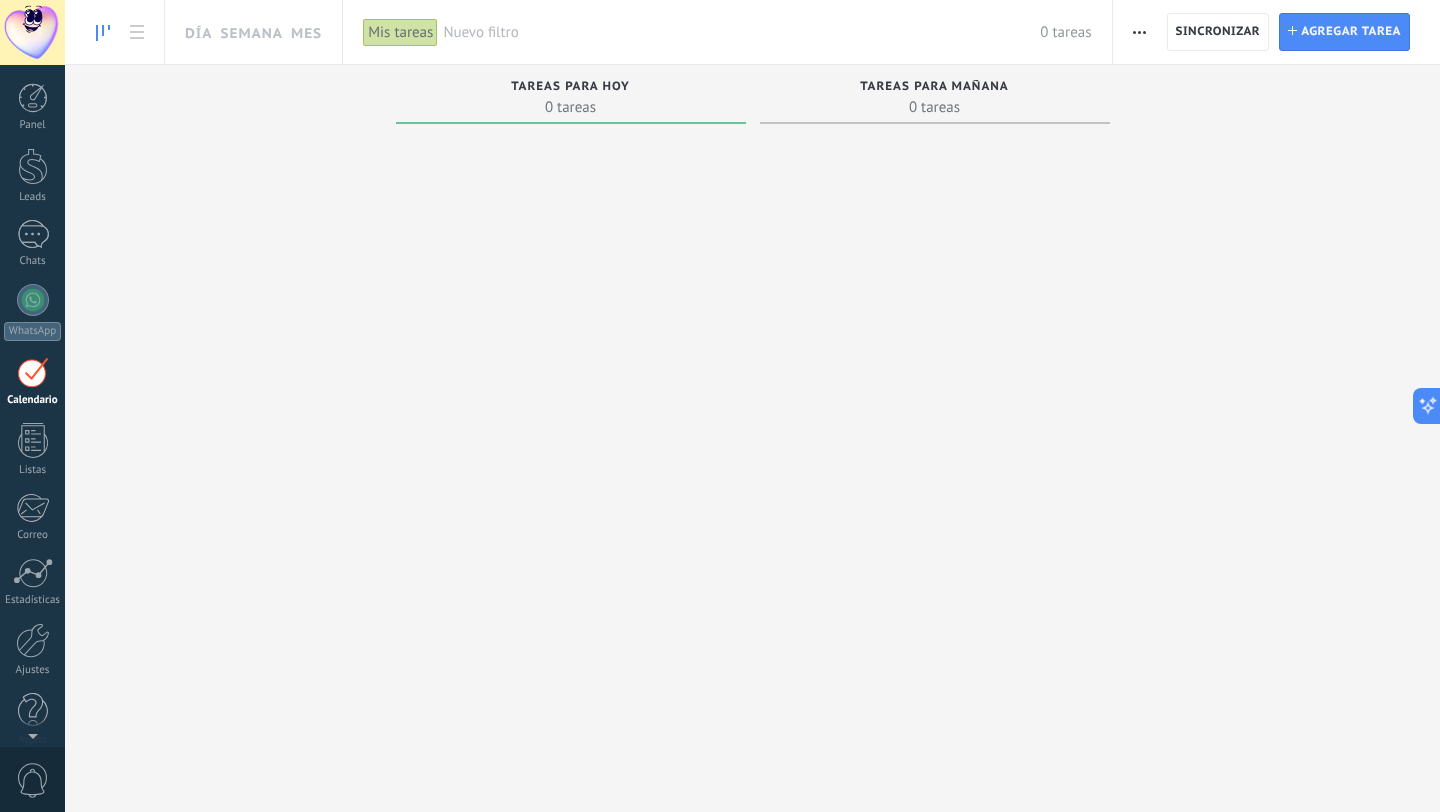 click 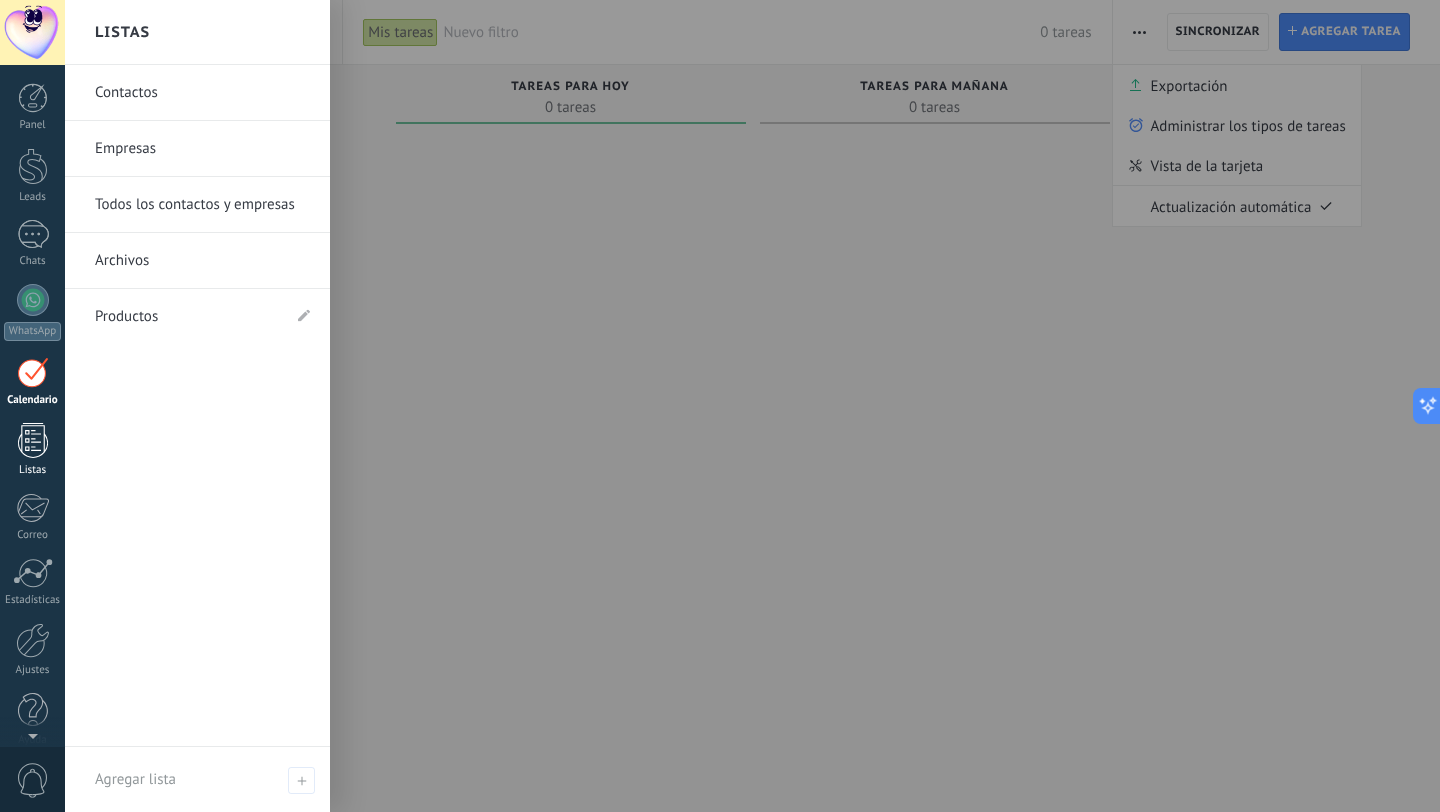 click at bounding box center [33, 440] 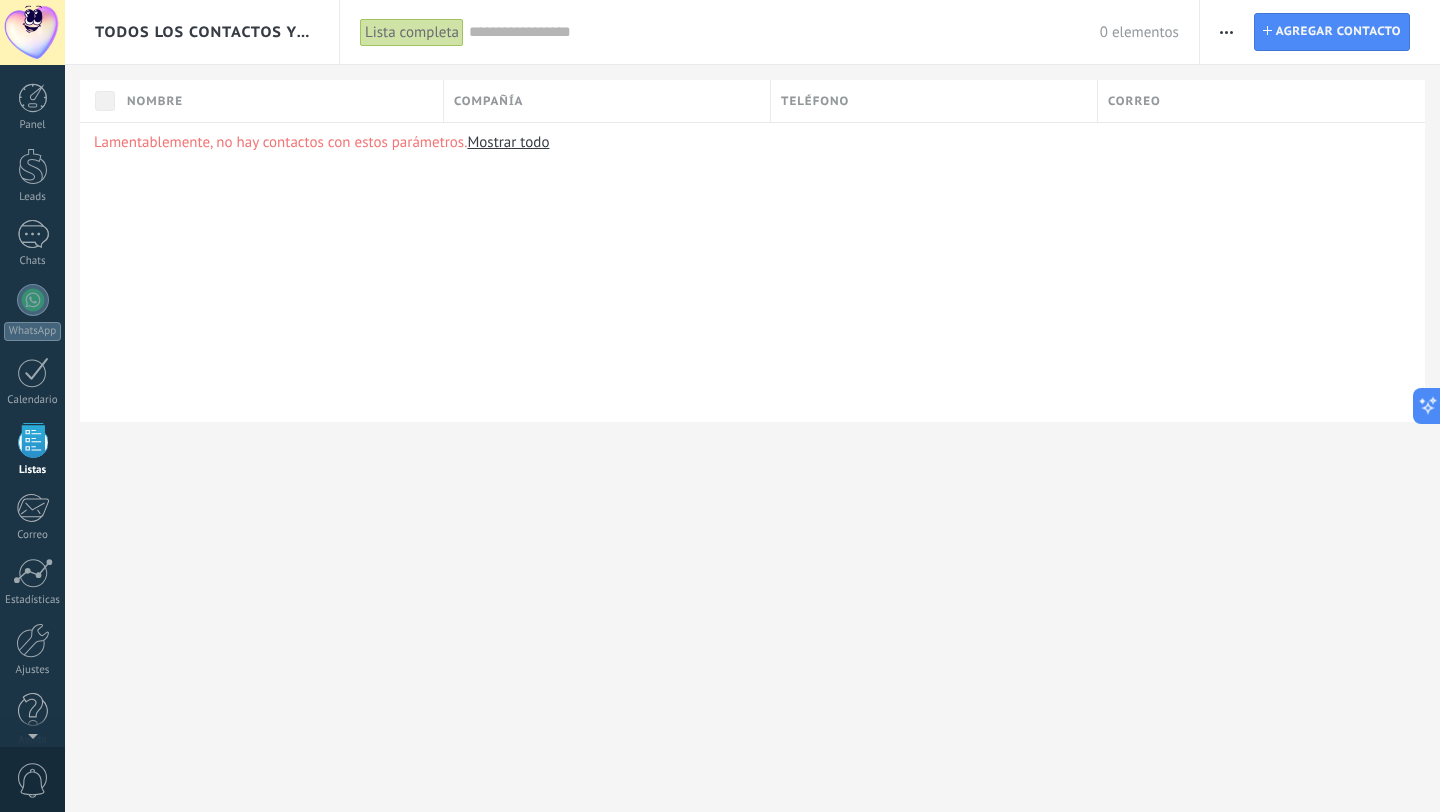 scroll, scrollTop: 20, scrollLeft: 0, axis: vertical 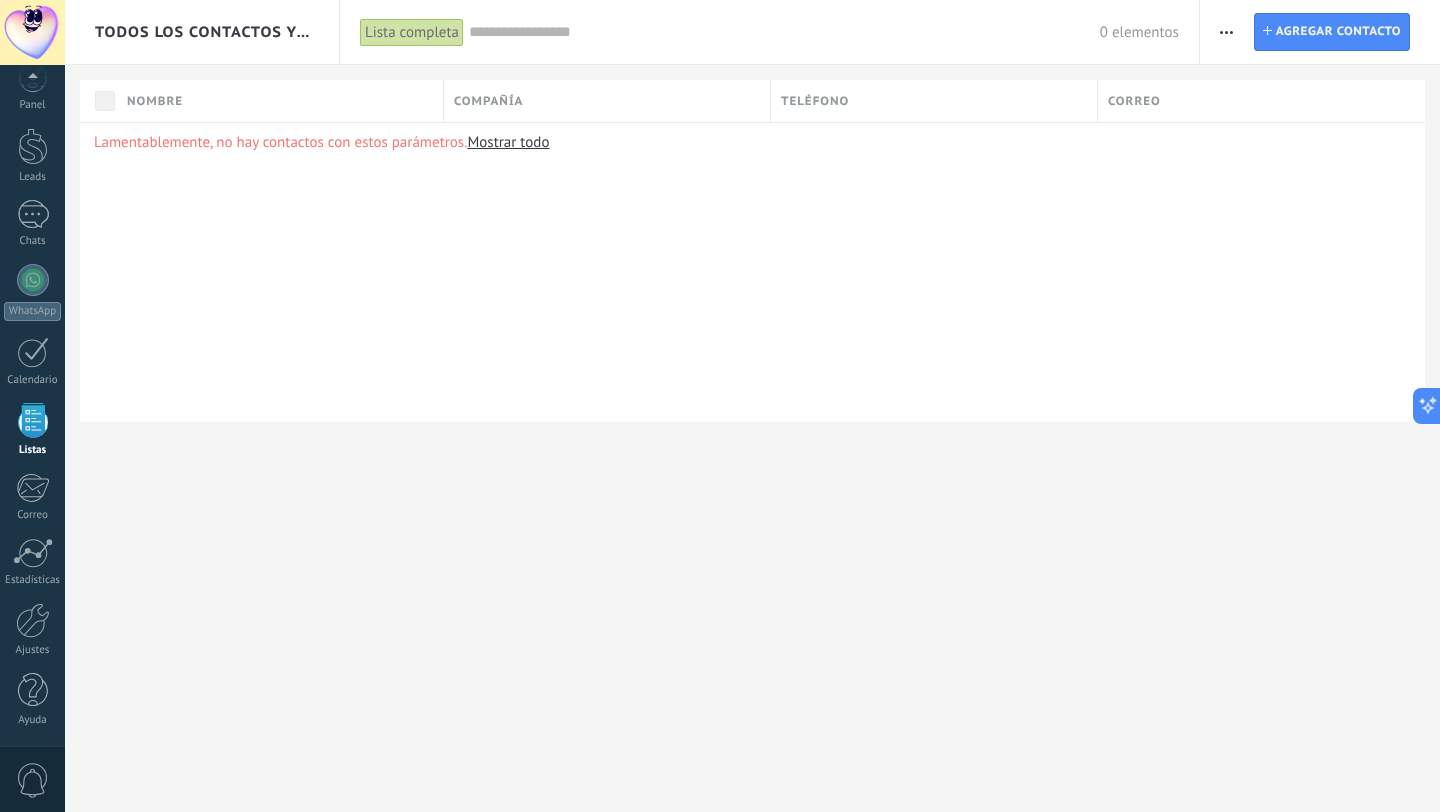 click at bounding box center [1226, 32] 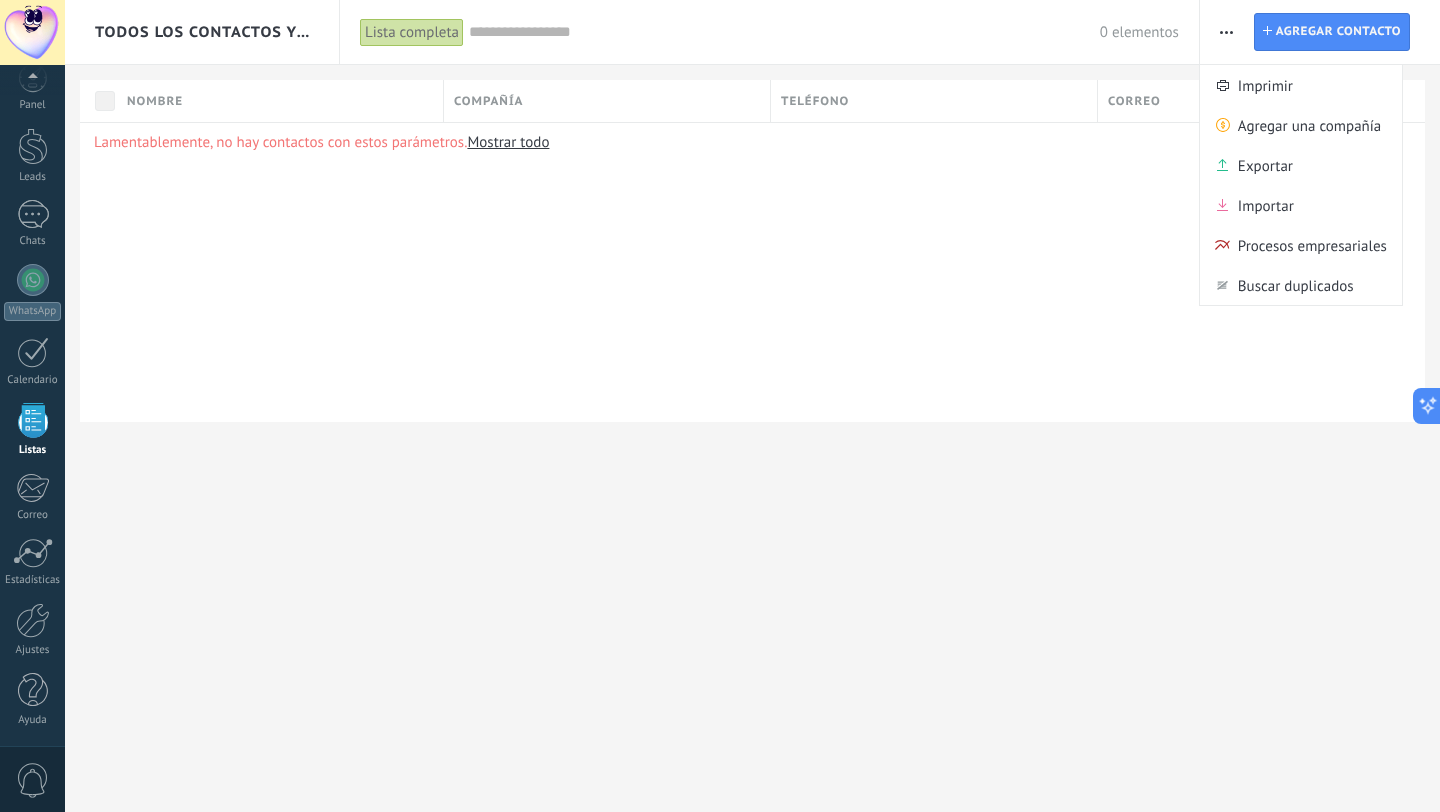 scroll, scrollTop: 0, scrollLeft: 0, axis: both 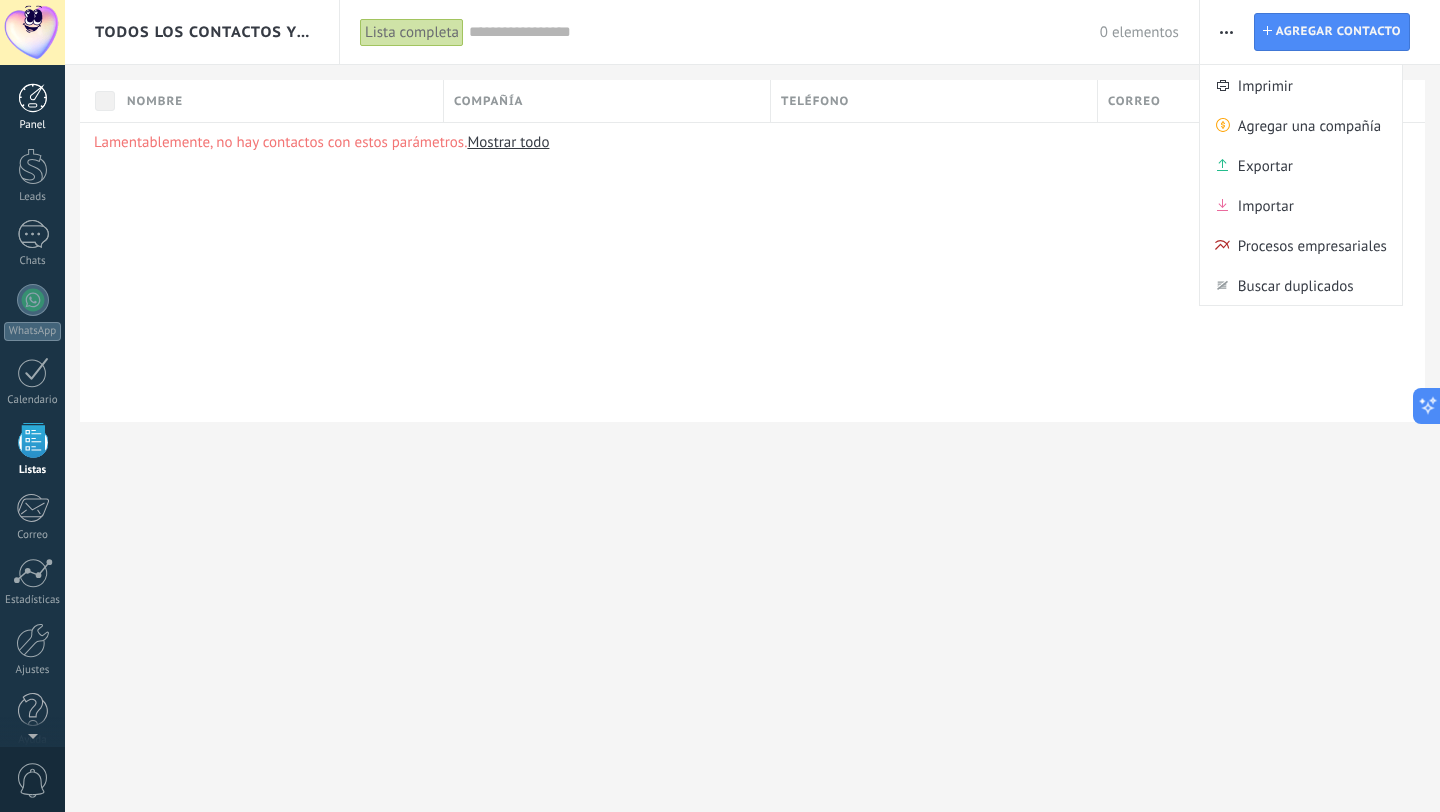 click at bounding box center (33, 98) 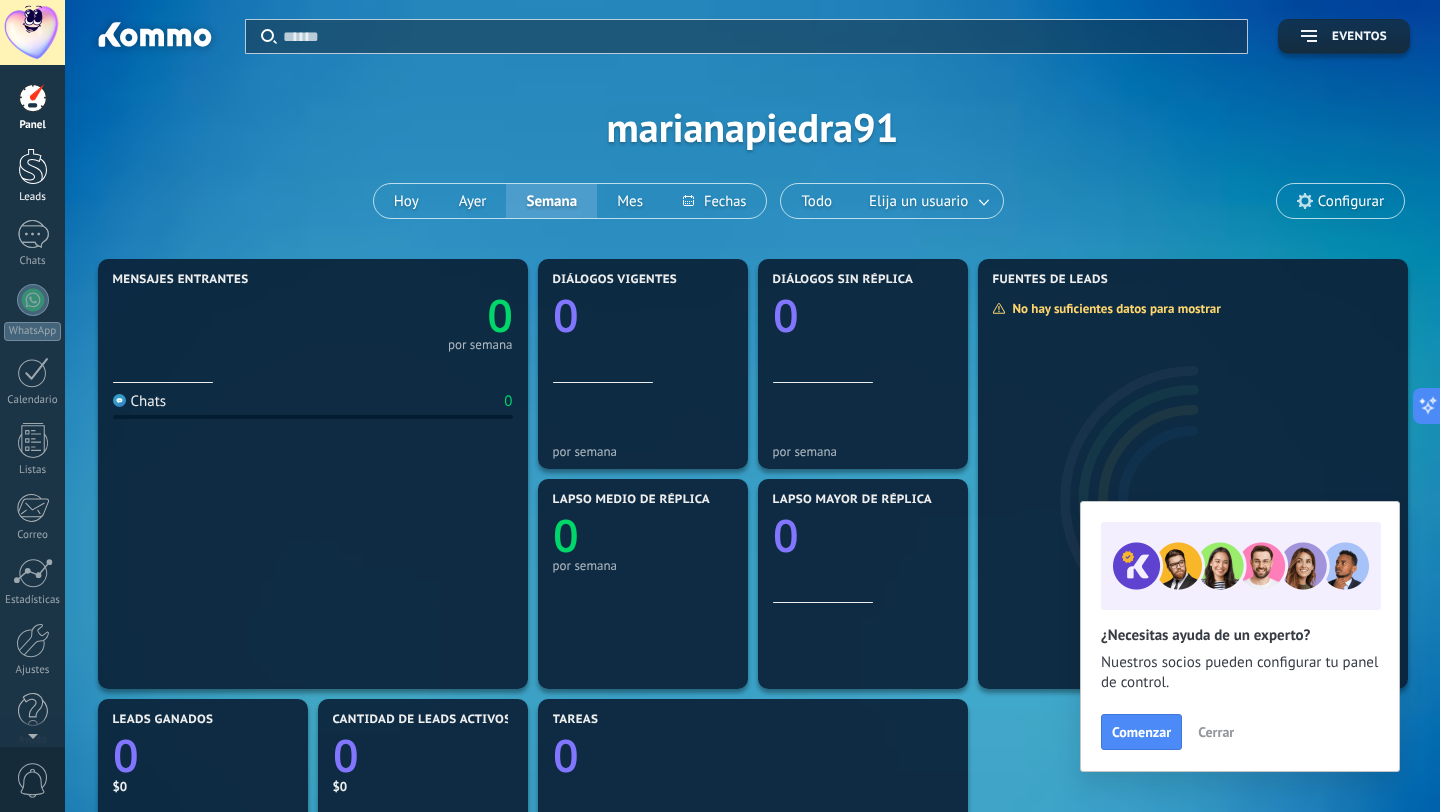 click on "Leads" at bounding box center [32, 176] 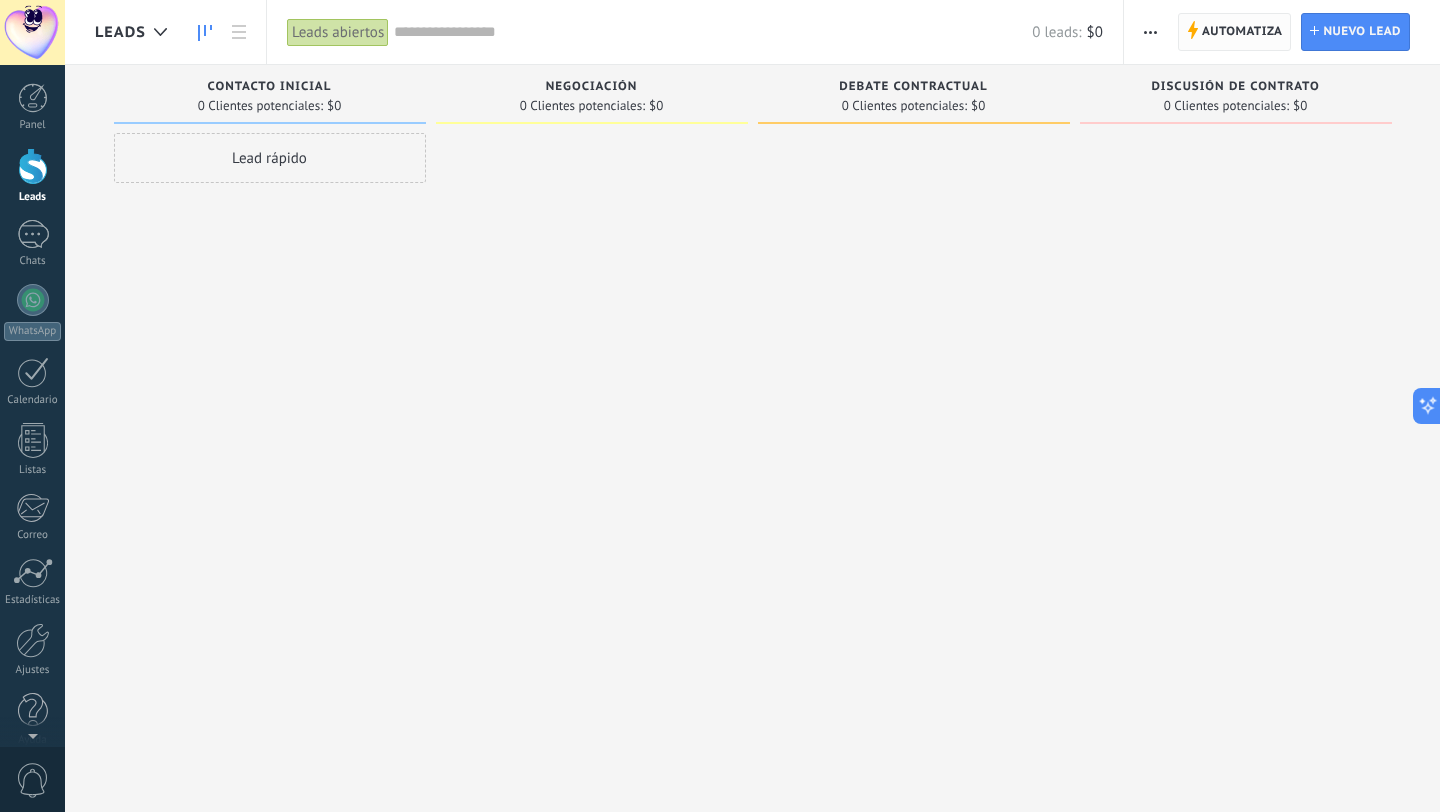 click on "Automatiza" at bounding box center (1242, 32) 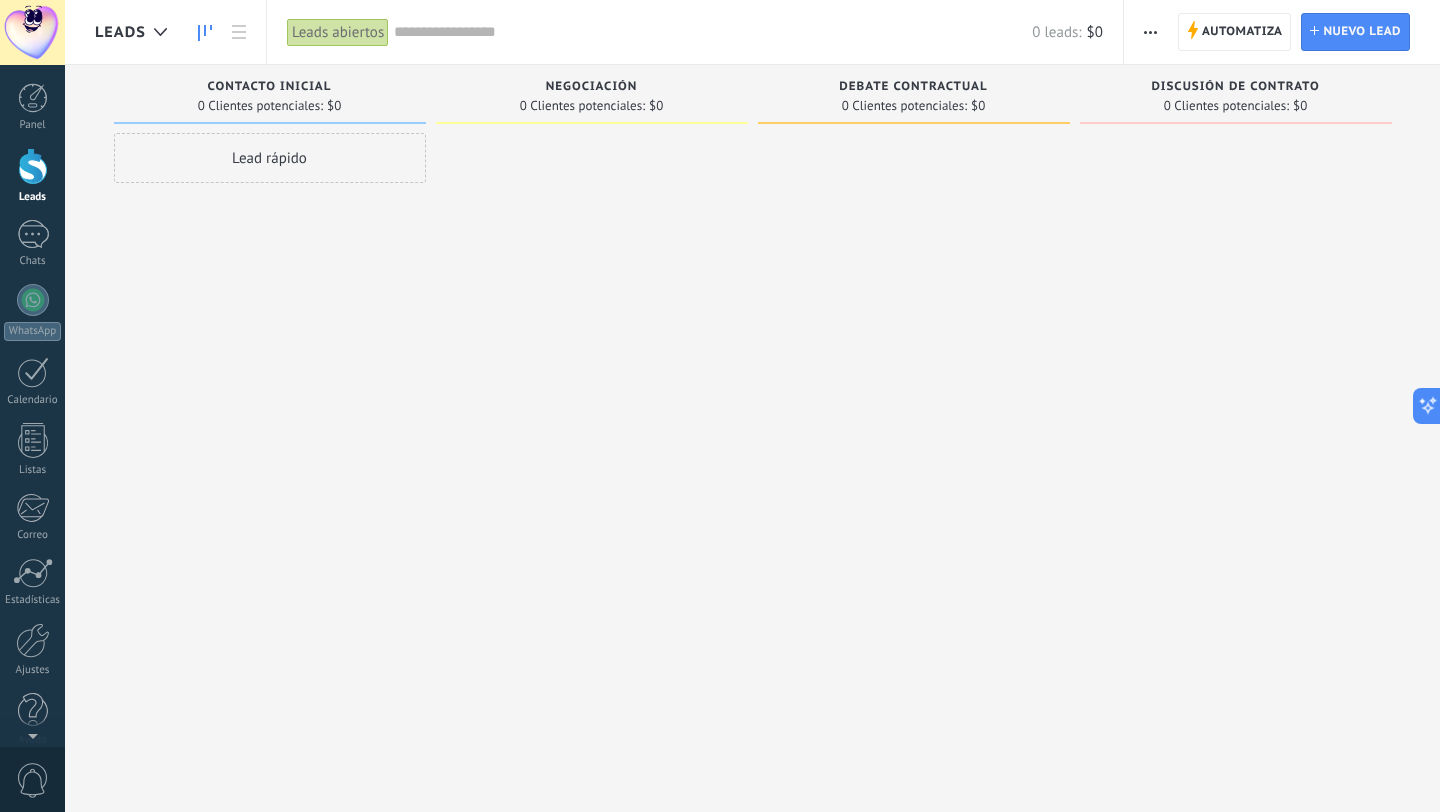 click at bounding box center (1150, 32) 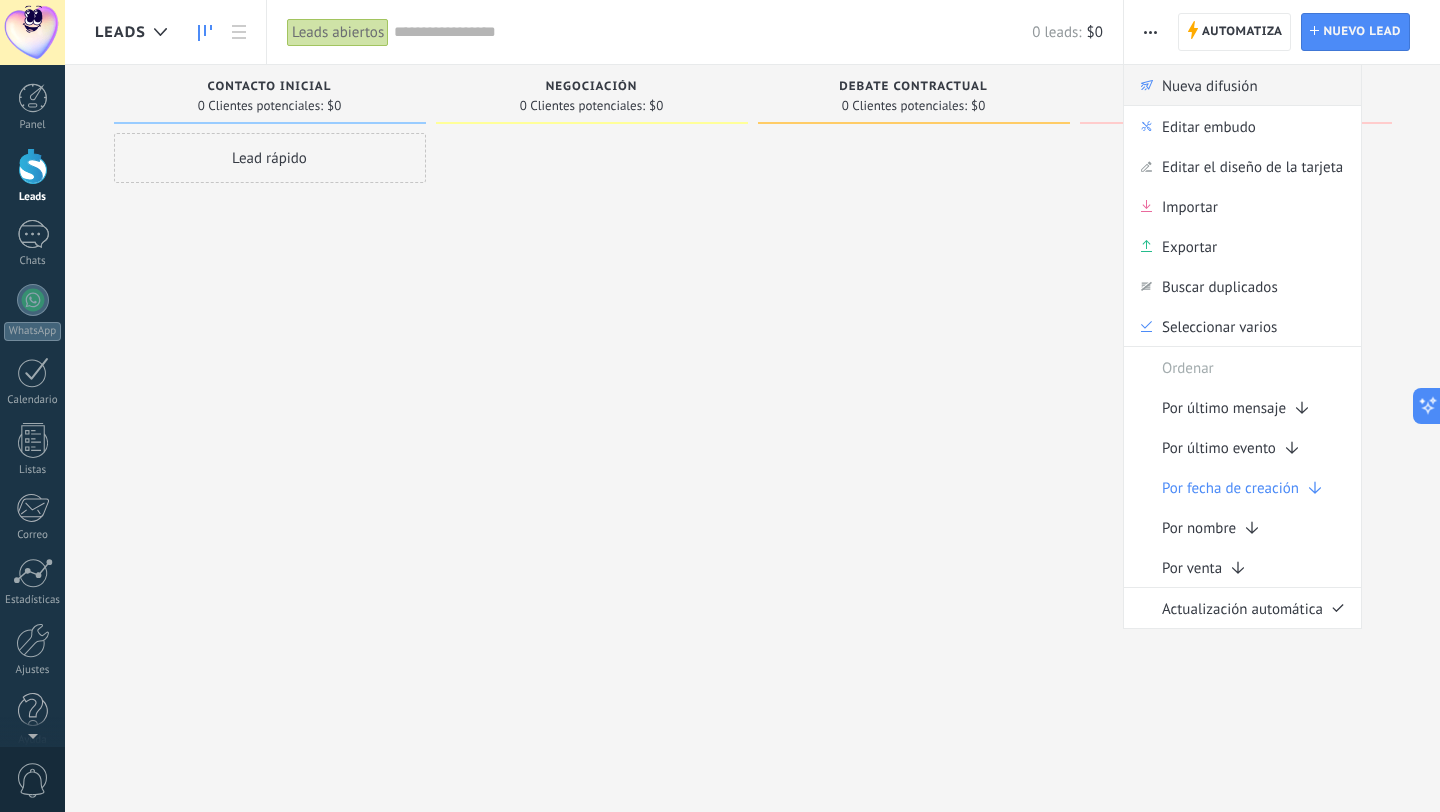 click on "Nueva difusión" at bounding box center [1210, 85] 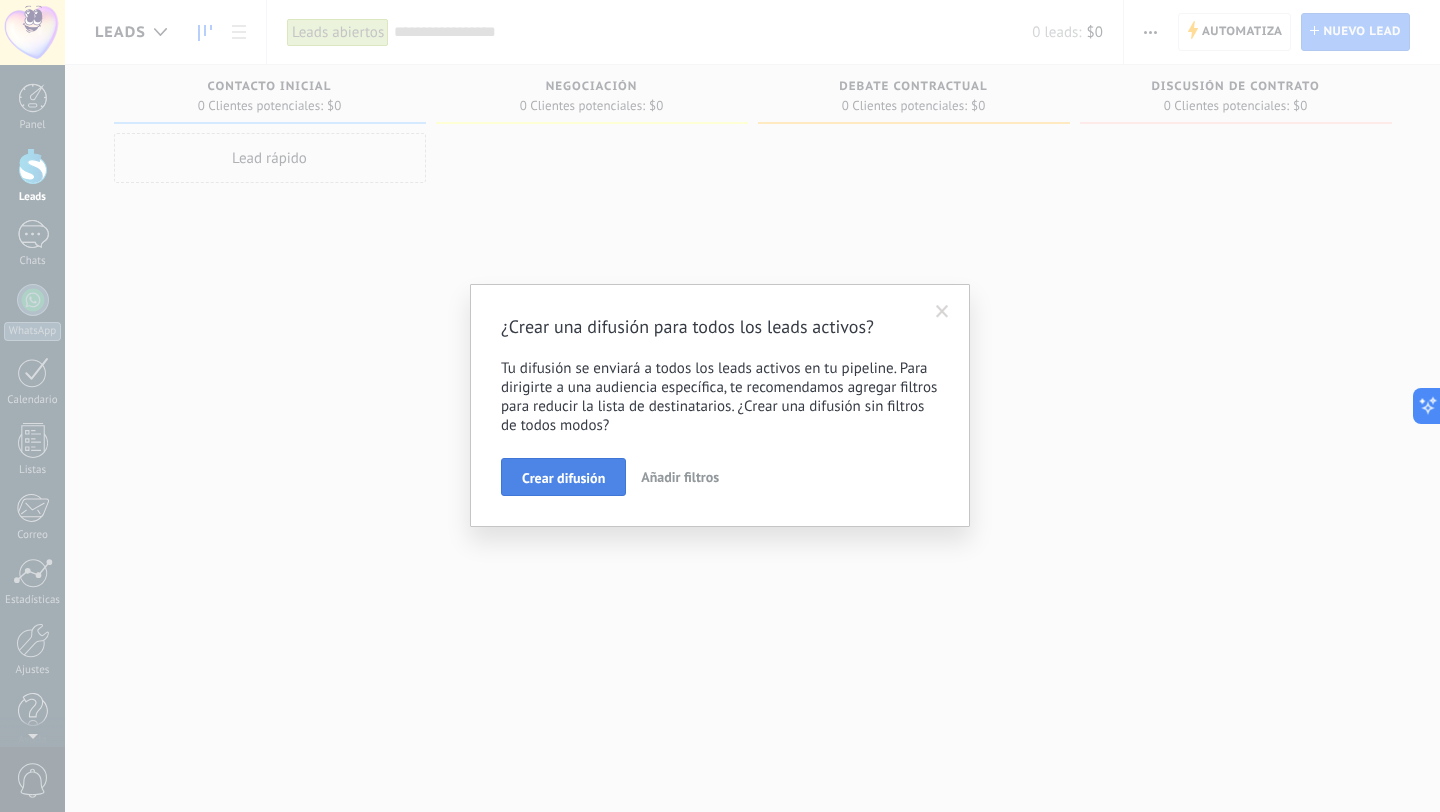 click on "Crear difusión" at bounding box center (563, 478) 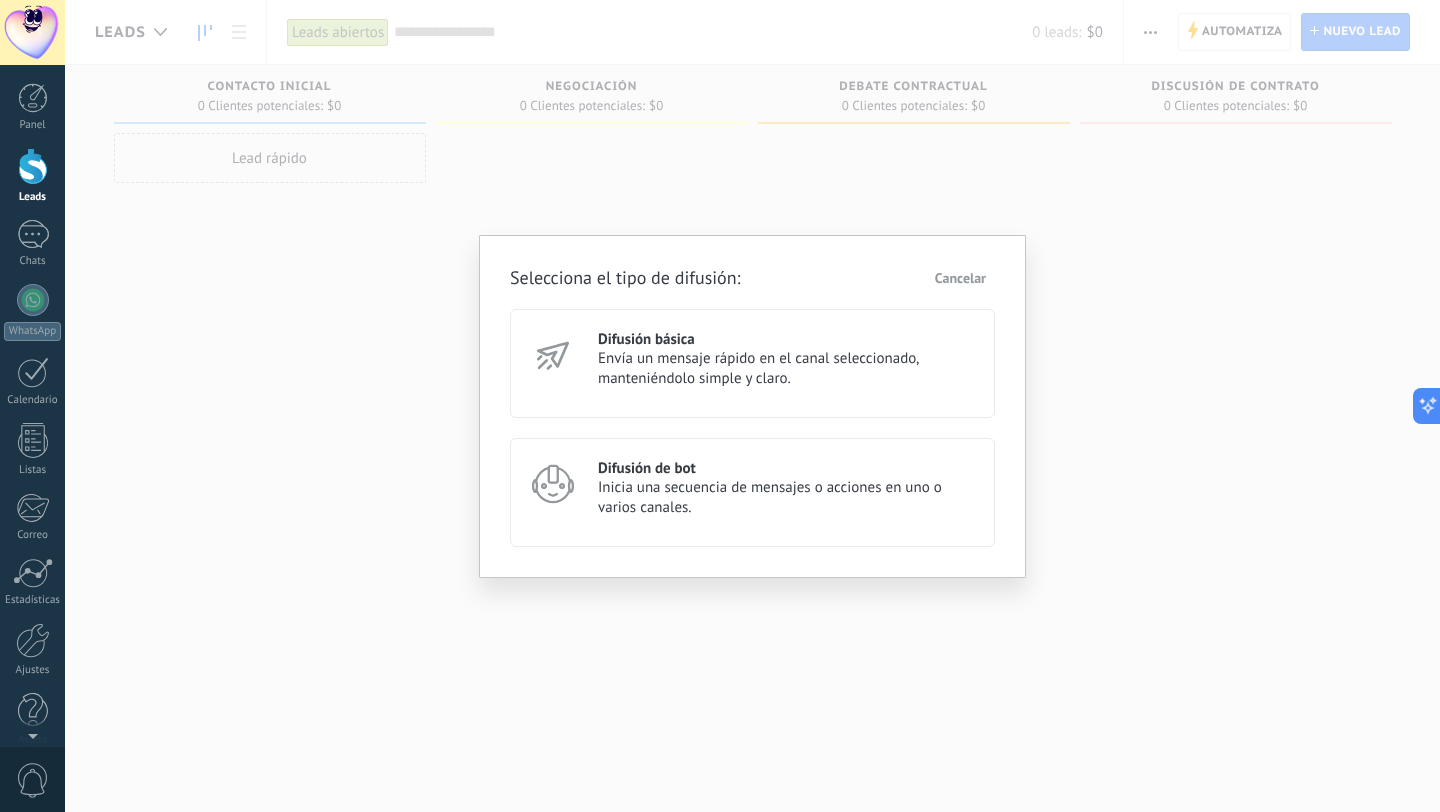 click on "Inicia una secuencia de mensajes o acciones en uno o varios canales." at bounding box center [787, 498] 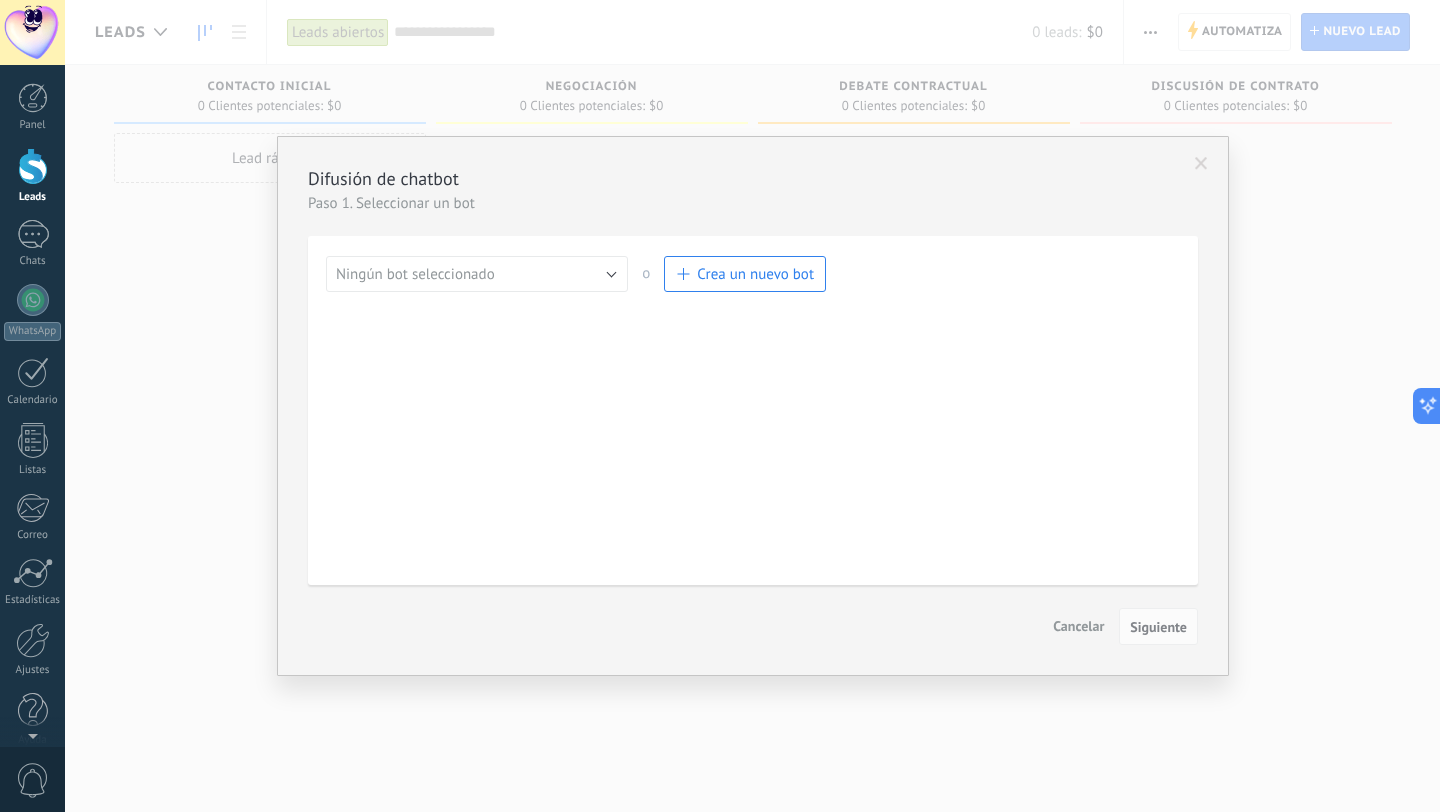 click on "Crea un nuevo bot" at bounding box center (745, 274) 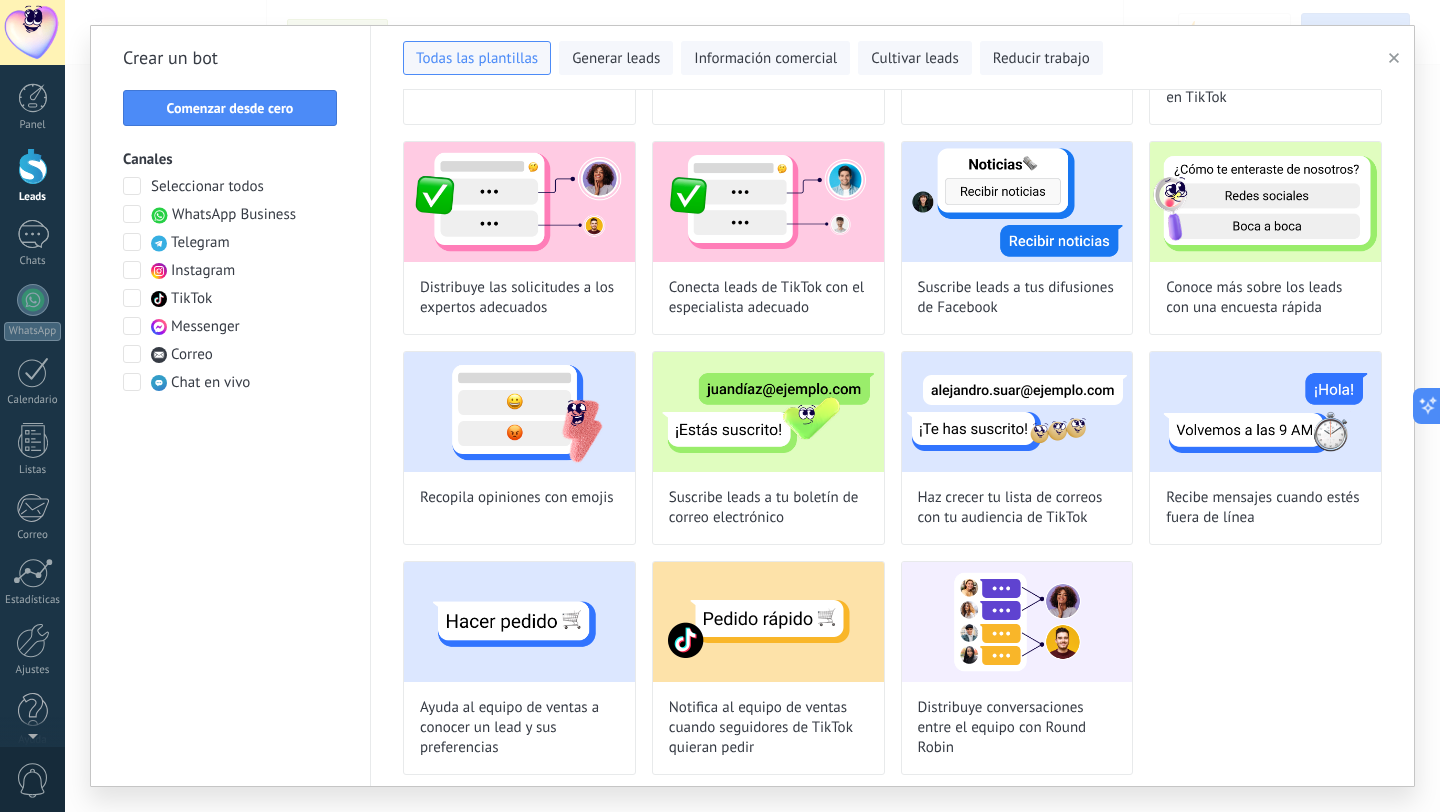 scroll, scrollTop: 940, scrollLeft: 0, axis: vertical 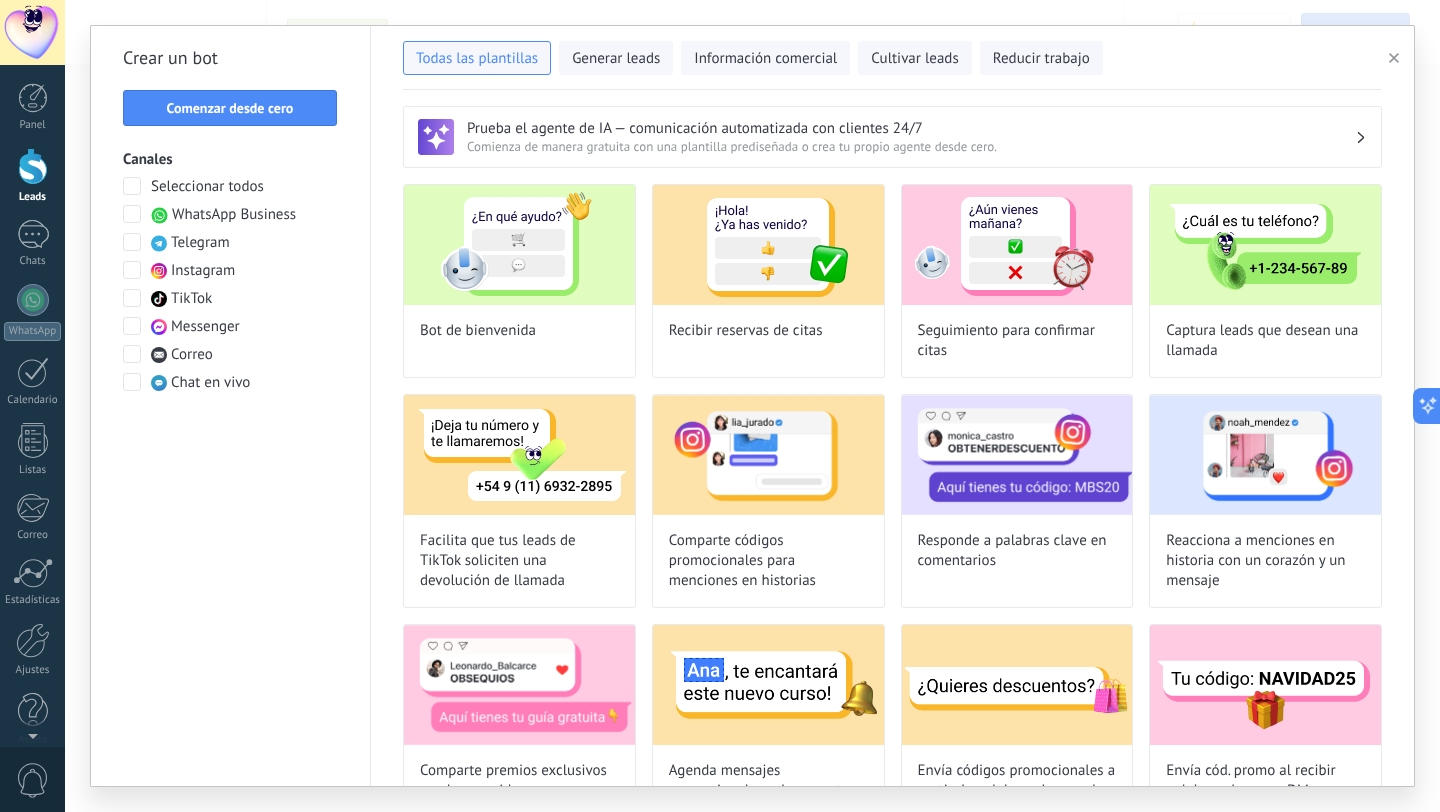 drag, startPoint x: 1396, startPoint y: 104, endPoint x: 1398, endPoint y: 116, distance: 12.165525 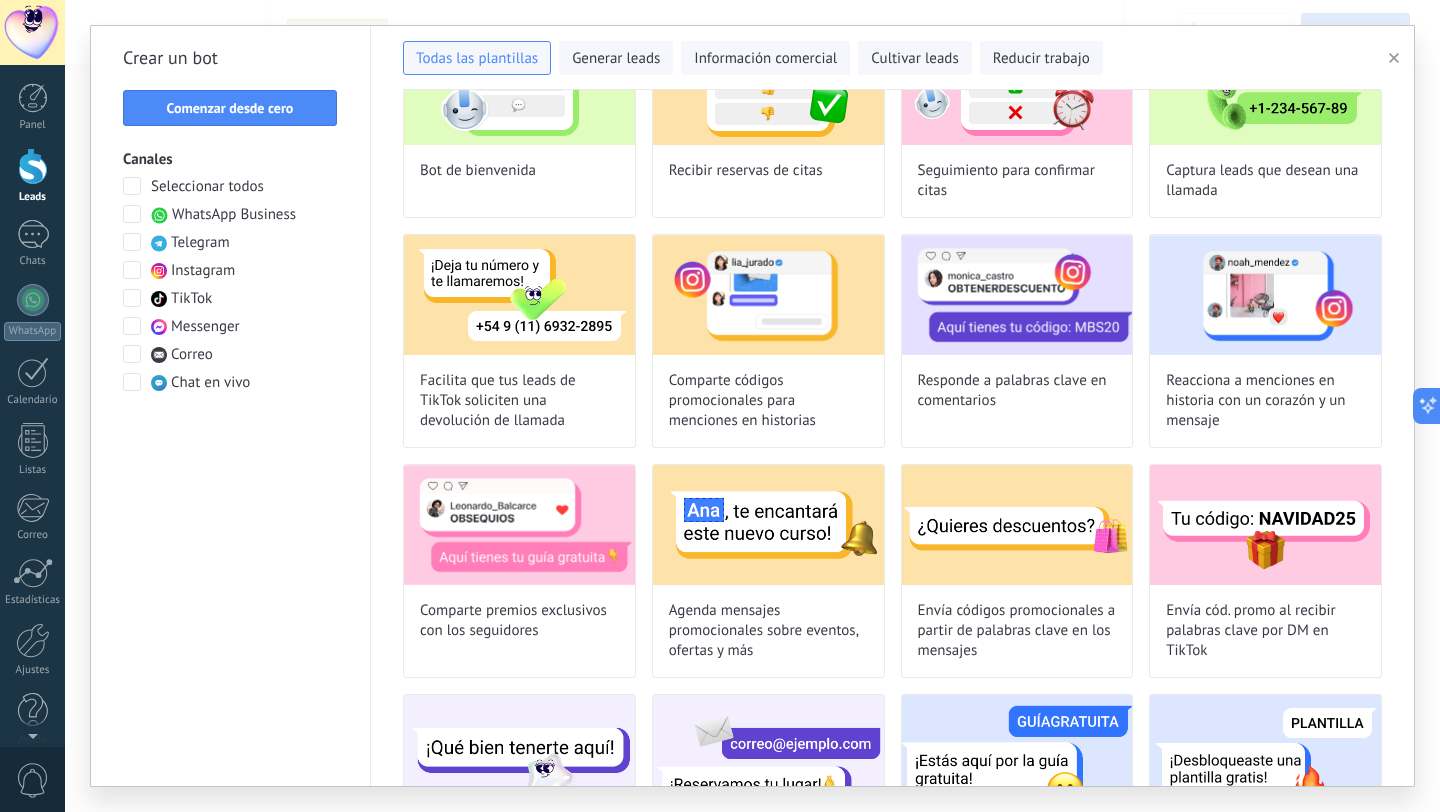 scroll, scrollTop: 0, scrollLeft: 0, axis: both 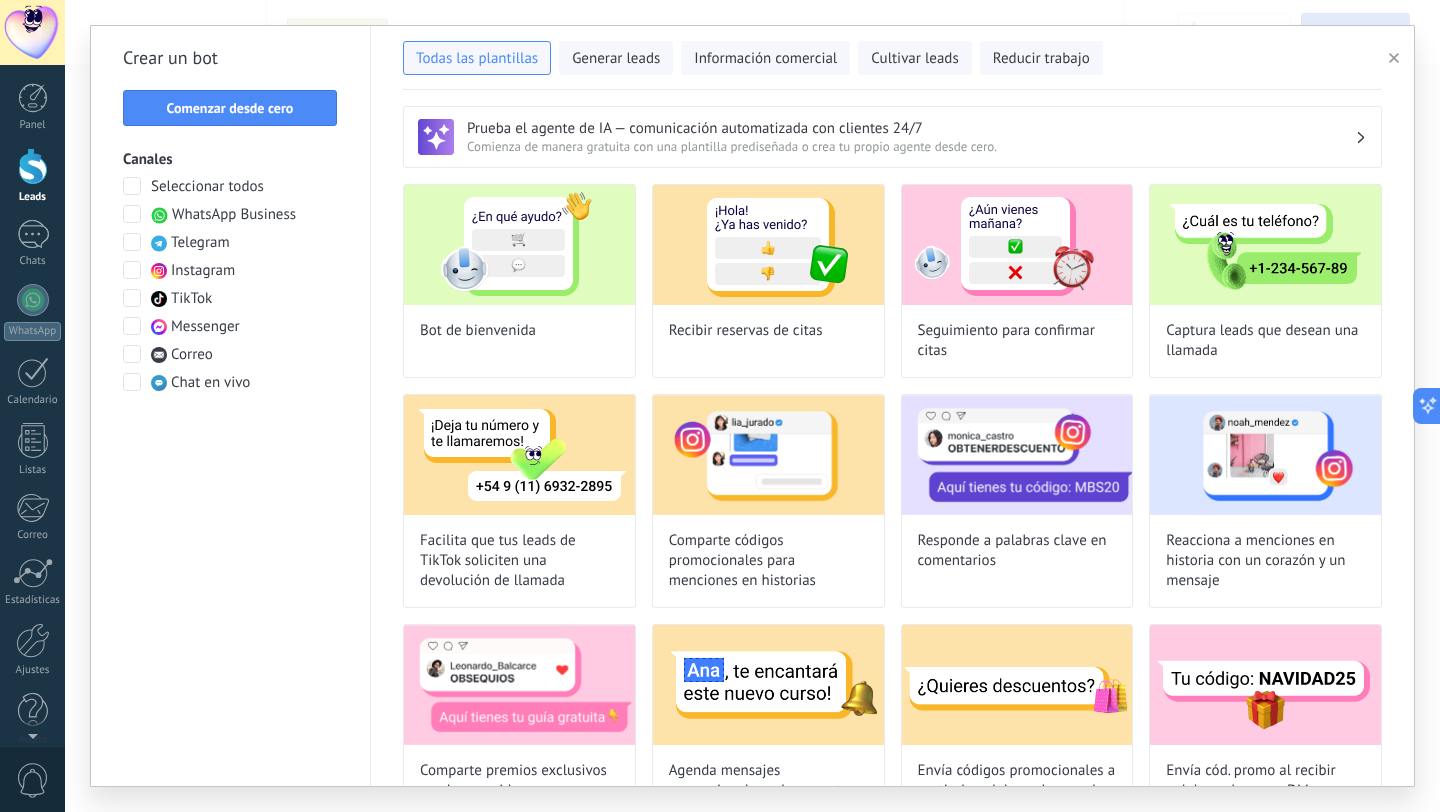 drag, startPoint x: 1406, startPoint y: 168, endPoint x: 1409, endPoint y: 325, distance: 157.02866 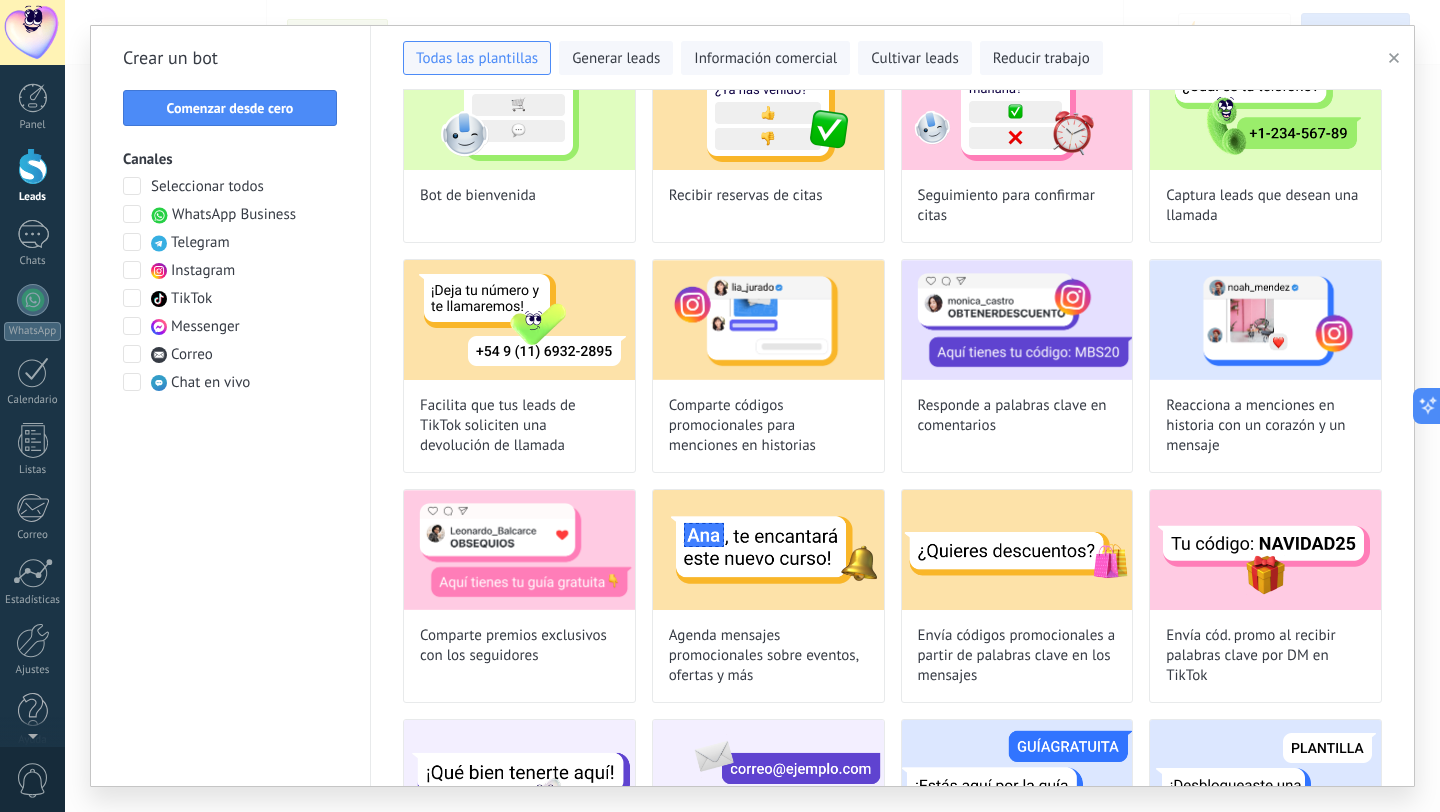 scroll, scrollTop: 0, scrollLeft: 0, axis: both 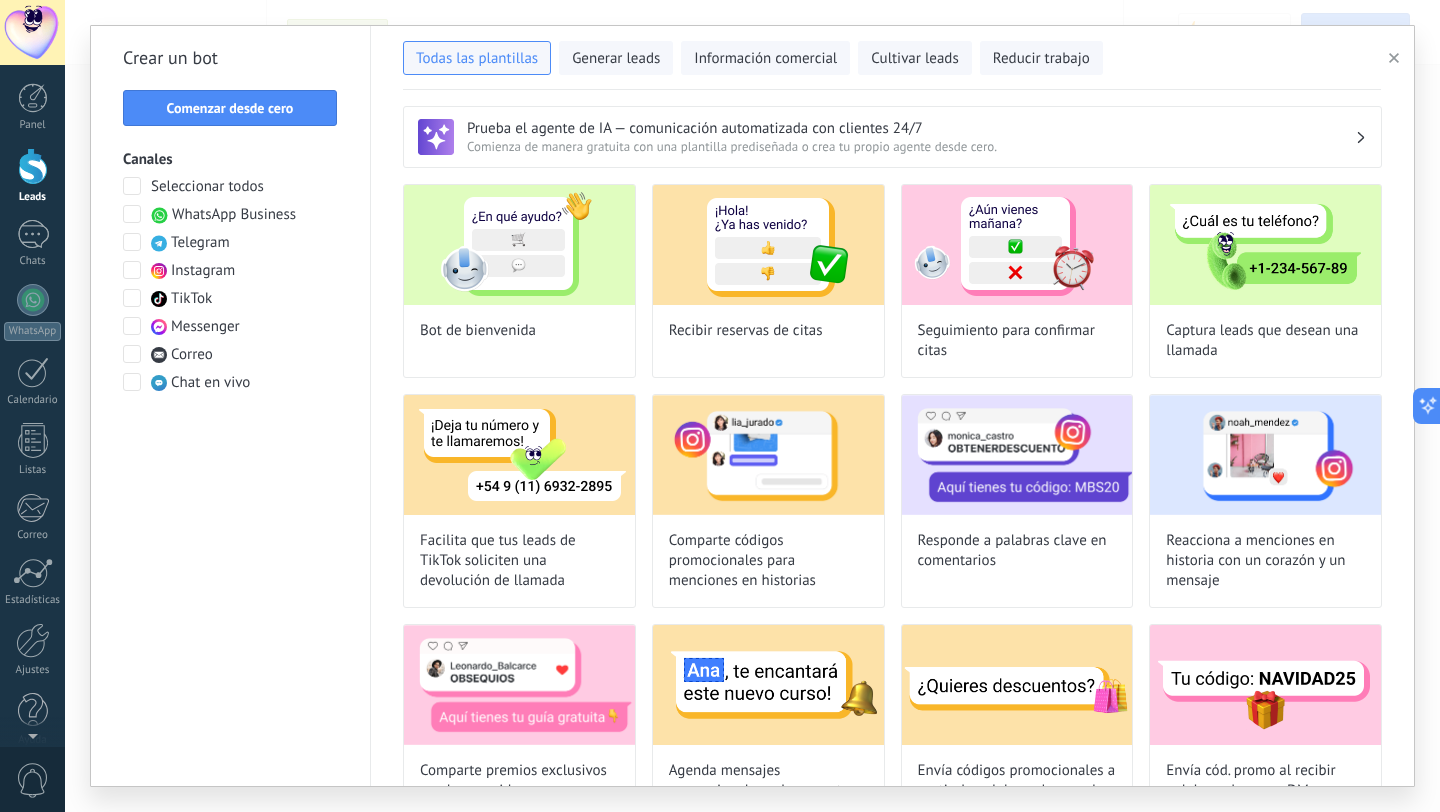 click at bounding box center (132, 214) 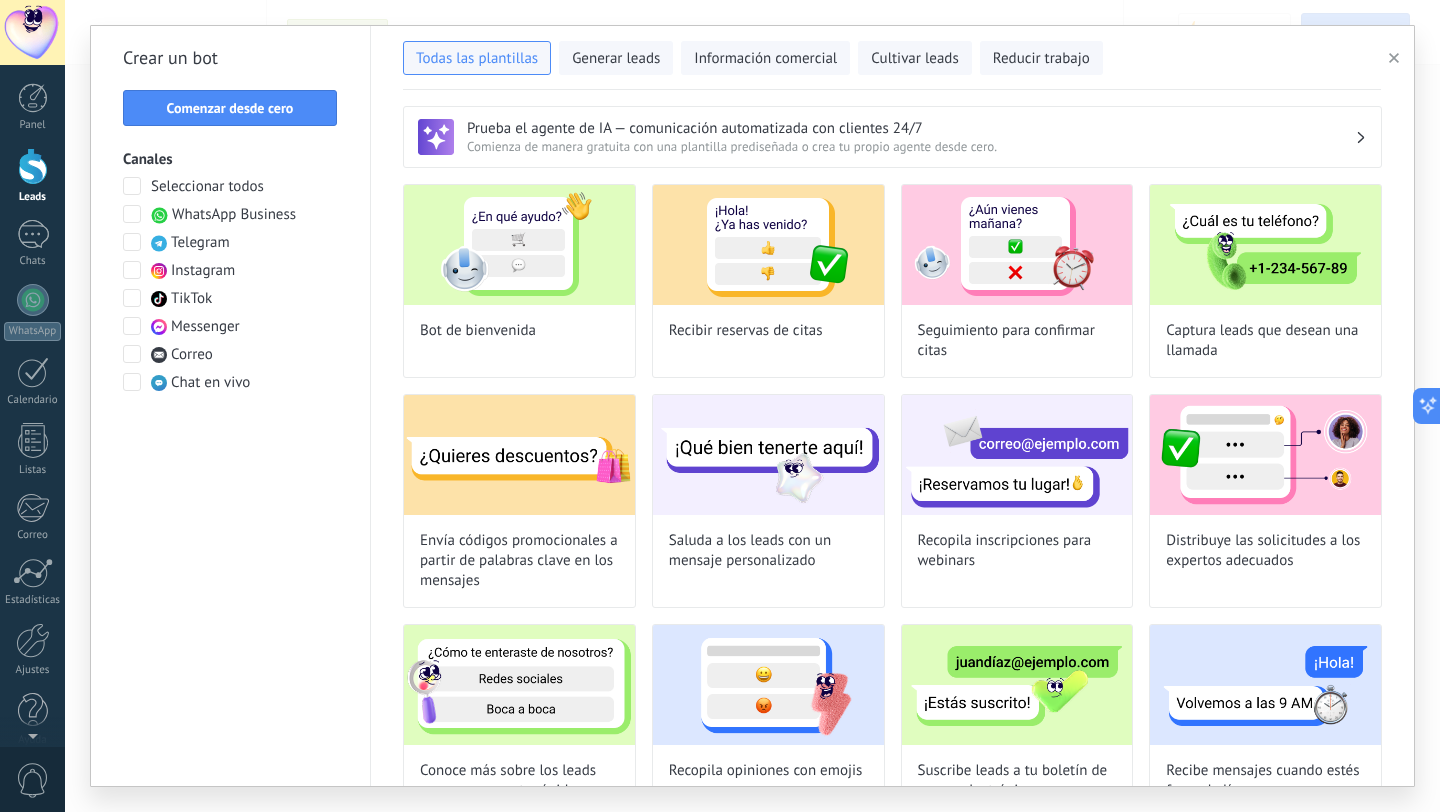 click at bounding box center [133, 187] 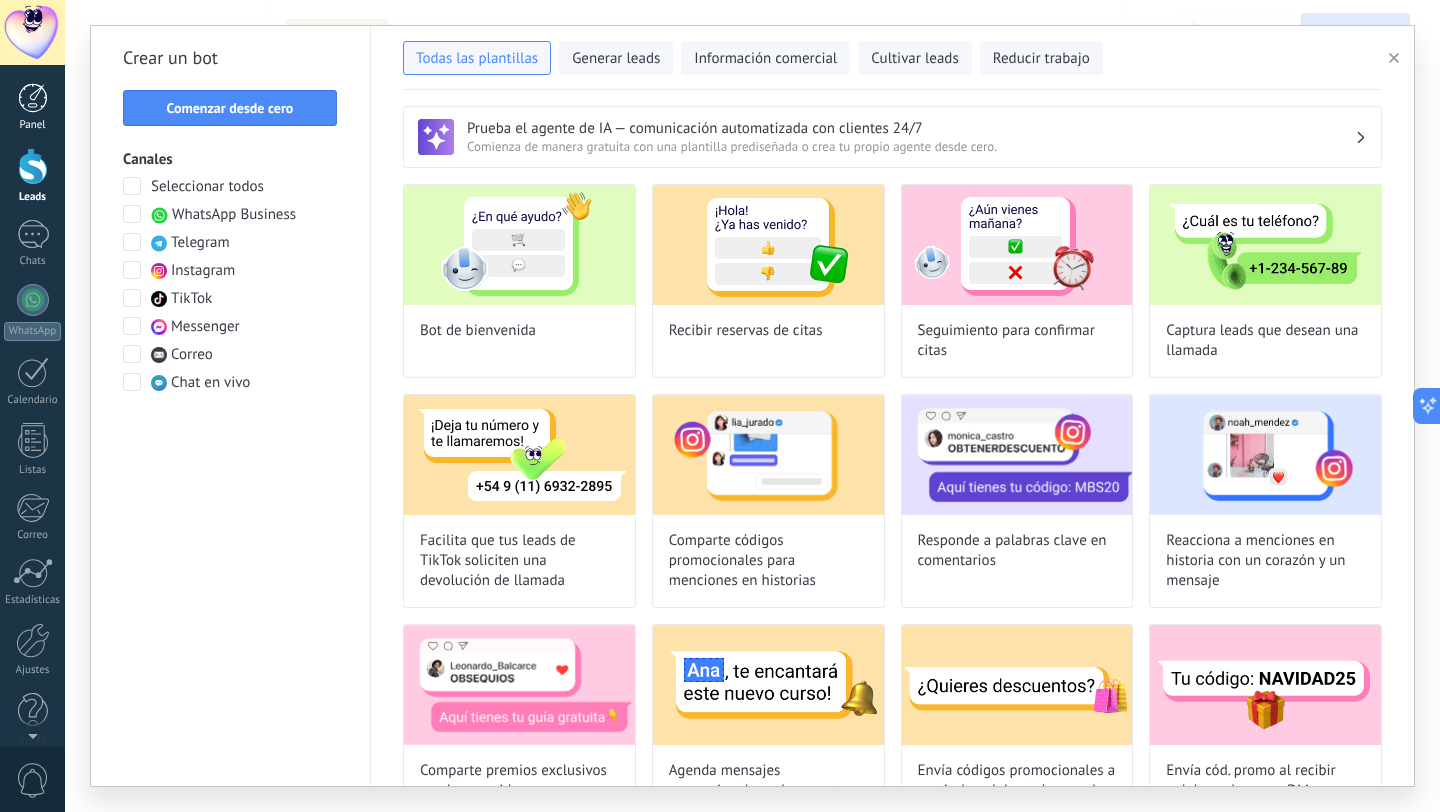 click at bounding box center (33, 98) 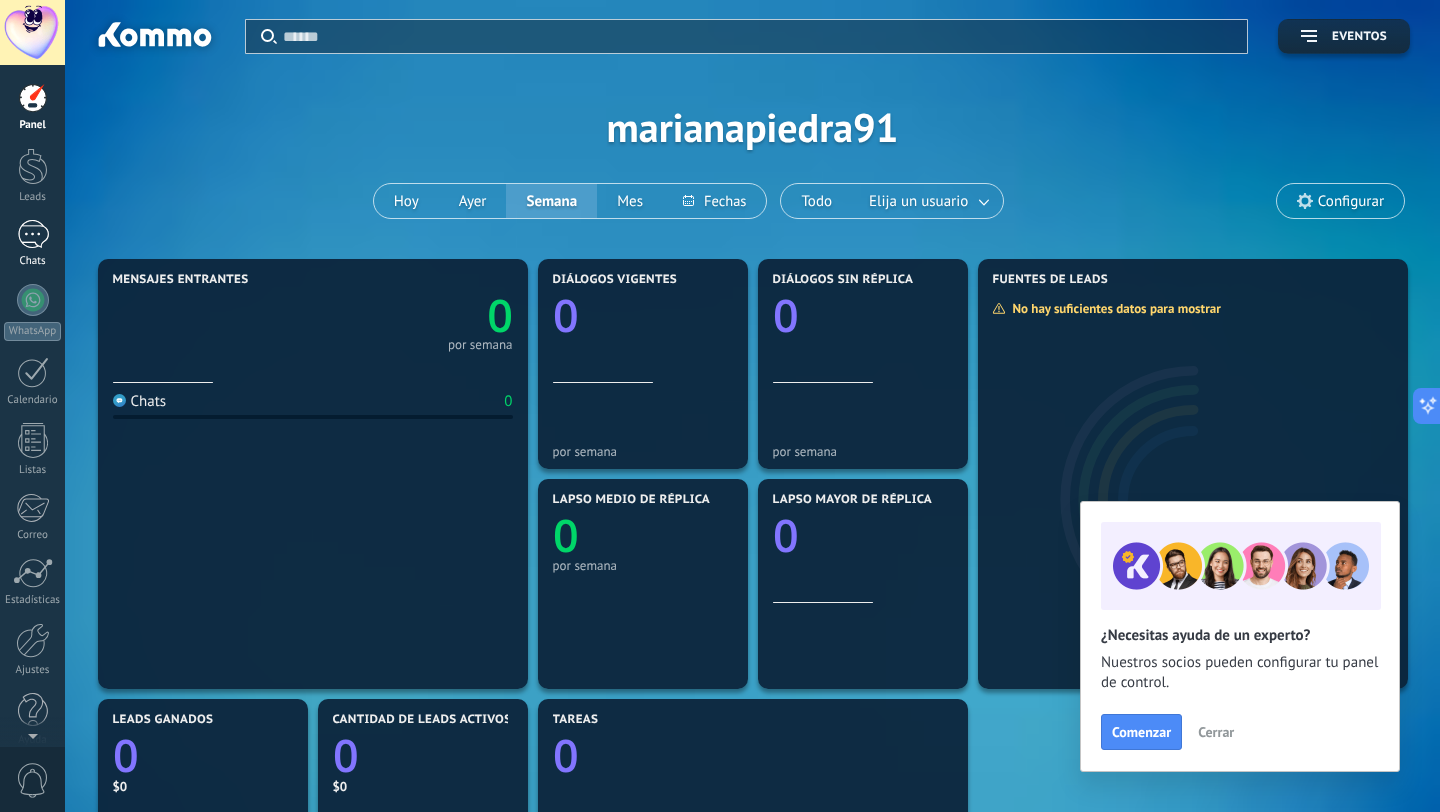 click at bounding box center (33, 234) 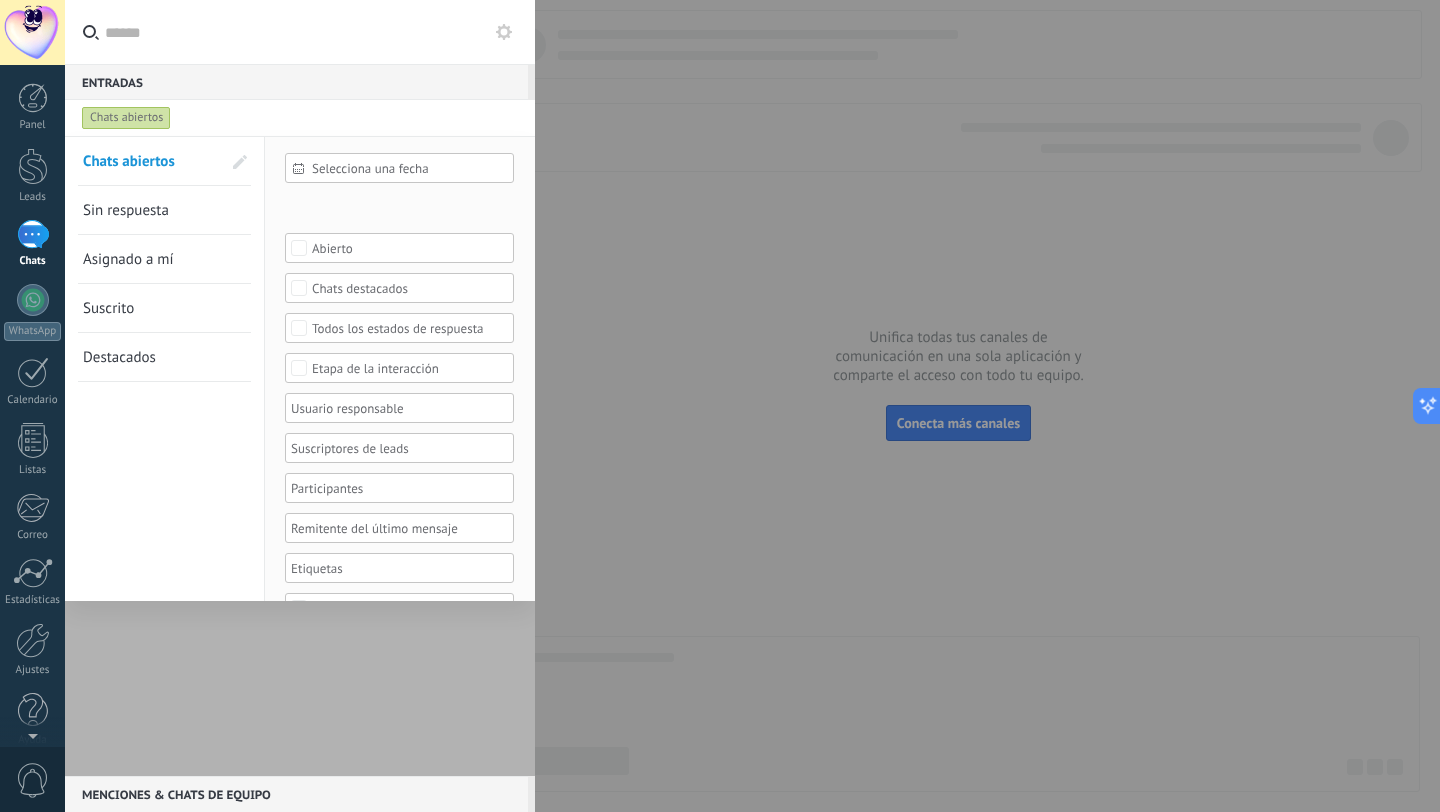 scroll, scrollTop: 0, scrollLeft: 0, axis: both 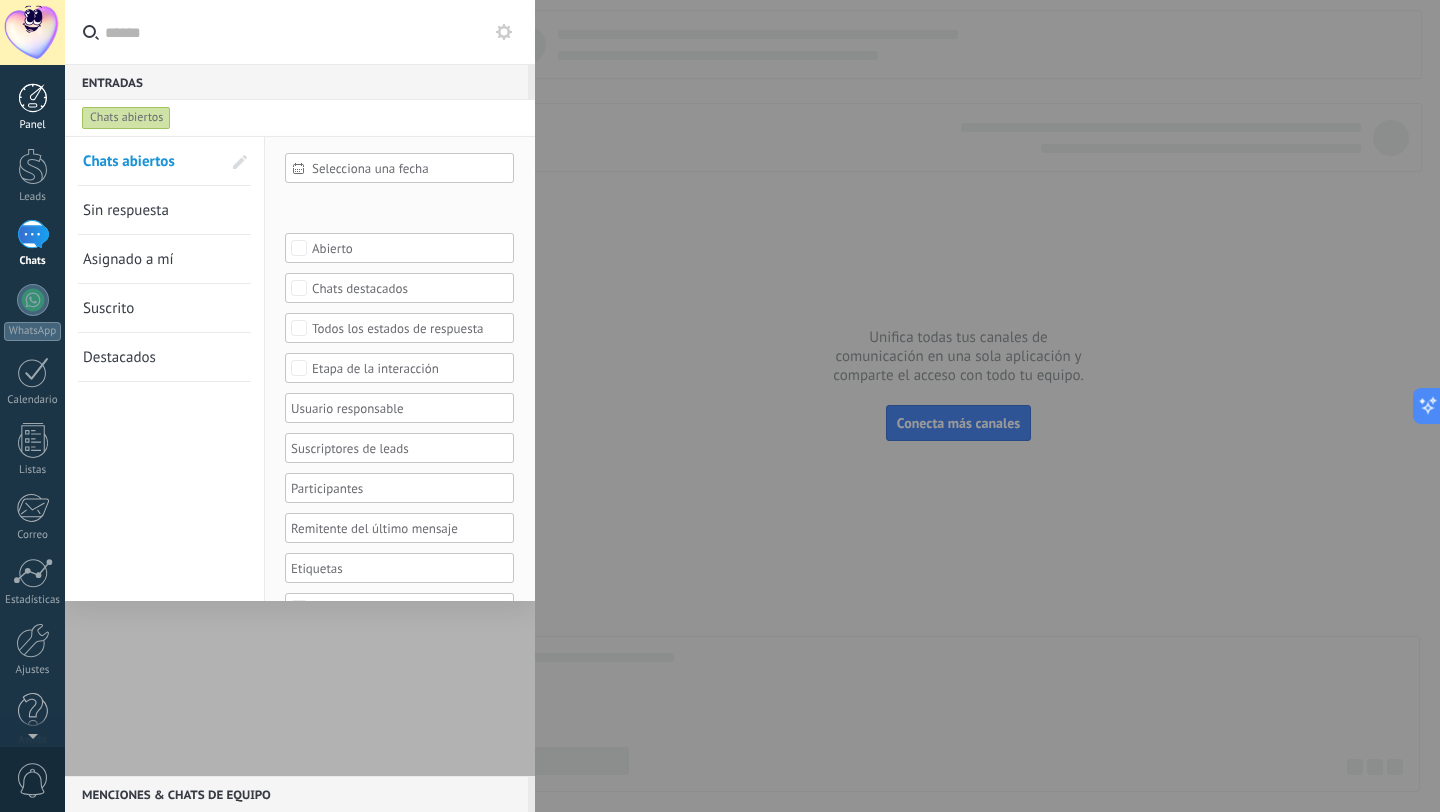 click on "Panel" at bounding box center (33, 125) 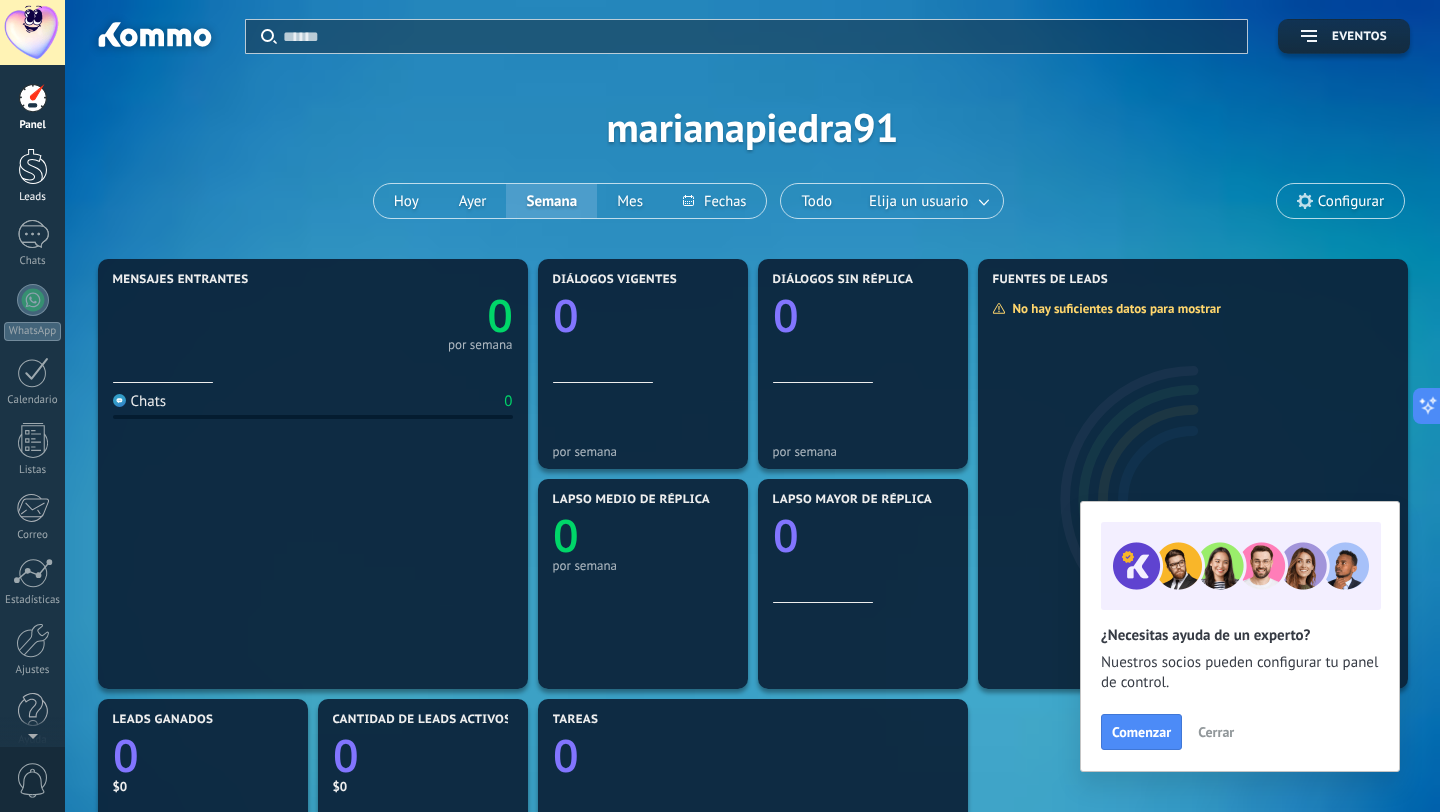 click at bounding box center (33, 166) 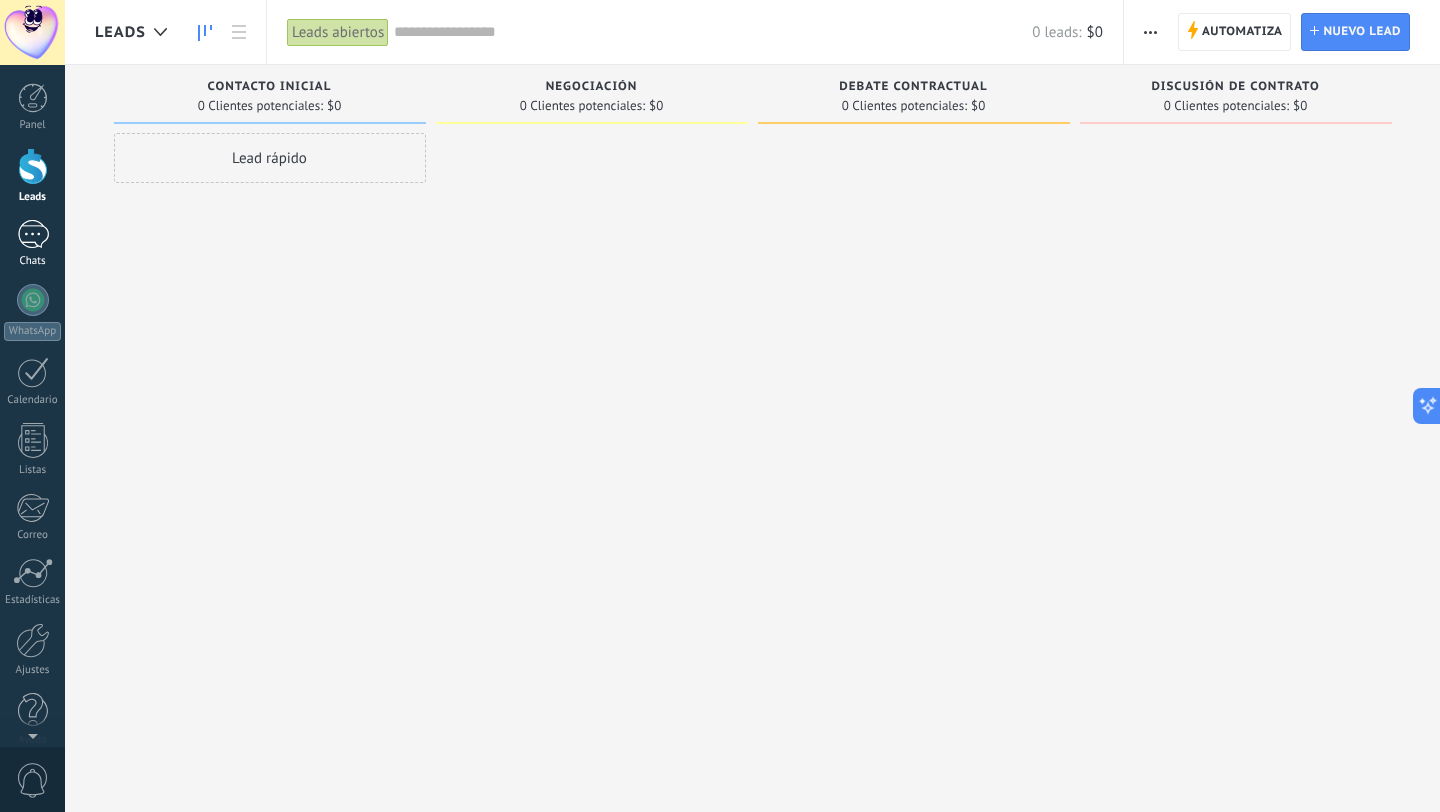 click at bounding box center (33, 234) 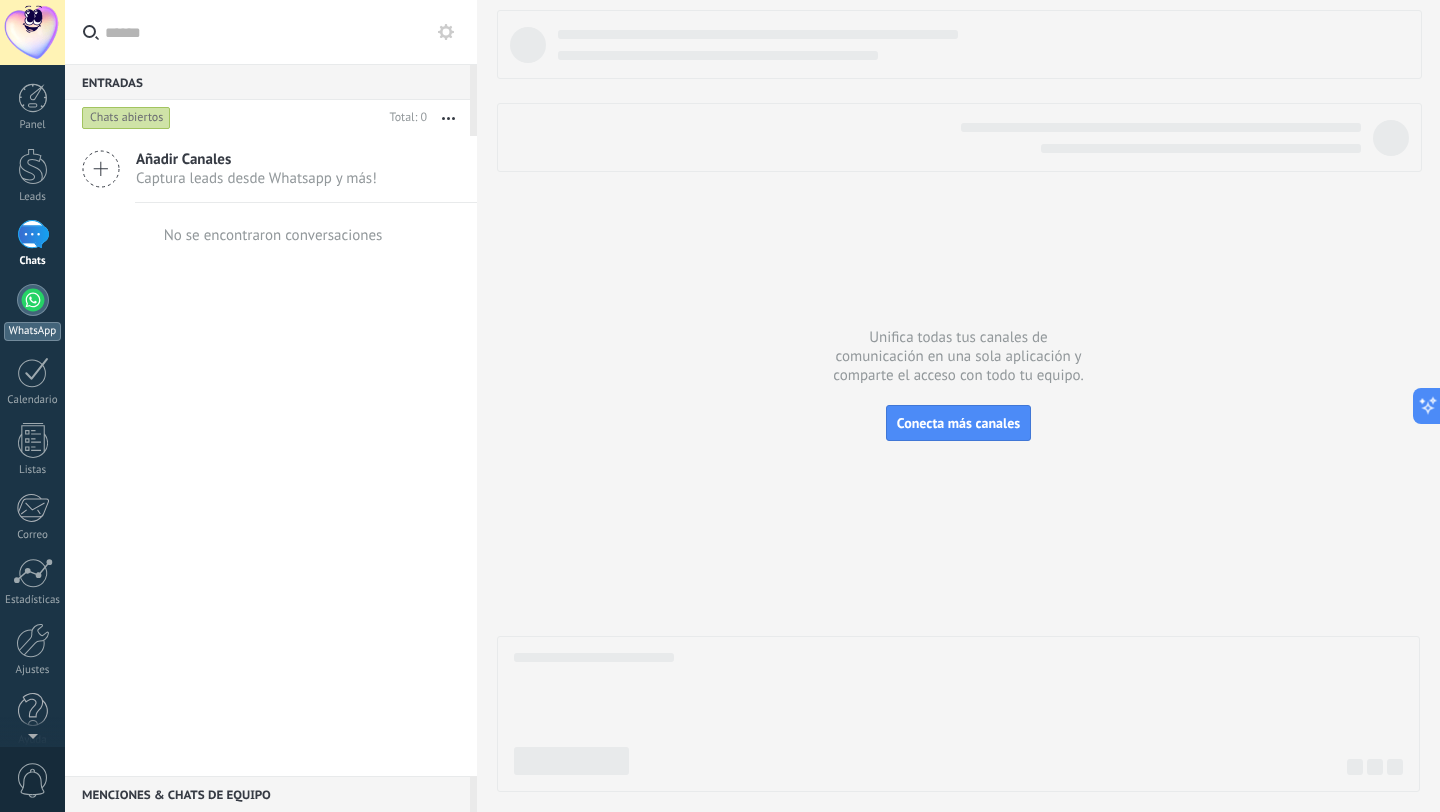 click at bounding box center [33, 300] 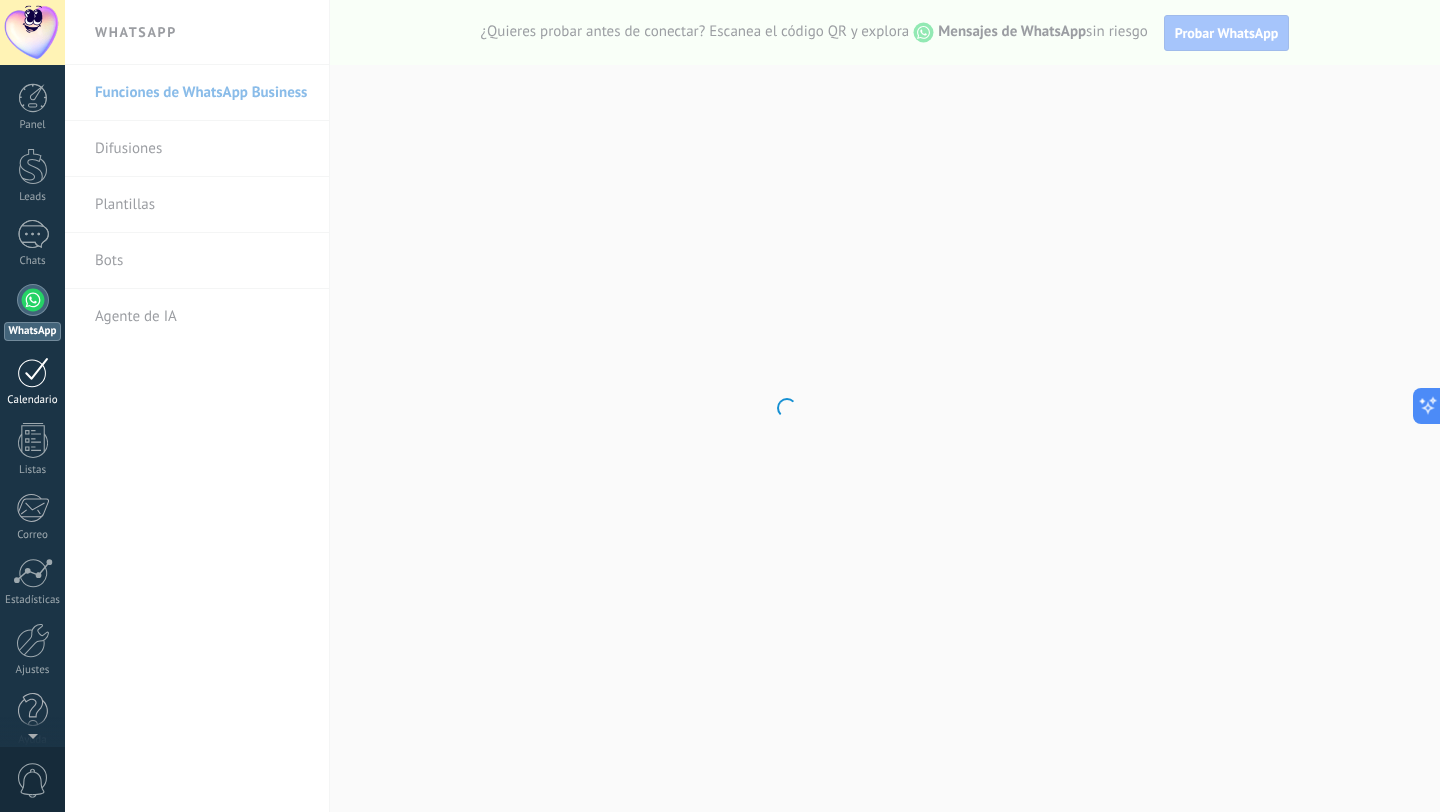 click at bounding box center (33, 372) 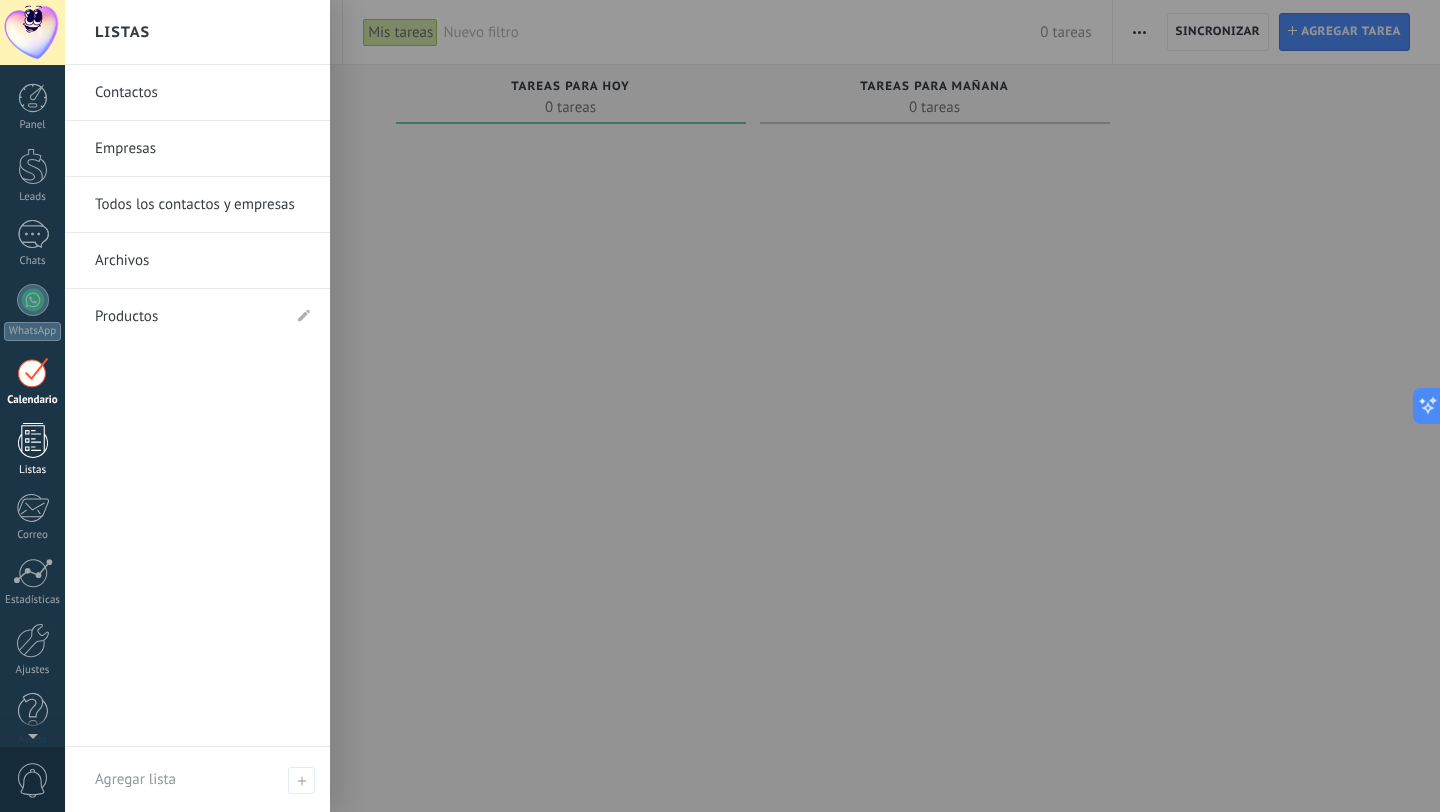 click at bounding box center [33, 440] 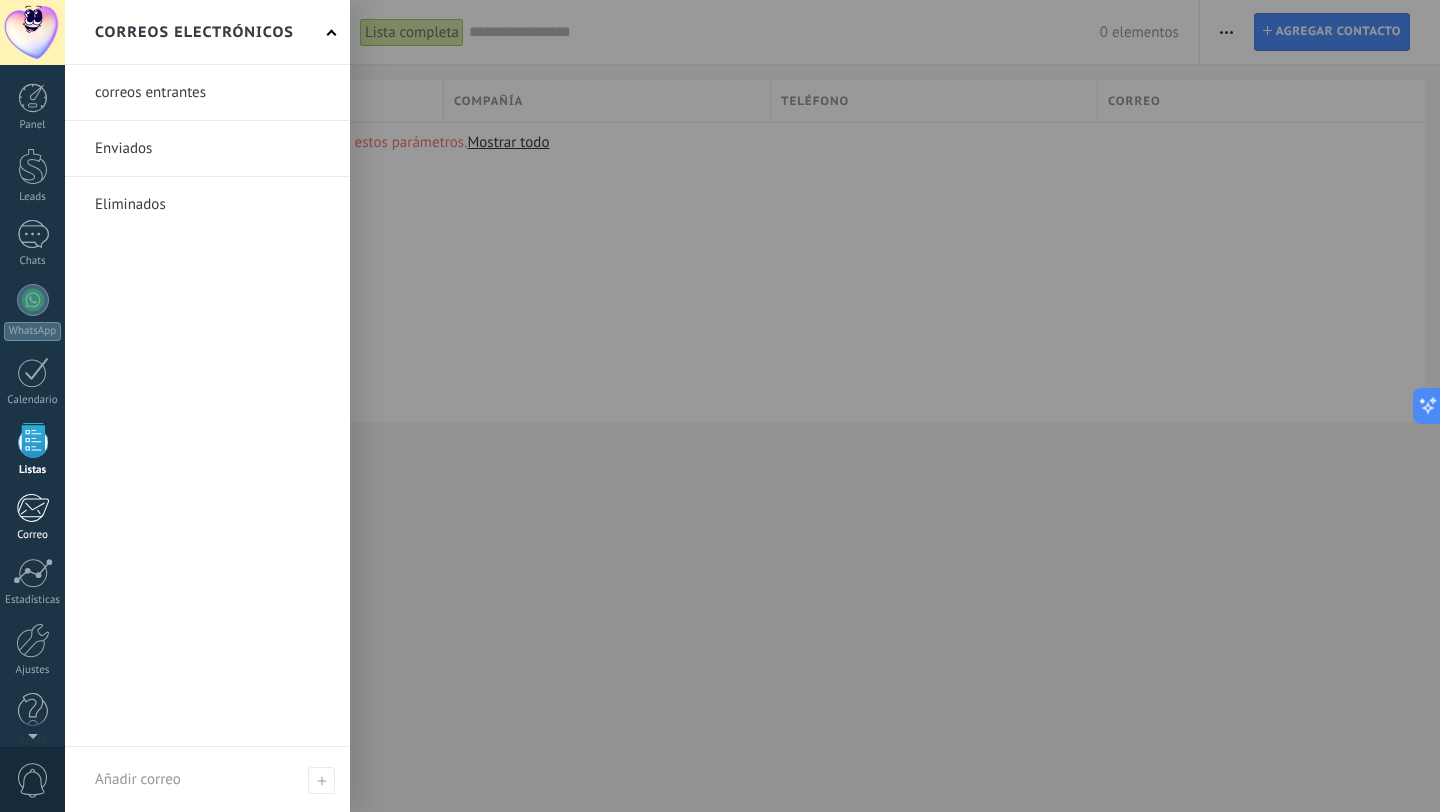 click at bounding box center (32, 508) 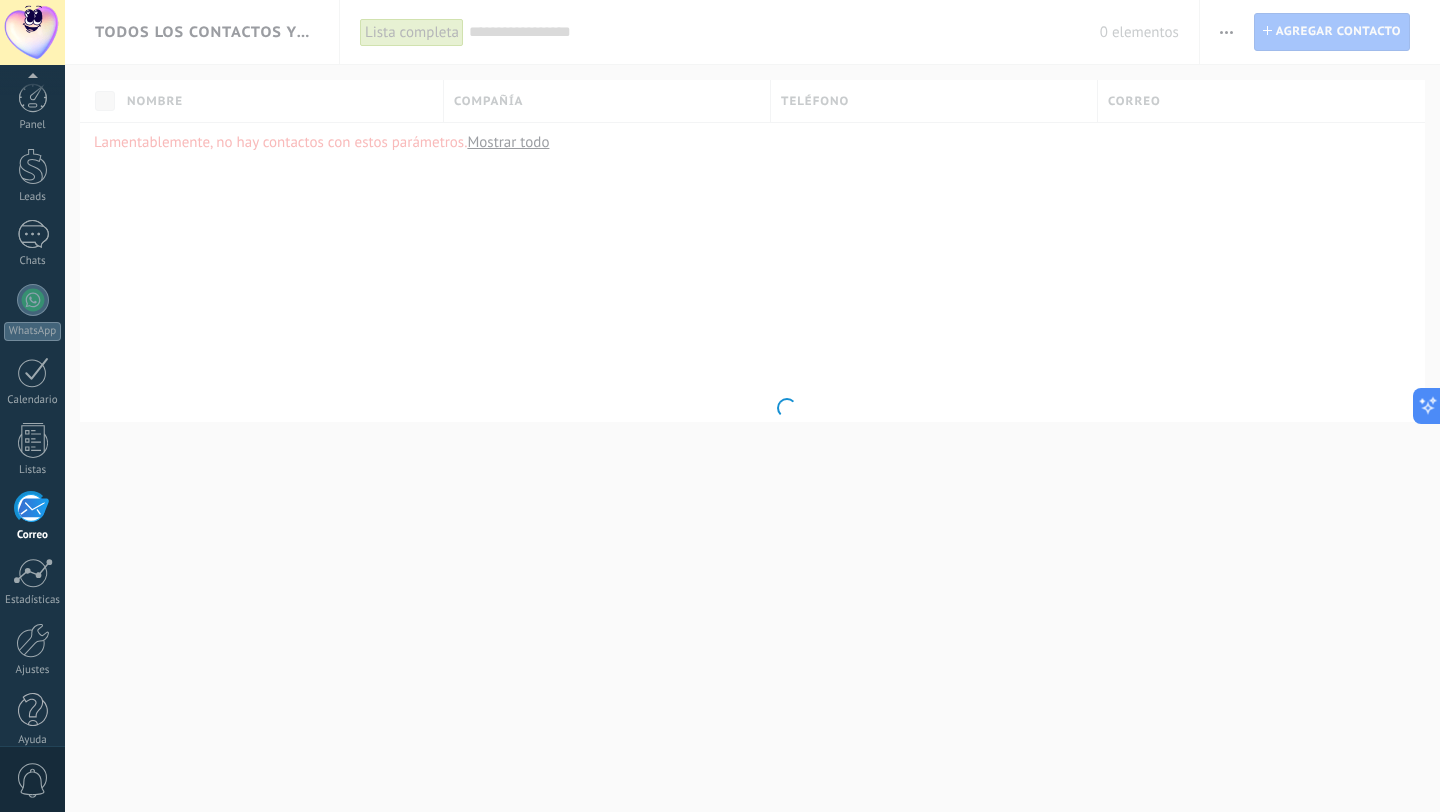 scroll, scrollTop: 20, scrollLeft: 0, axis: vertical 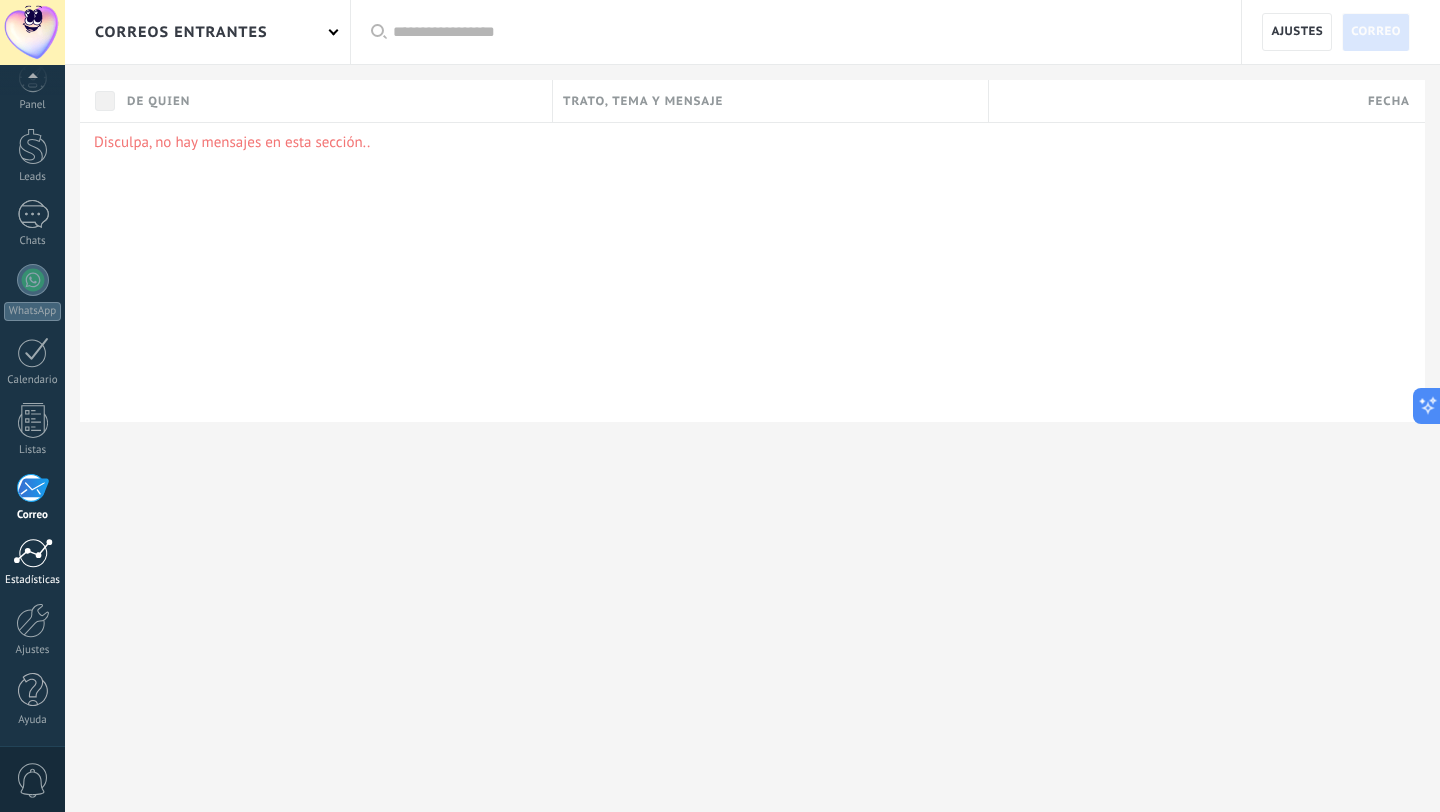 click on "Estadísticas" at bounding box center (33, 580) 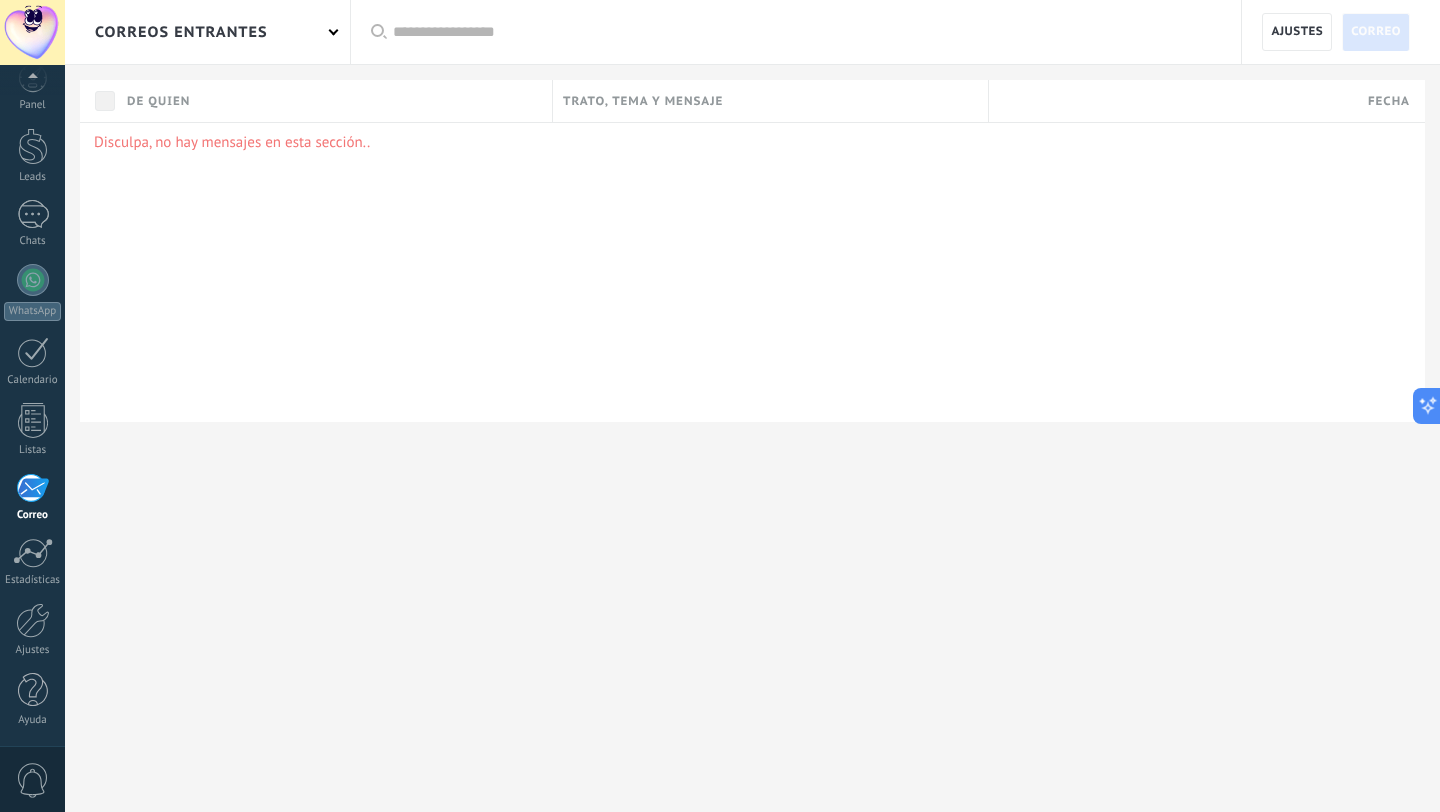 click on "0" at bounding box center (33, 780) 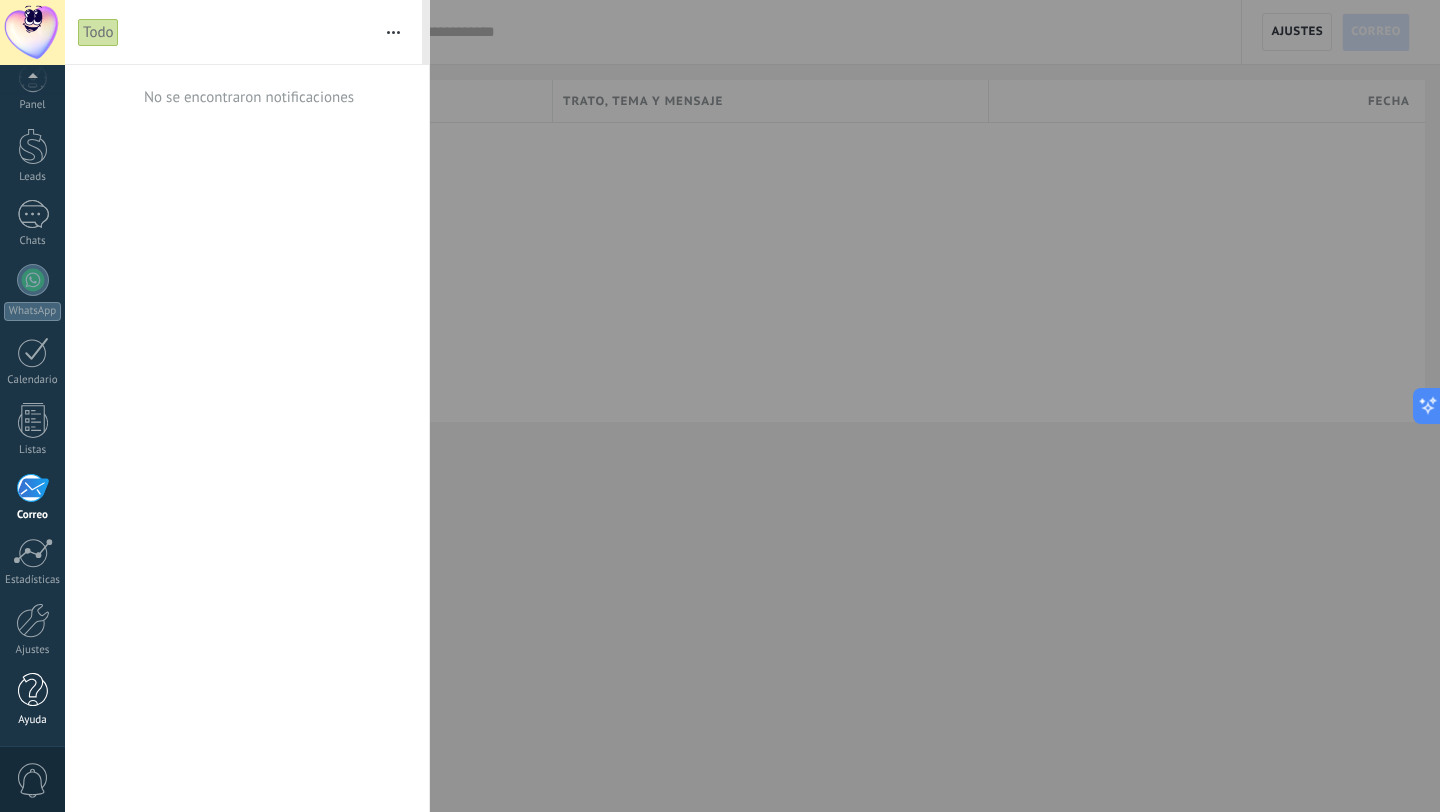 click at bounding box center (33, 690) 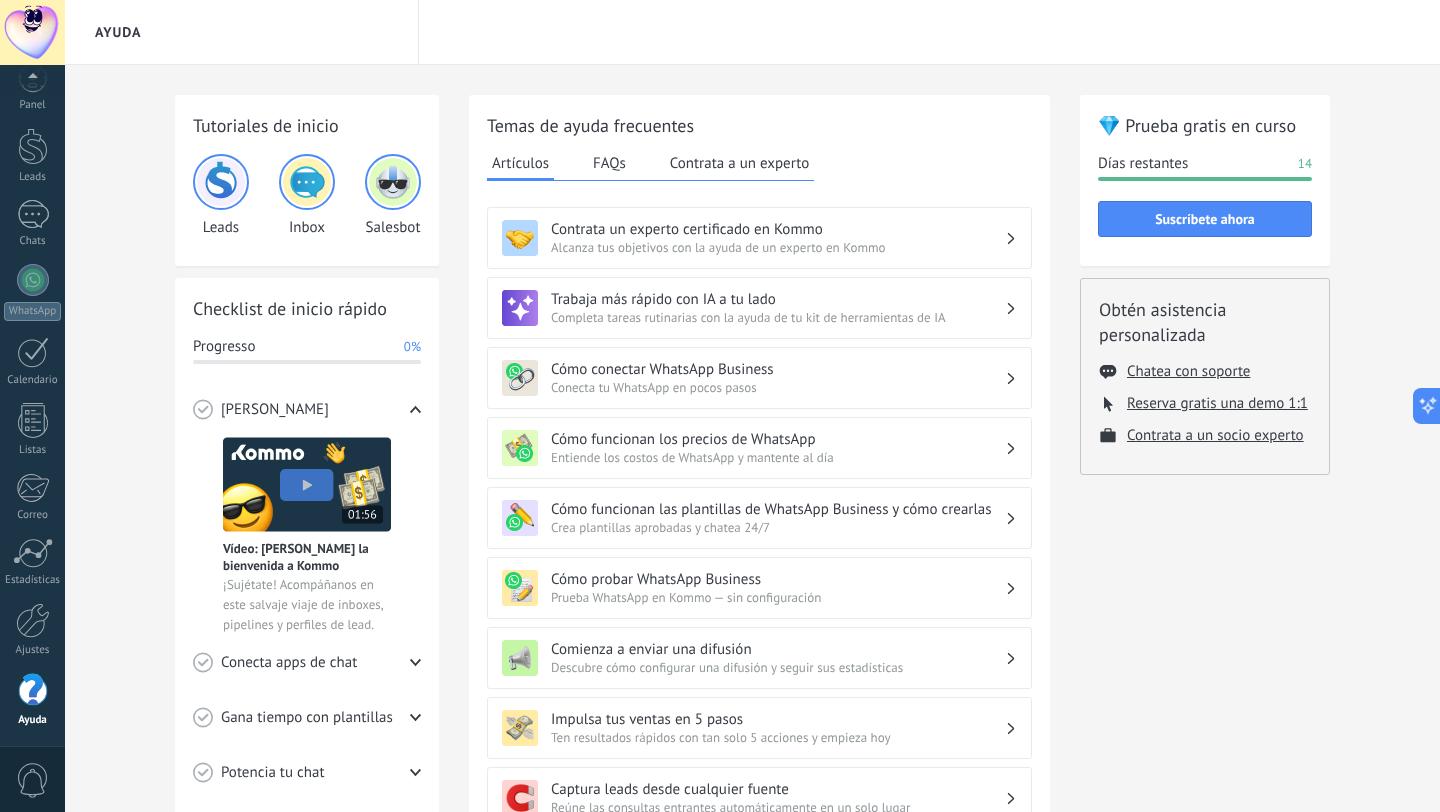 click on "💎 Prueba gratis en curso Días restantes 14 Suscríbete ahora Obtén asistencia personalizada Chatea con soporte Reserva gratis una demo 1:1 Contrata a un socio experto" at bounding box center (1205, 651) 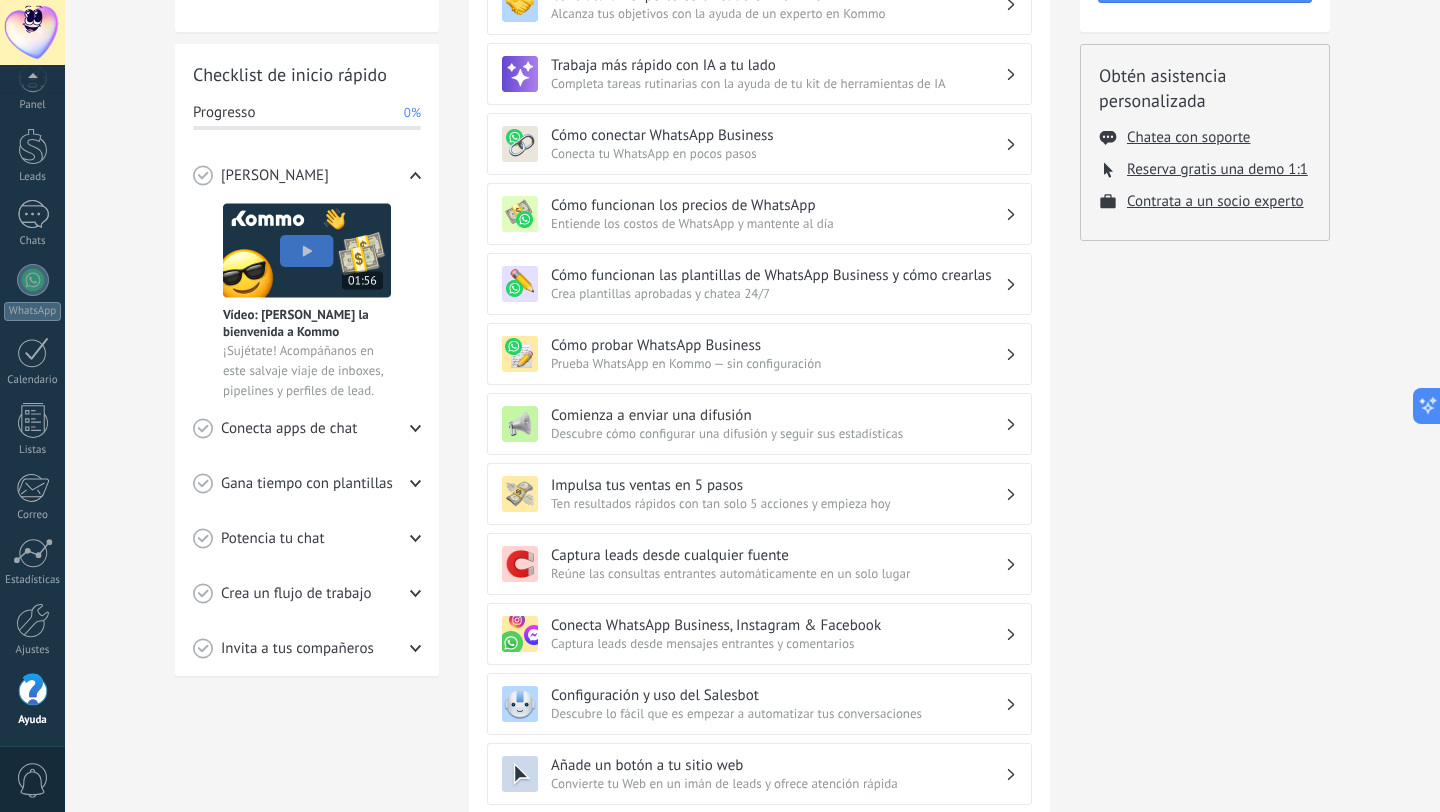 scroll, scrollTop: 240, scrollLeft: 0, axis: vertical 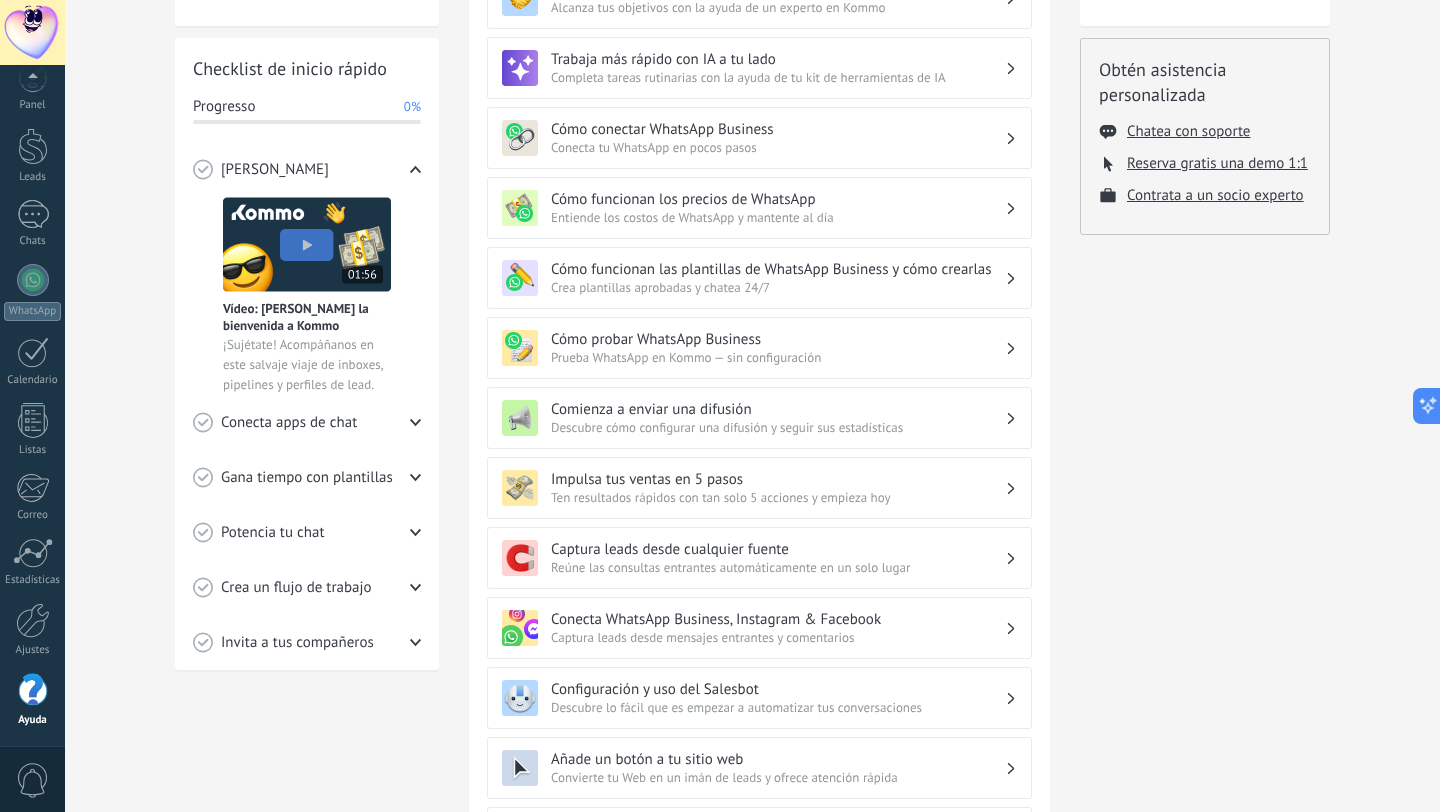 click 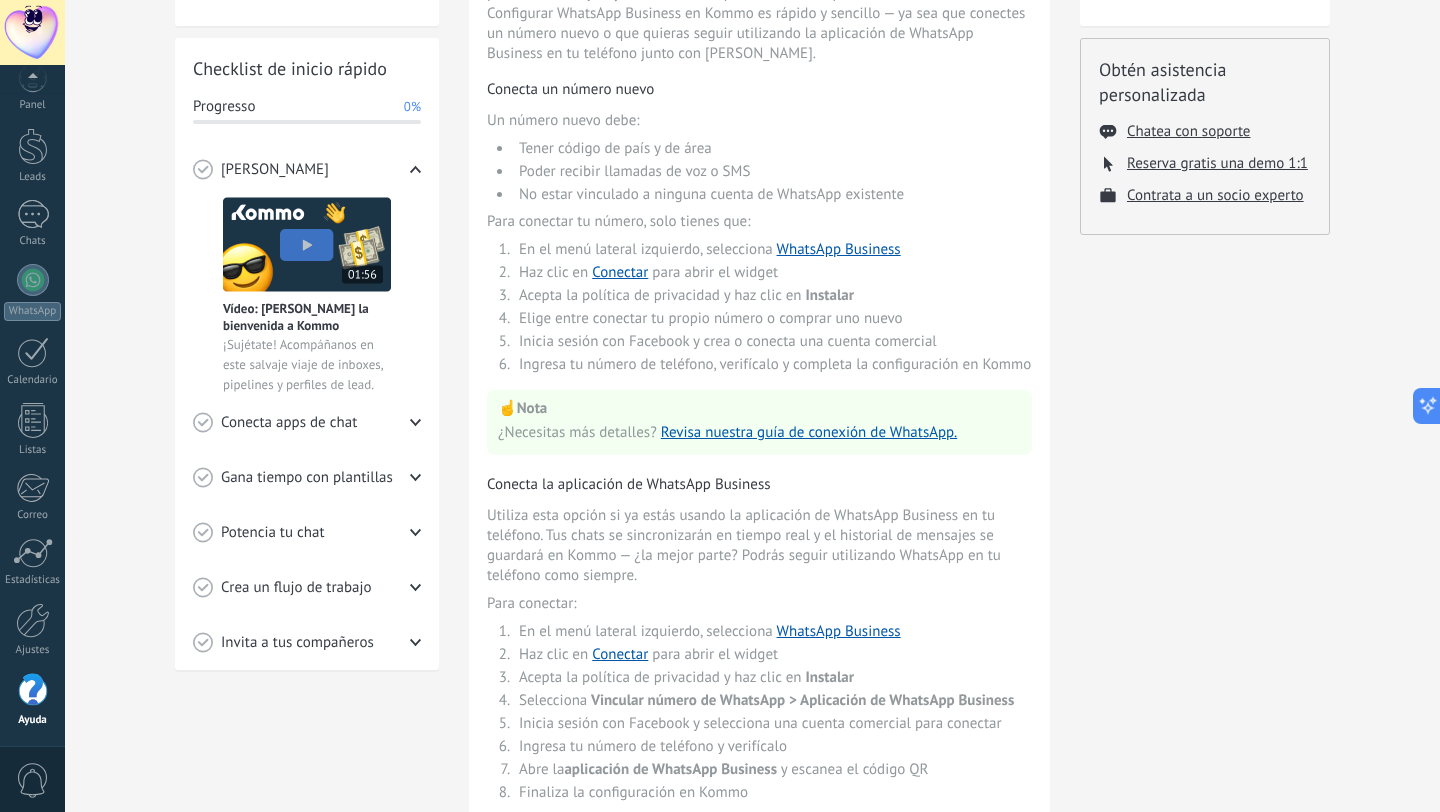 click on "Tutoriales de inicio Leads Inbox Salesbot Checklist de inicio rápido Progresso 0% Conoce Kommo Vídeo: Dale la bienvenida a Kommo ¡Sujétate! Acompáñanos en este salvaje viaje de inboxes, pipelines y perfiles de lead. Conecta apps de chat WhatsApp Conectar Messenger Conectar Instagram Conectar Más canales Ver todos Gana tiempo con plantillas Respuestas más rápidas ¿Sigues escribiendo cada una de tus respuestas? Responde a las FAQ's con plantillas de chat que puedes crear en tan sólo 2 clics. Crear una plantilla Potencia tu chat Deja que un bot lo haga por ti Abraza la pereza: los bots te permiten hacer más con menos trabajo, y eso se traduce en más ventas. Crea un bot Crea un flujo de trabajo Crea un flujo de trabajo Consulta al instante en qué punto de tu proceso de ventas se encuentra cada cliente. Establece tu pipeline Invita a tus compañeros ¡Todo es mejor con un equipo! Colabora en los chats, distribuye la responsabilidad y haz un seguimiento de los objetivos. Enviar invitación Atrás" at bounding box center [752, 427] 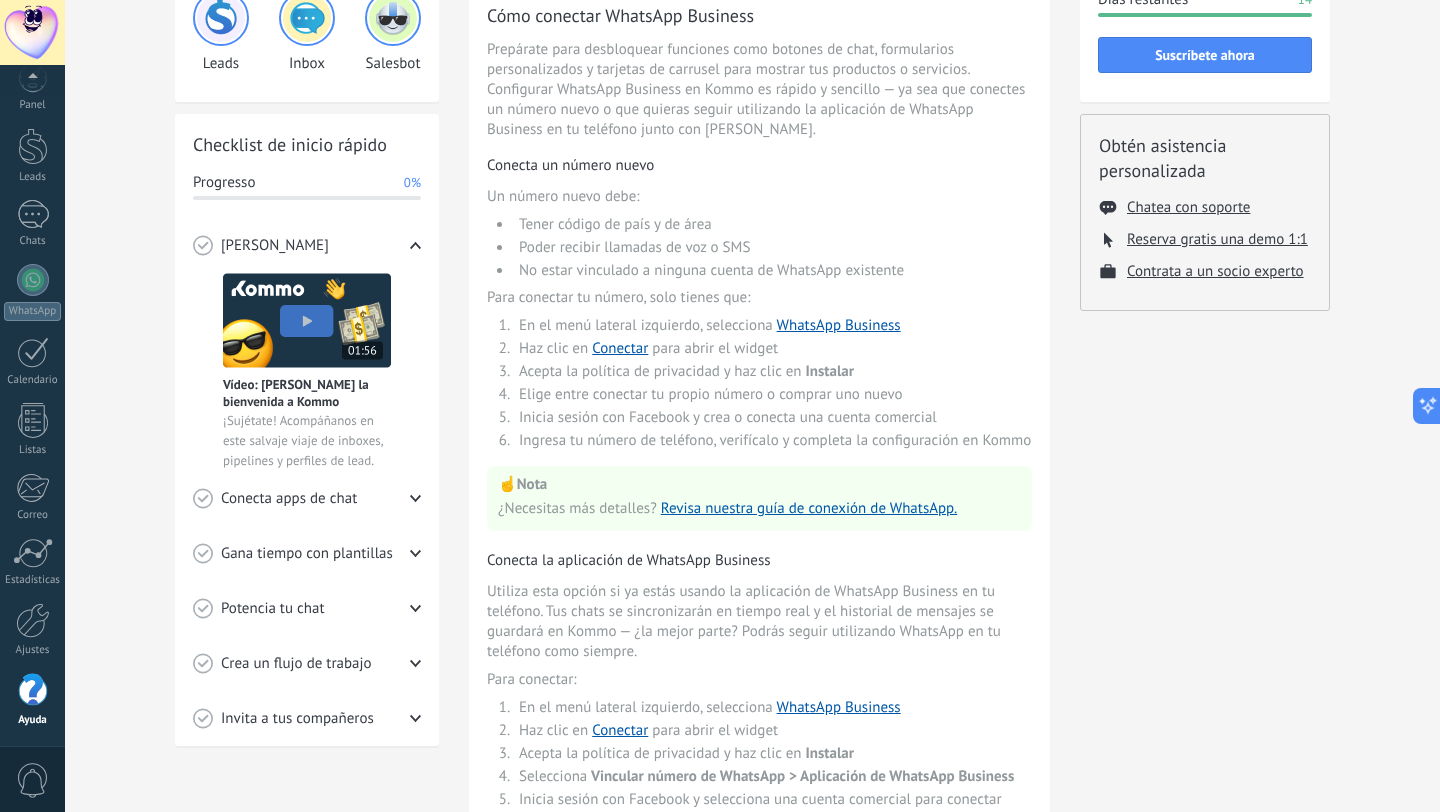 scroll, scrollTop: 160, scrollLeft: 0, axis: vertical 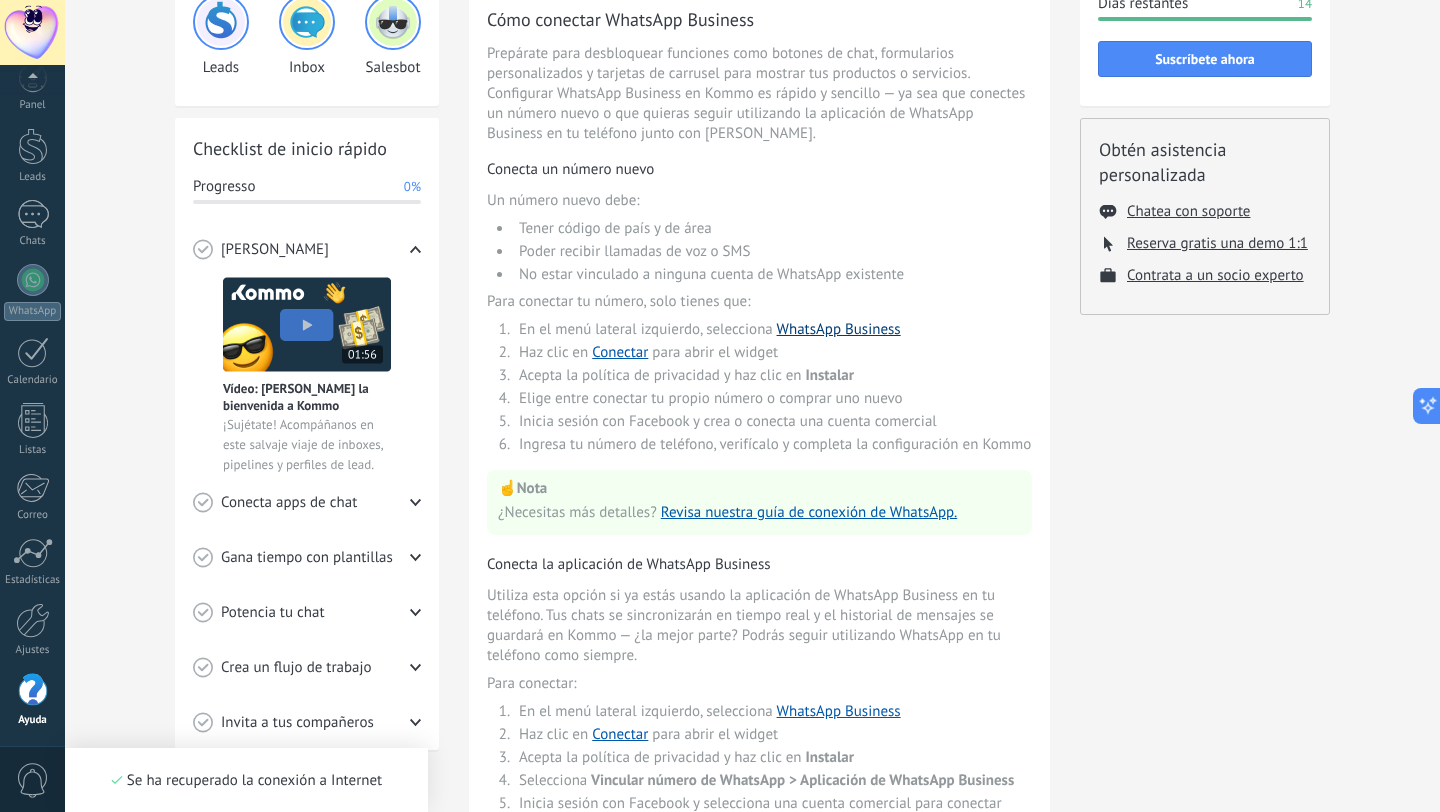click on "WhatsApp Business" at bounding box center [839, 329] 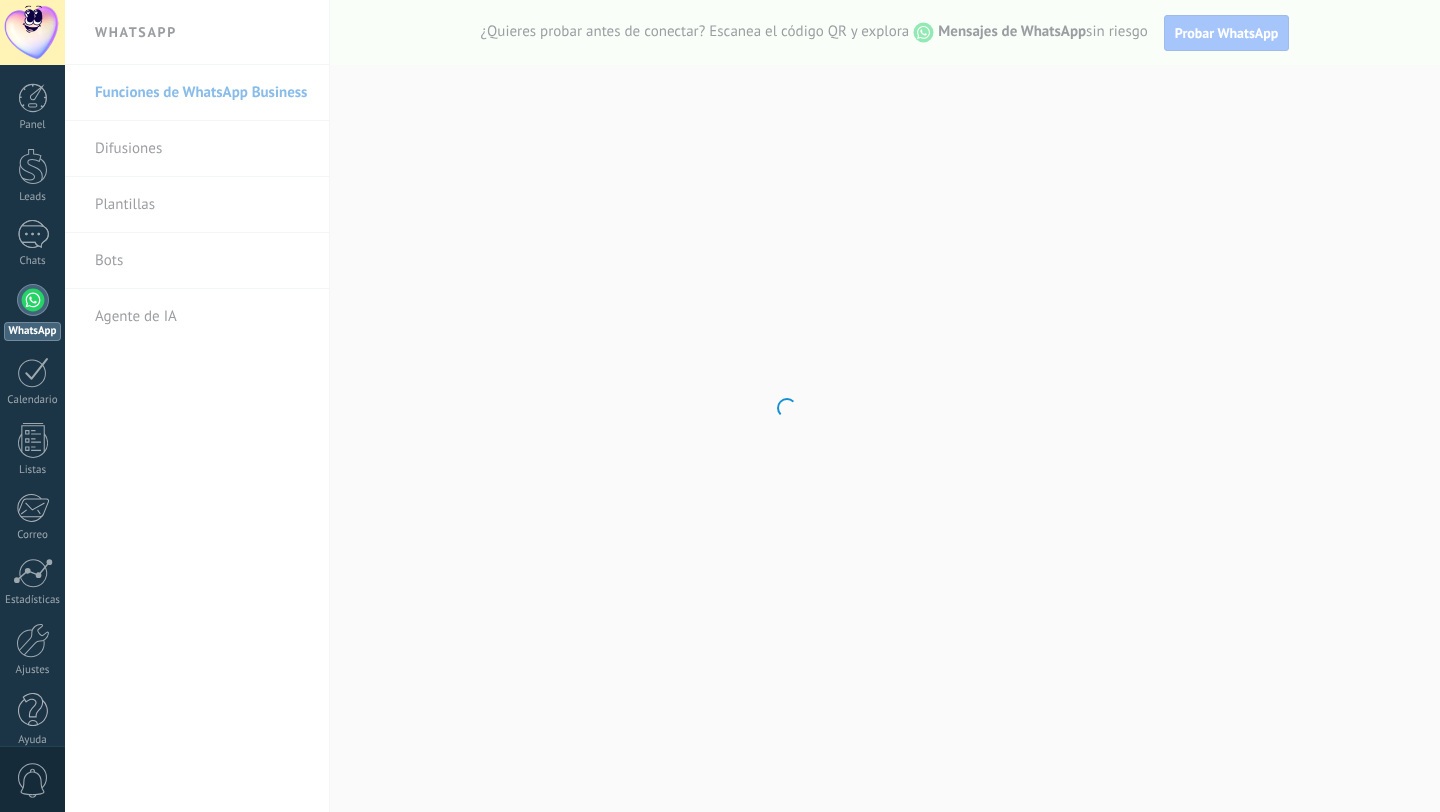 scroll, scrollTop: 0, scrollLeft: 0, axis: both 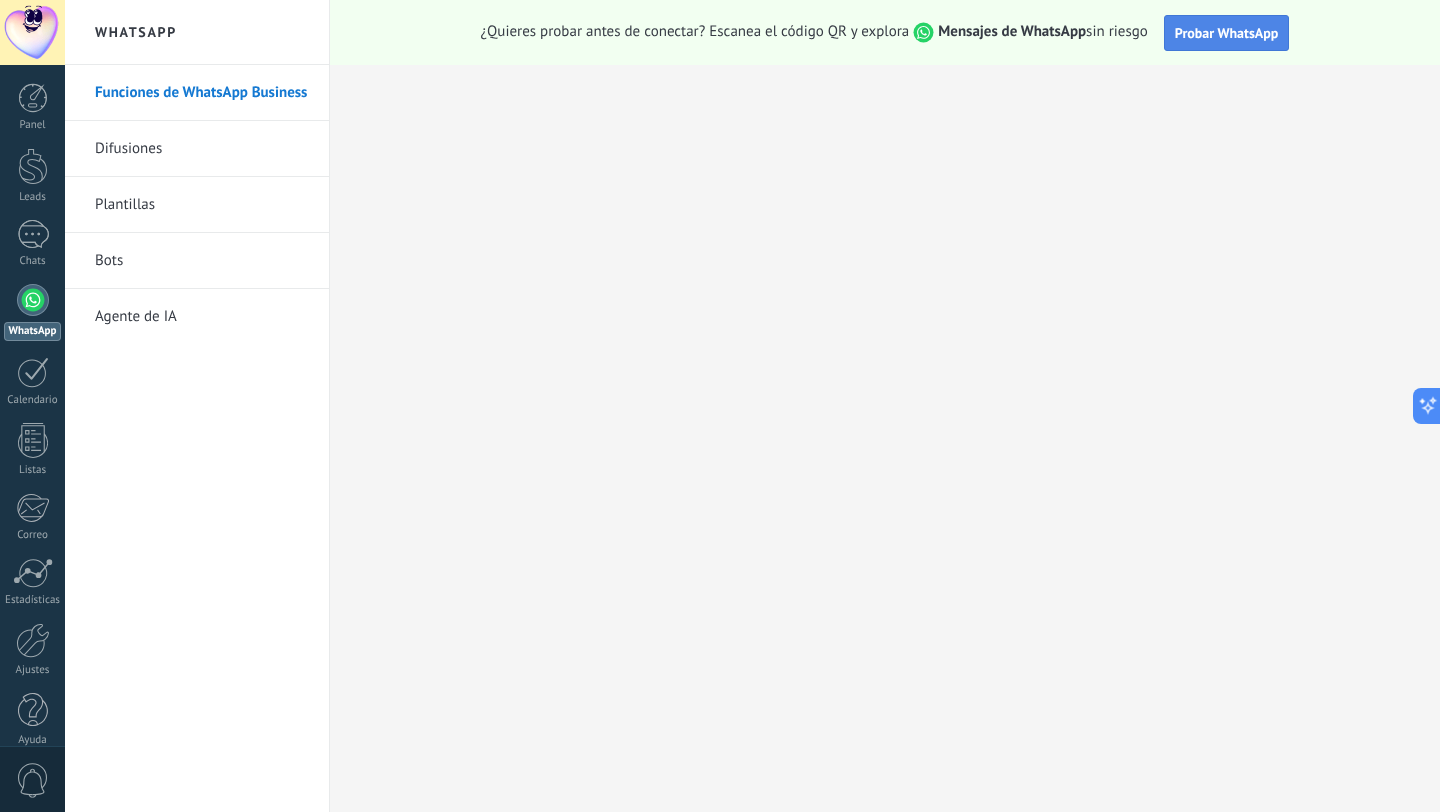 click on "Probar WhatsApp" at bounding box center (1227, 33) 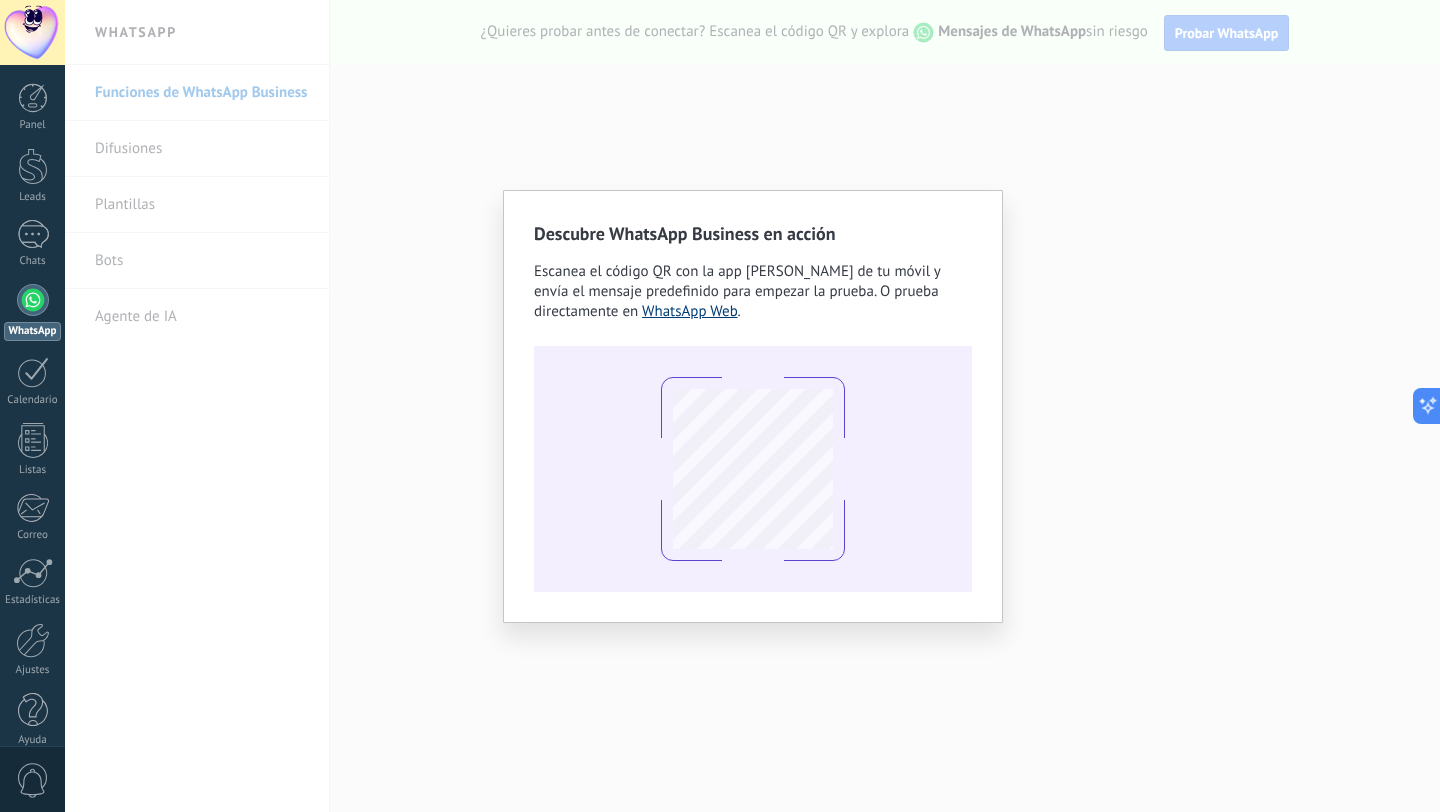 click on "WhatsApp Web" at bounding box center [690, 311] 